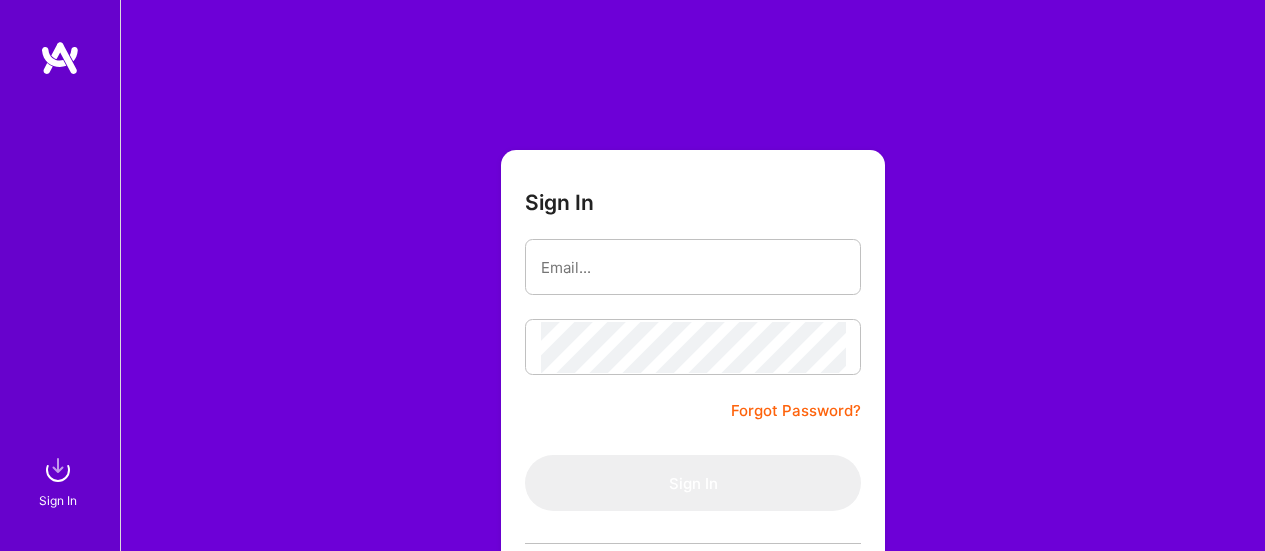 scroll, scrollTop: 0, scrollLeft: 0, axis: both 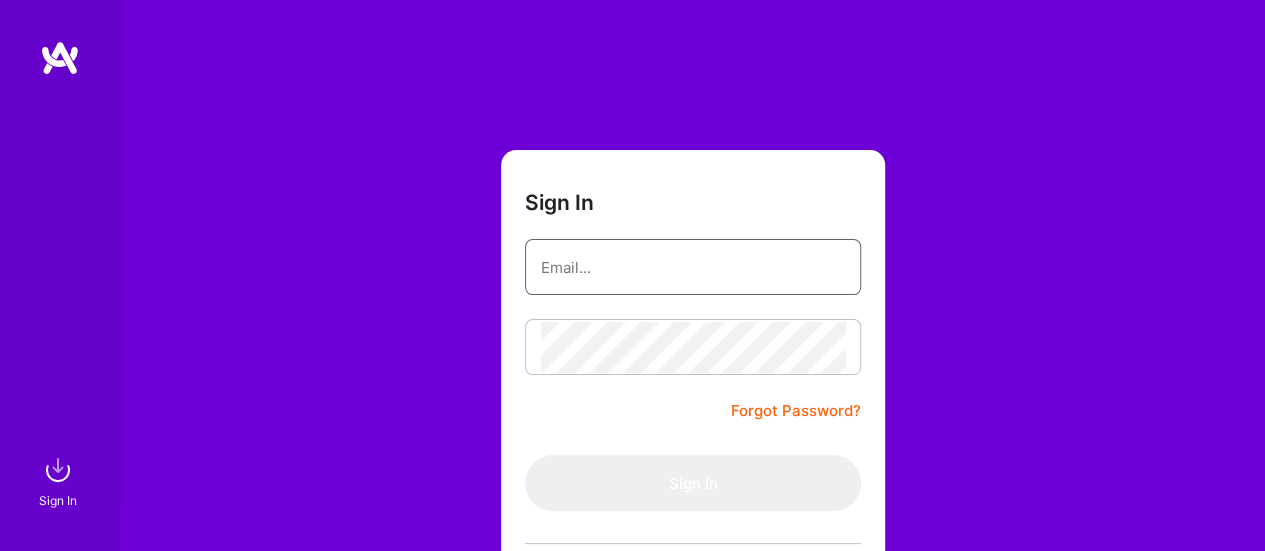 type on "[EMAIL]" 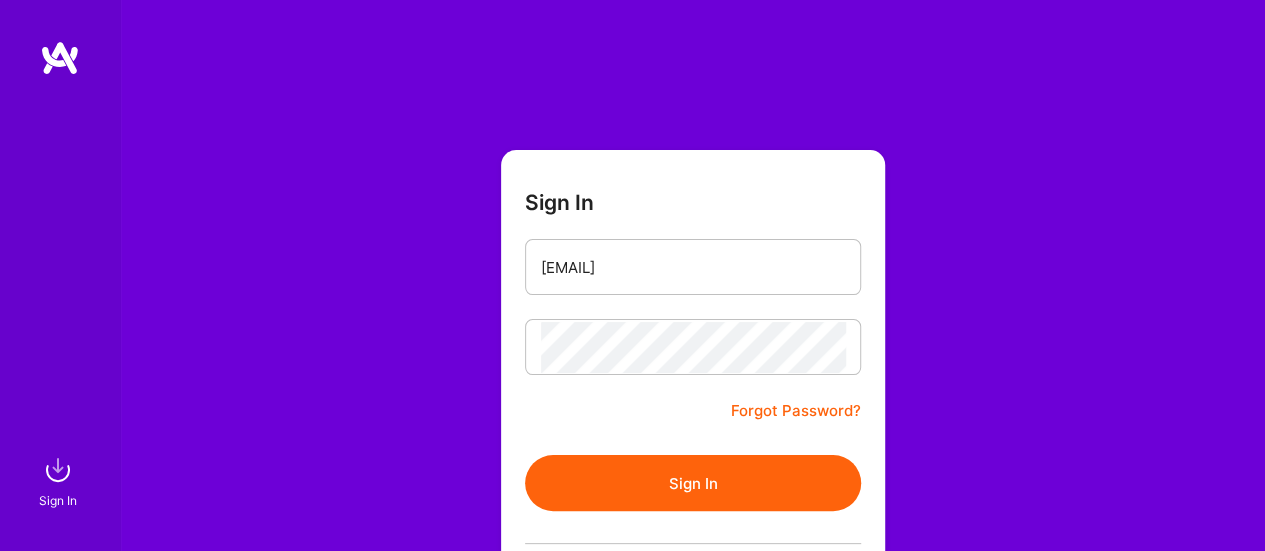click on "Sign In" at bounding box center [693, 483] 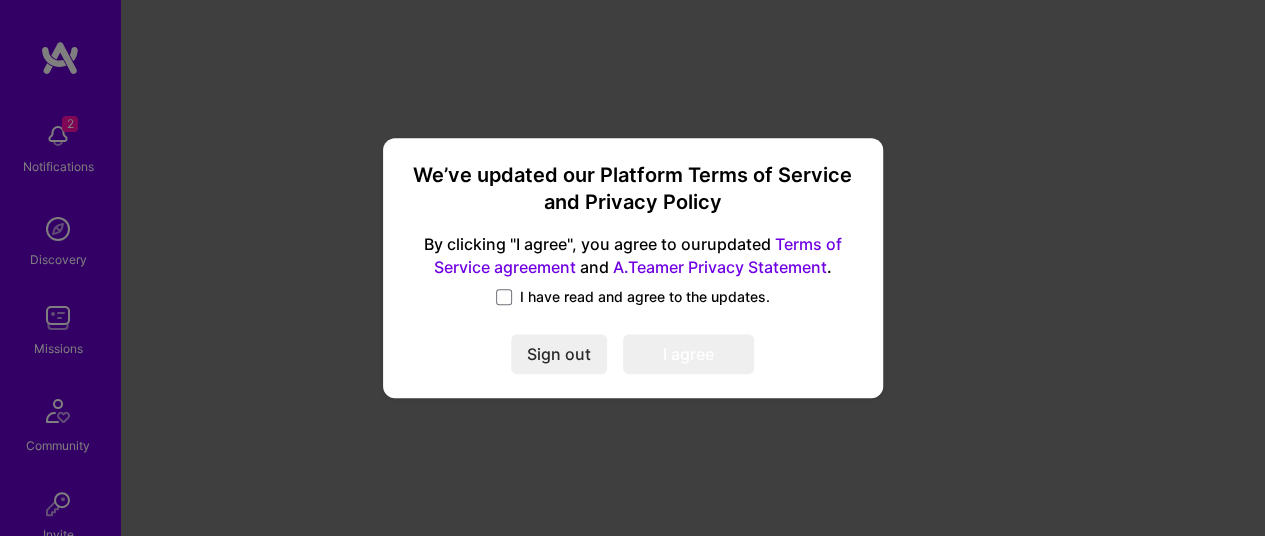 click on "I have read and agree to the updates." at bounding box center [645, 297] 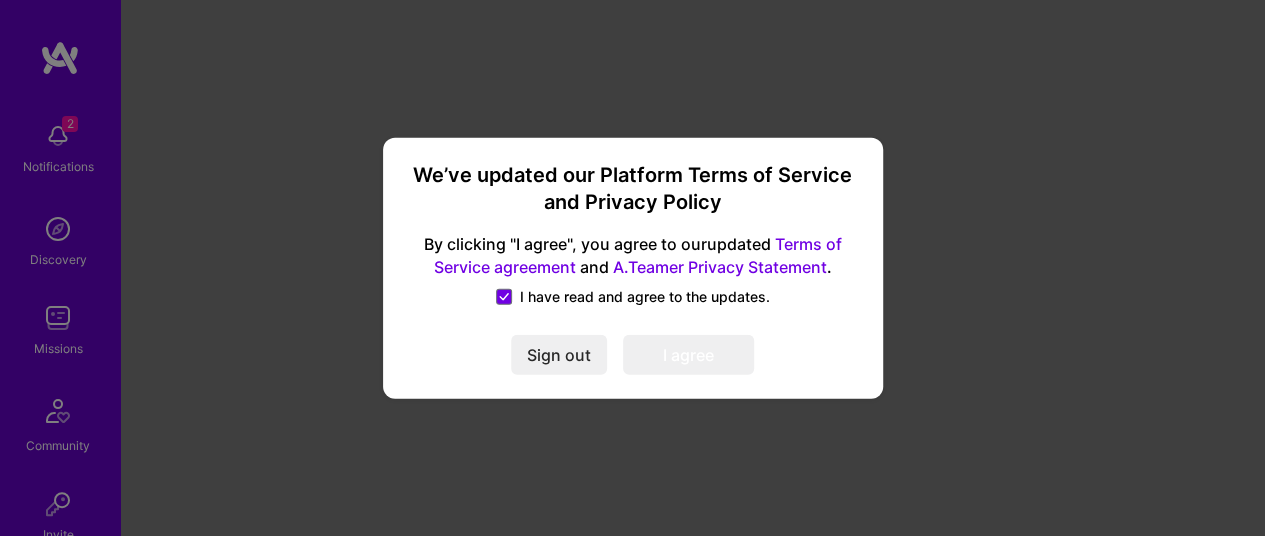 click on "I agree" at bounding box center [688, 354] 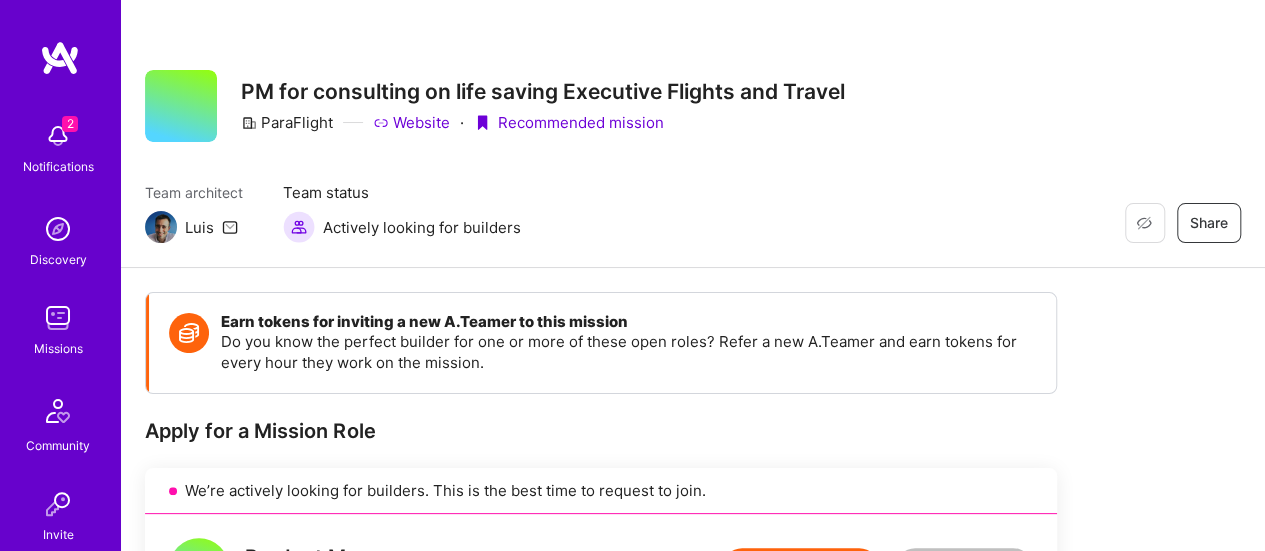 click on "Do you know the perfect builder for one or more of these open roles? Refer a new A.Teamer and earn tokens for every hour they work on the mission." at bounding box center (628, 352) 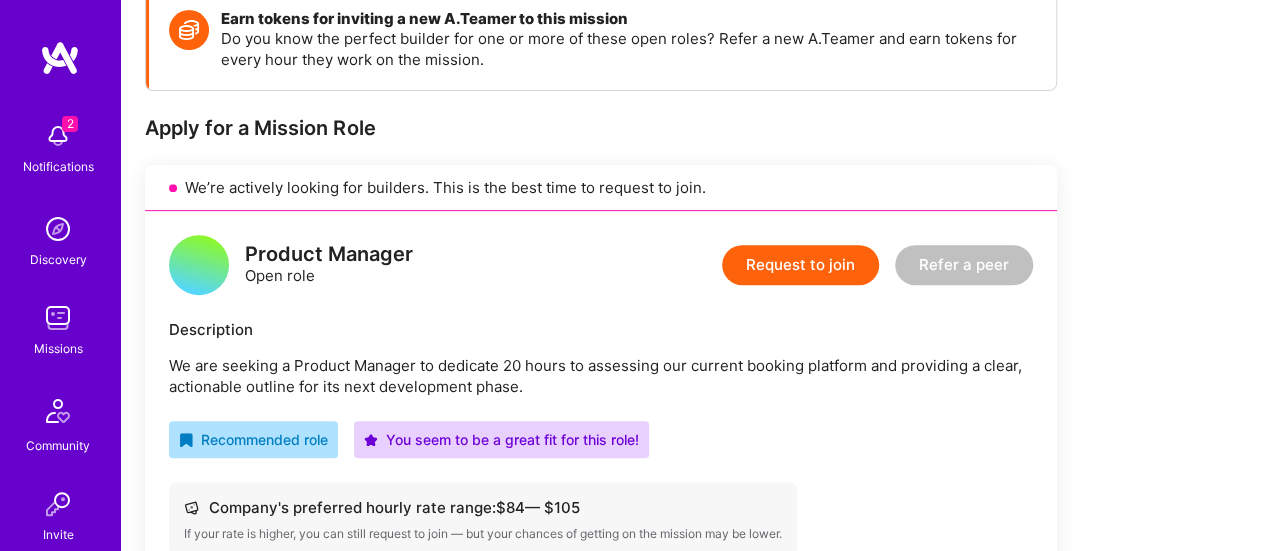 scroll, scrollTop: 304, scrollLeft: 0, axis: vertical 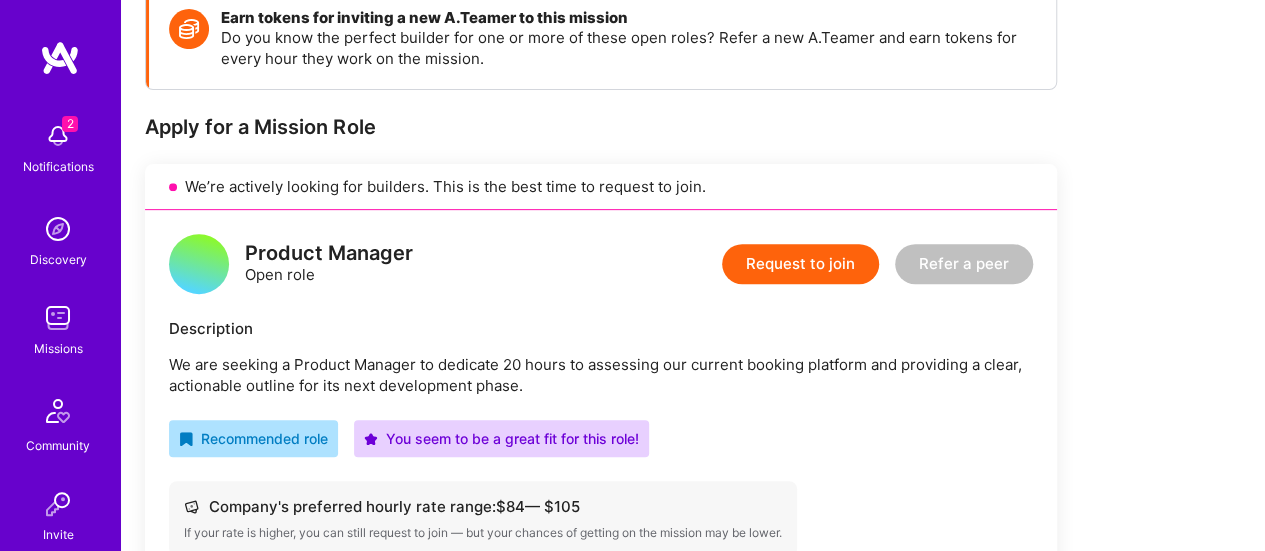 click on "Request to join" at bounding box center [800, 264] 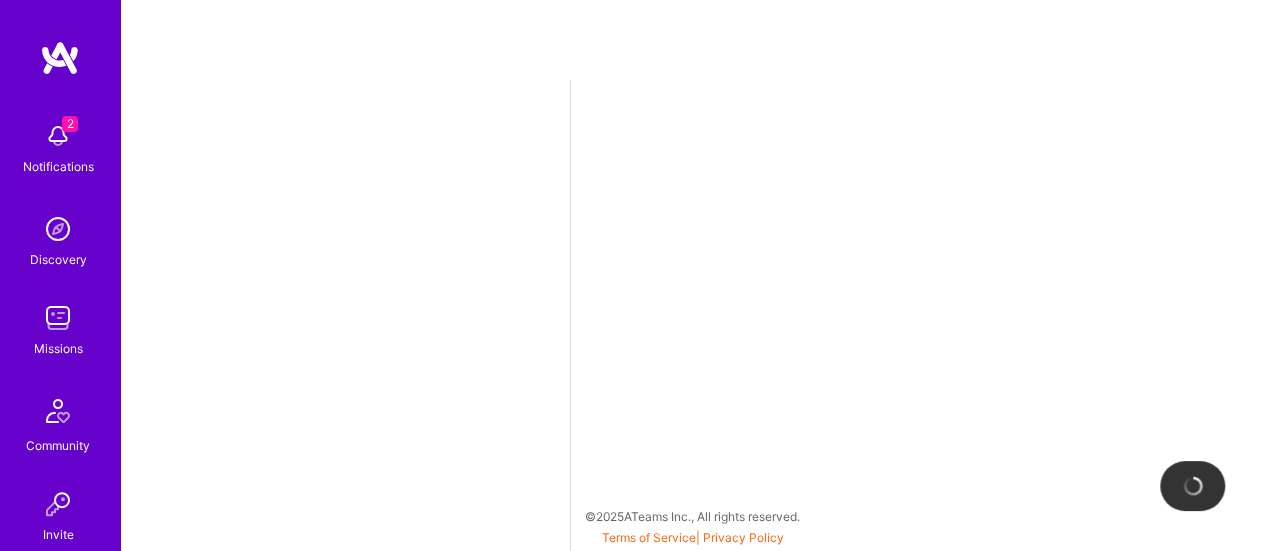 scroll, scrollTop: 0, scrollLeft: 0, axis: both 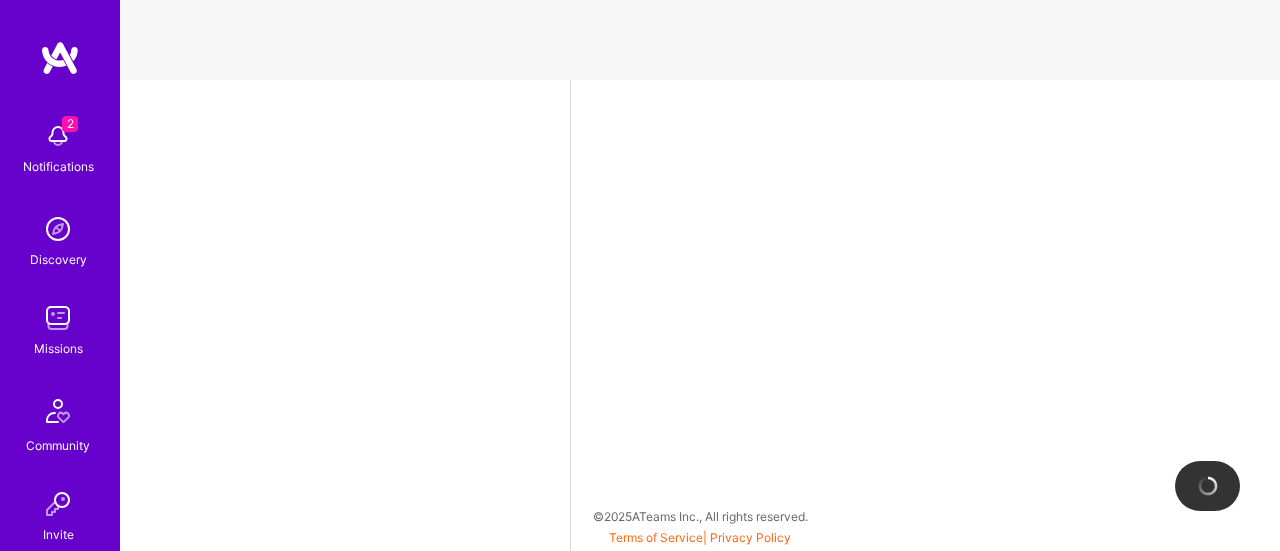 select on "GB" 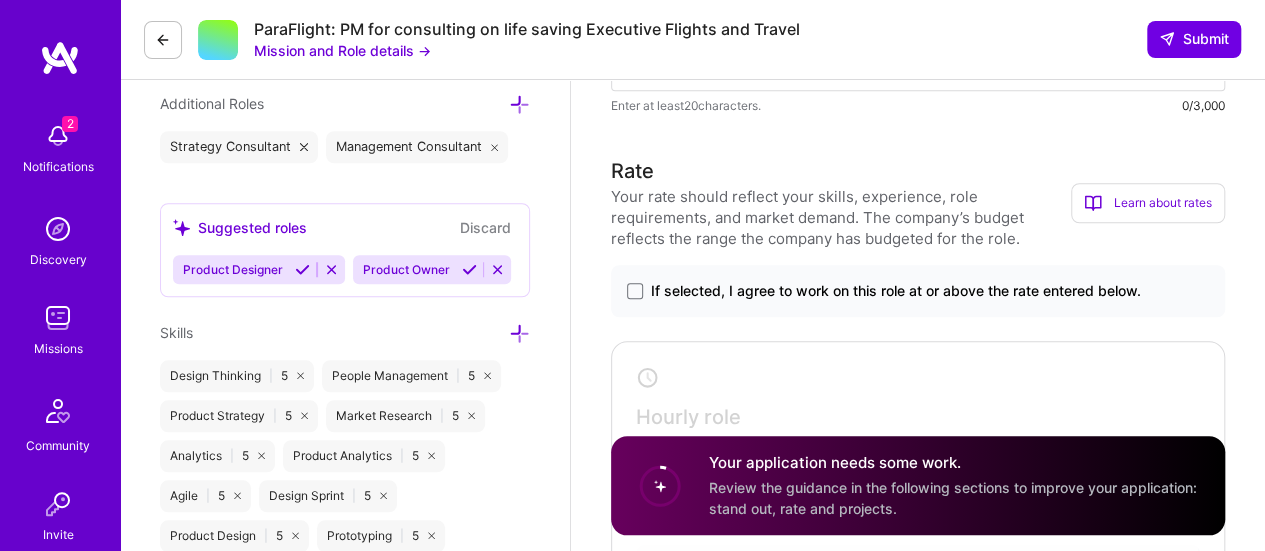 scroll, scrollTop: 720, scrollLeft: 0, axis: vertical 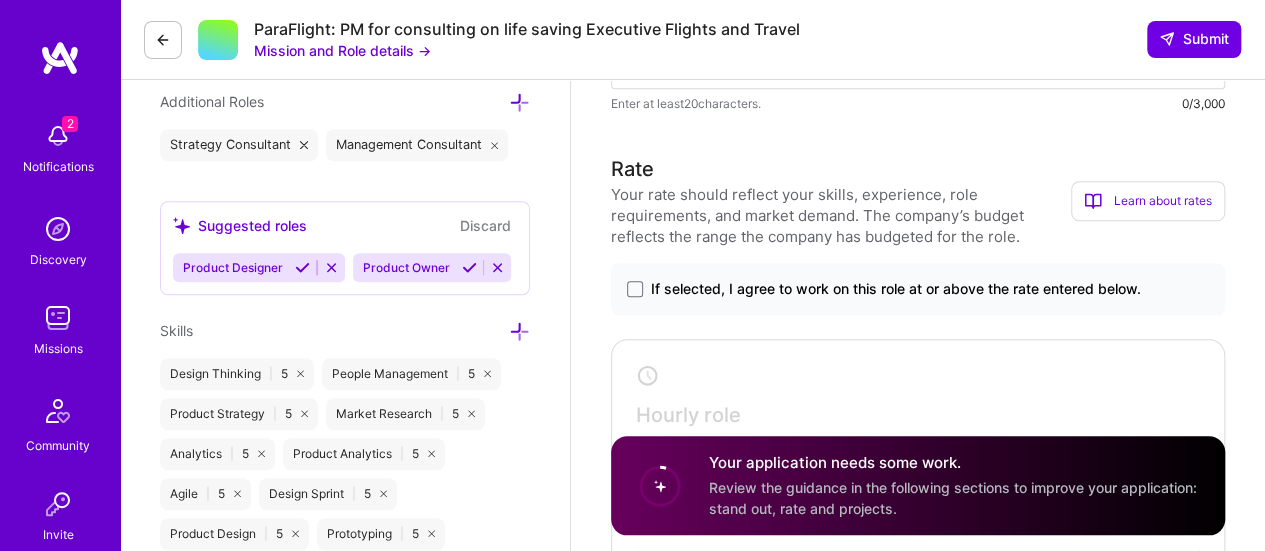 click on "Design Thinking | 5" at bounding box center (237, 374) 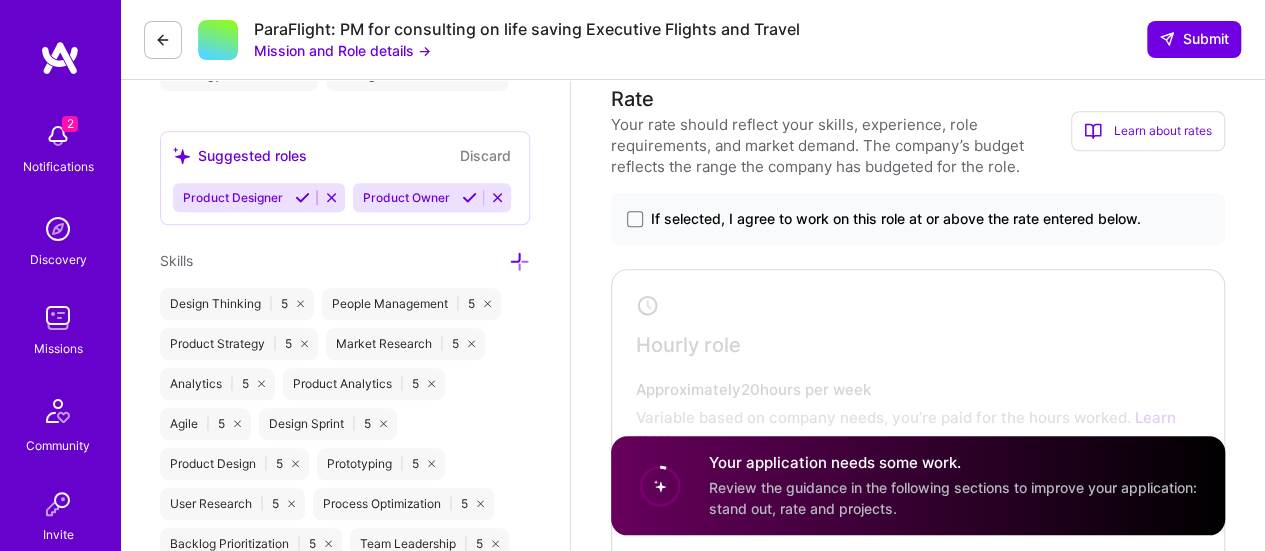 scroll, scrollTop: 813, scrollLeft: 0, axis: vertical 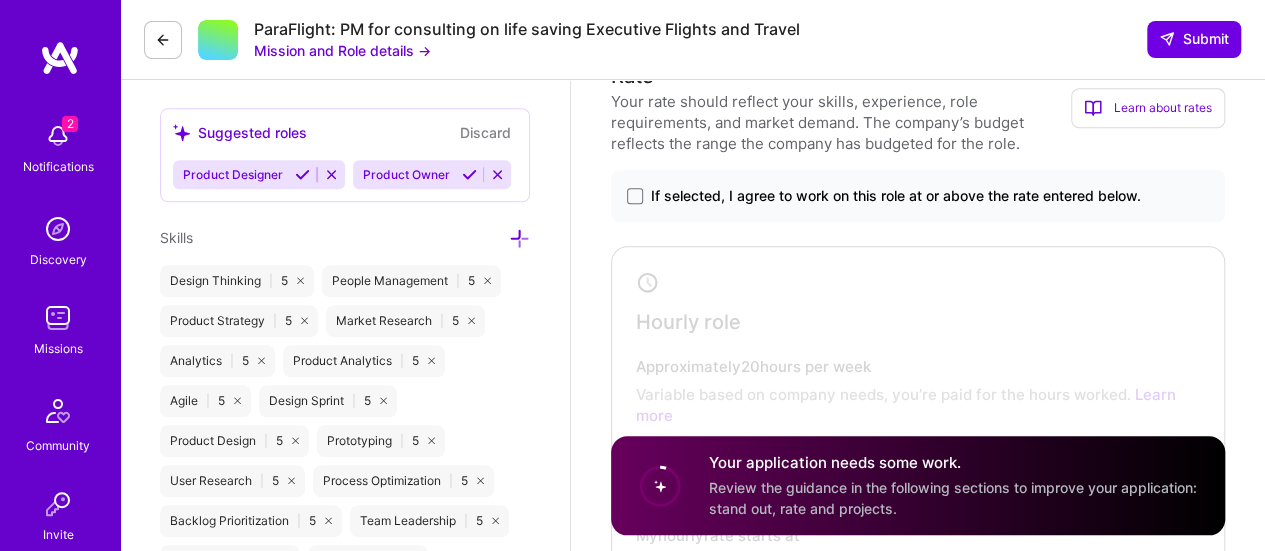 click on "If selected, I agree to work on this role at or above the rate entered below." at bounding box center [896, 196] 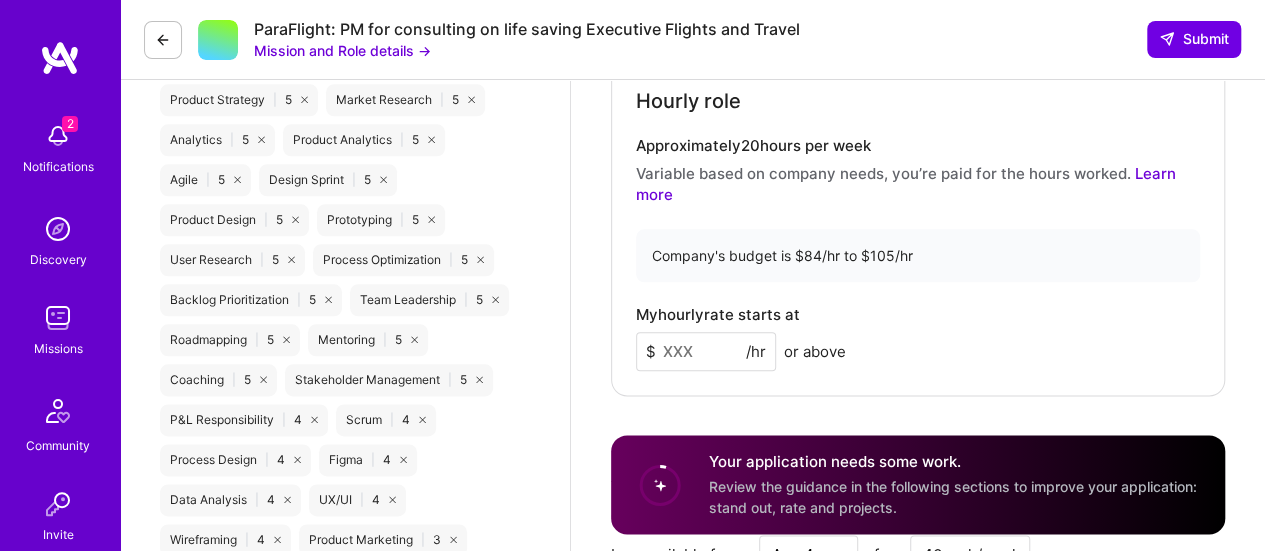 scroll, scrollTop: 1035, scrollLeft: 0, axis: vertical 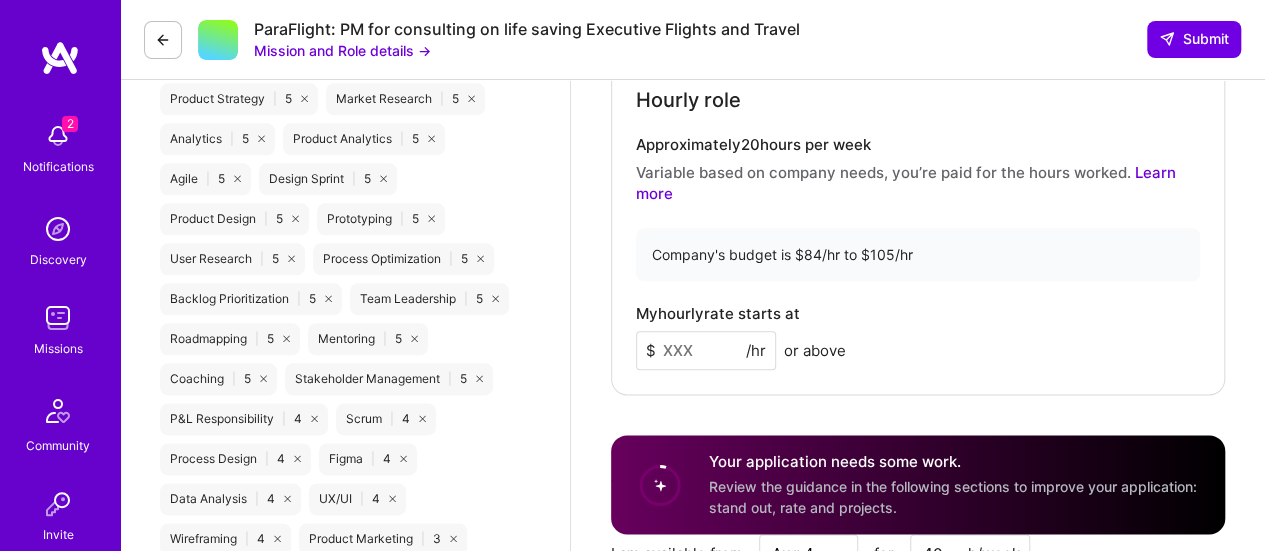 click at bounding box center [706, 350] 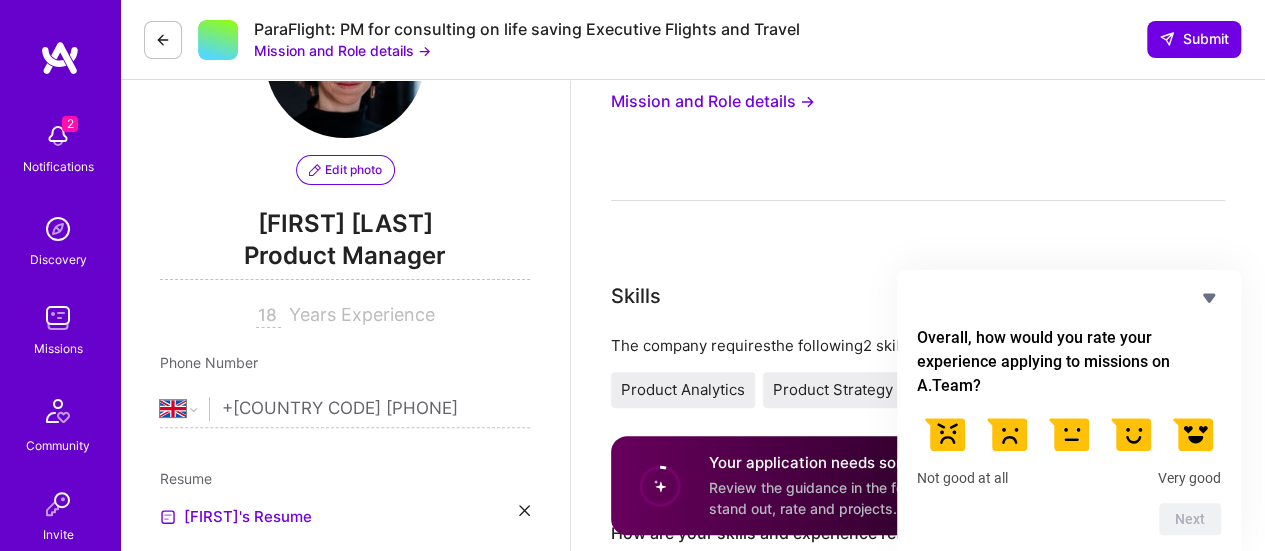 scroll, scrollTop: 0, scrollLeft: 0, axis: both 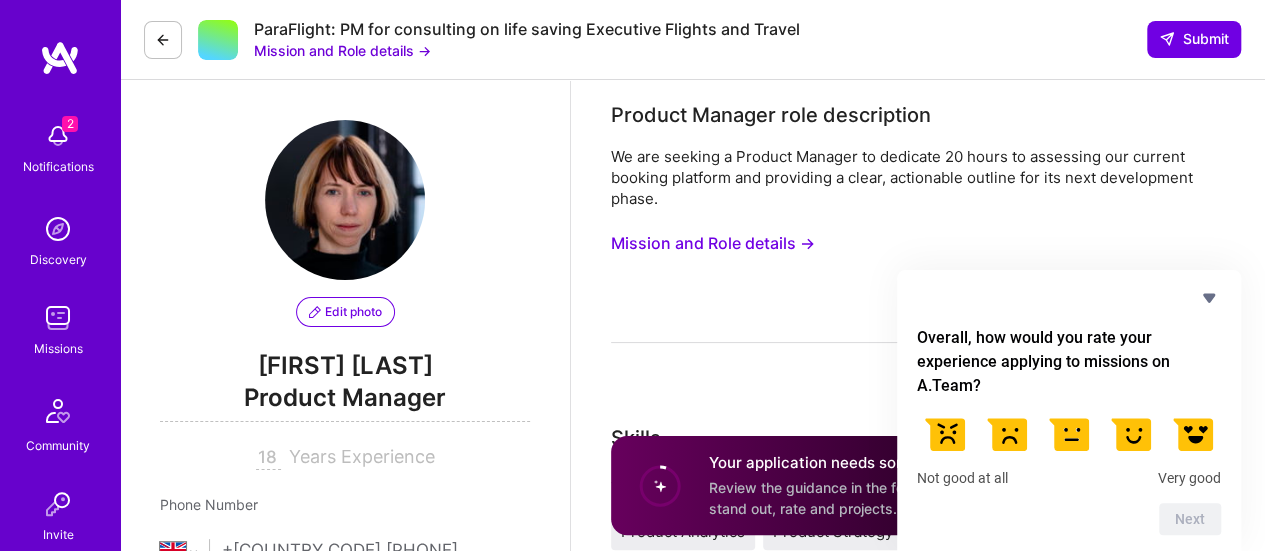 drag, startPoint x: 765, startPoint y: 241, endPoint x: 625, endPoint y: 195, distance: 147.3635 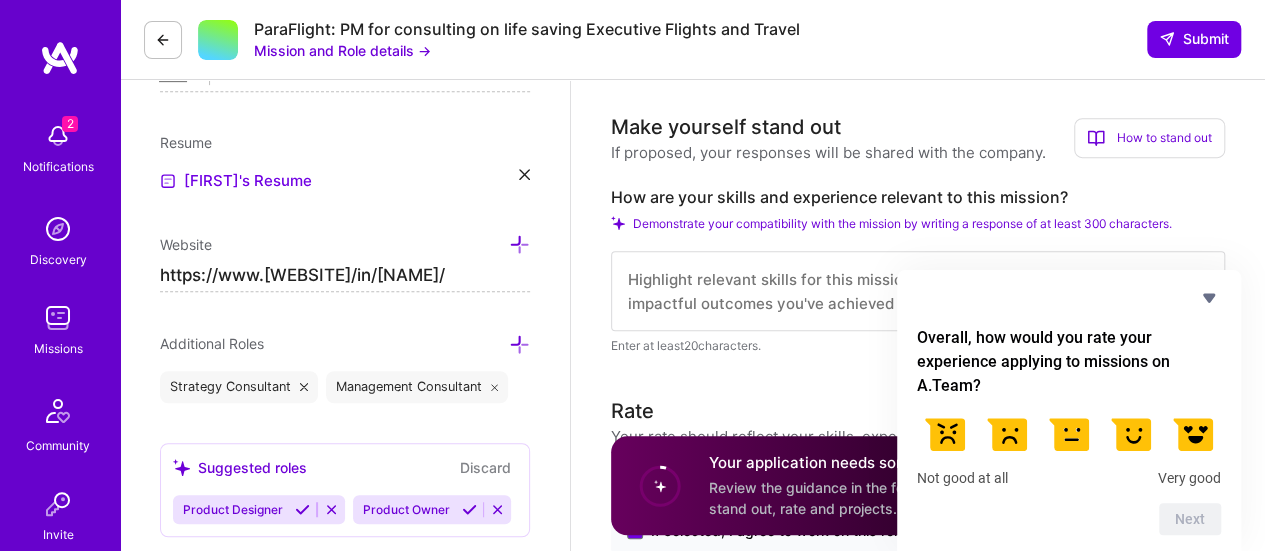 scroll, scrollTop: 492, scrollLeft: 0, axis: vertical 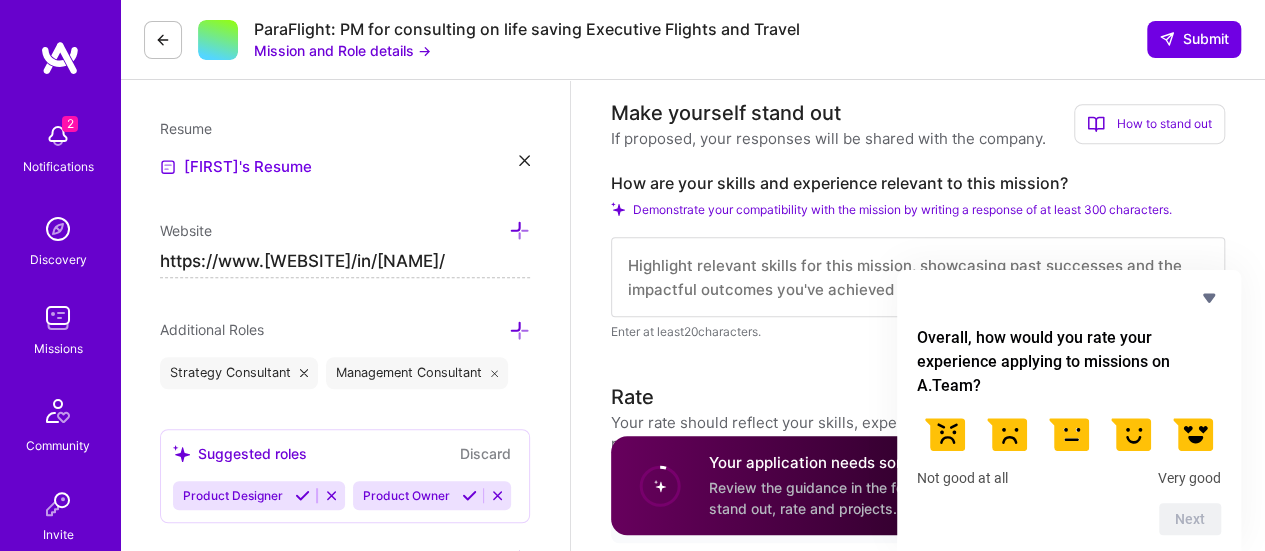 click at bounding box center [918, 277] 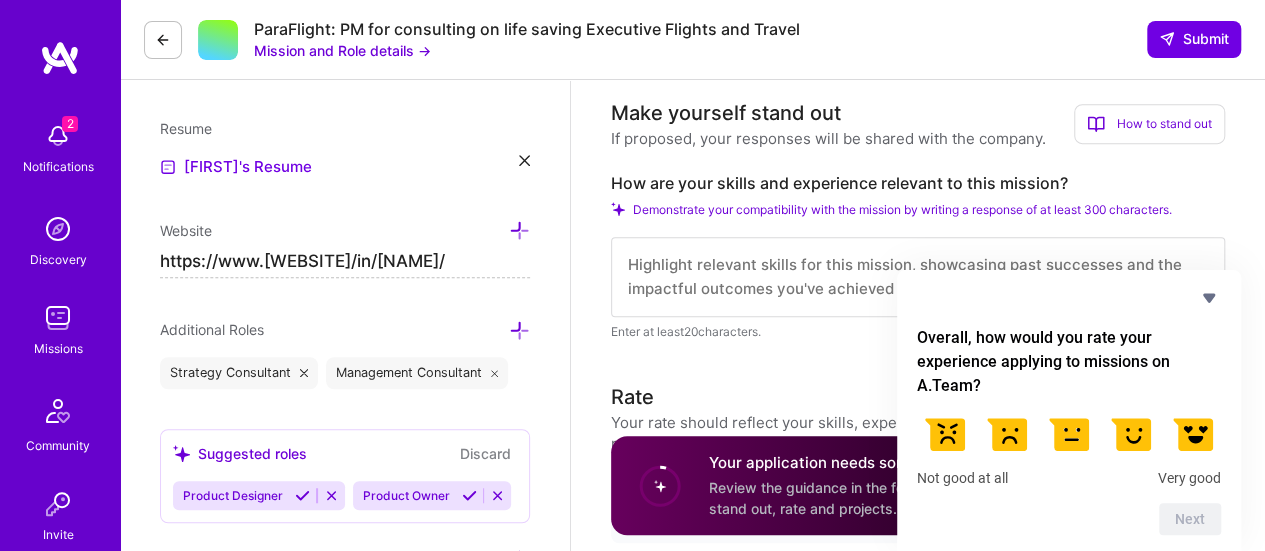 click at bounding box center (918, 277) 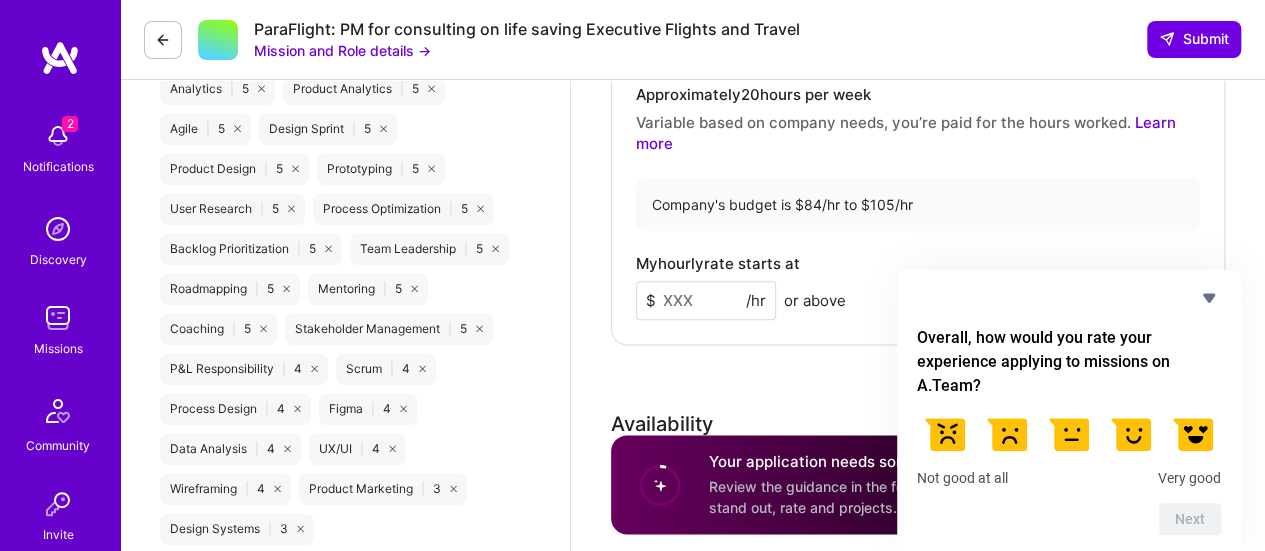 scroll, scrollTop: 1113, scrollLeft: 0, axis: vertical 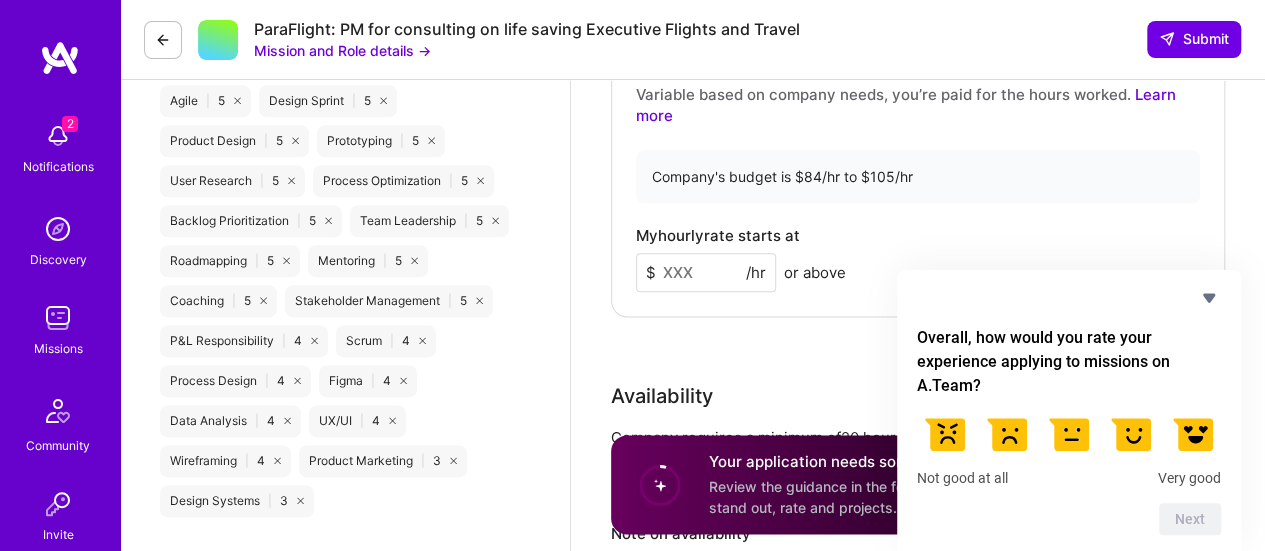click at bounding box center (706, 272) 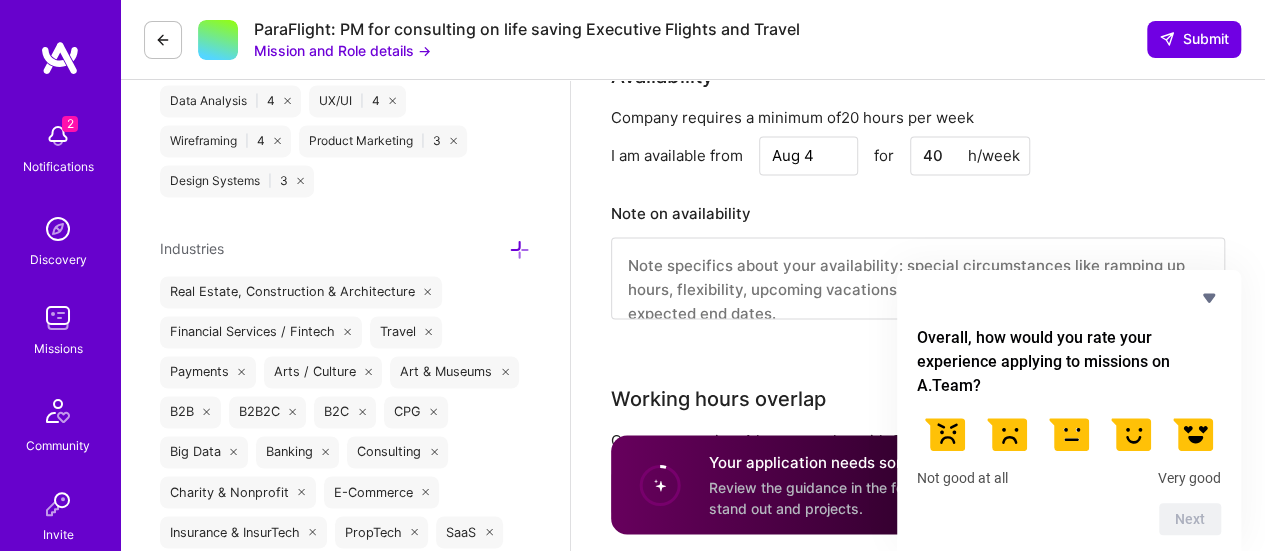 scroll, scrollTop: 1434, scrollLeft: 0, axis: vertical 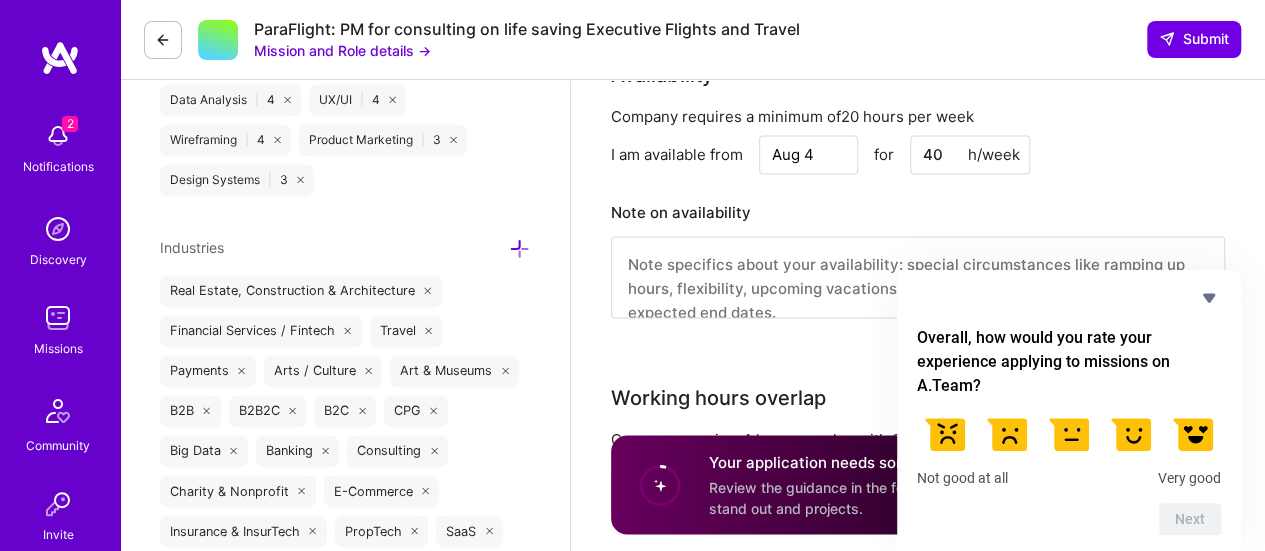type on "100" 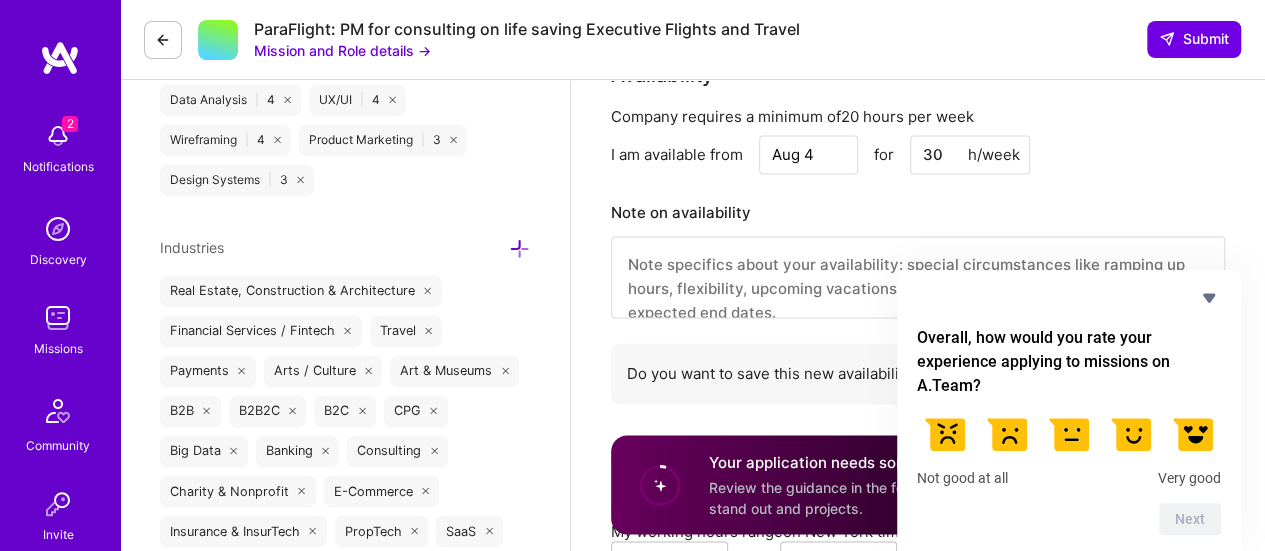 type on "30" 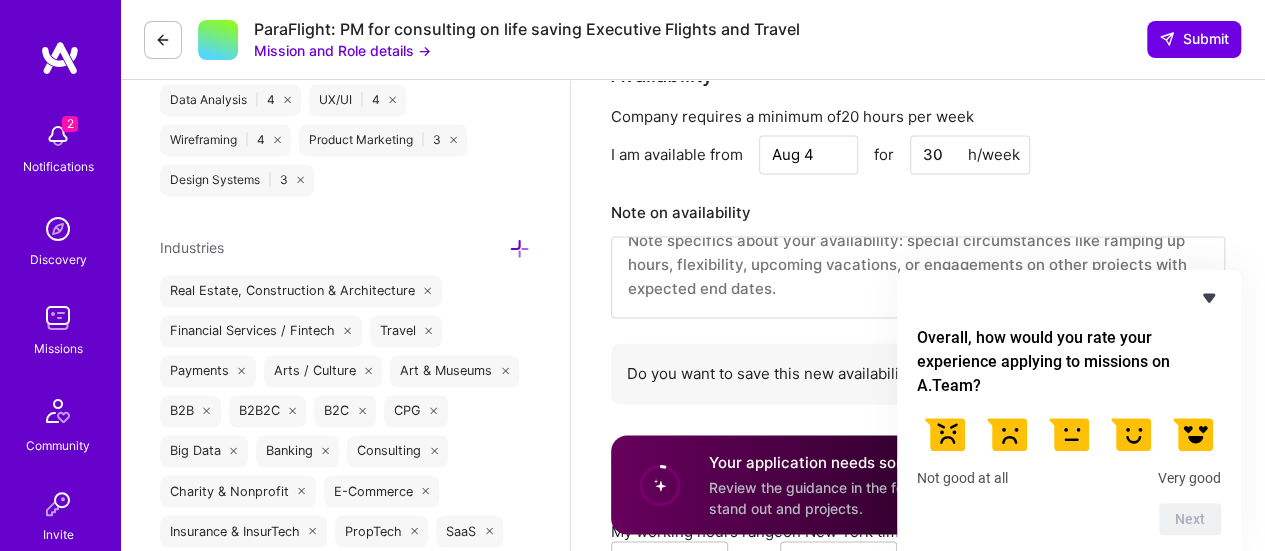 click 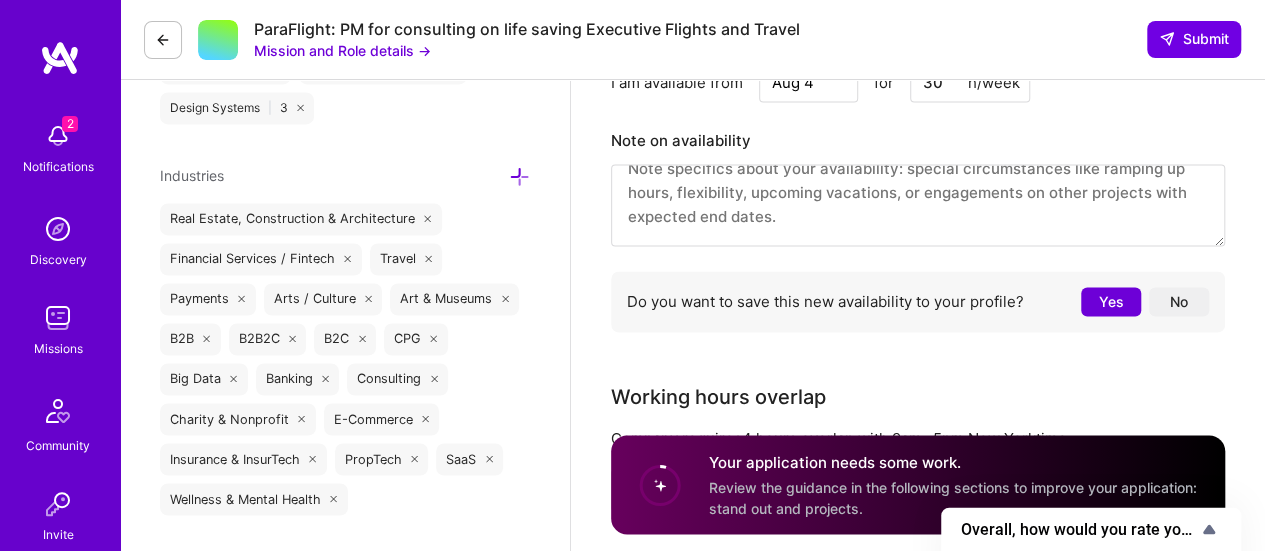 scroll, scrollTop: 1518, scrollLeft: 0, axis: vertical 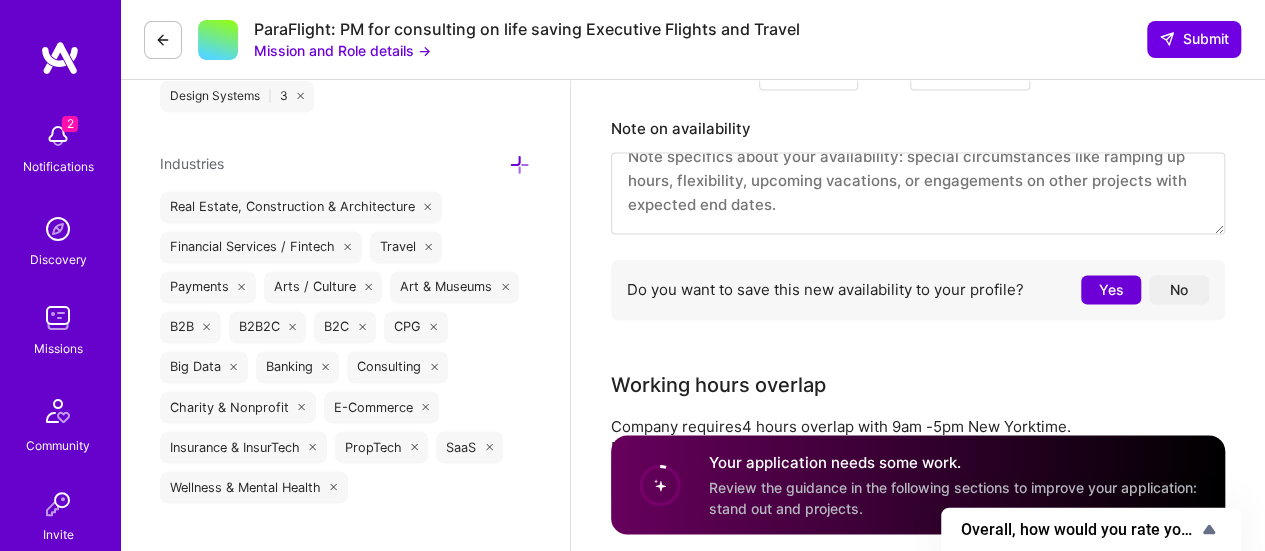 click on "No" at bounding box center (1179, 289) 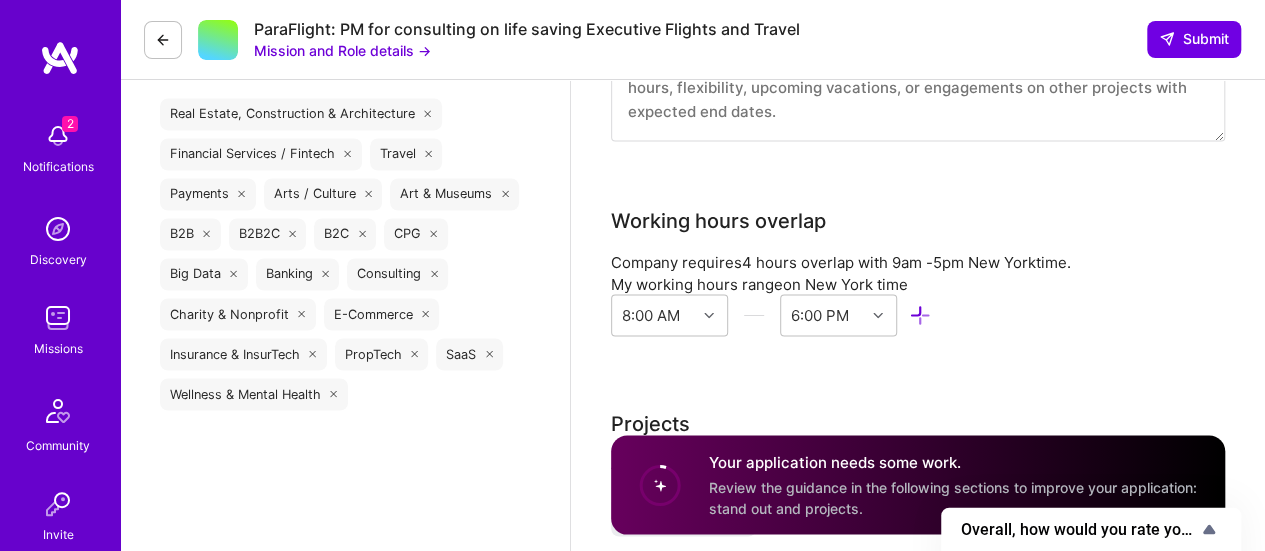 scroll, scrollTop: 1617, scrollLeft: 0, axis: vertical 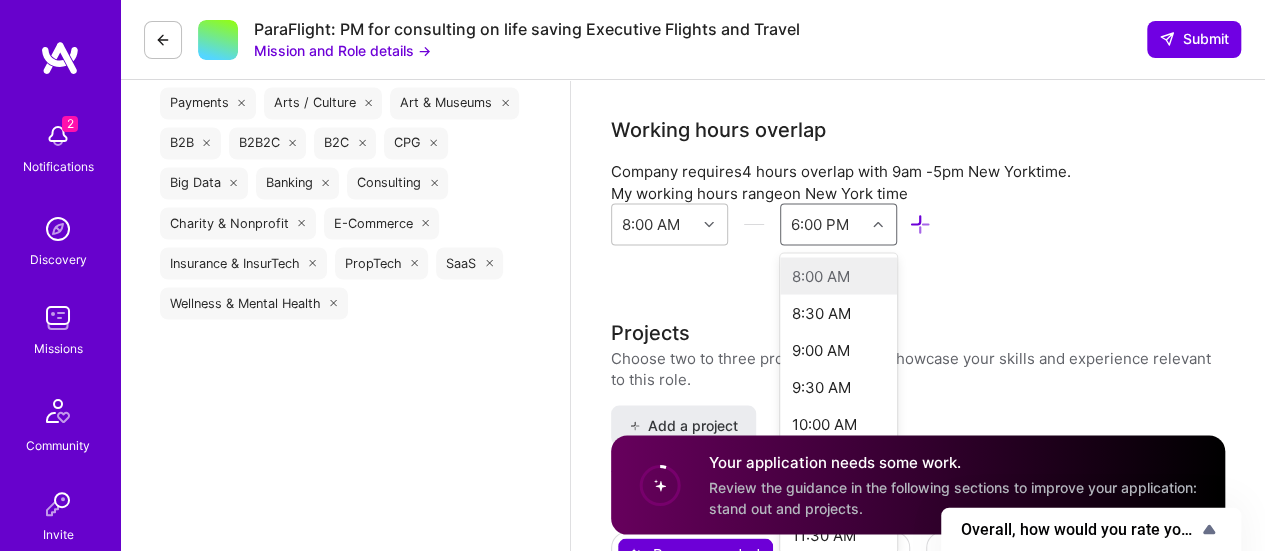 click on "option 8:00 AM focused disabled, 1 of 48. 48 results available. Use Up and Down to choose options, press Escape to exit the menu, press Tab to select the option and exit the menu. 6:00 PM 8:00 AM 8:30 AM 9:00 AM 9:30 AM 10:00 AM 10:30 AM 11:00 AM 11:30 AM 12:00 PM 12:30 PM 1:00 PM 1:30 PM 2:00 PM 2:30 PM 3:00 PM 3:30 PM 4:00 PM 4:30 PM 5:00 PM 5:30 PM 6:00 PM 6:30 PM 7:00 PM 7:30 PM 8:00 PM 8:30 PM 9:00 PM 9:30 PM 10:00 PM 10:30 PM 11:00 PM 11:30 PM 12:00 AM 12:30 AM 1:00 AM 1:30 AM 2:00 AM 2:30 AM 3:00 AM 3:30 AM 4:00 AM 4:30 AM 5:00 AM 5:30 AM 6:00 AM 6:30 AM 7:00 AM 7:30 AM" at bounding box center (838, 224) 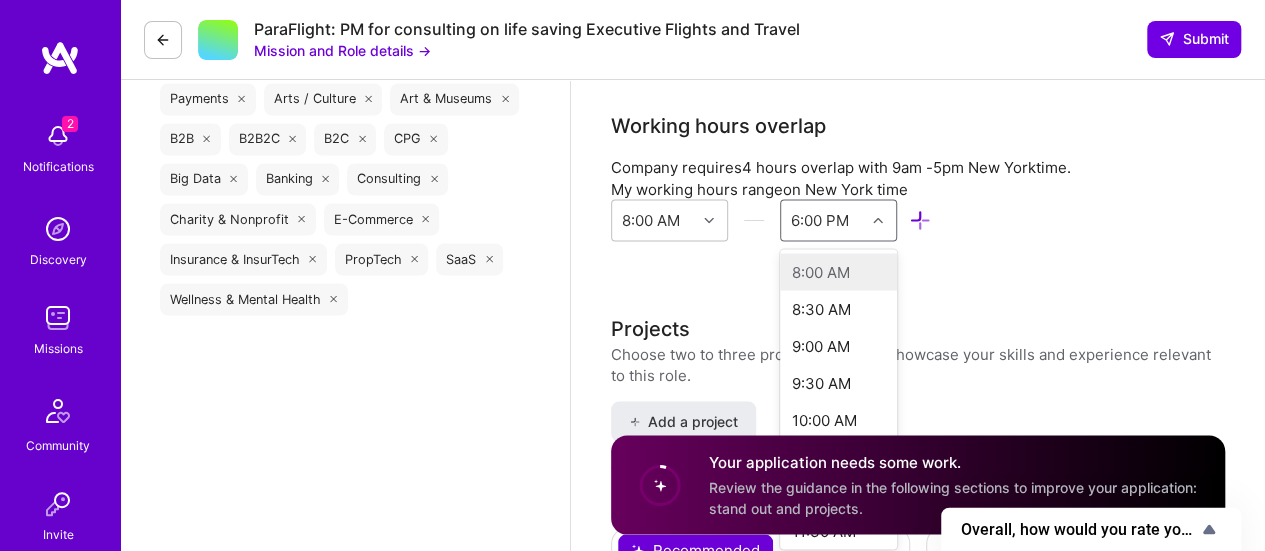 scroll, scrollTop: 1708, scrollLeft: 0, axis: vertical 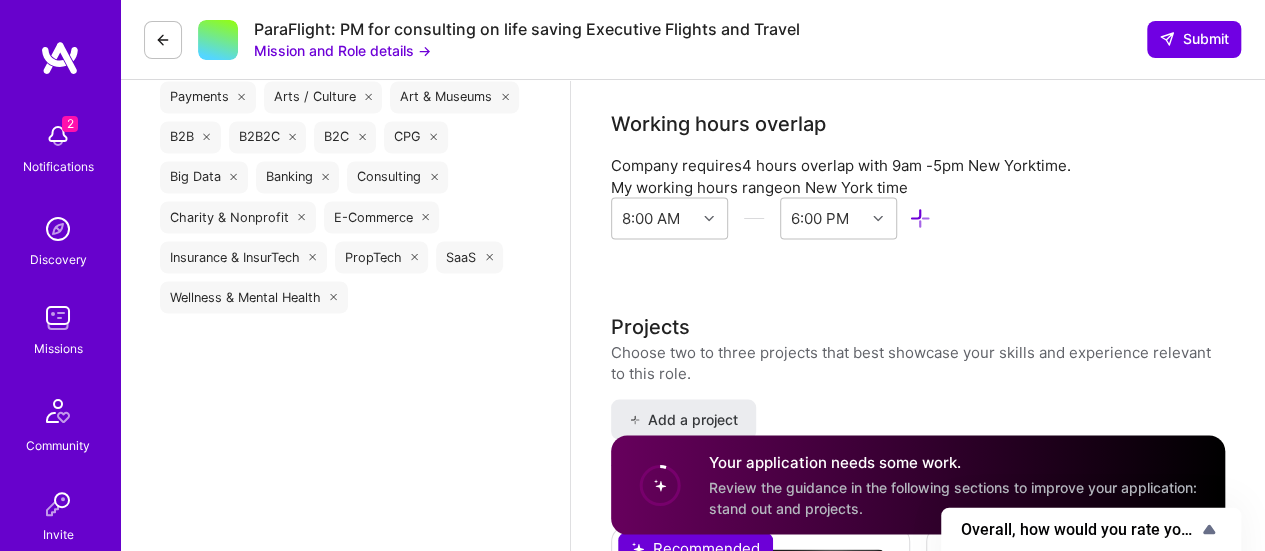 click on "My working hours range on [CITY] time 8:00 AM 6:00 PM" at bounding box center (918, 211) 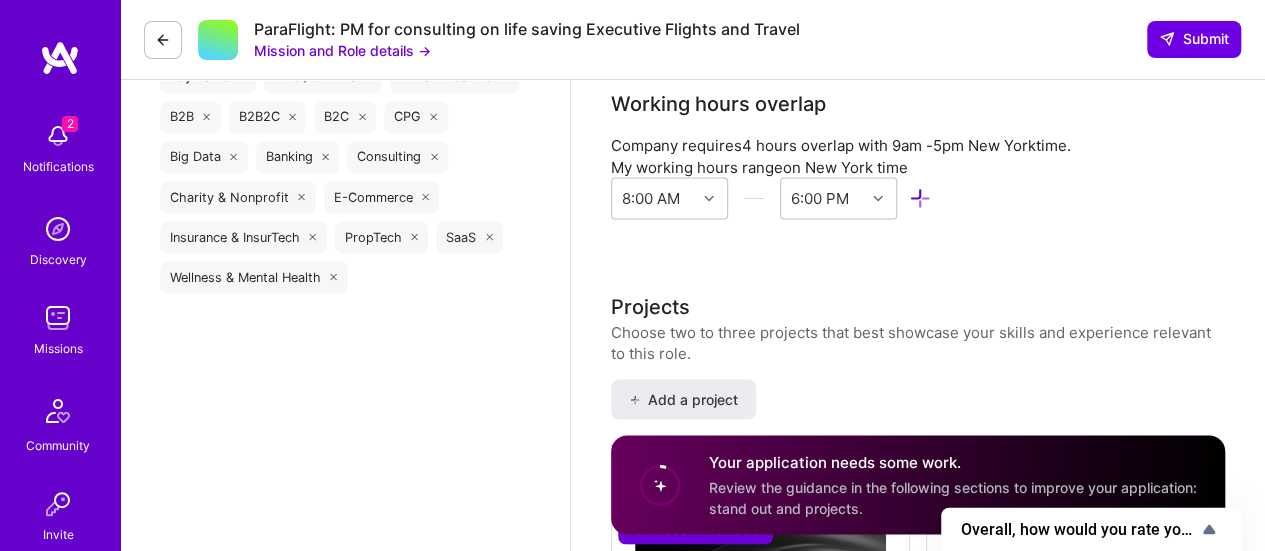 scroll, scrollTop: 1726, scrollLeft: 0, axis: vertical 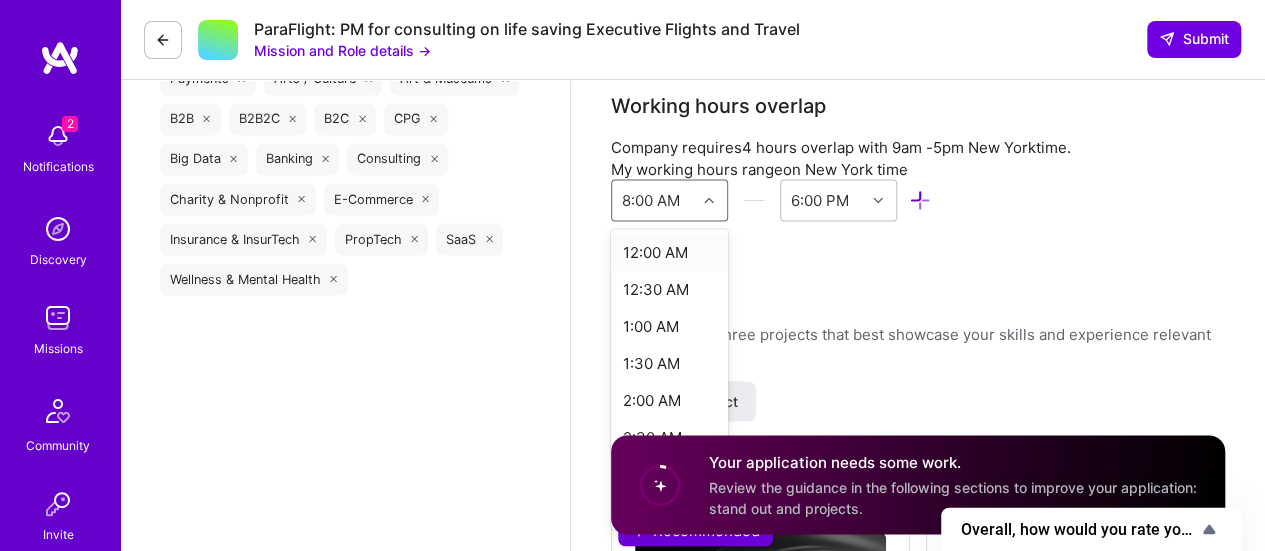 click at bounding box center (709, 200) 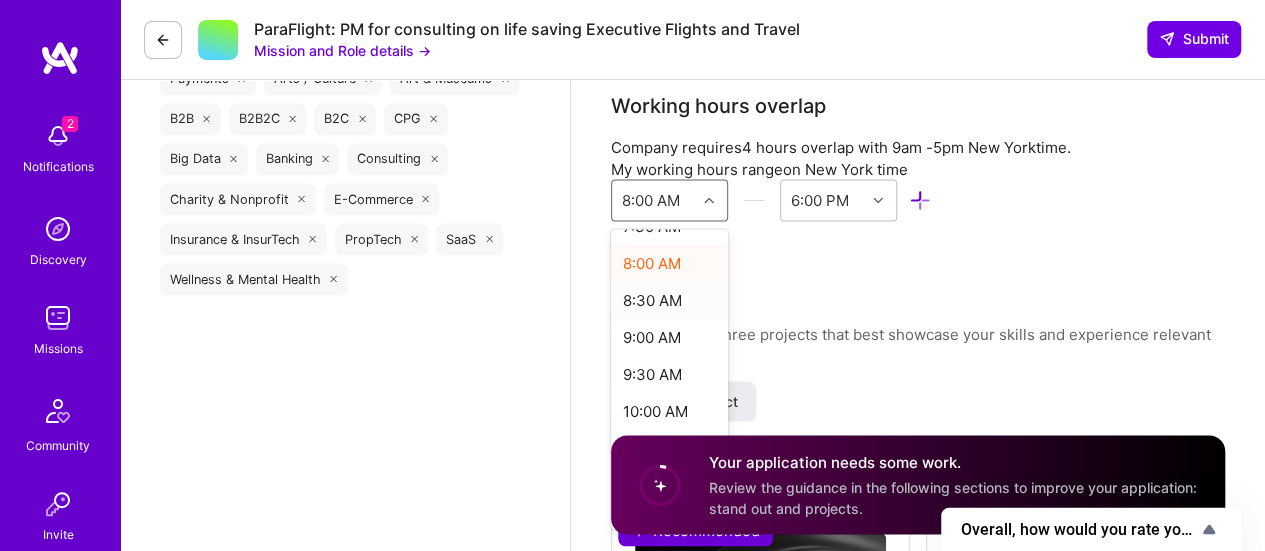 scroll, scrollTop: 582, scrollLeft: 0, axis: vertical 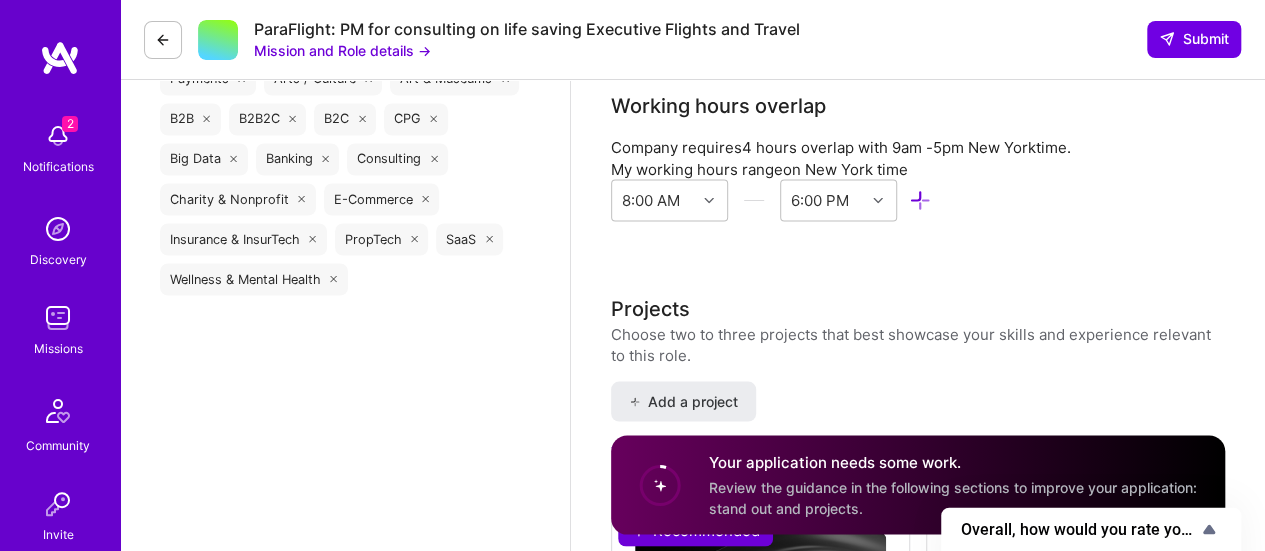 click on "Product Manager role description We are seeking a Product Manager to dedicate 20 hours to assessing our current booking platform and providing a clear, actionable outline for its next development phase. Mission and Role details → Skills The company requires  the following  2 skills Product Analytics Product Strategy Make yourself stand out If proposed, your responses will be shared with the company. How to stand out Use this section to set yourself apart from other builders. How are your skills and experience relevant to this mission? Elaborate on how your skills specifically align with this mission, diving deeper than surface-level mentions. For instance, instead of saying "Experienced in project management," you might share "Led a team of 5 in developing a successful mobile app within budget constraints, resulting in a 30% user increase in 3 months." How are your skills and experience relevant to this mission? Enter at least  20  characters. 0/3,000 Rate Learn about rates Tips for setting your rate     20" at bounding box center [918, 757] 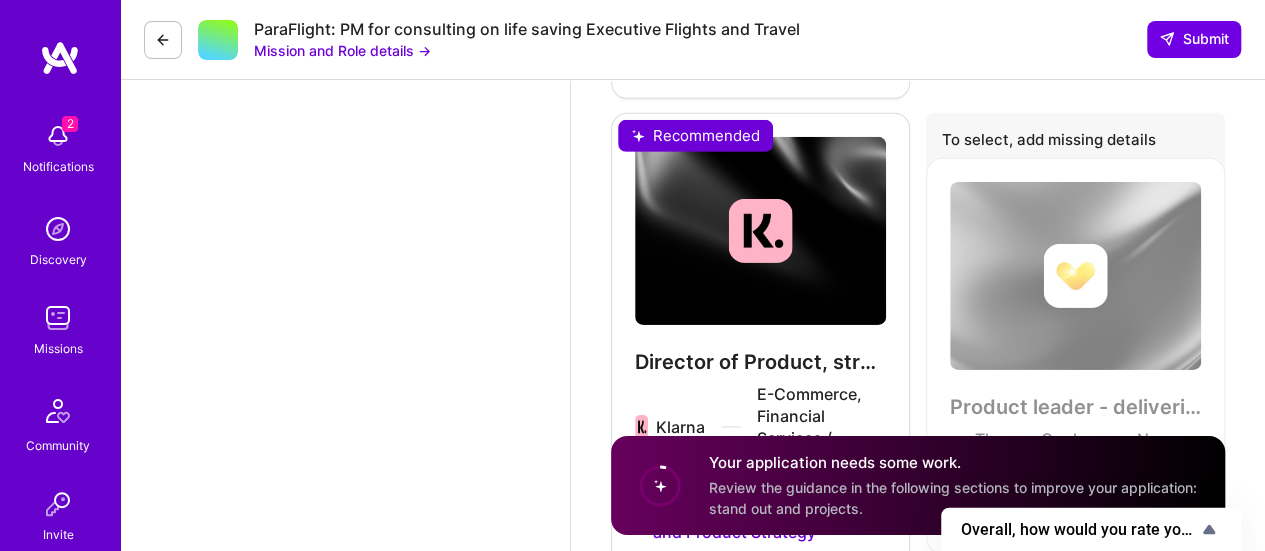 scroll, scrollTop: 3148, scrollLeft: 0, axis: vertical 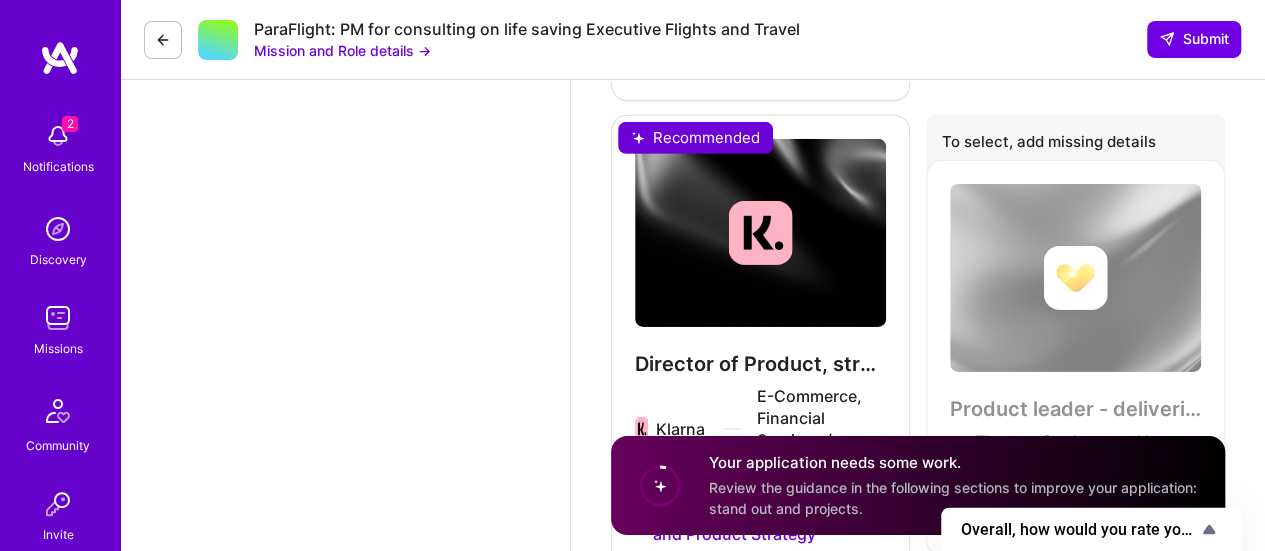 click on "Product leader - delivering a transformative eCommerce capability for a previously offline travel company, at the same time building product, analytics and development teams. Thomas Cook Group plc   No industry Update" at bounding box center (1075, 357) 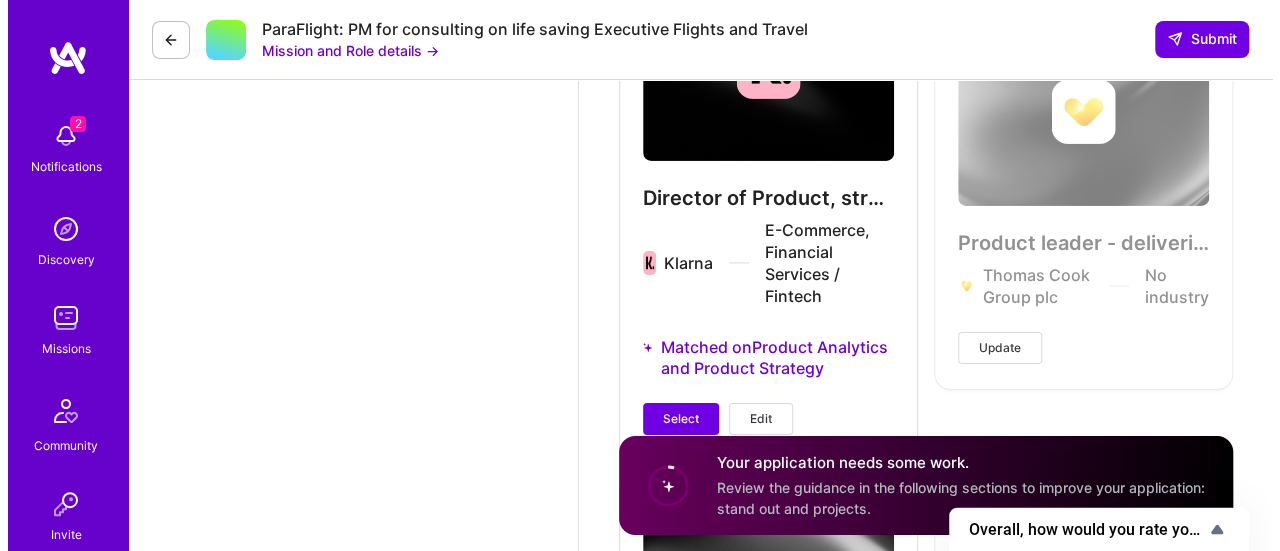 scroll, scrollTop: 3332, scrollLeft: 0, axis: vertical 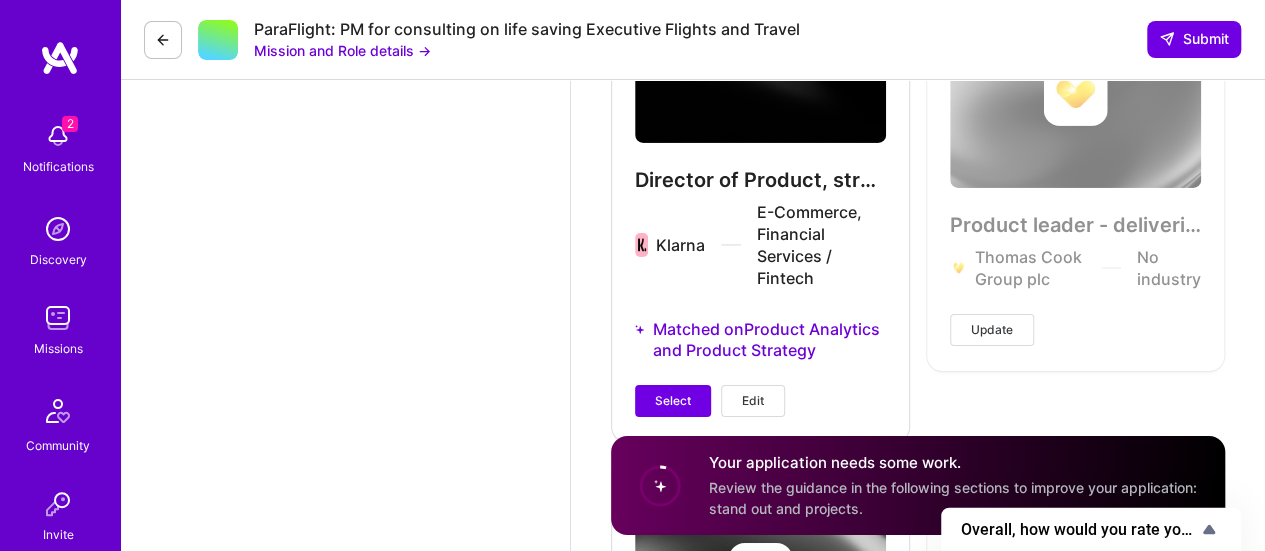 click on "Update" at bounding box center [992, 330] 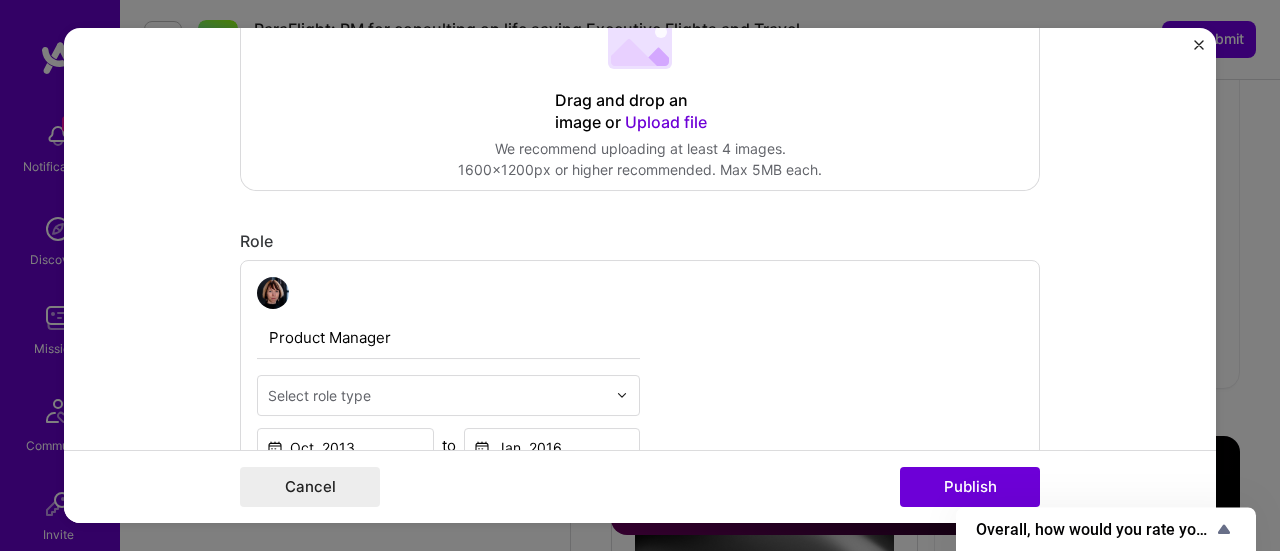 scroll, scrollTop: 580, scrollLeft: 0, axis: vertical 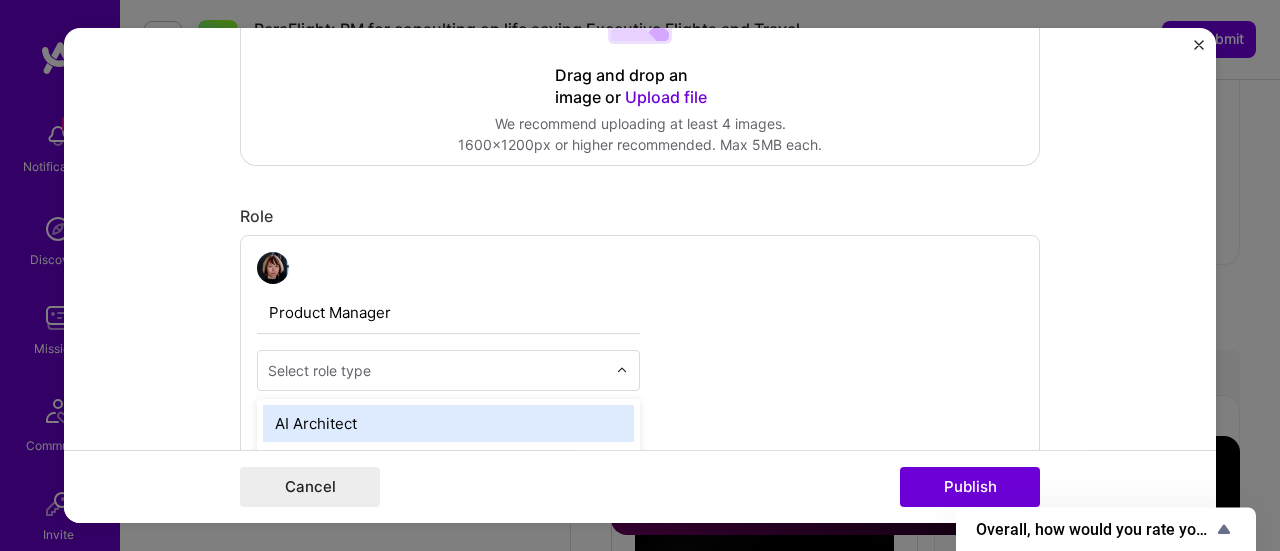click at bounding box center (622, 370) 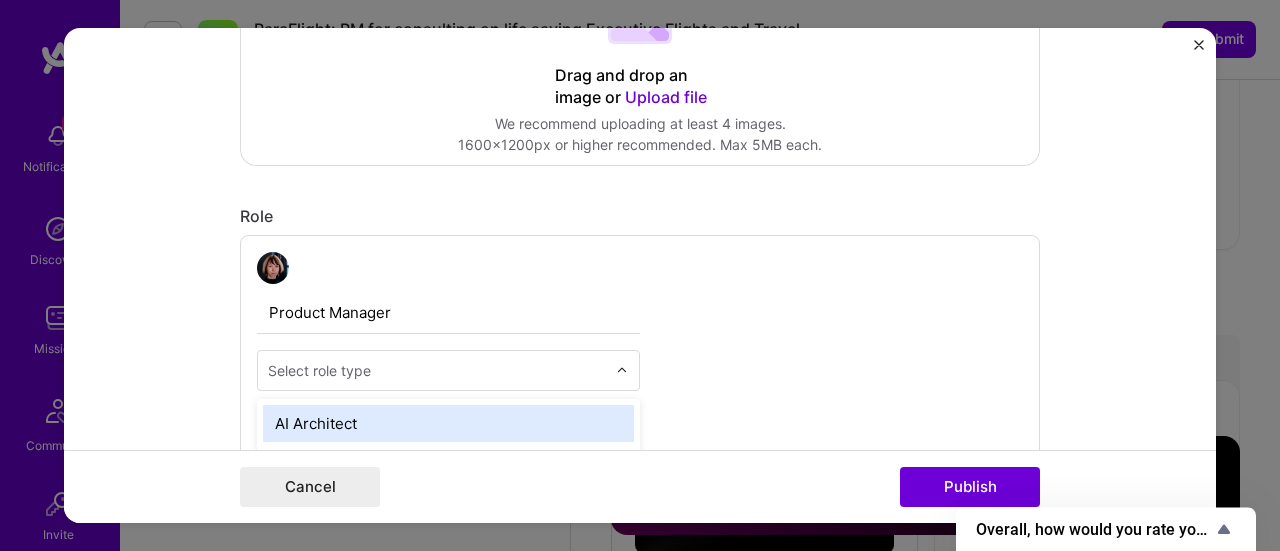 scroll, scrollTop: 3479, scrollLeft: 0, axis: vertical 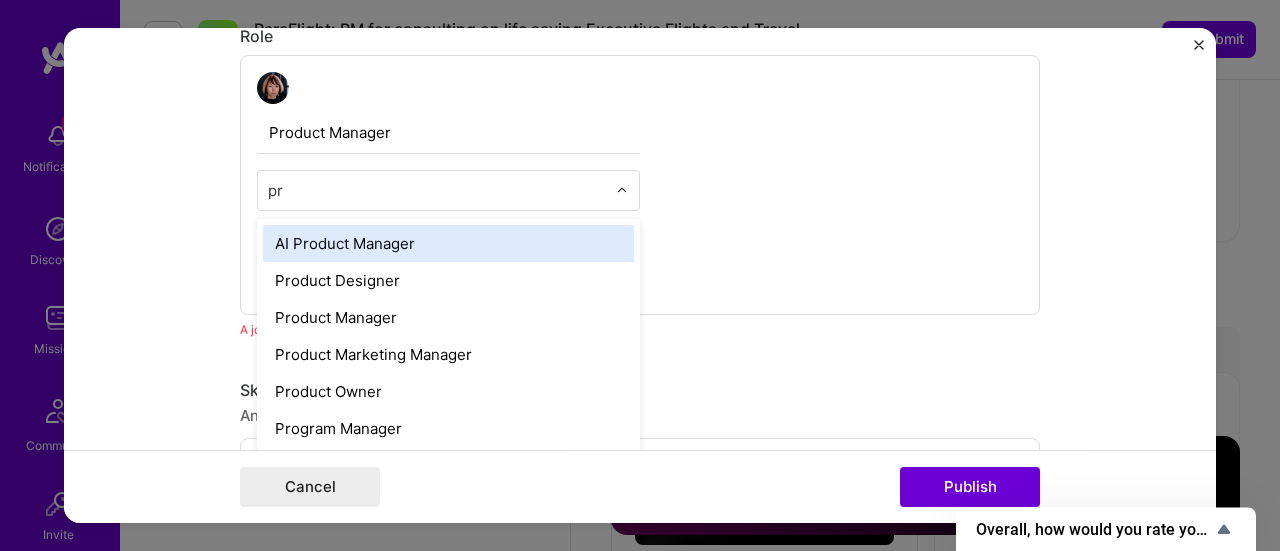 type on "p" 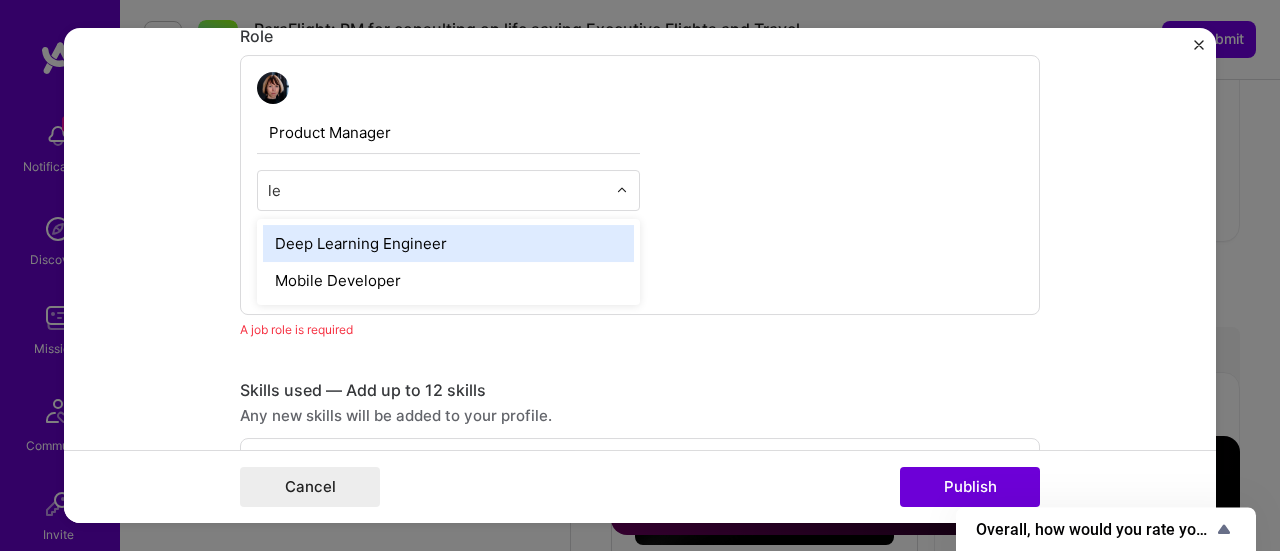 type on "l" 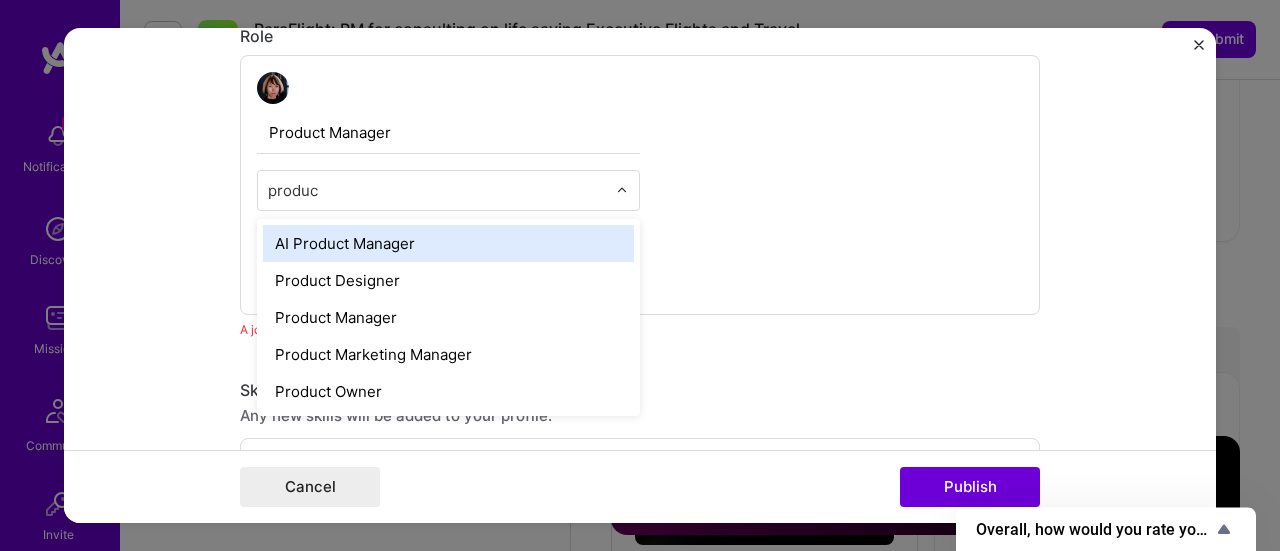 type on "product" 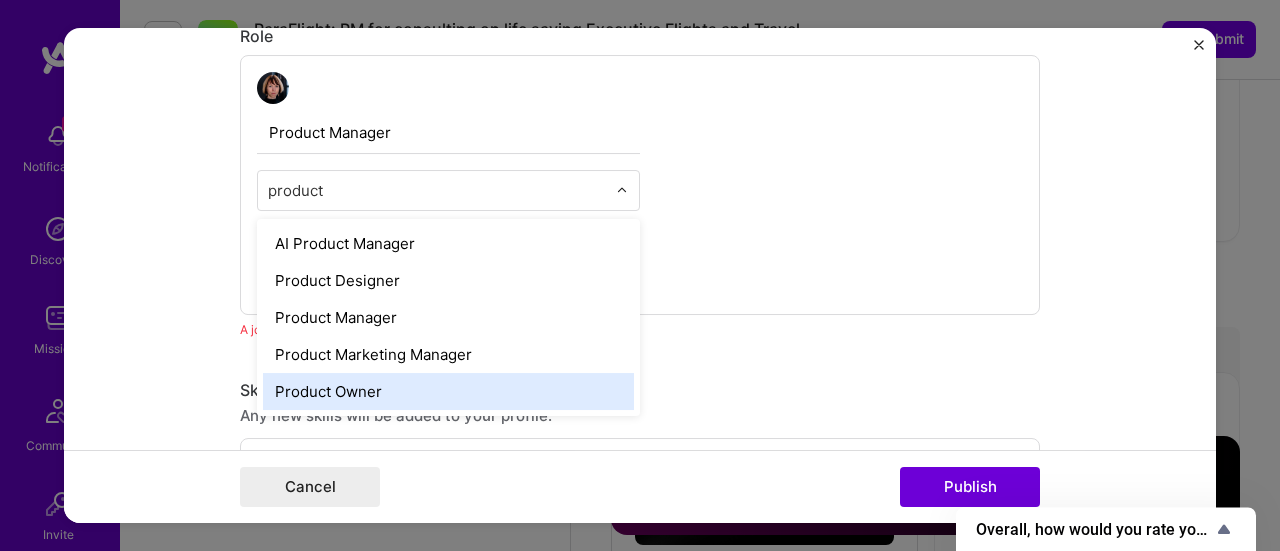 drag, startPoint x: 614, startPoint y: 363, endPoint x: 580, endPoint y: 377, distance: 36.769554 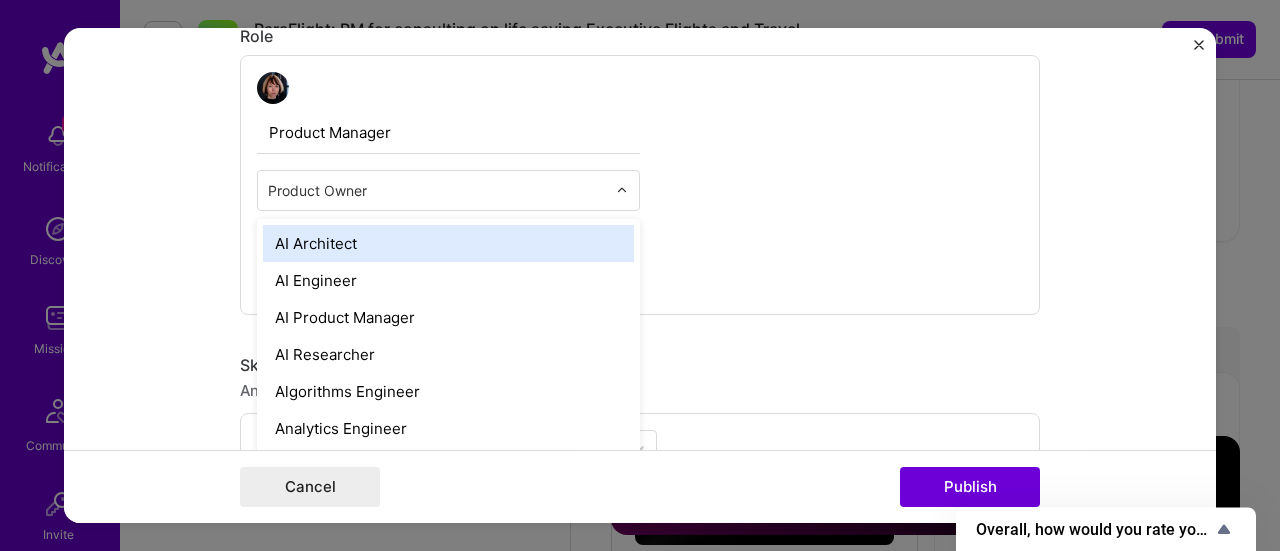 click at bounding box center (622, 190) 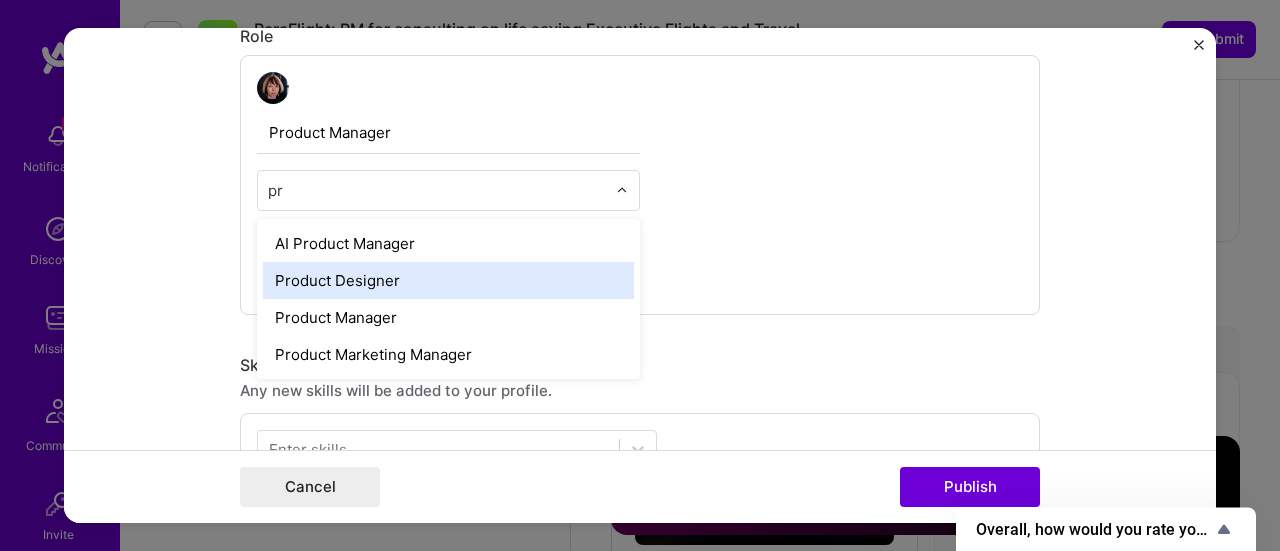 type on "p" 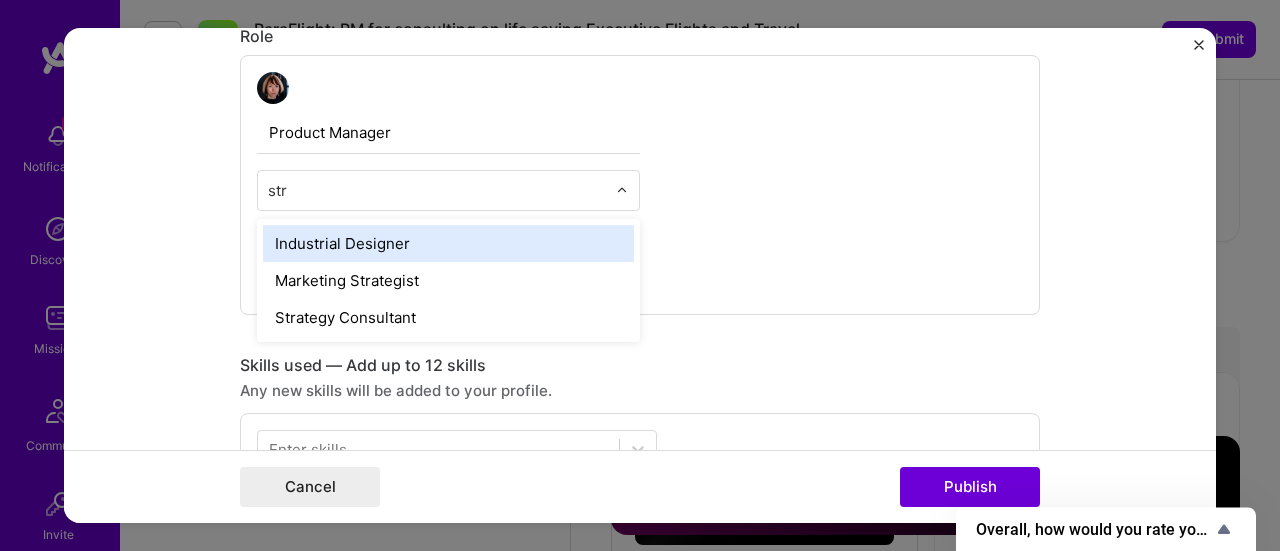type on "stra" 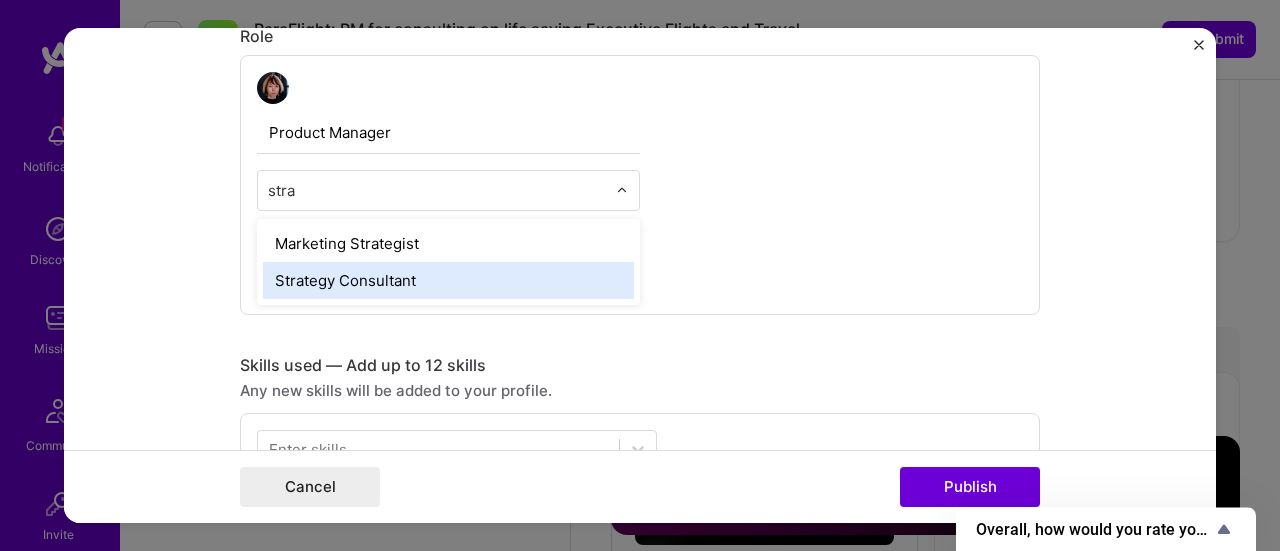 click on "Strategy Consultant" at bounding box center [448, 280] 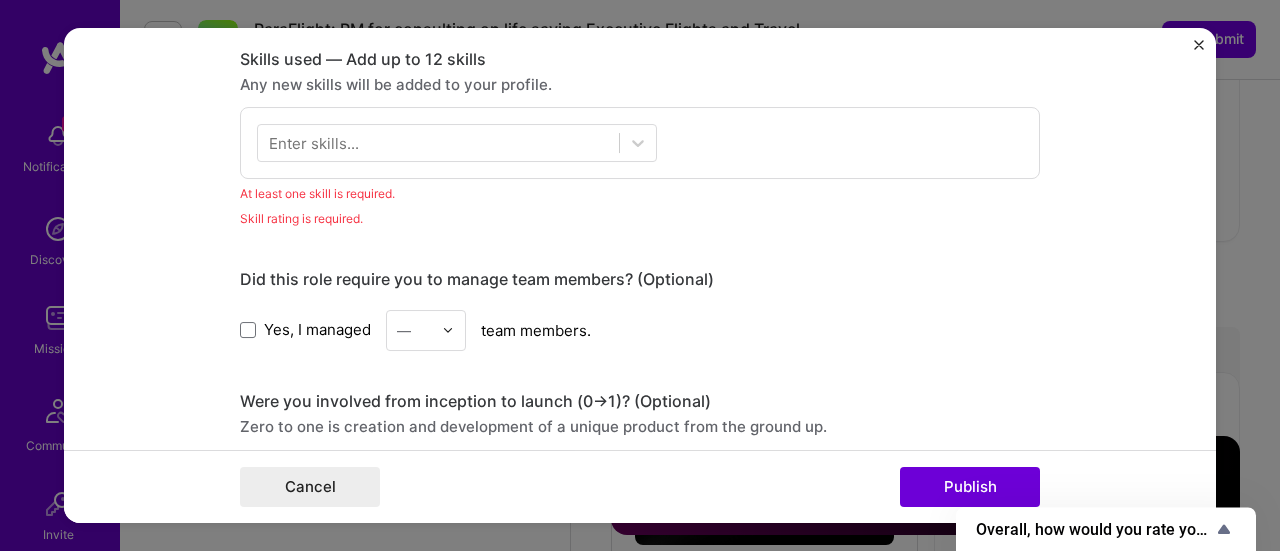 scroll, scrollTop: 1070, scrollLeft: 0, axis: vertical 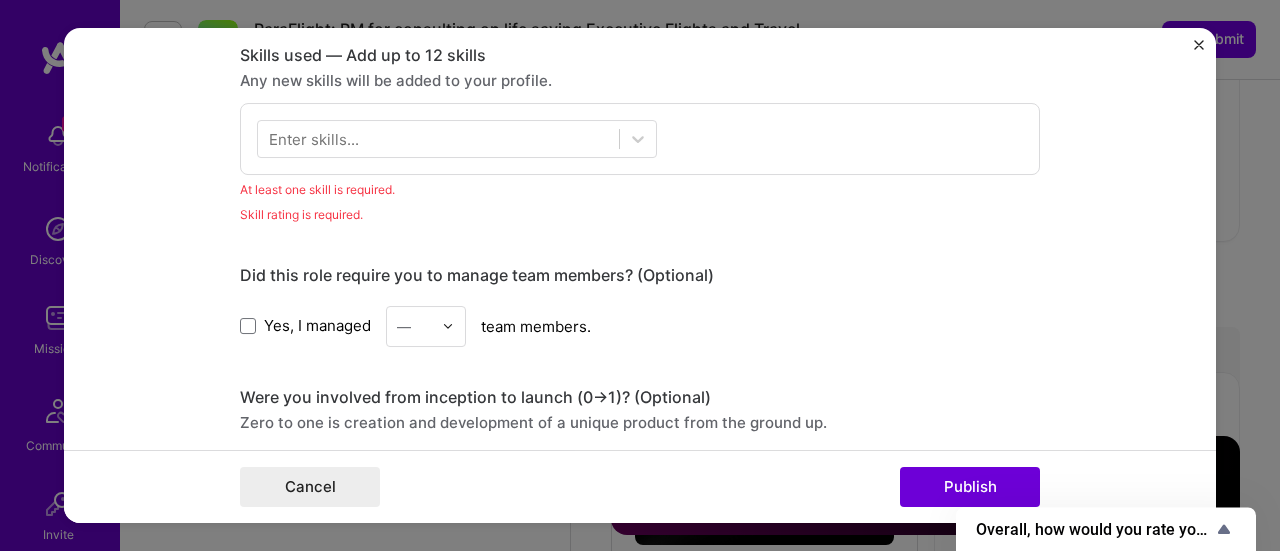 click on "Yes, I managed — team members." at bounding box center [640, 326] 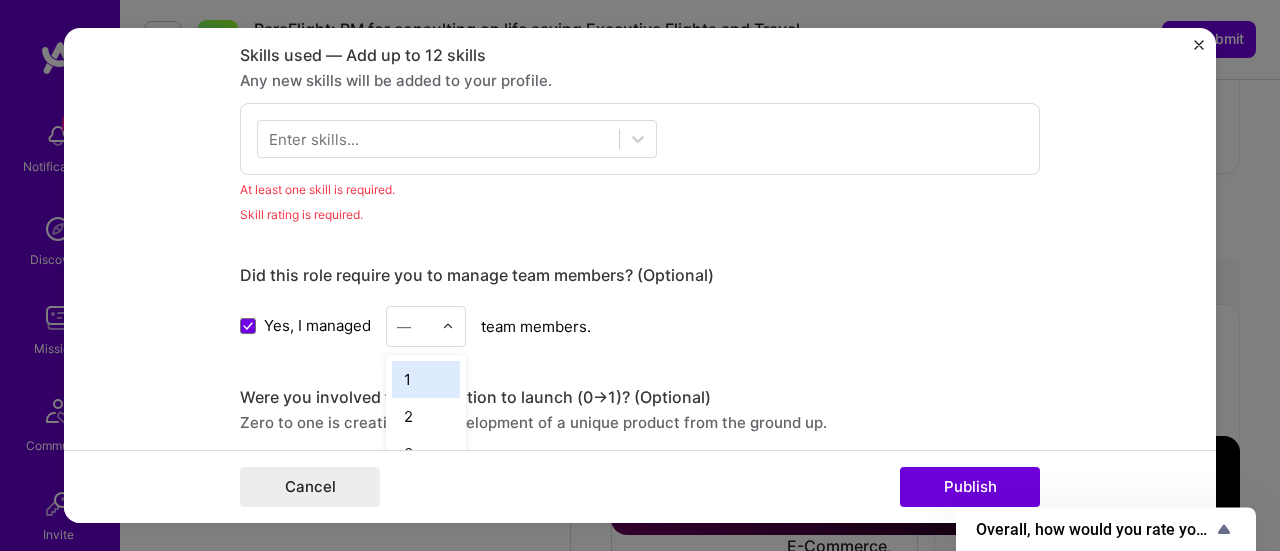 click at bounding box center [414, 326] 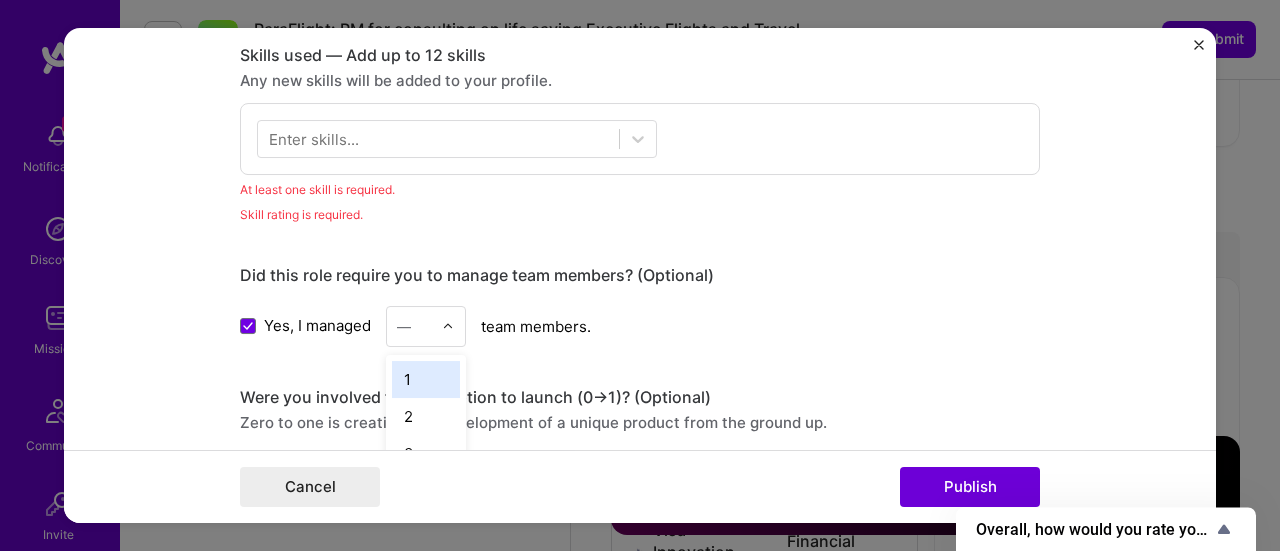 scroll, scrollTop: 3579, scrollLeft: 0, axis: vertical 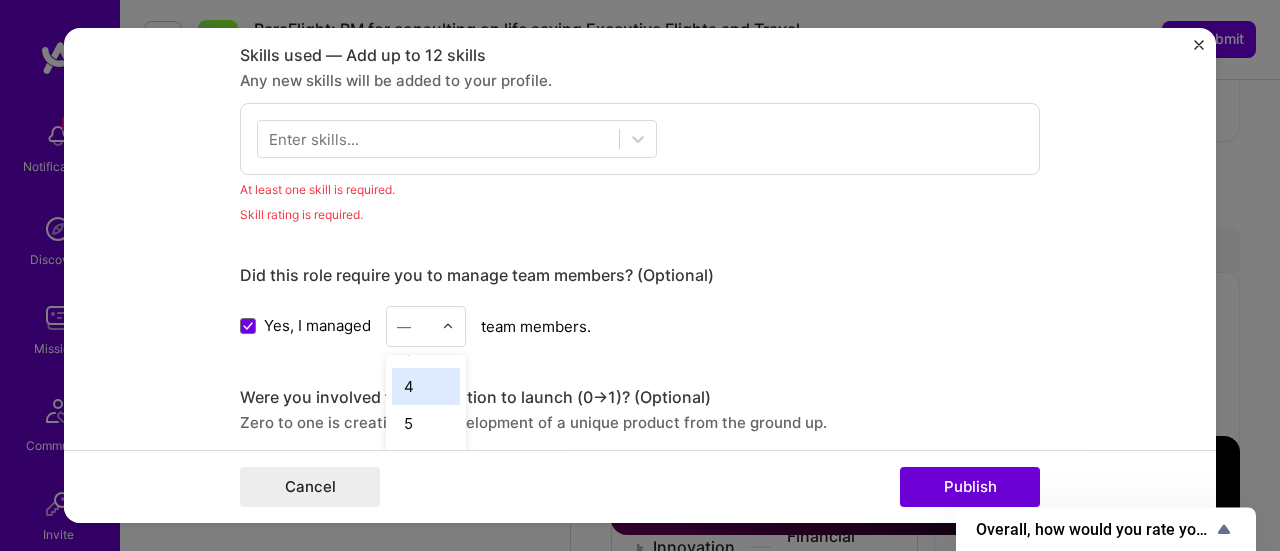click on "4" at bounding box center (426, 386) 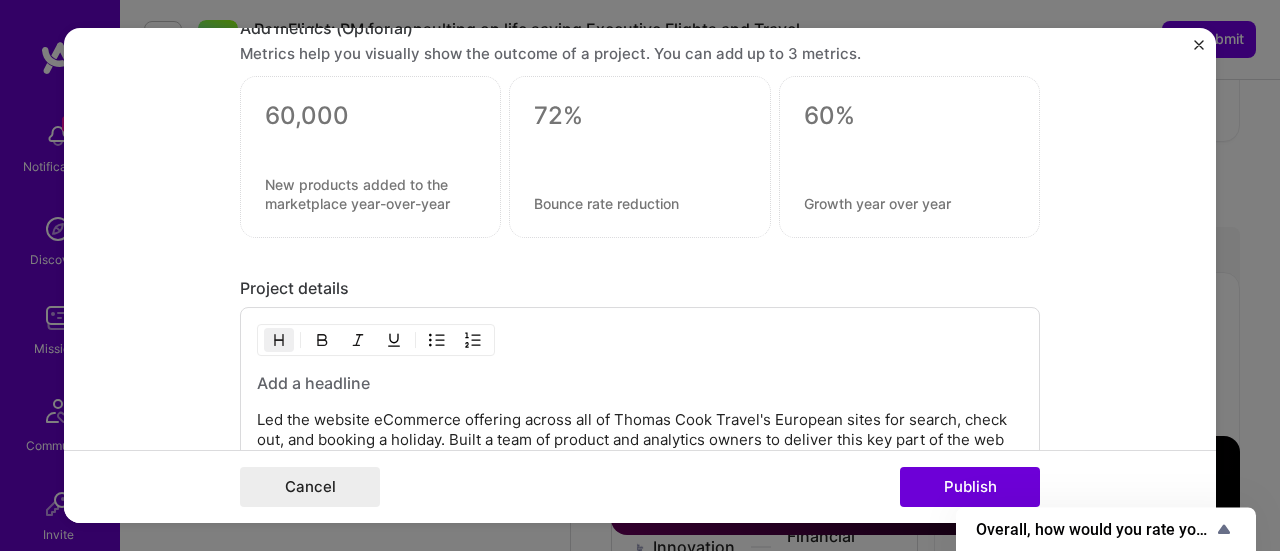 scroll, scrollTop: 1576, scrollLeft: 0, axis: vertical 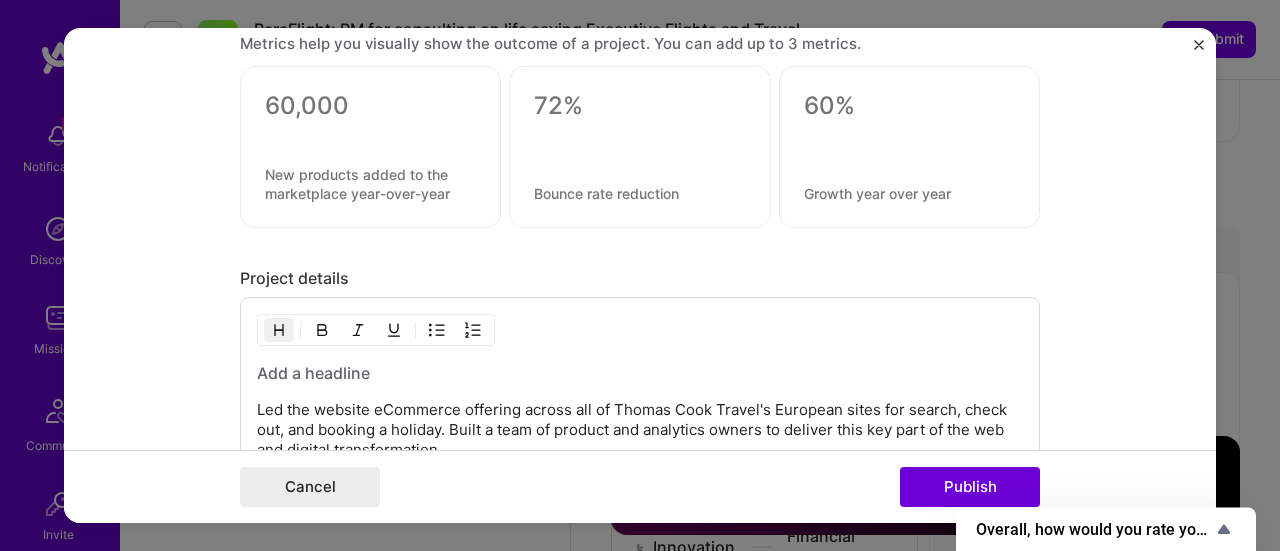 click at bounding box center [640, 373] 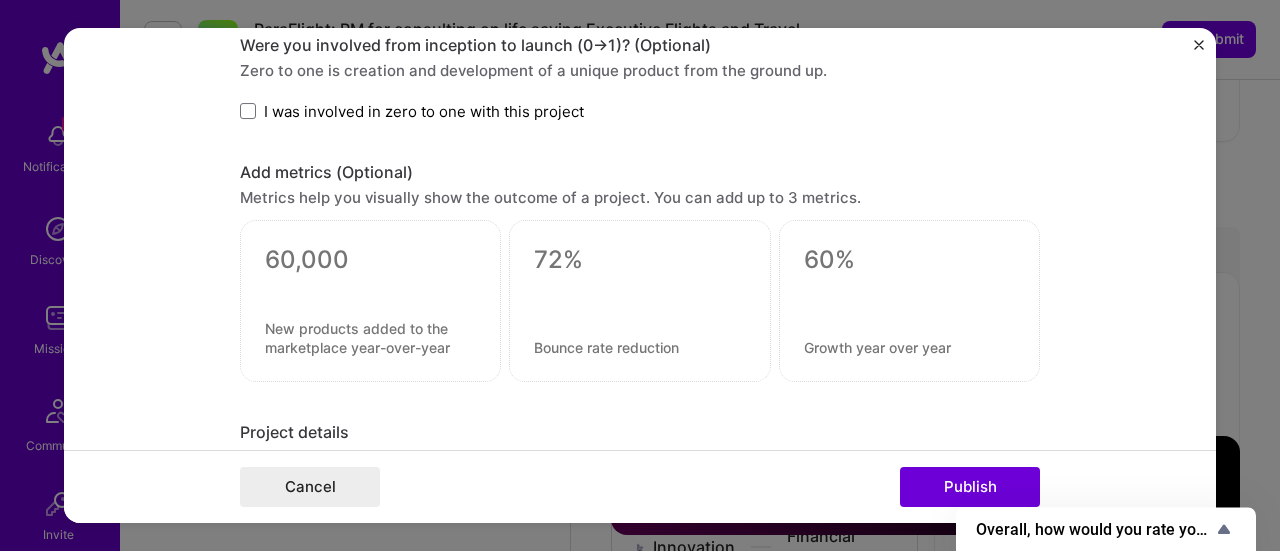 scroll, scrollTop: 1415, scrollLeft: 0, axis: vertical 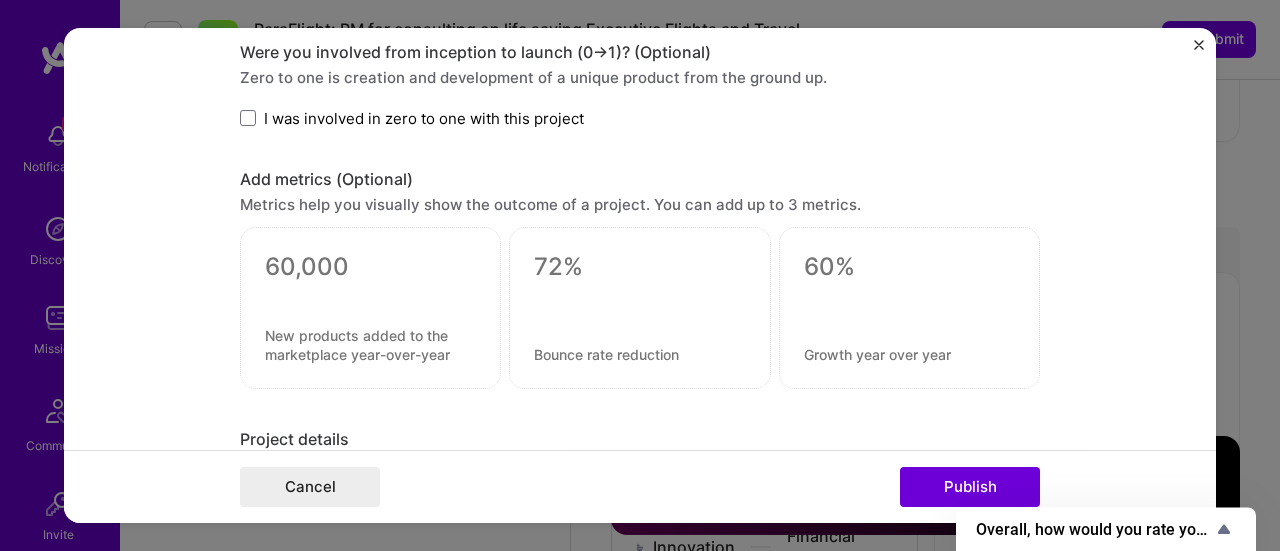 click at bounding box center (370, 308) 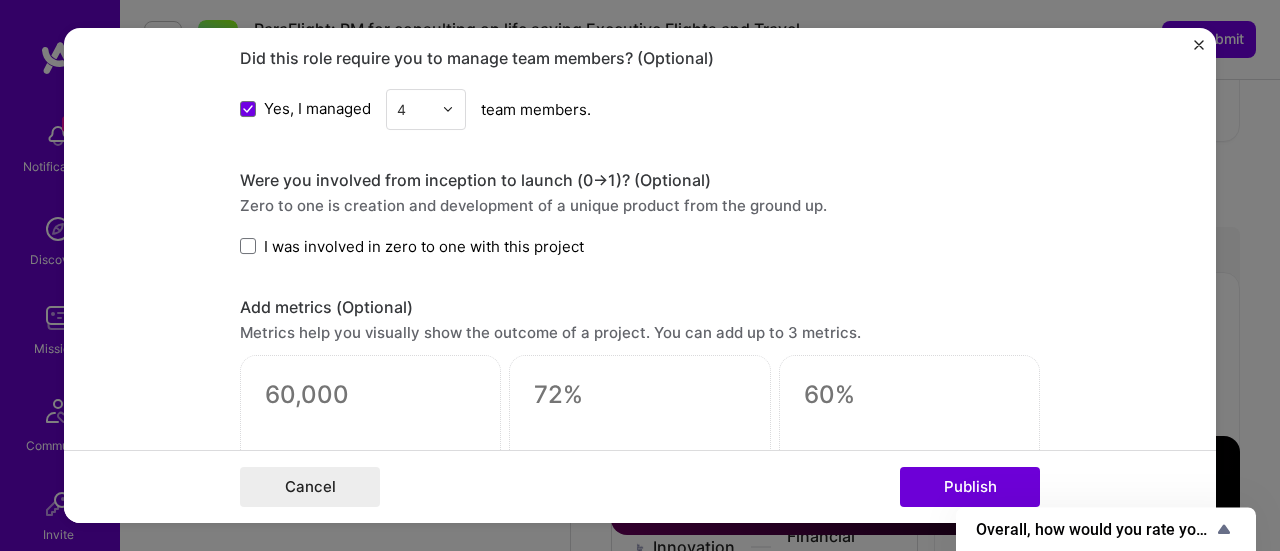 scroll, scrollTop: 1285, scrollLeft: 0, axis: vertical 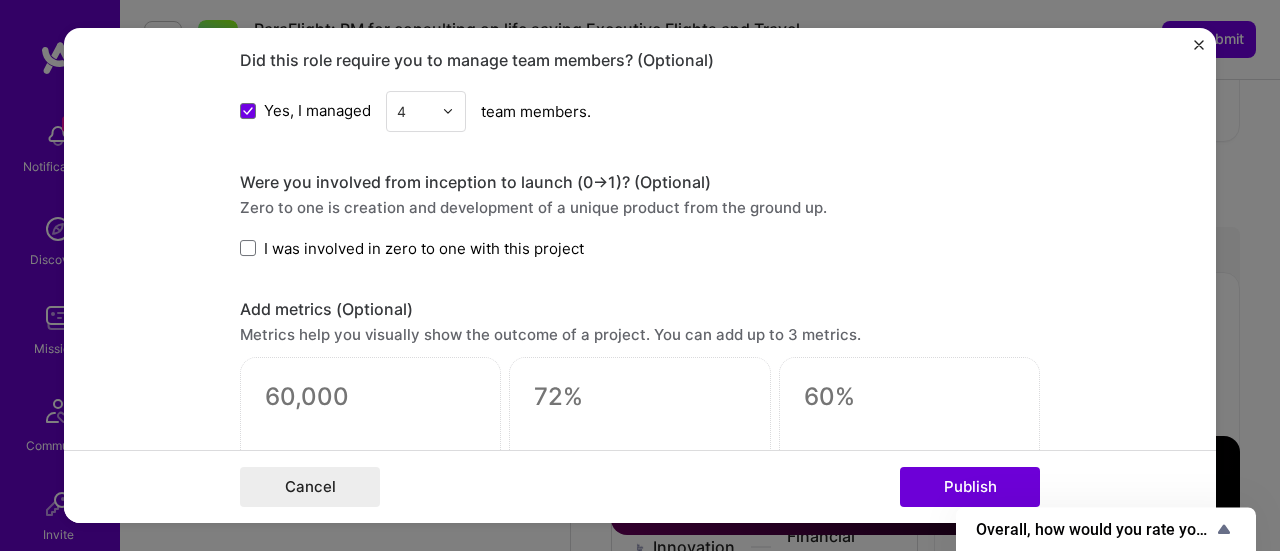 click on "This project is missing details. To be able to apply to missions with this project, you need to fill out the missing details. Project title Product leader - delivering a transformative eCommerce capability for a previously offline travel company, at the same time building product, analytics and development teams. Company Thomas Cook Group plc
Project industry Industry Project Link (Optional)
Drag and drop an image or   Upload file Upload file We recommend uploading at least 4 images. 1600x1200px or higher recommended. Max 5MB each. Role Product Manager Strategy Consultant Oct, 2013
to Jan, 2016
I’m still working on this project Skills used — Add up to 12 skills Any new skills will be added to your profile. Enter skills... At least one skill is required. Skill rating is required. Did this role require you to manage team members? (Optional) Yes, I managed 4 team members. ->   1303" at bounding box center (640, 128) 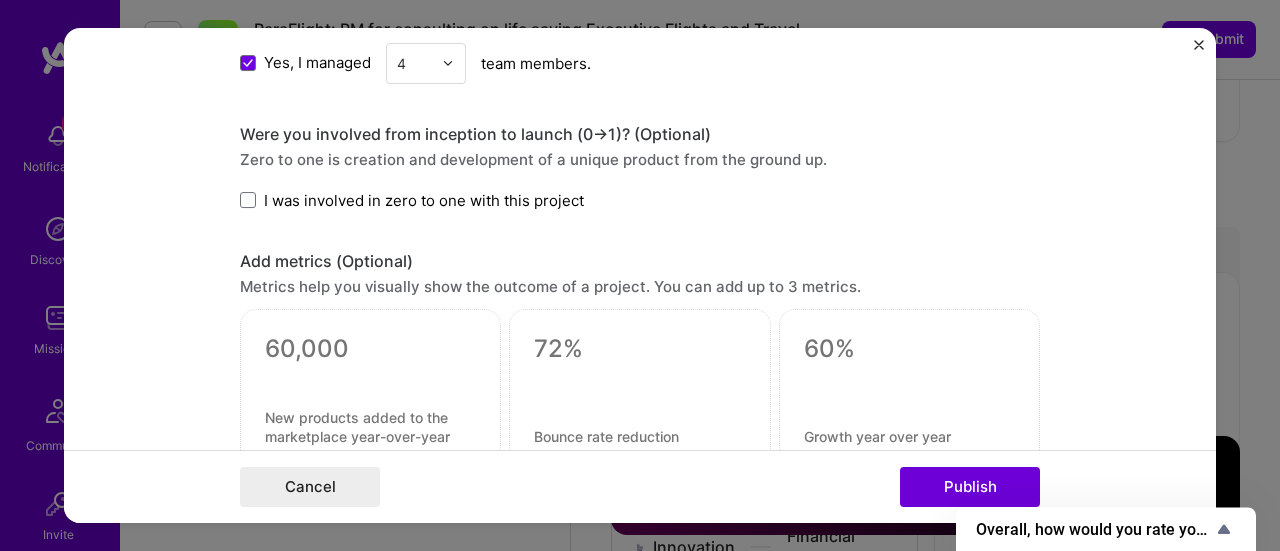 scroll, scrollTop: 1334, scrollLeft: 0, axis: vertical 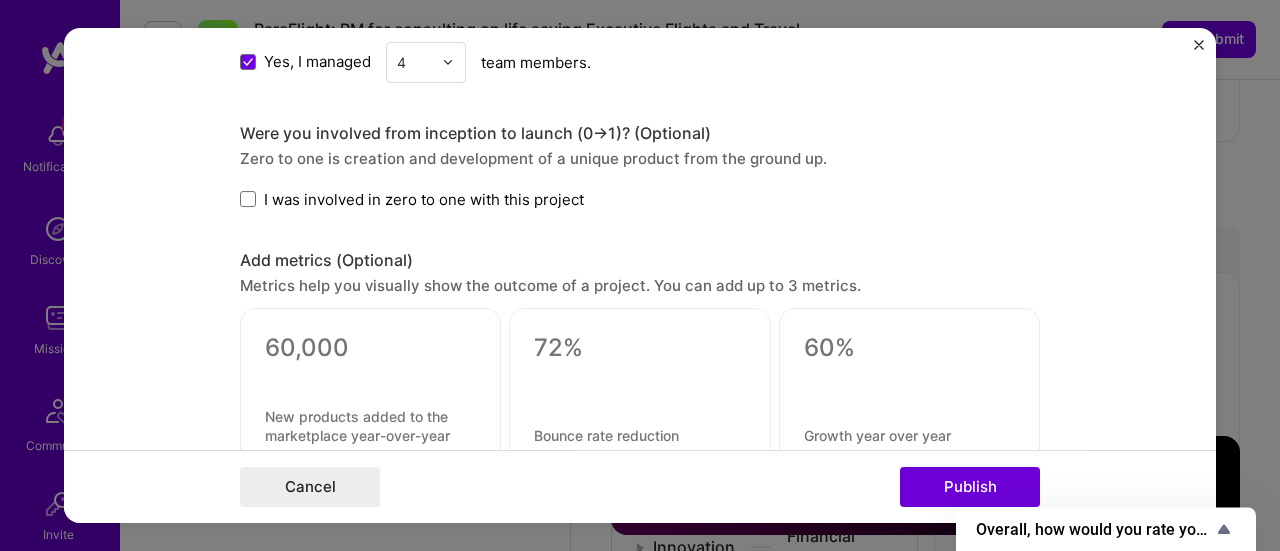 click at bounding box center [370, 348] 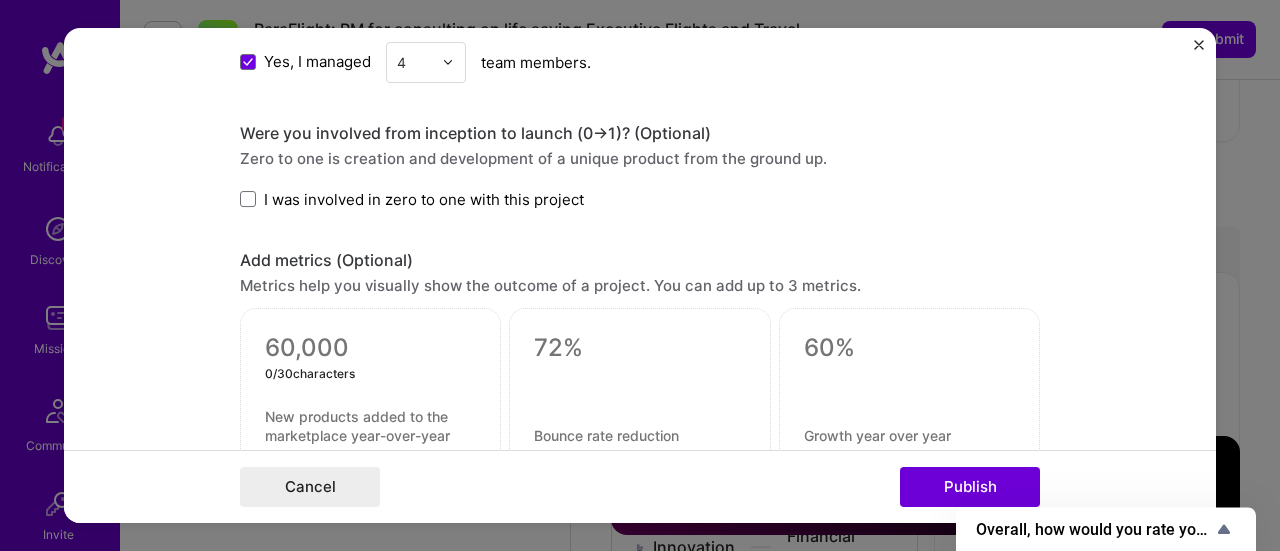 click at bounding box center [370, 348] 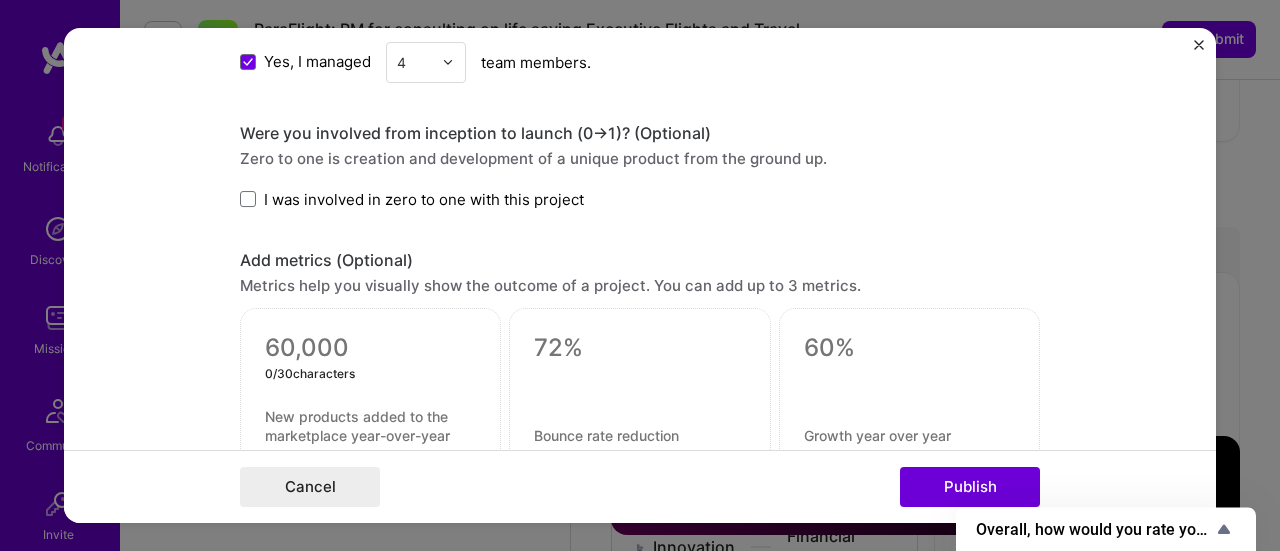 click at bounding box center (909, 348) 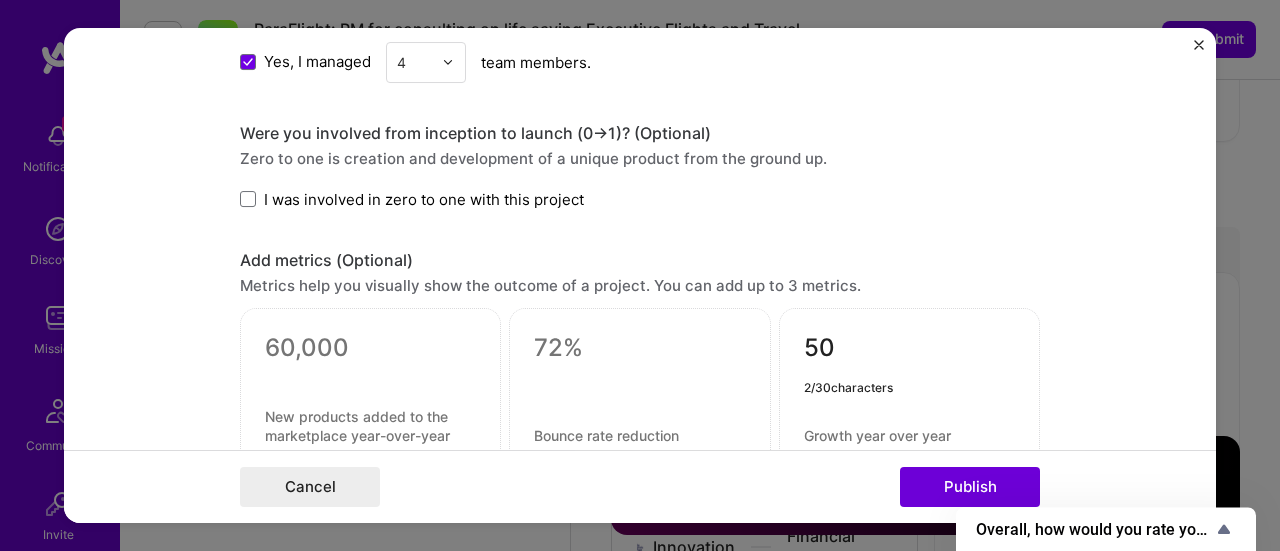 type on "5" 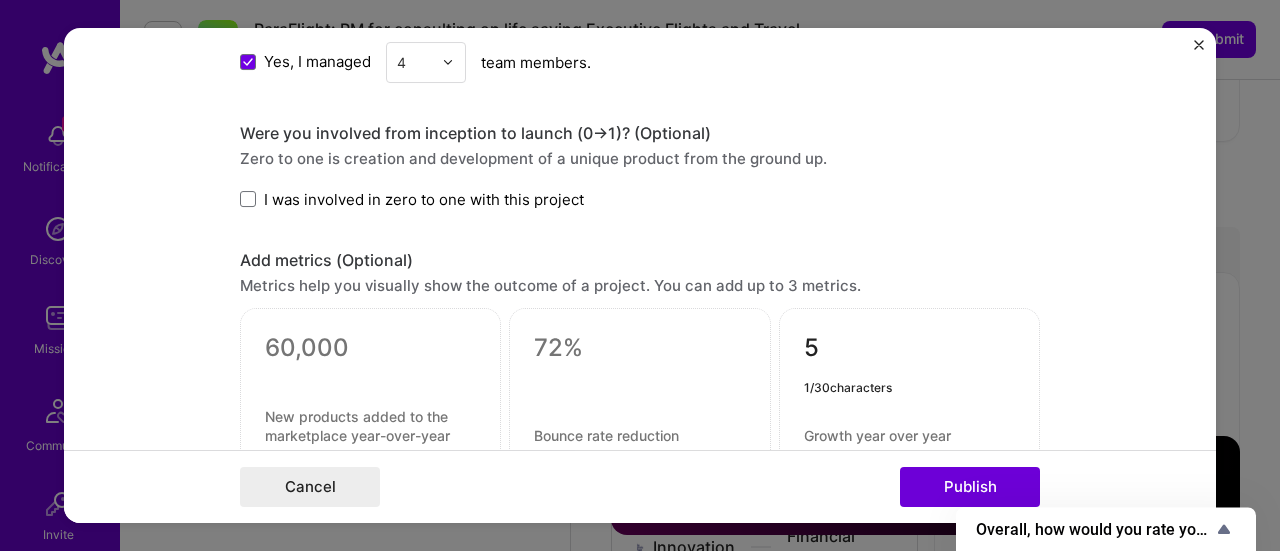 type 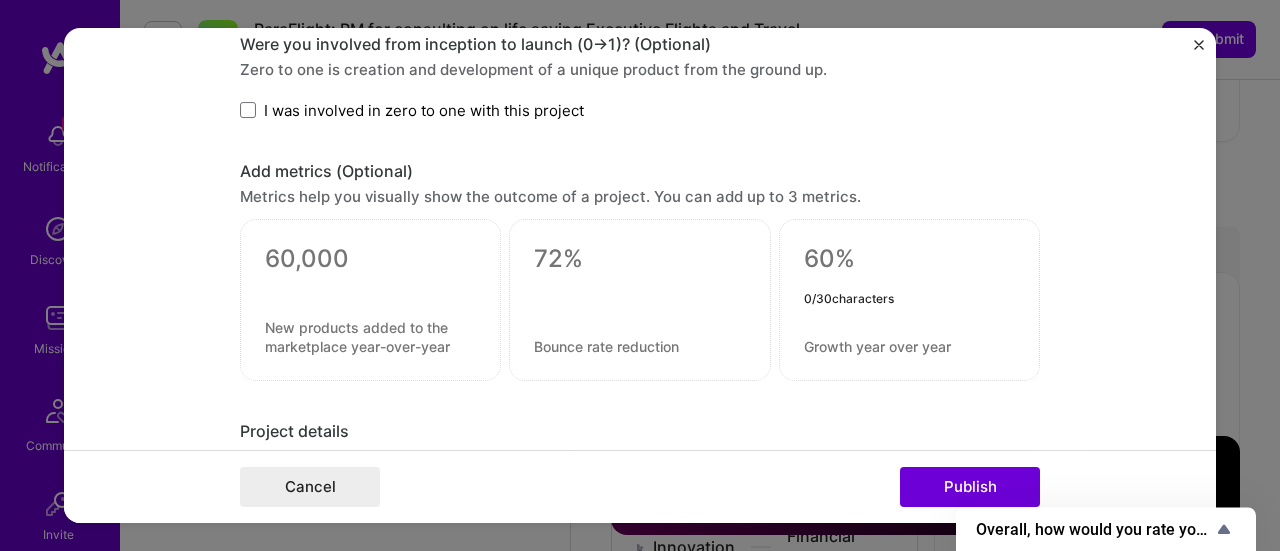 scroll, scrollTop: 1410, scrollLeft: 0, axis: vertical 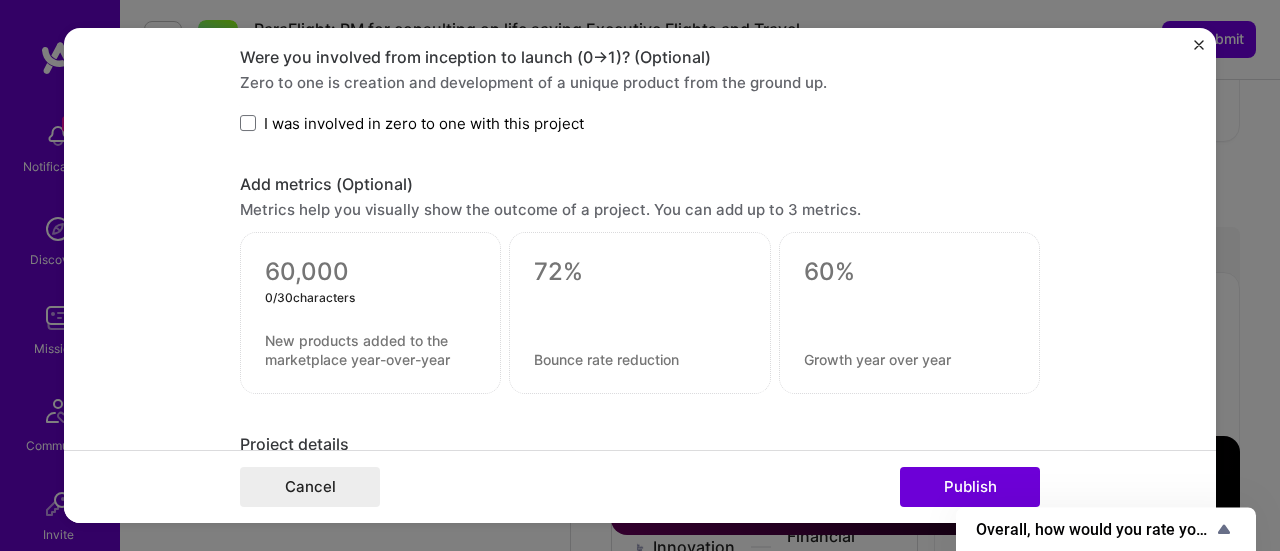click at bounding box center [370, 272] 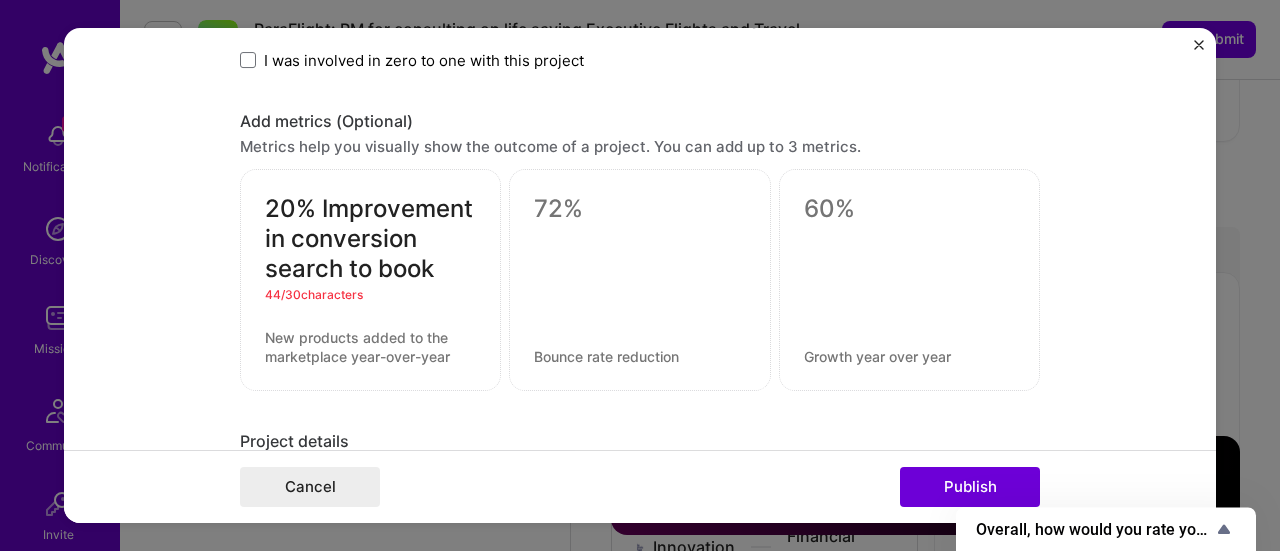 scroll, scrollTop: 1493, scrollLeft: 0, axis: vertical 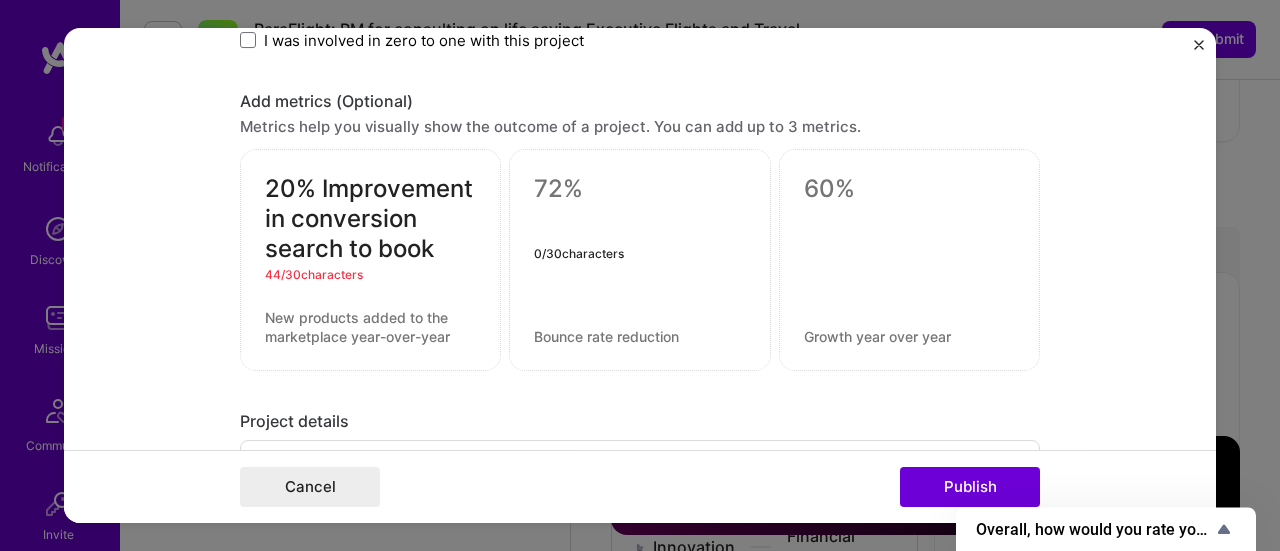 click at bounding box center [639, 189] 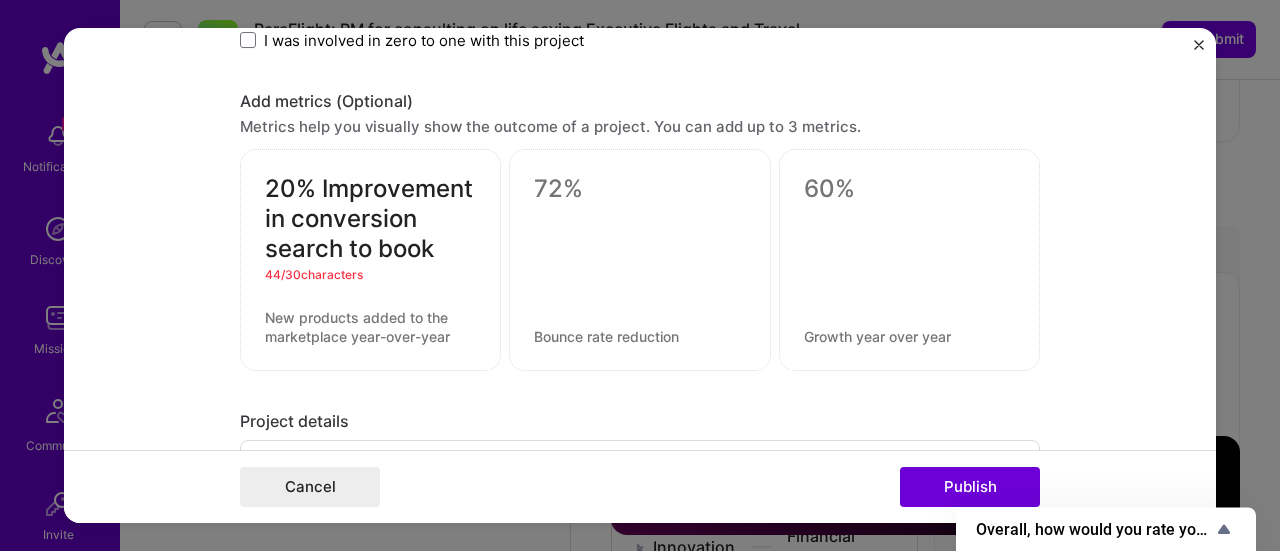 drag, startPoint x: 277, startPoint y: 213, endPoint x: 462, endPoint y: 237, distance: 186.55026 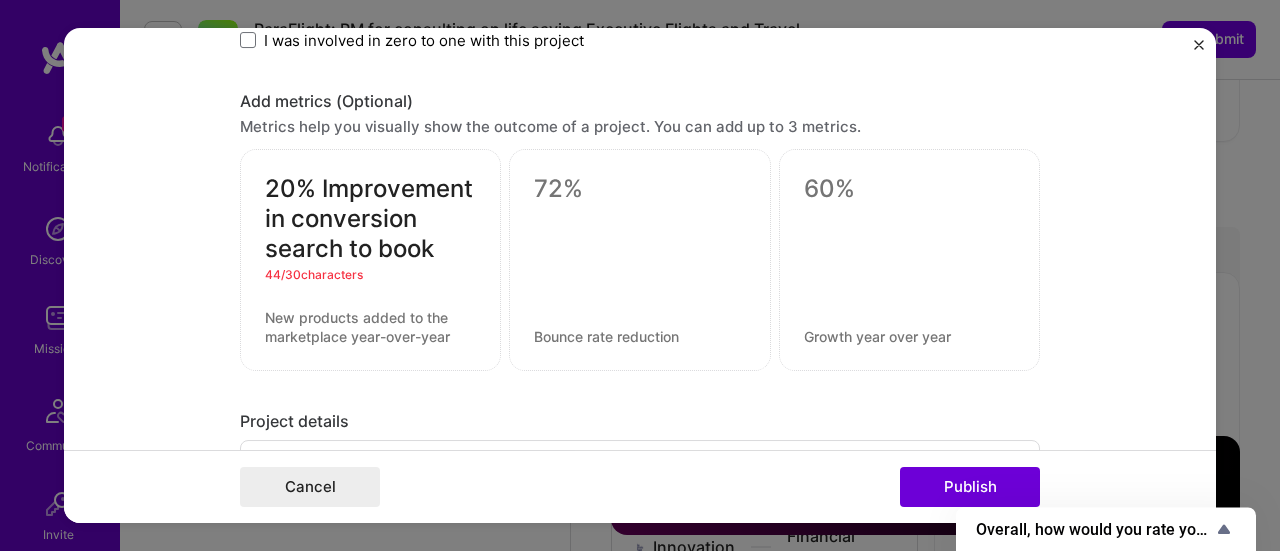 click on "20% Improvement in conversion search to book" at bounding box center (370, 219) 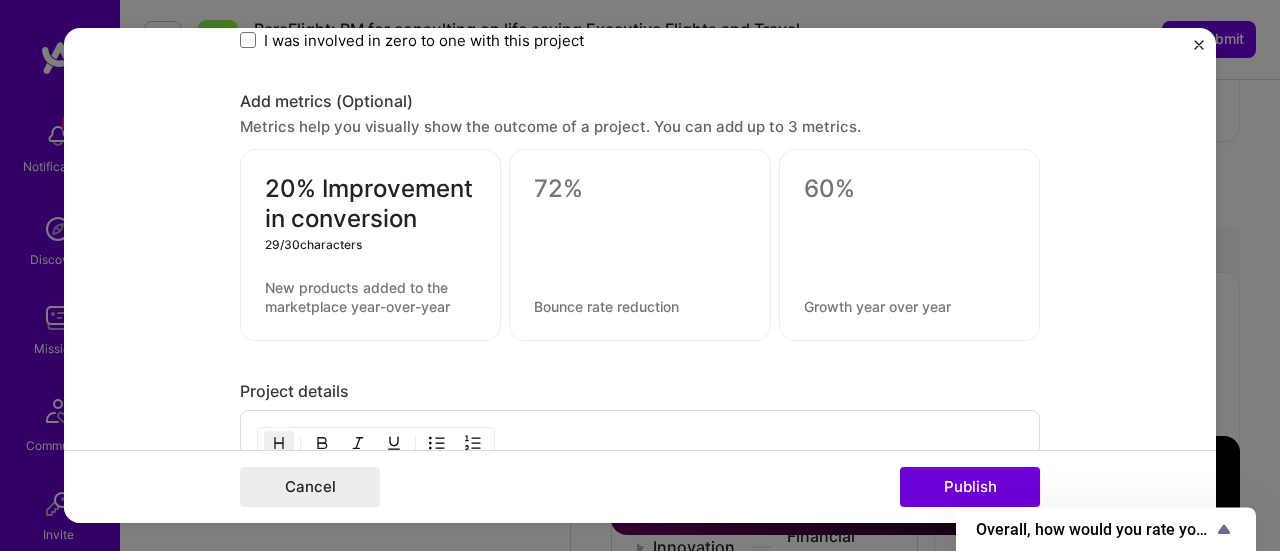 click on "20% Improvement in conversion" at bounding box center [370, 204] 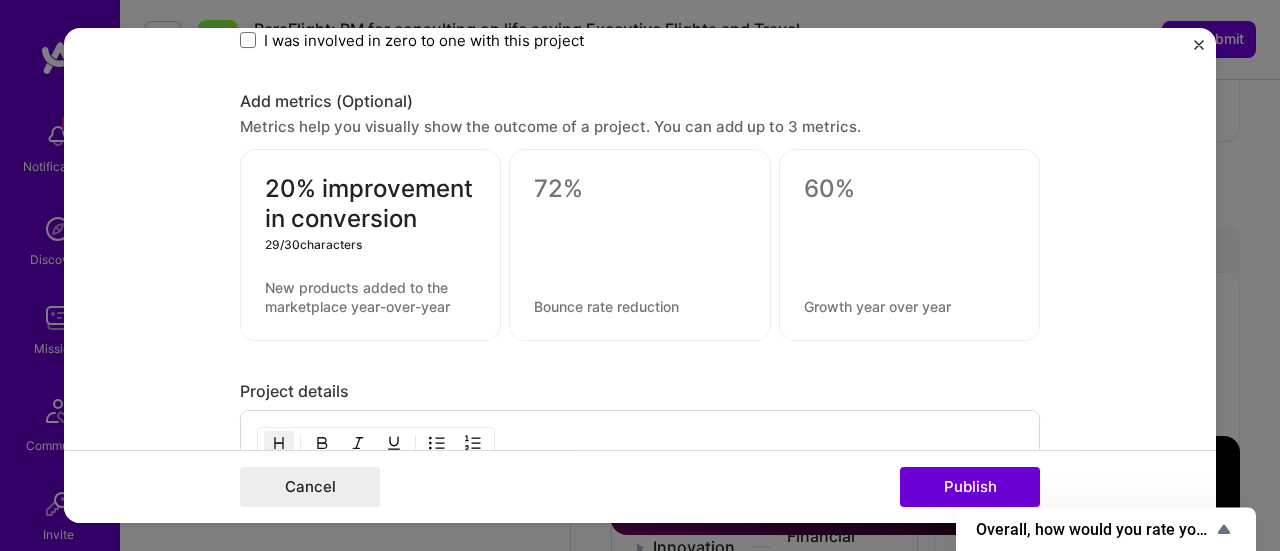 type on "20% improvement in conversion" 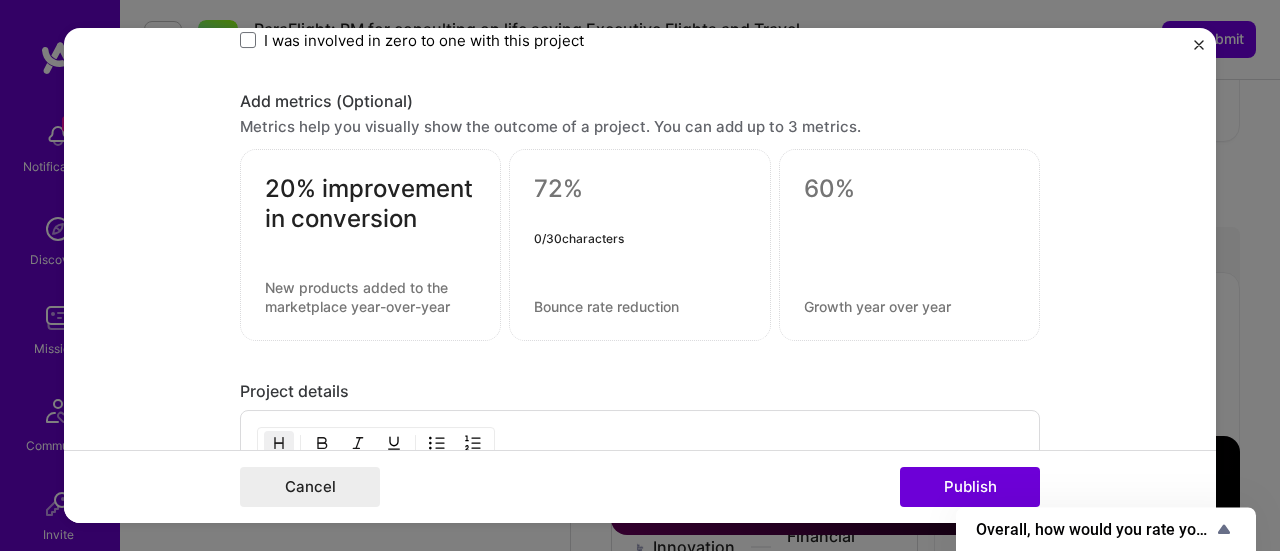 click at bounding box center (639, 189) 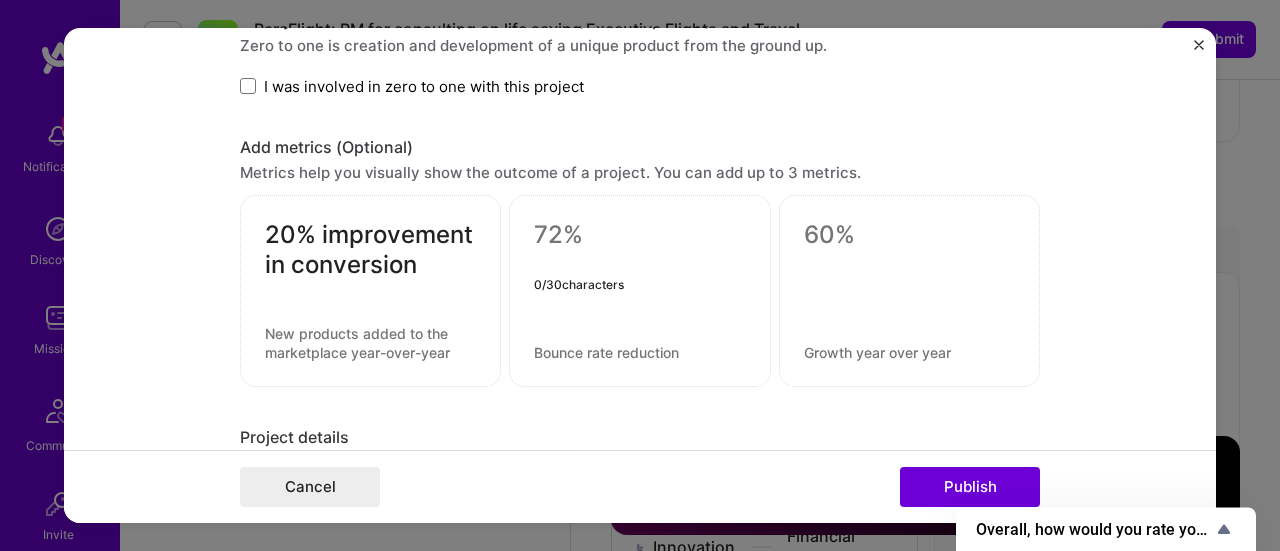 scroll, scrollTop: 1434, scrollLeft: 0, axis: vertical 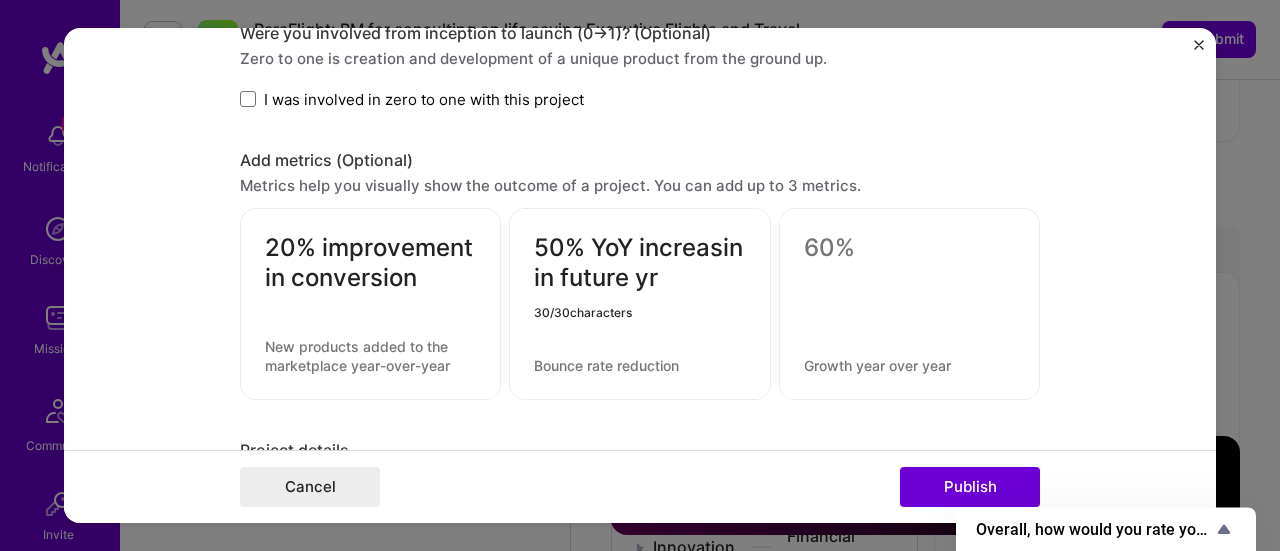 click on "50% YoY increasin in future yr" at bounding box center [639, 263] 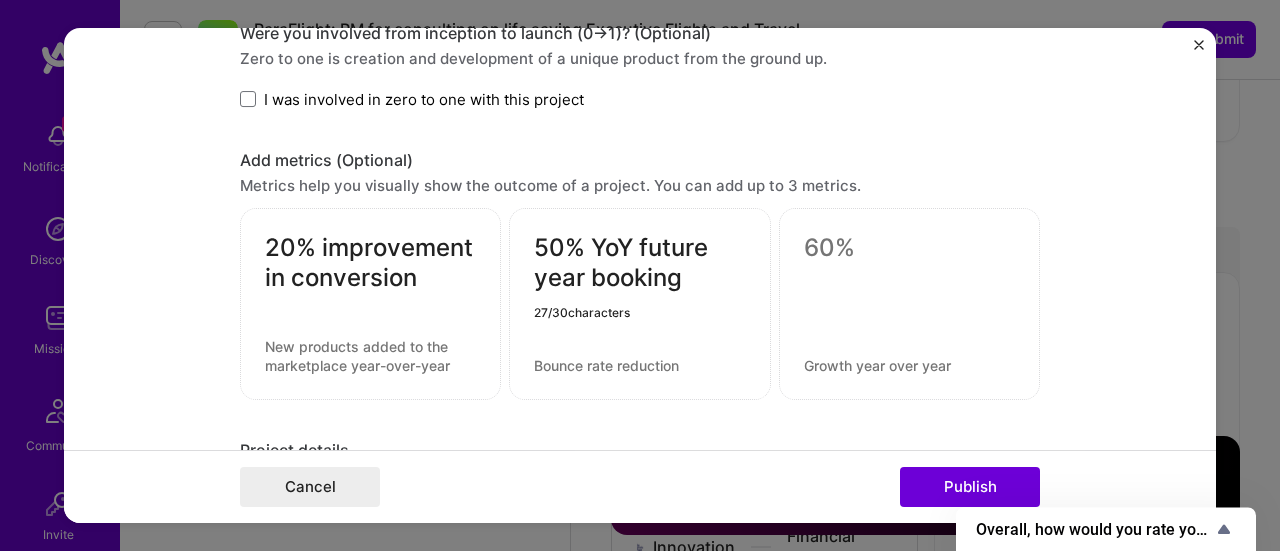 type on "50% YoY future year booking" 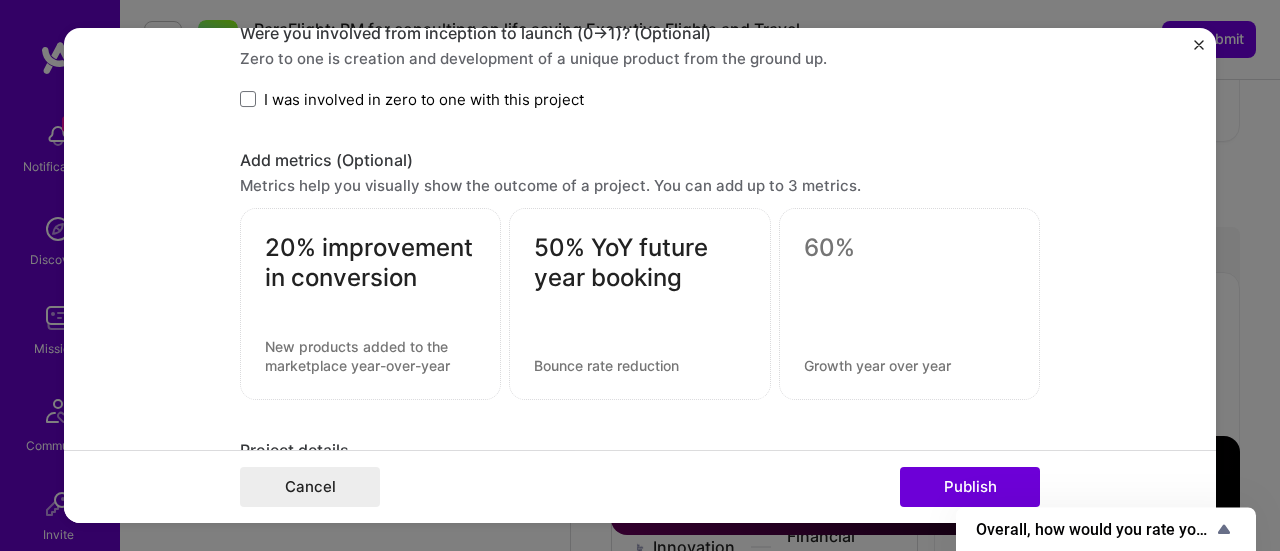 click at bounding box center [909, 302] 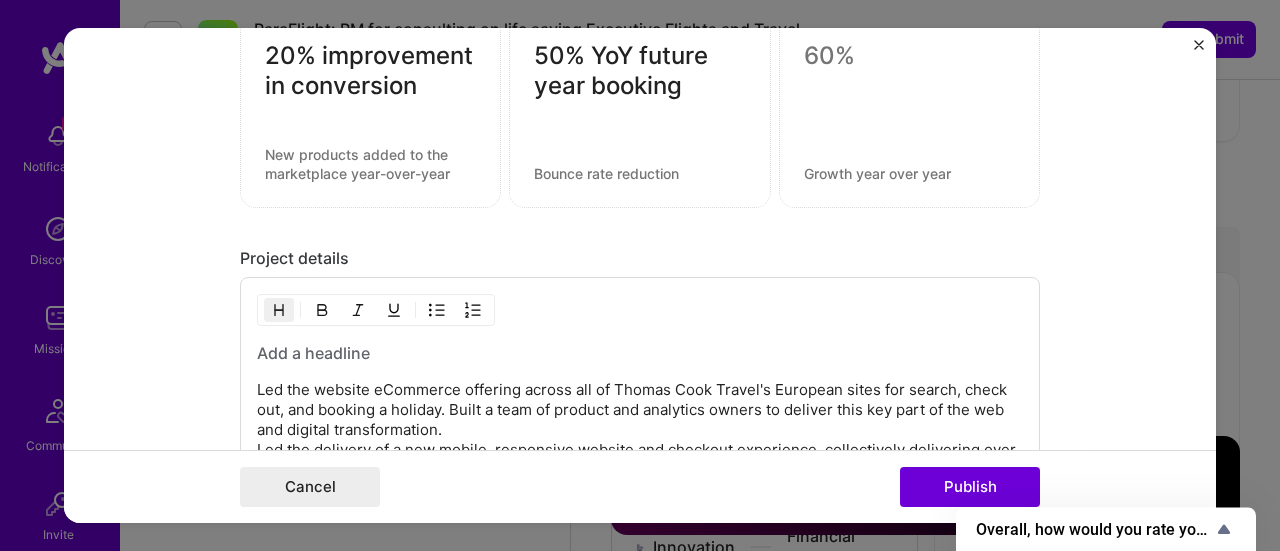 scroll, scrollTop: 1612, scrollLeft: 0, axis: vertical 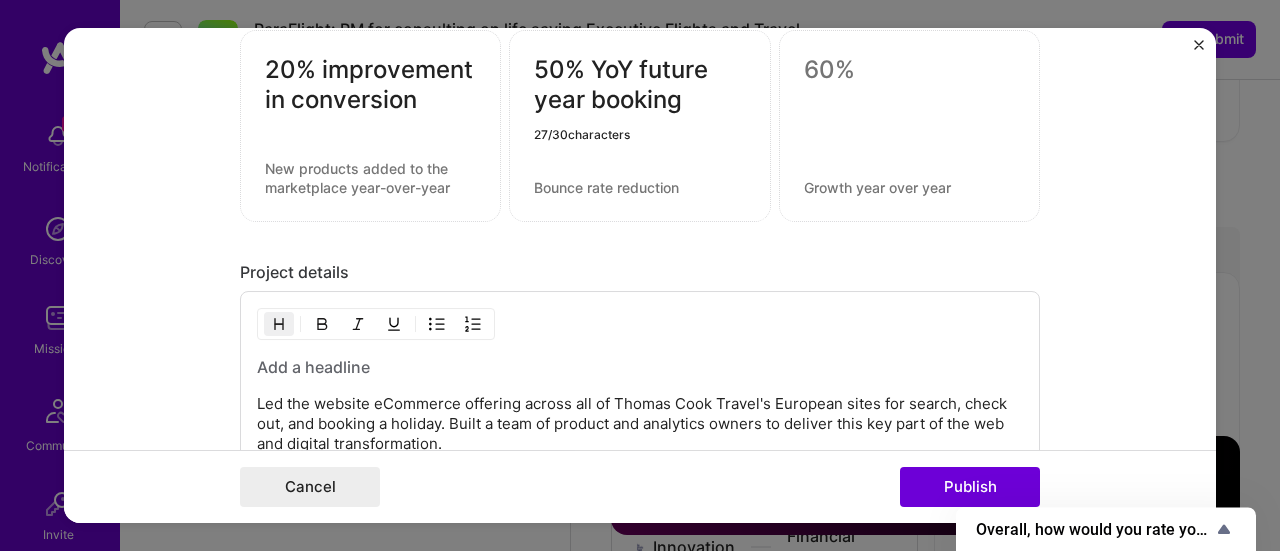 click on "50% YoY future year booking" at bounding box center [639, 85] 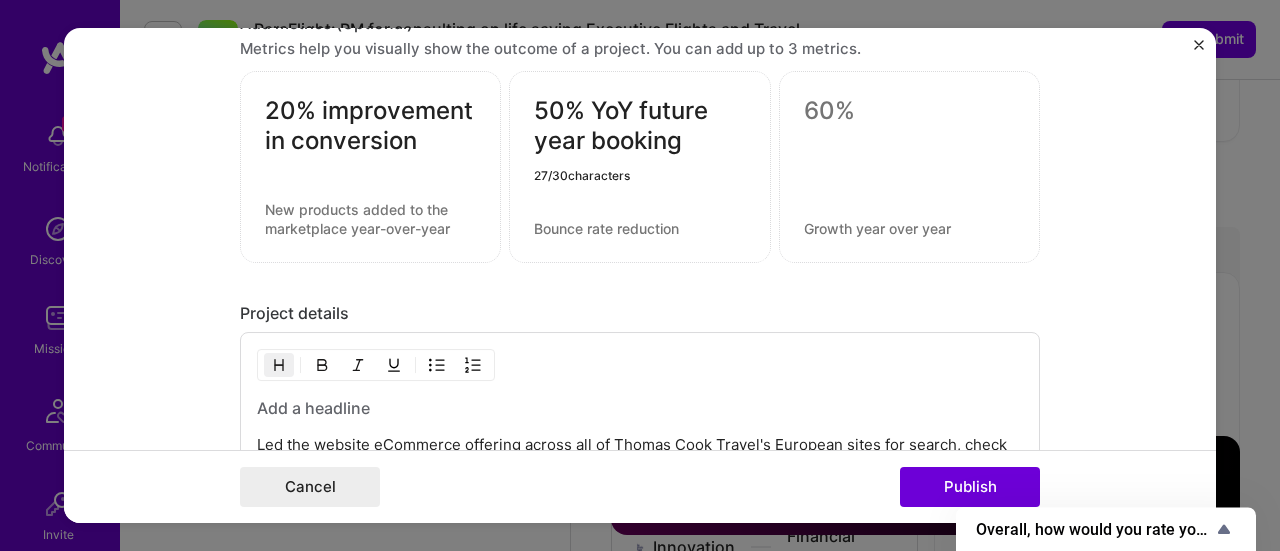 scroll, scrollTop: 1563, scrollLeft: 0, axis: vertical 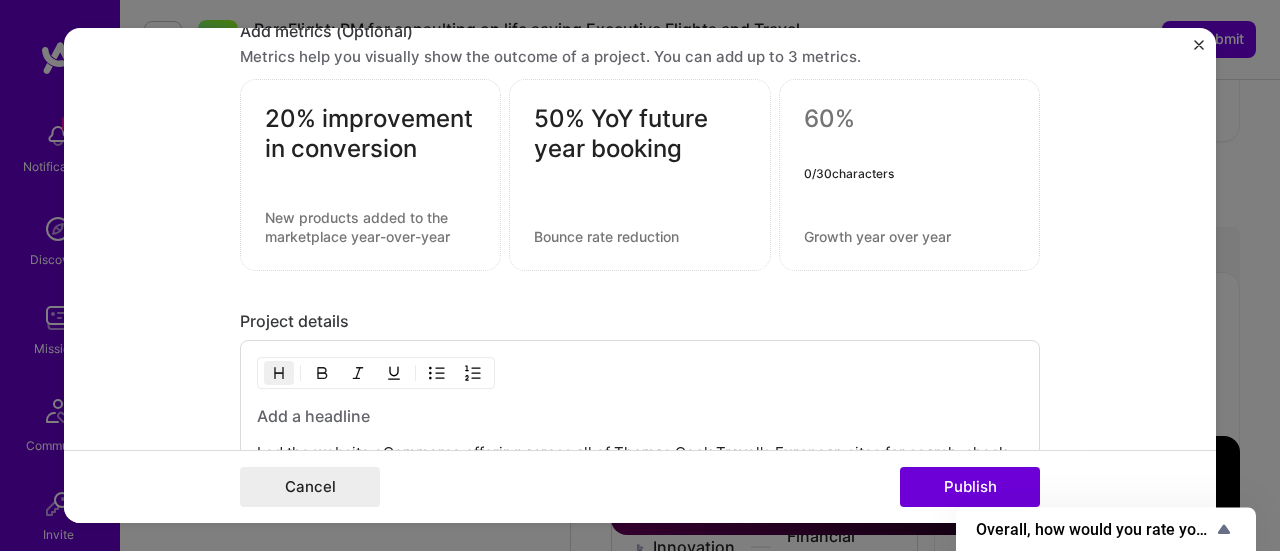 click at bounding box center [909, 123] 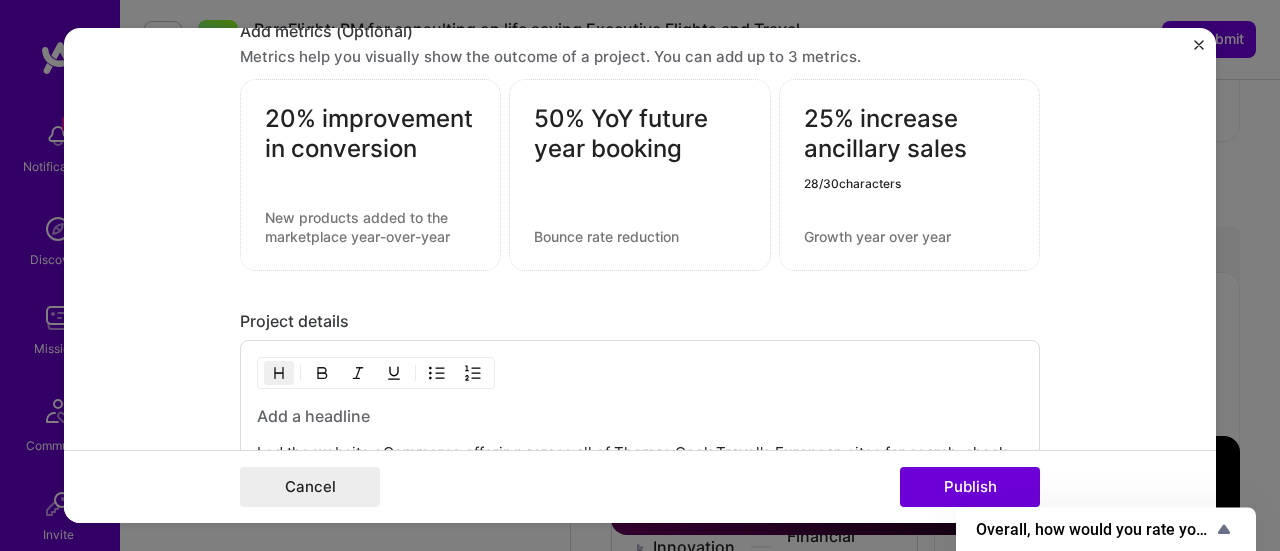 type on "25% increase ancillary sales" 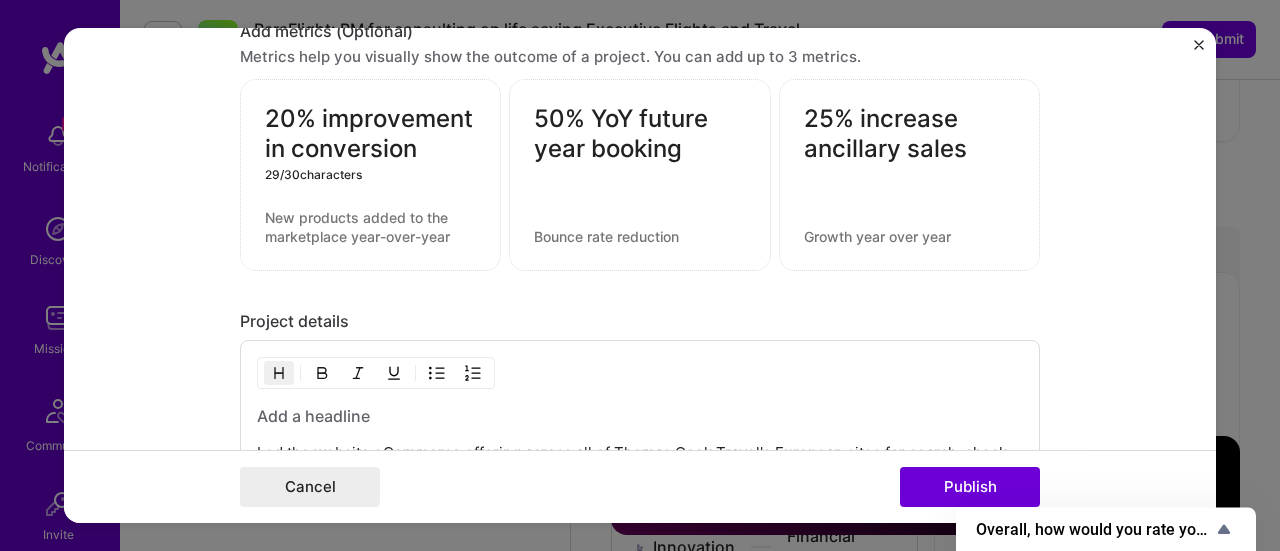 click on "20% improvement in conversion" at bounding box center [370, 134] 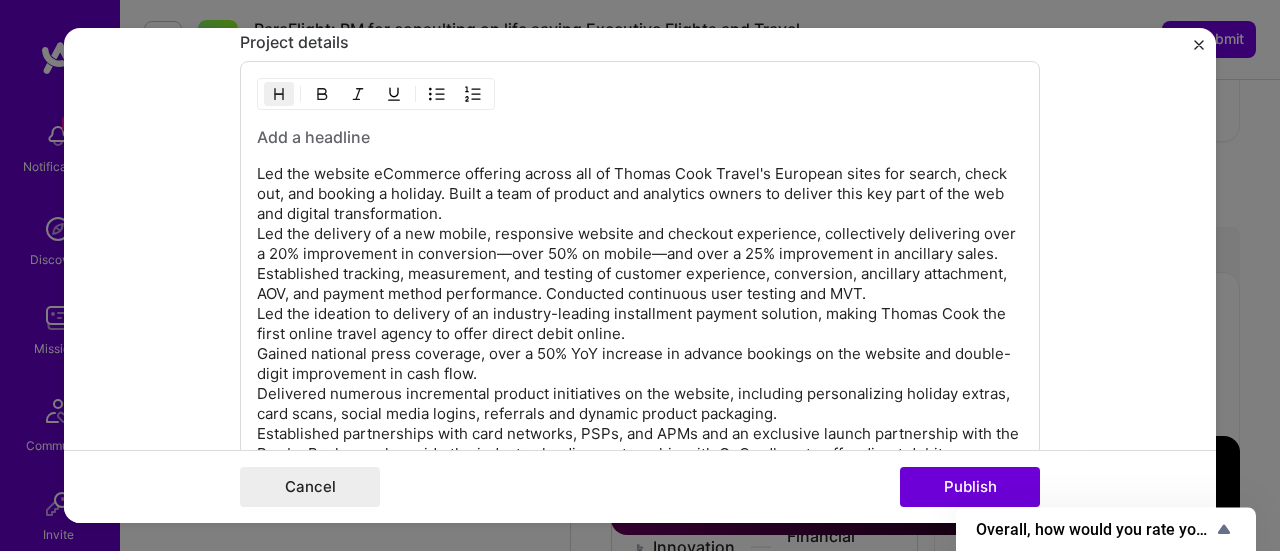 scroll, scrollTop: 1843, scrollLeft: 0, axis: vertical 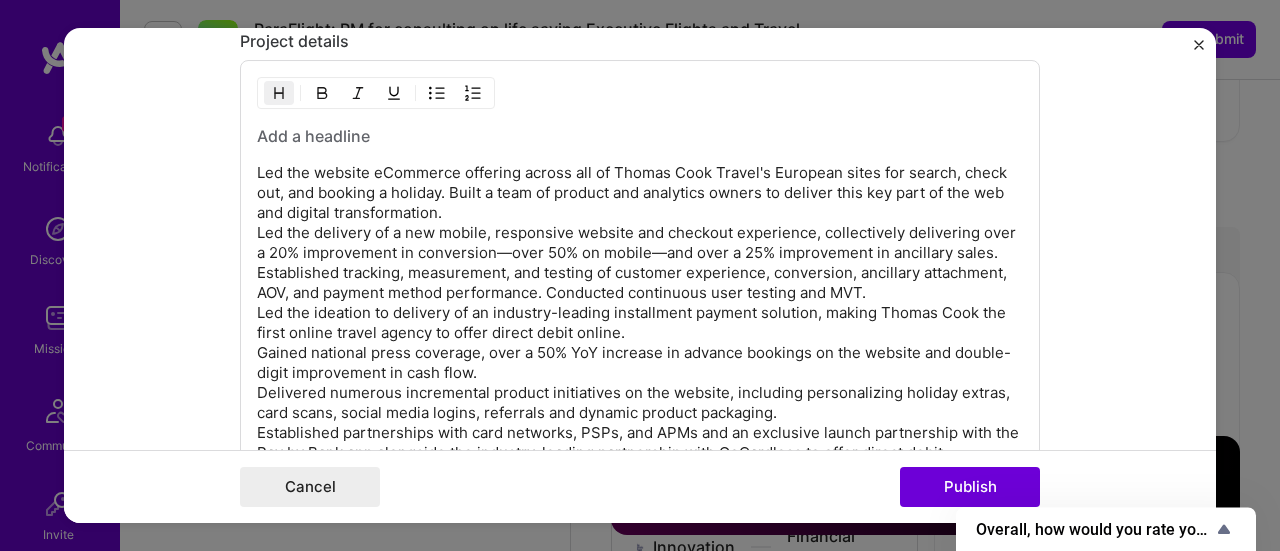 type on "10% improvement in conversion" 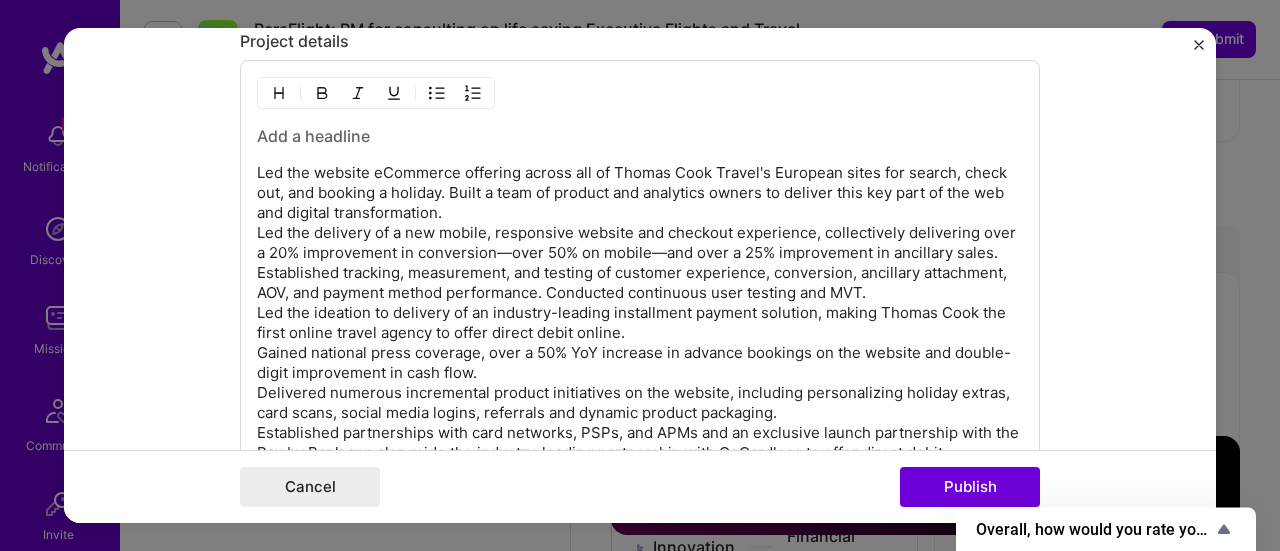 type 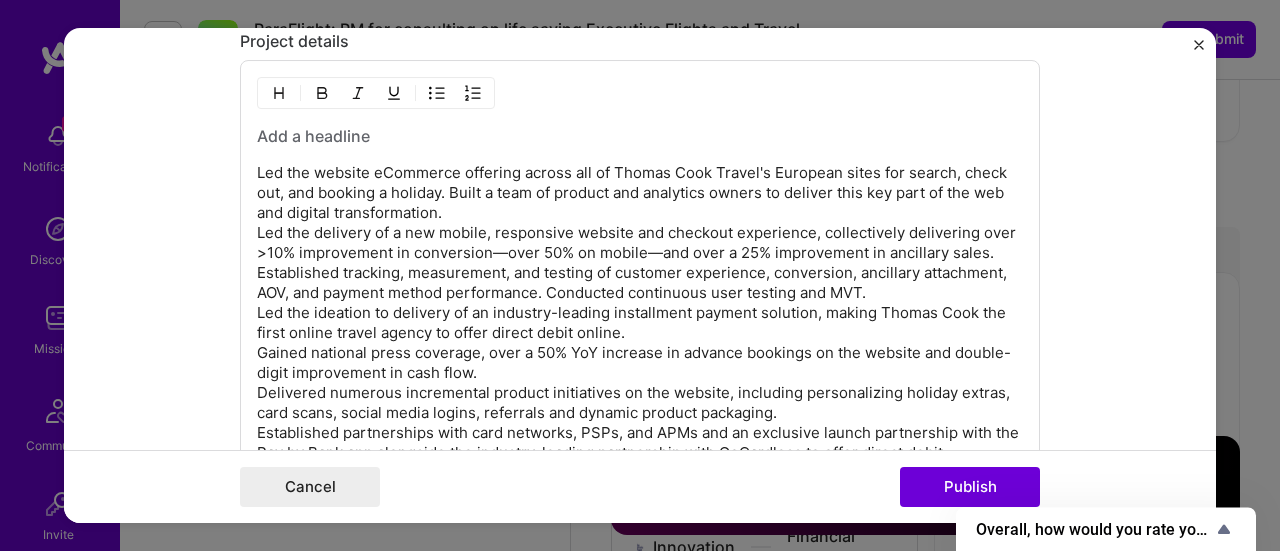 click on "Led the website eCommerce offering across all of Thomas Cook Travel's European sites for search, check out, and booking a holiday. Built a team of product and analytics owners to deliver this key part of the web and digital transformation. Led the delivery of a new mobile, responsive website and checkout experience, collectively delivering over >10% improvement in conversion—over 50% on mobile—and over a 25% improvement in ancillary sales. Established tracking, measurement, and testing of customer experience, conversion, ancillary attachment, AOV, and payment method performance. Conducted continuous user testing and MVT. Led the ideation to delivery of an industry-leading installment payment solution, making Thomas Cook the first online travel agency to offer direct debit online. Gained national press coverage, over a 50% YoY increase in advance bookings on the website and double-digit improvement in cash flow." at bounding box center [640, 313] 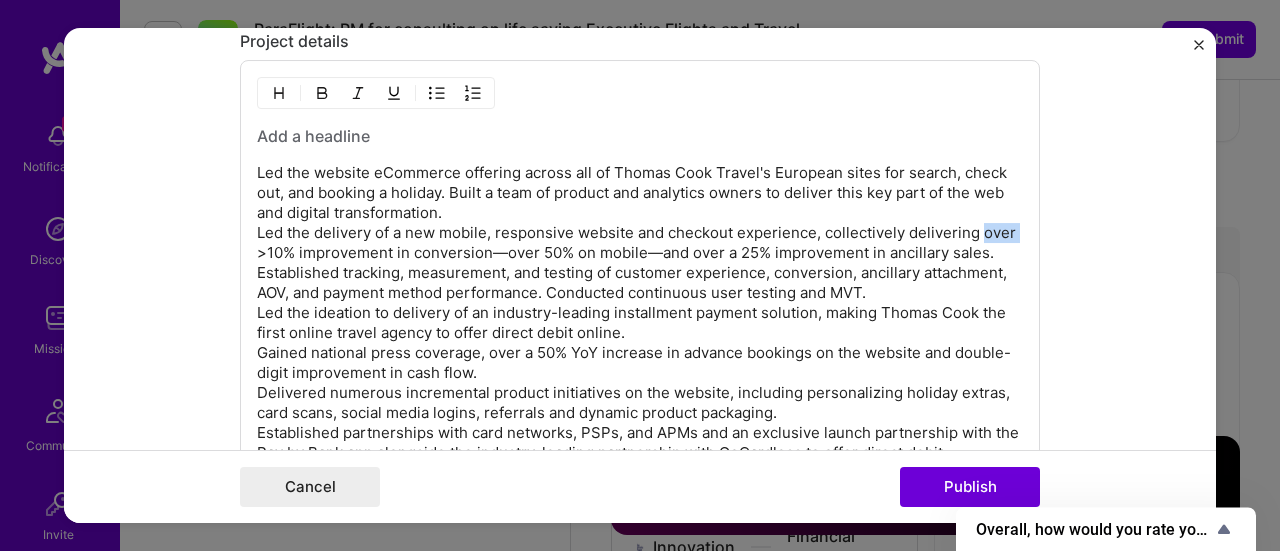 click on "Led the website eCommerce offering across all of Thomas Cook Travel's European sites for search, check out, and booking a holiday. Built a team of product and analytics owners to deliver this key part of the web and digital transformation. Led the delivery of a new mobile, responsive website and checkout experience, collectively delivering over >10% improvement in conversion—over 50% on mobile—and over a 25% improvement in ancillary sales. Established tracking, measurement, and testing of customer experience, conversion, ancillary attachment, AOV, and payment method performance. Conducted continuous user testing and MVT. Led the ideation to delivery of an industry-leading installment payment solution, making Thomas Cook the first online travel agency to offer direct debit online. Gained national press coverage, over a 50% YoY increase in advance bookings on the website and double-digit improvement in cash flow." at bounding box center (640, 313) 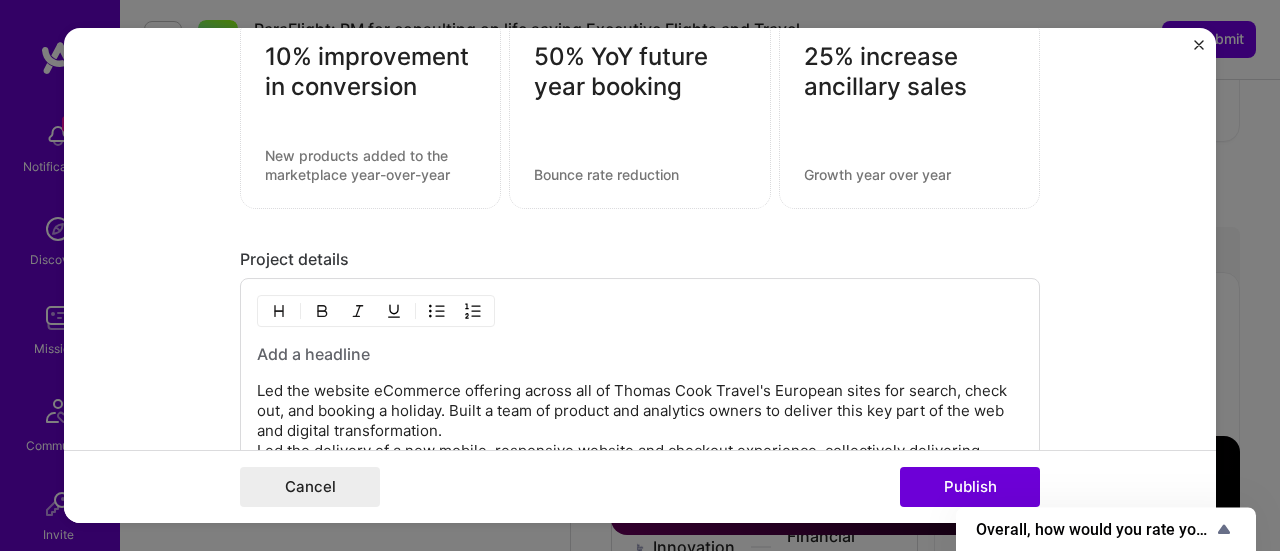 scroll, scrollTop: 1623, scrollLeft: 0, axis: vertical 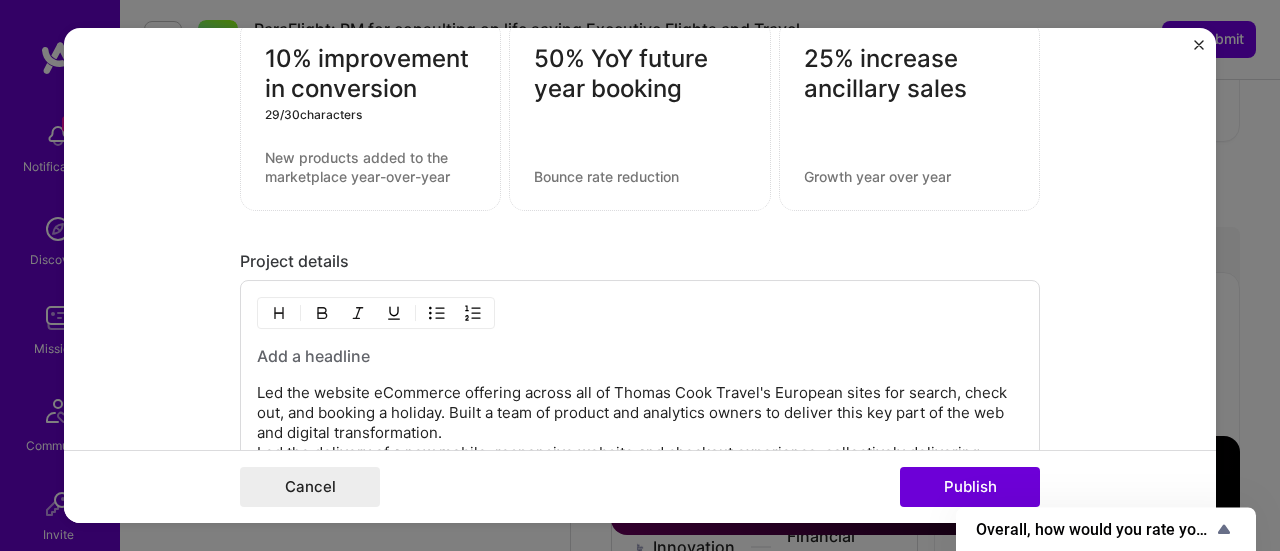 click on "10% improvement in conversion" at bounding box center (370, 74) 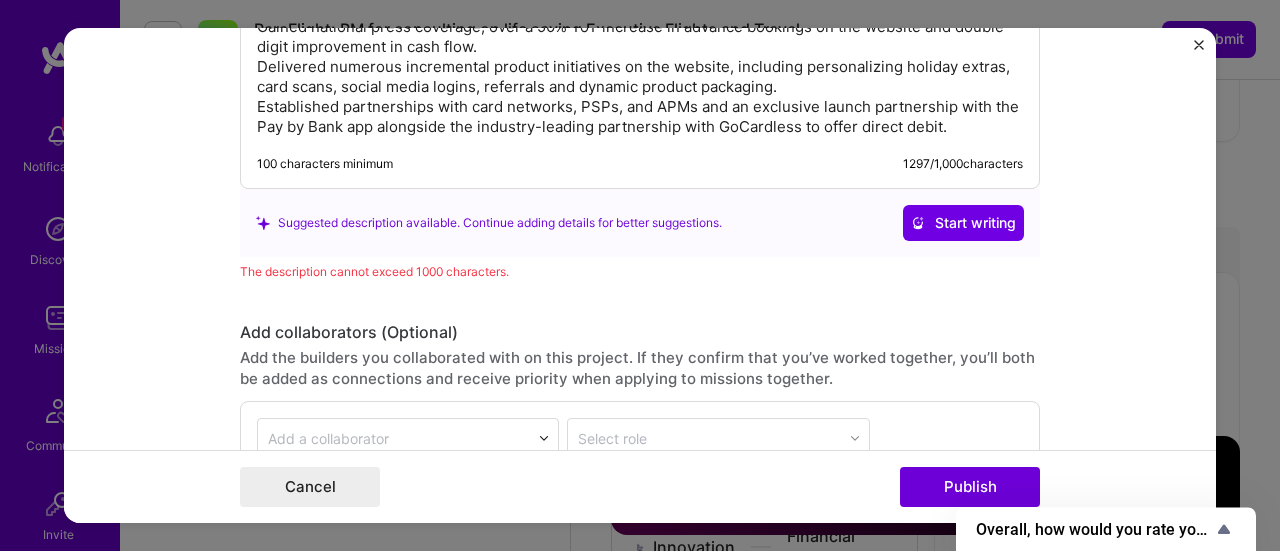 scroll, scrollTop: 2389, scrollLeft: 0, axis: vertical 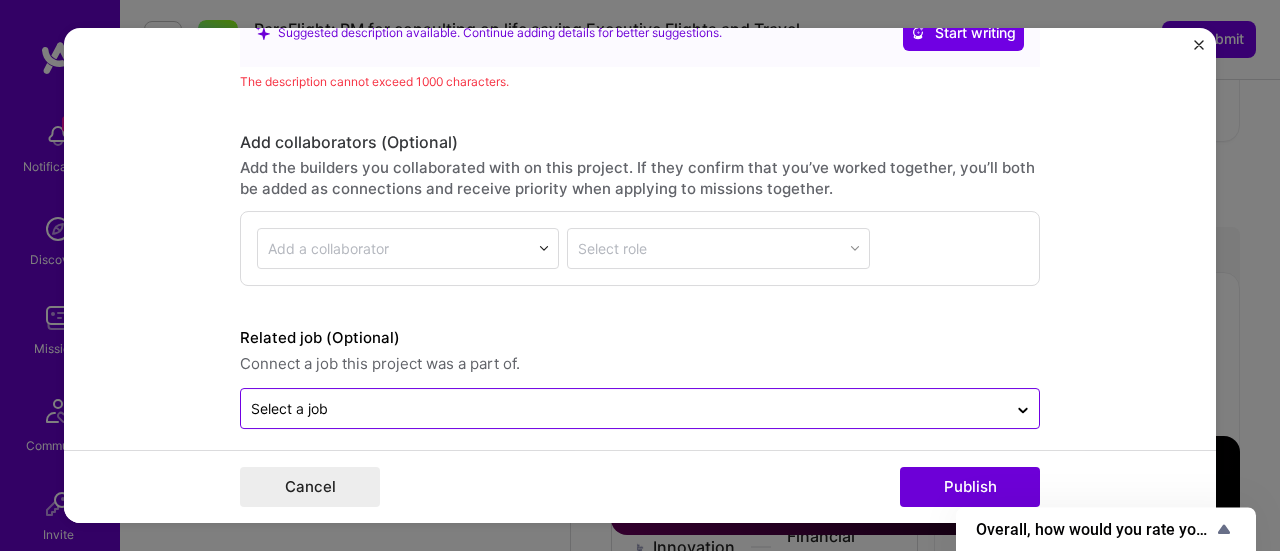 type on ">10% improvement in conversion" 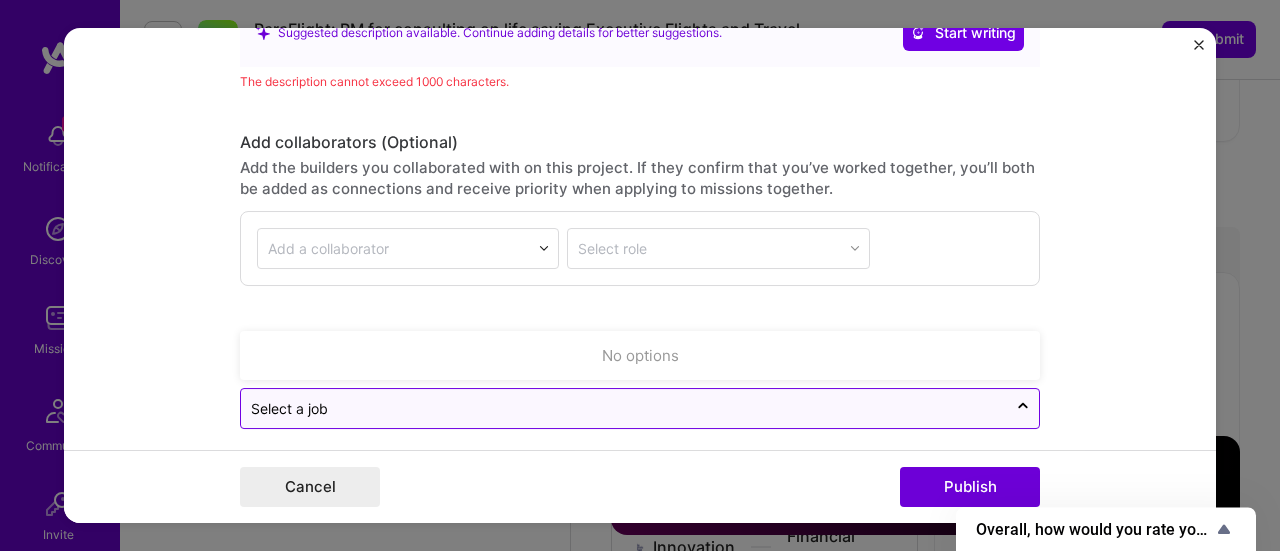 click at bounding box center (624, 408) 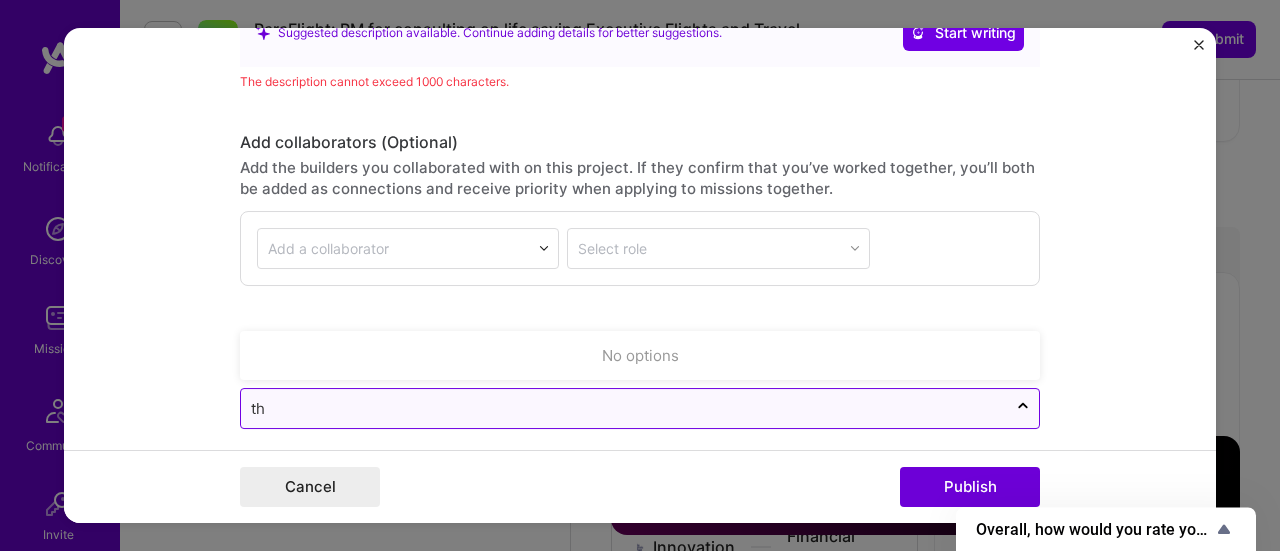 type on "t" 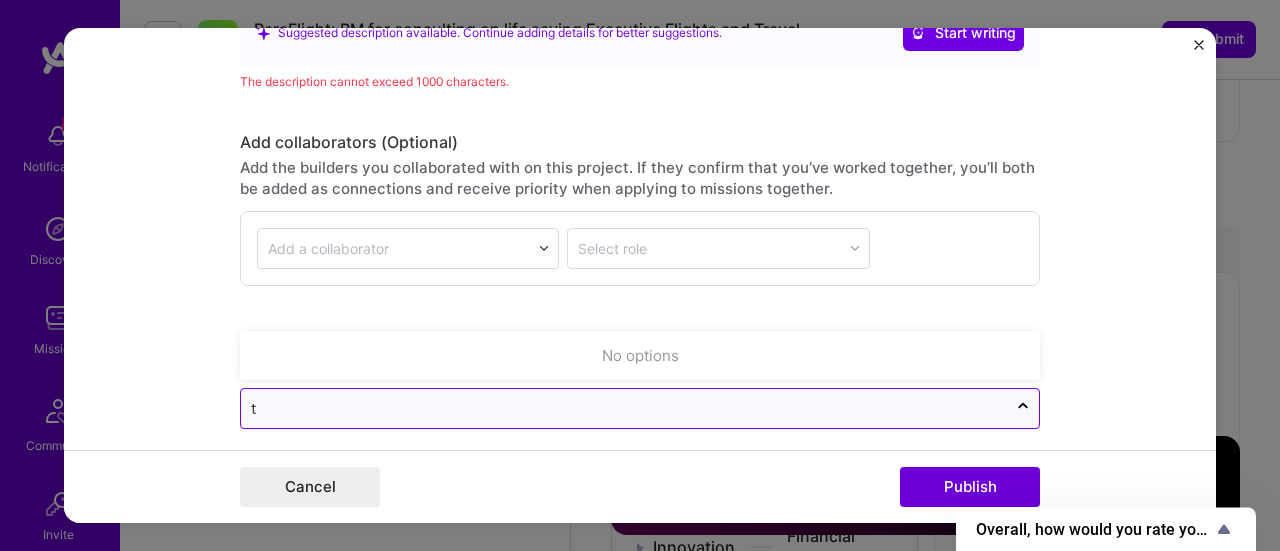 type 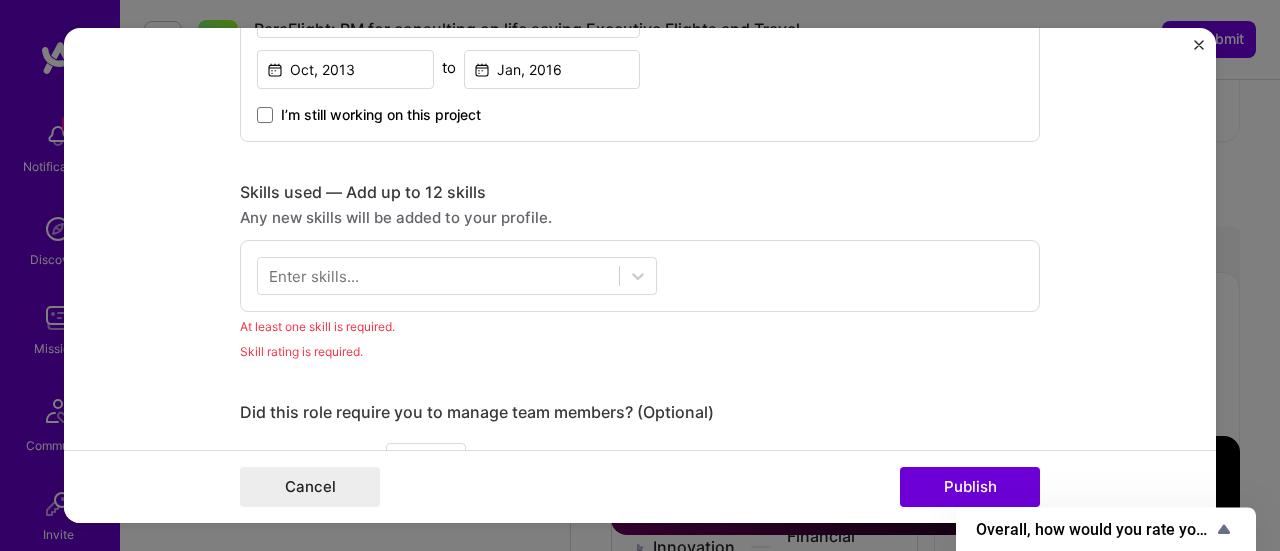 scroll, scrollTop: 907, scrollLeft: 0, axis: vertical 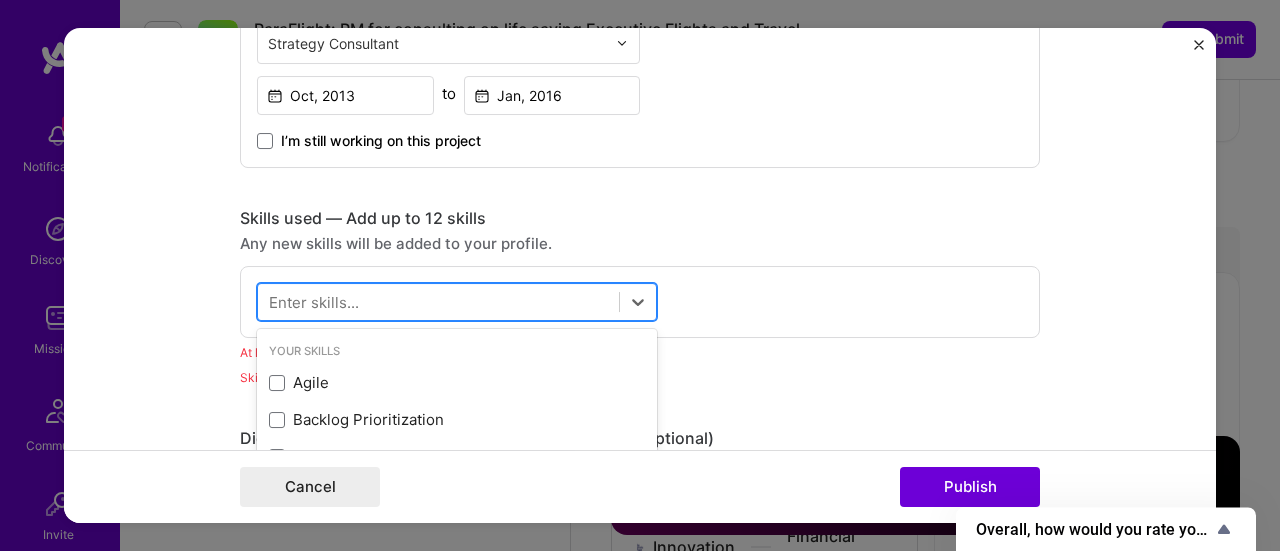 click at bounding box center (438, 301) 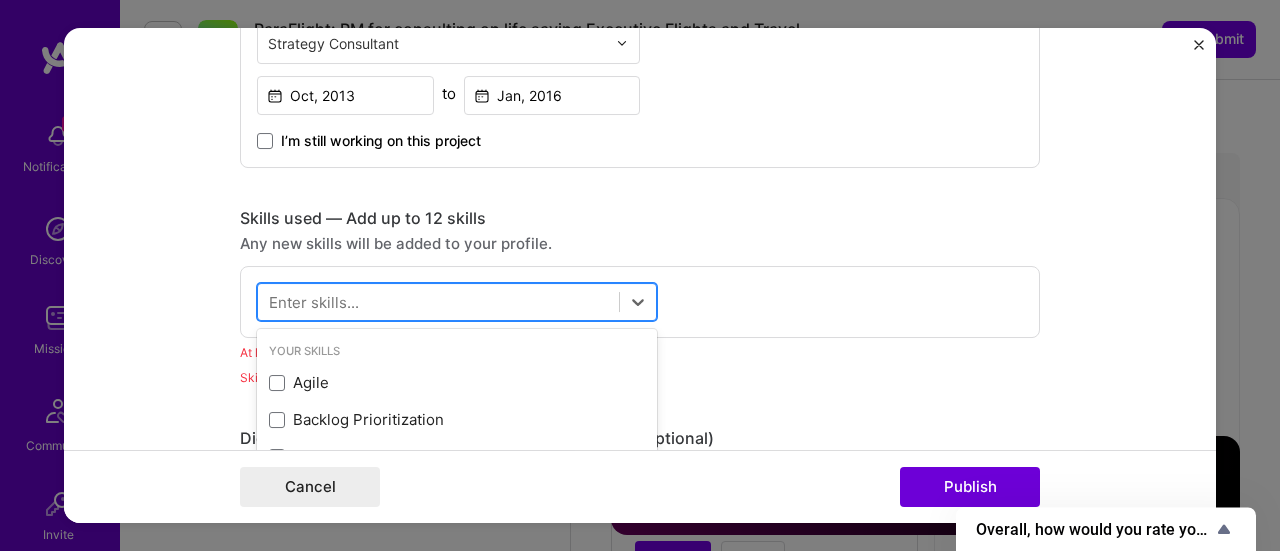 scroll, scrollTop: 3654, scrollLeft: 0, axis: vertical 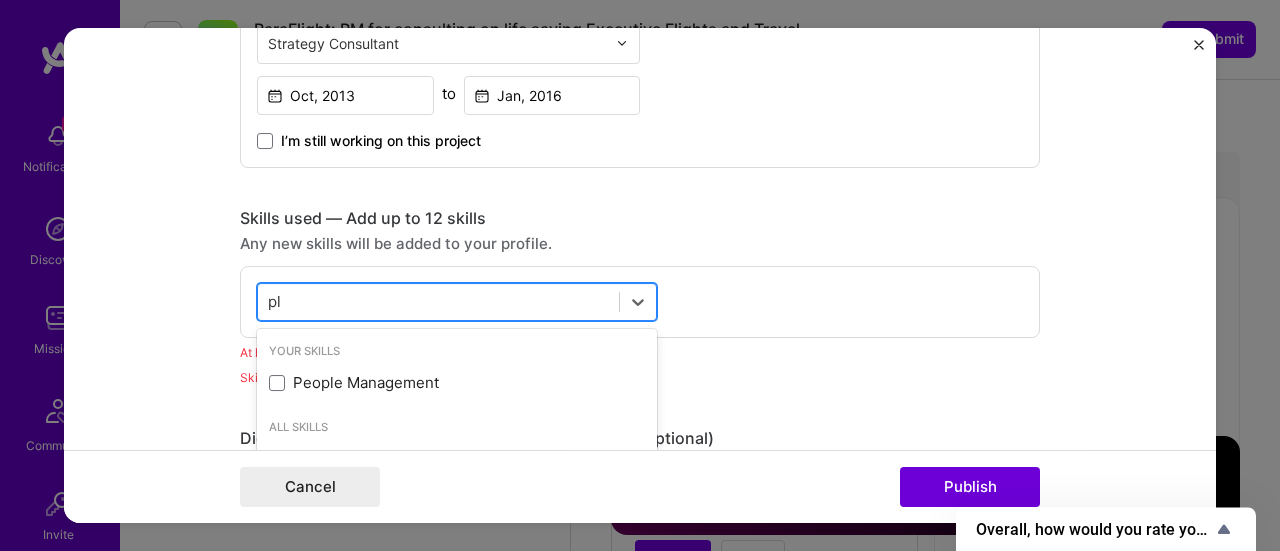 type on "p" 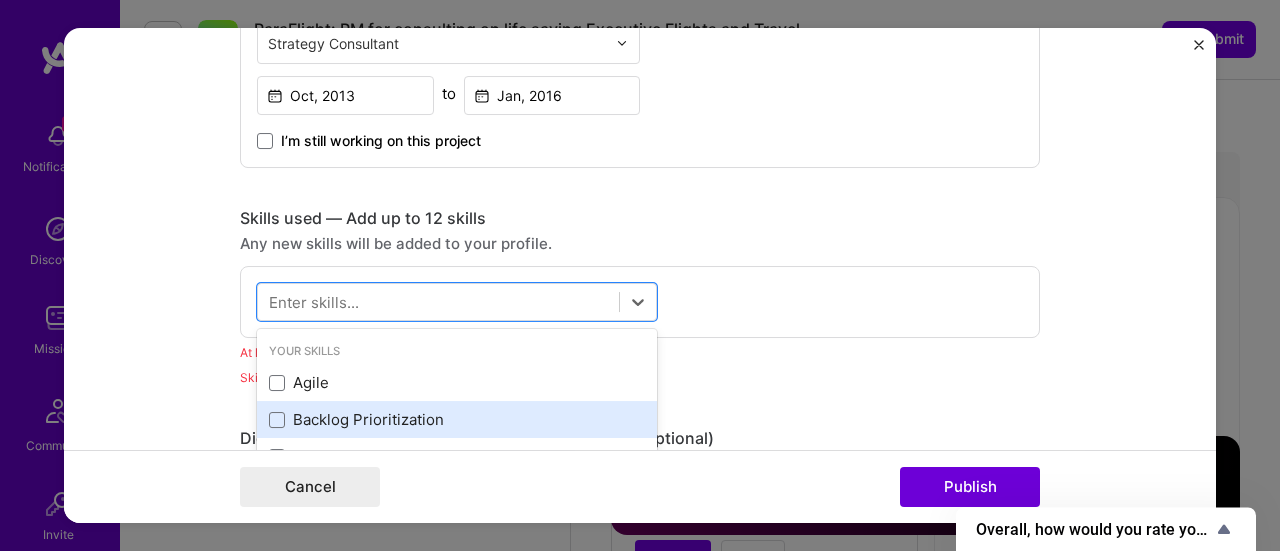 click on "Backlog Prioritization" at bounding box center (457, 419) 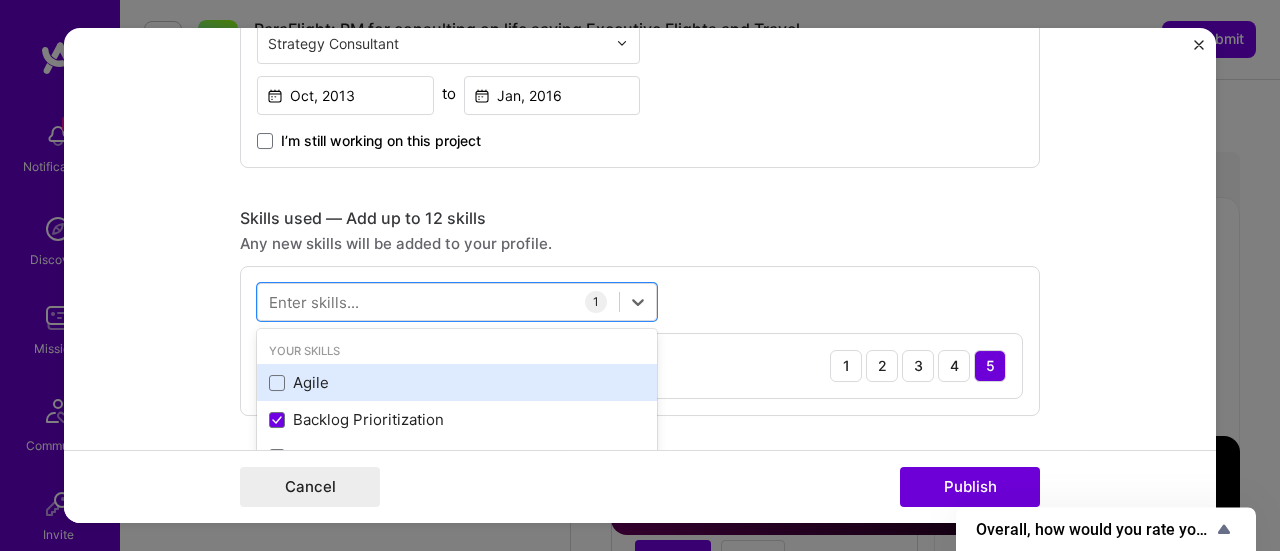 click on "Agile" at bounding box center [457, 382] 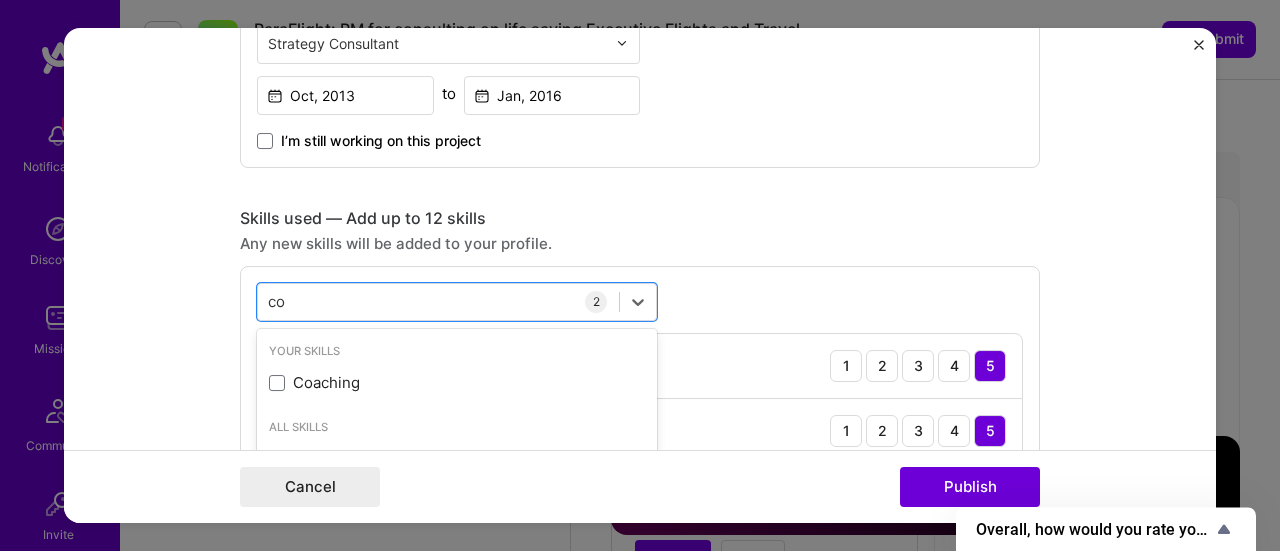 type on "c" 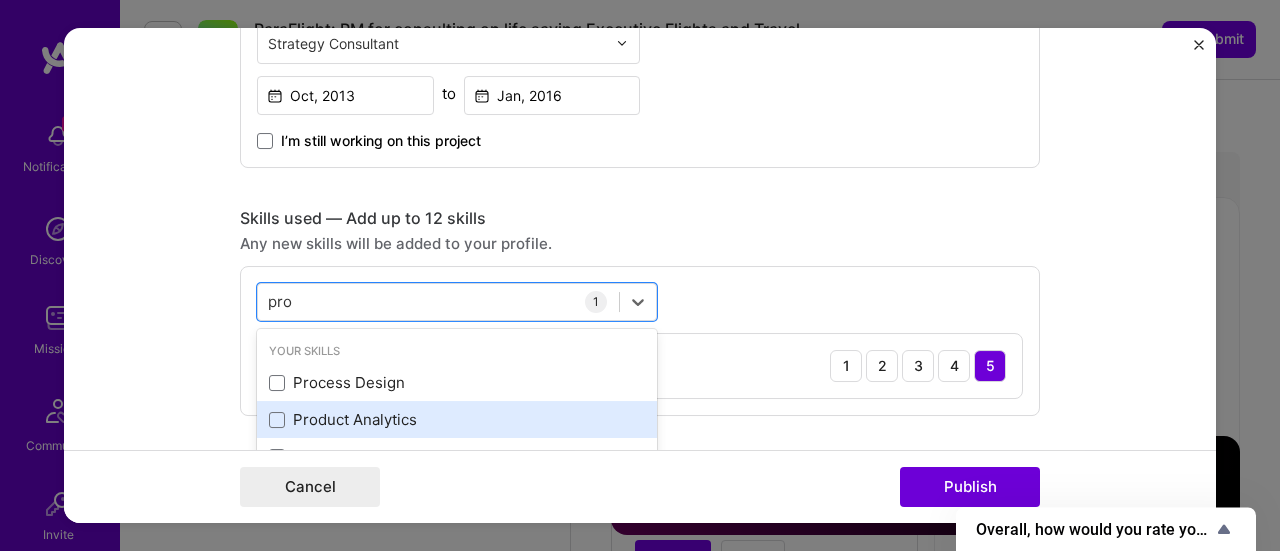 click on "Product Analytics" at bounding box center (457, 419) 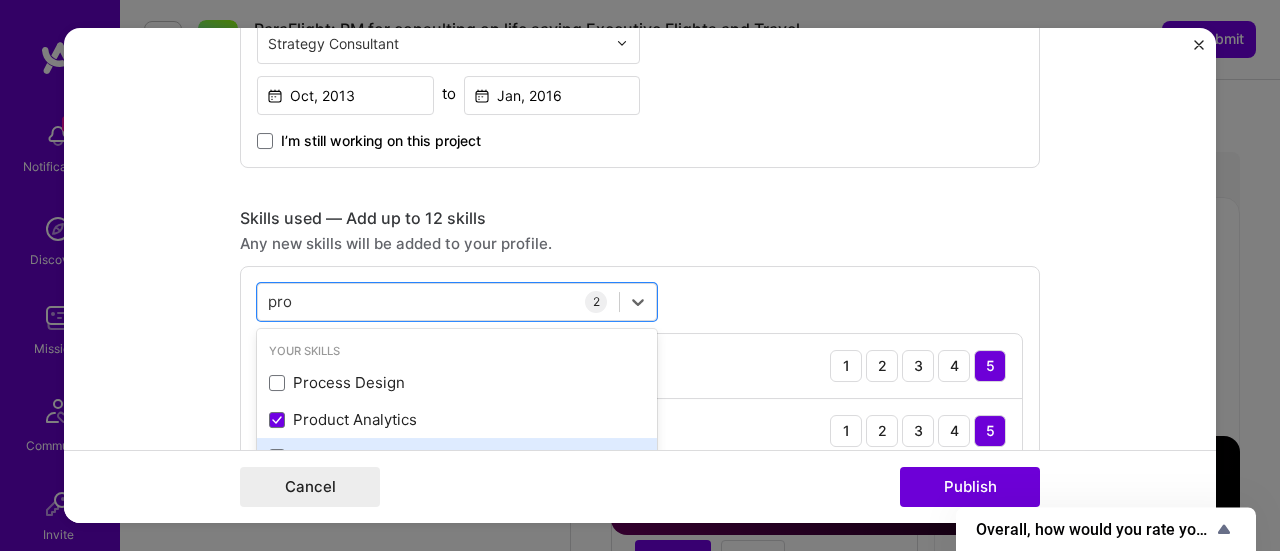 click on "Product Strategy" at bounding box center [457, 456] 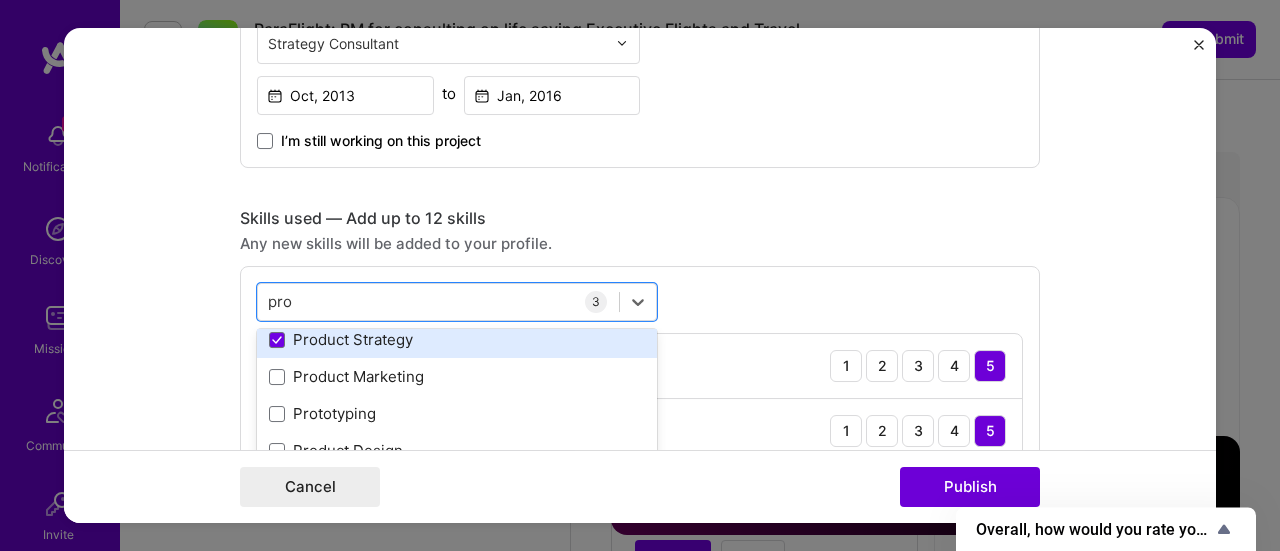 scroll, scrollTop: 116, scrollLeft: 0, axis: vertical 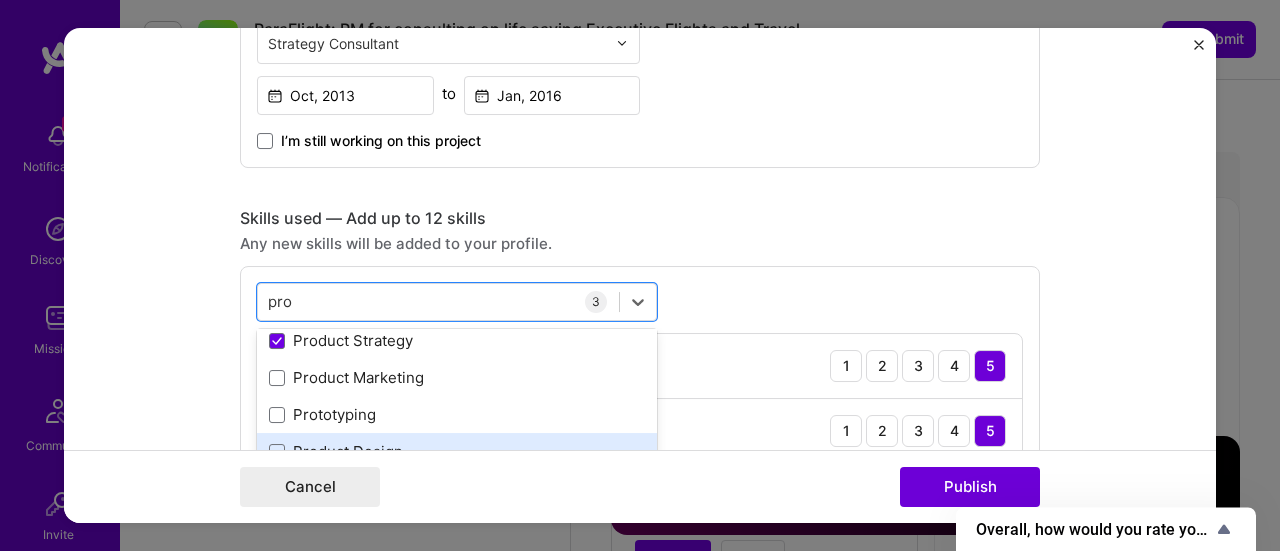 click on "Product Design" at bounding box center [457, 451] 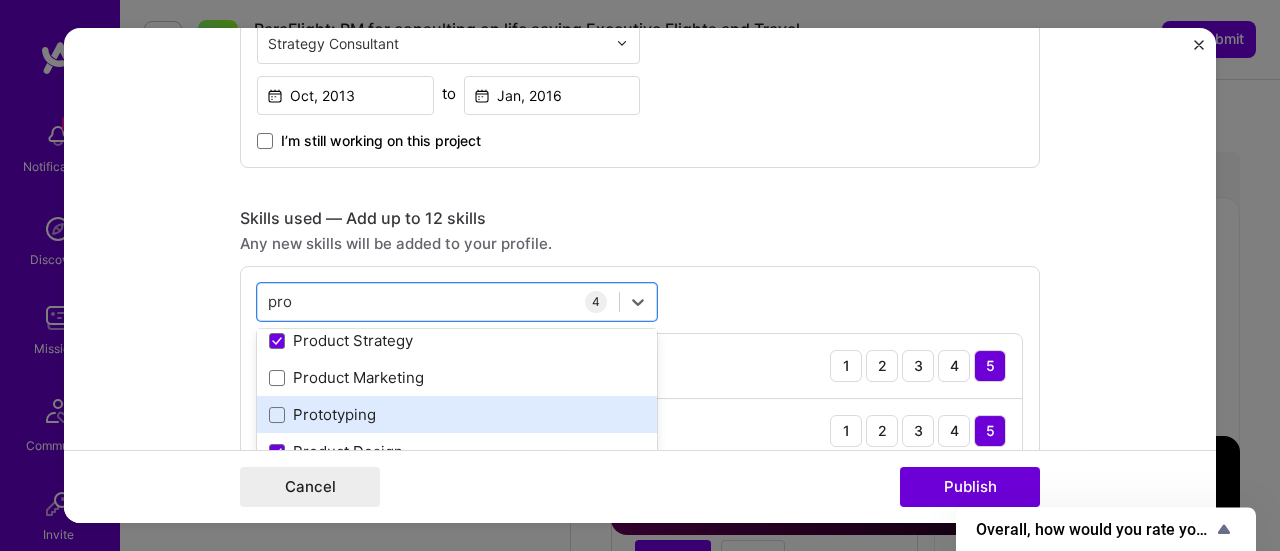 click on "Prototyping" at bounding box center [457, 414] 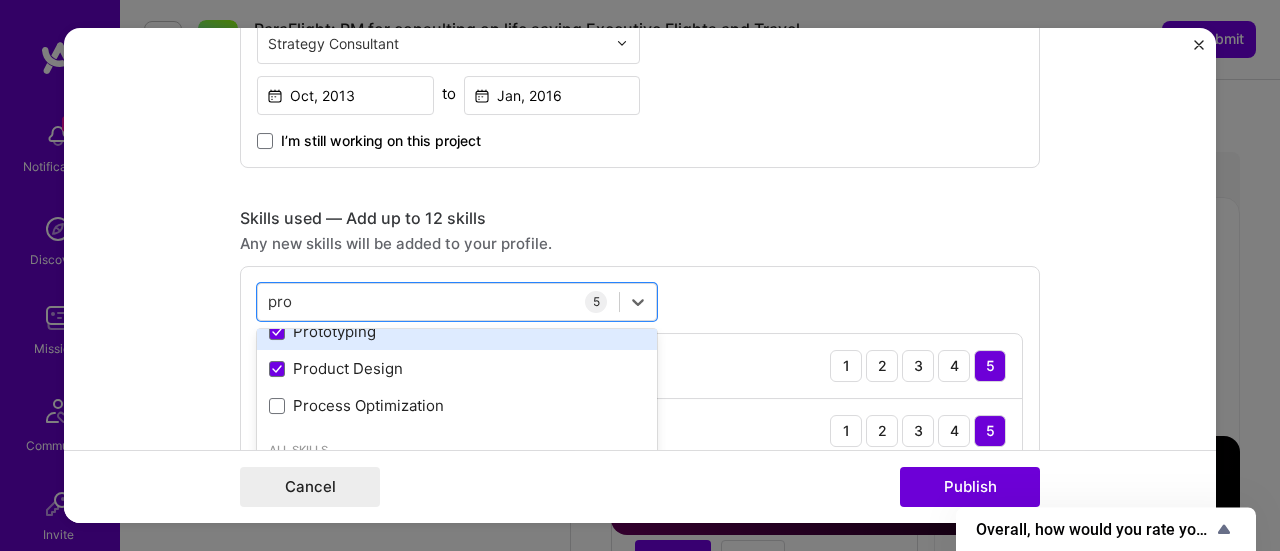 scroll, scrollTop: 200, scrollLeft: 0, axis: vertical 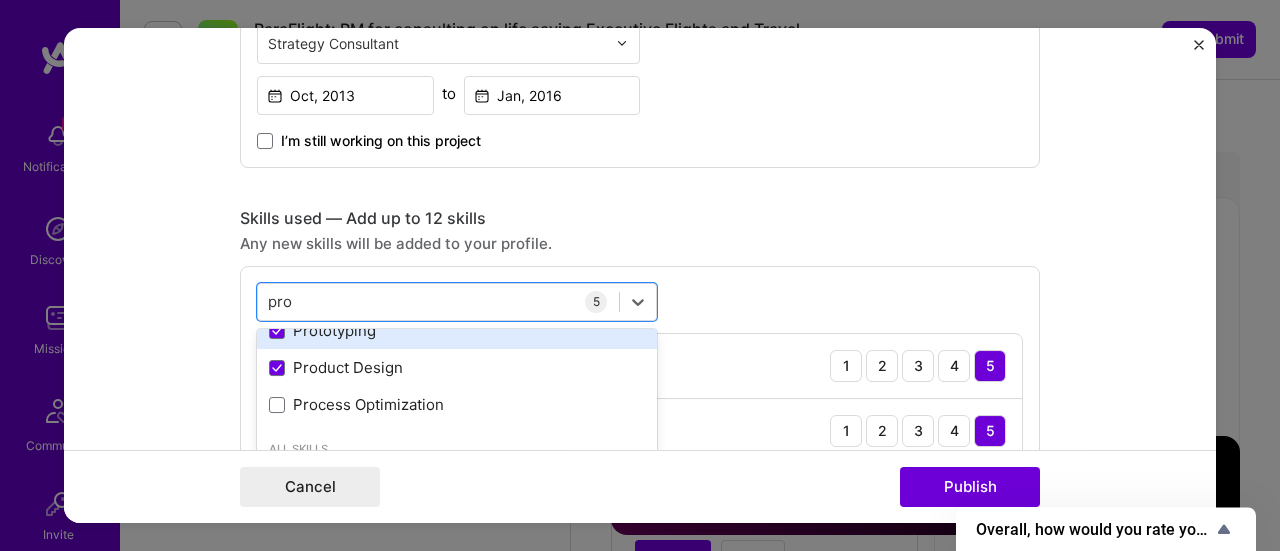 click on "Process Optimization" at bounding box center [457, 404] 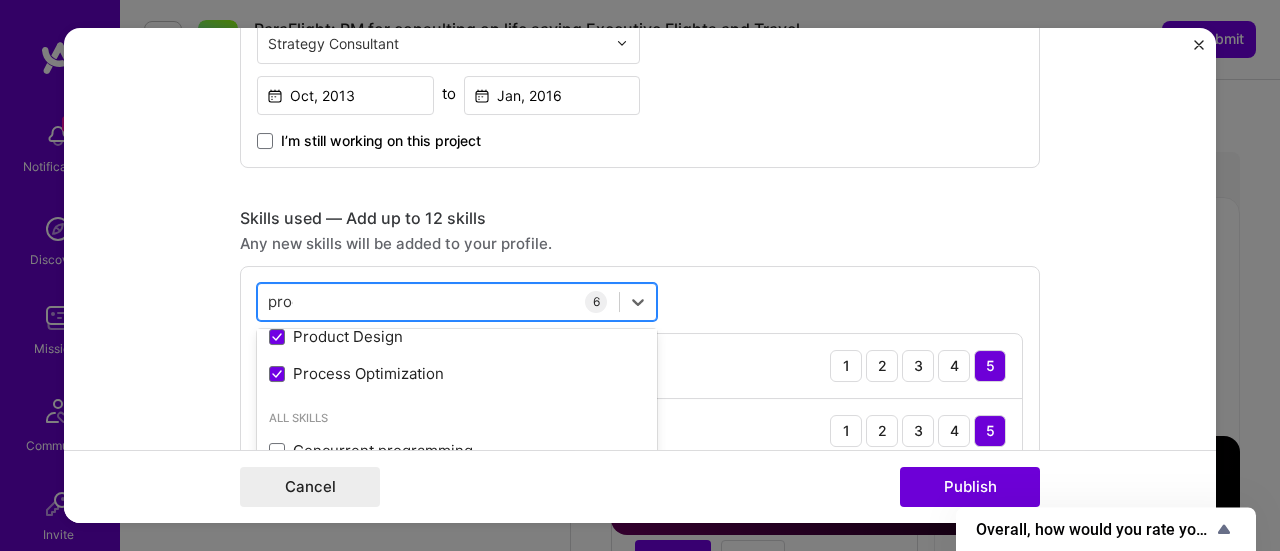scroll, scrollTop: 0, scrollLeft: 0, axis: both 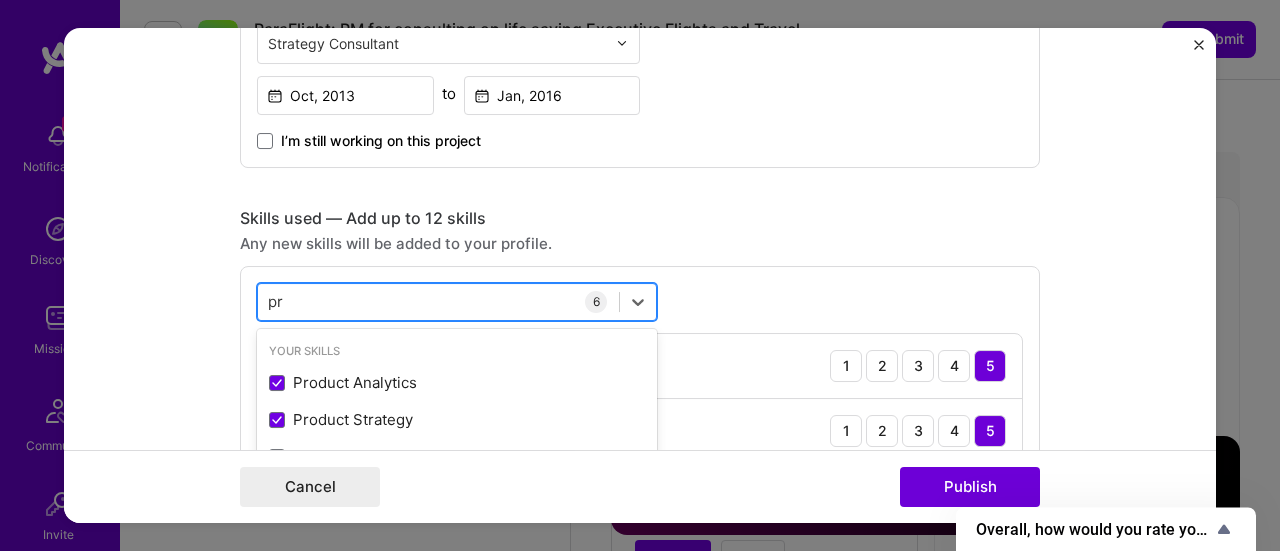 type on "p" 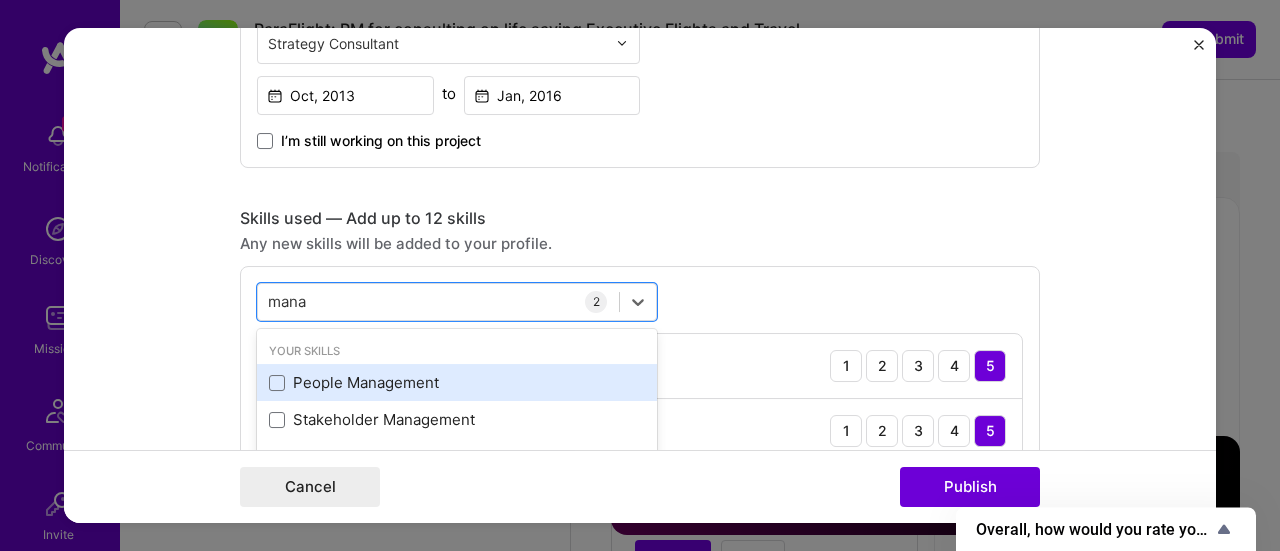 click on "People Management" at bounding box center [457, 382] 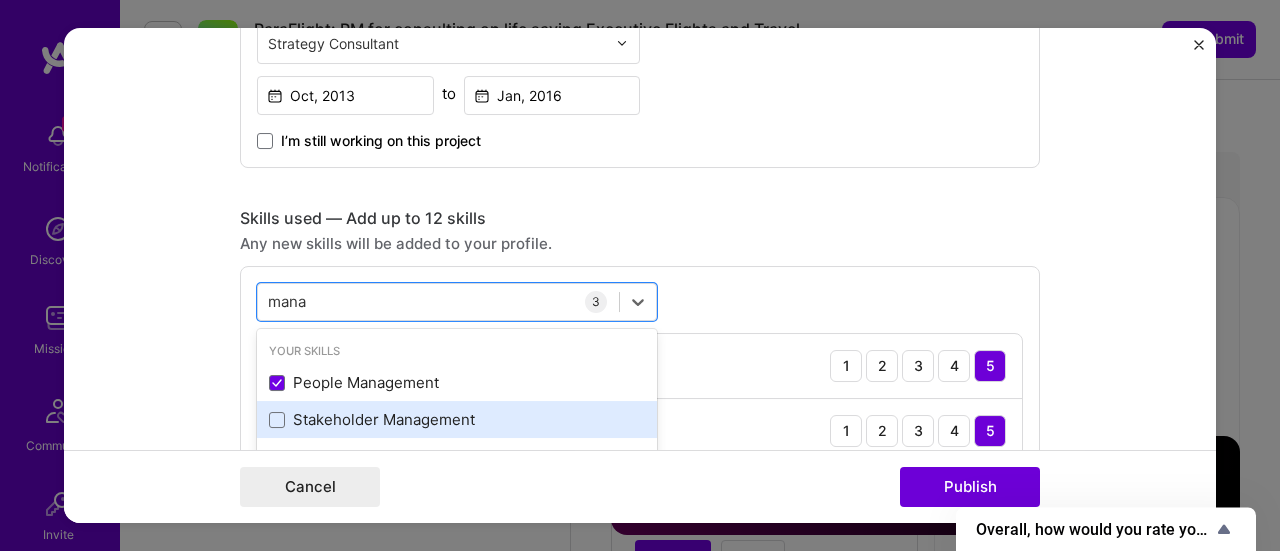 click on "Stakeholder Management" at bounding box center [457, 419] 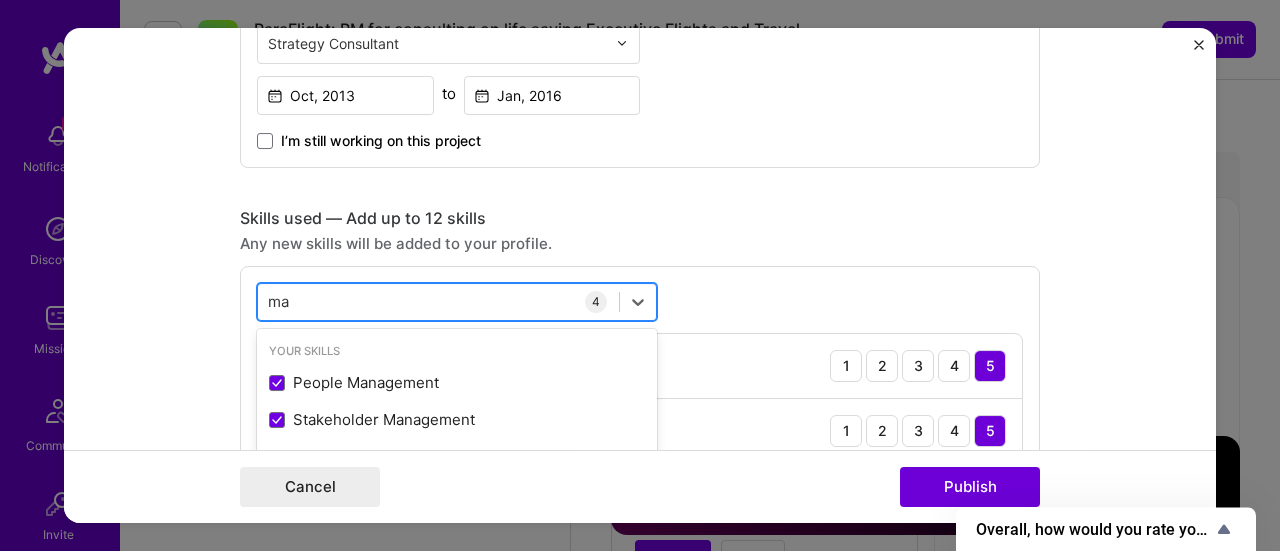 type on "m" 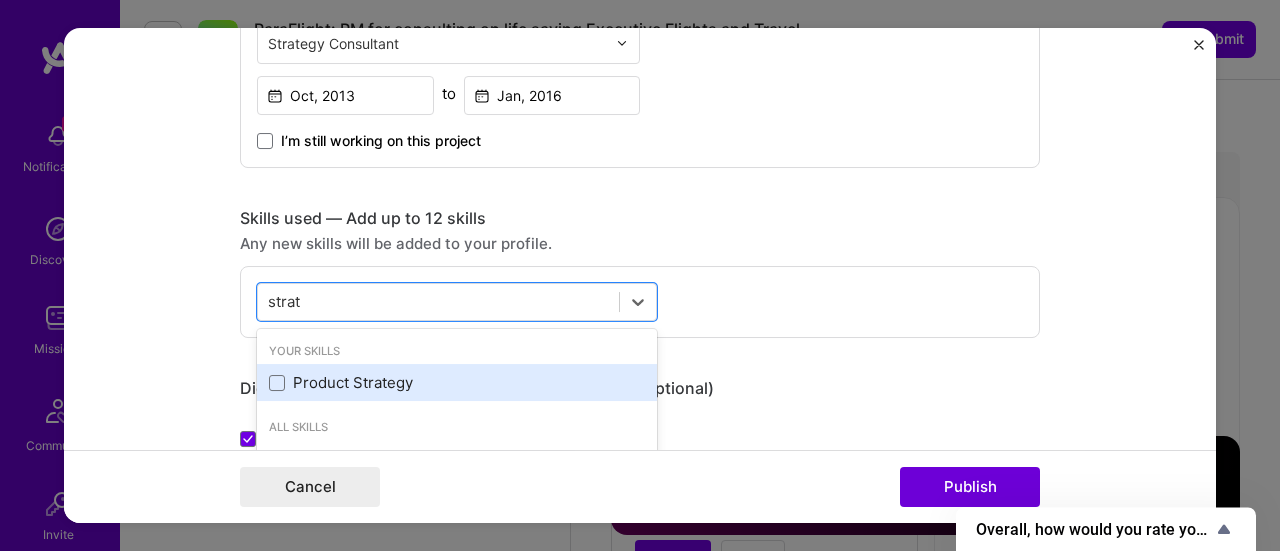 click on "Product Strategy" at bounding box center [457, 382] 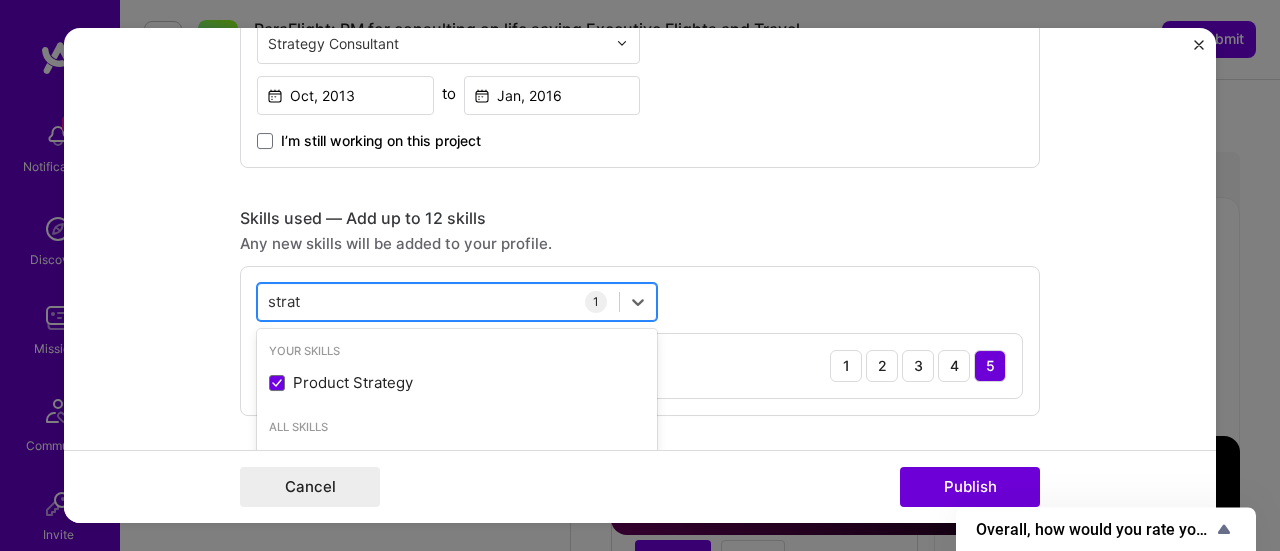 click on "strat" at bounding box center [285, 301] 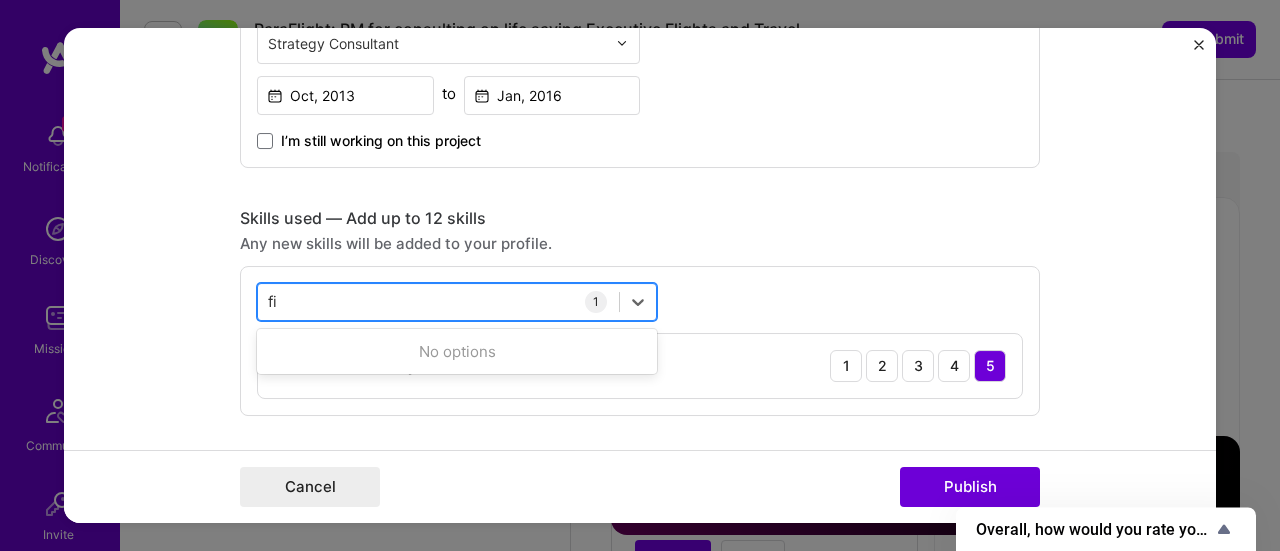 type on "f" 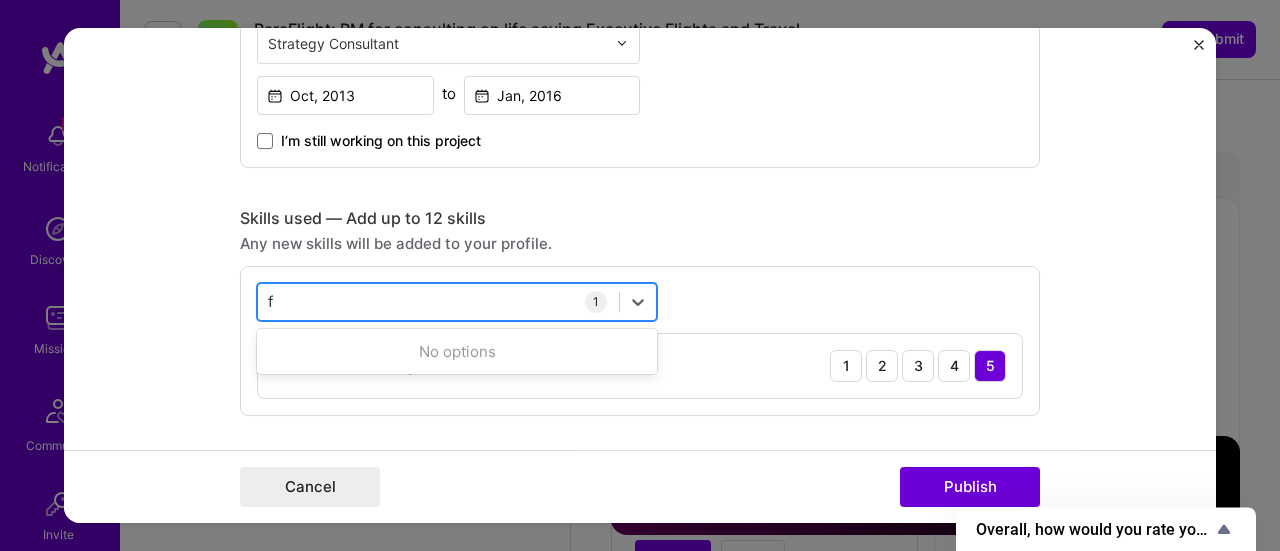 type 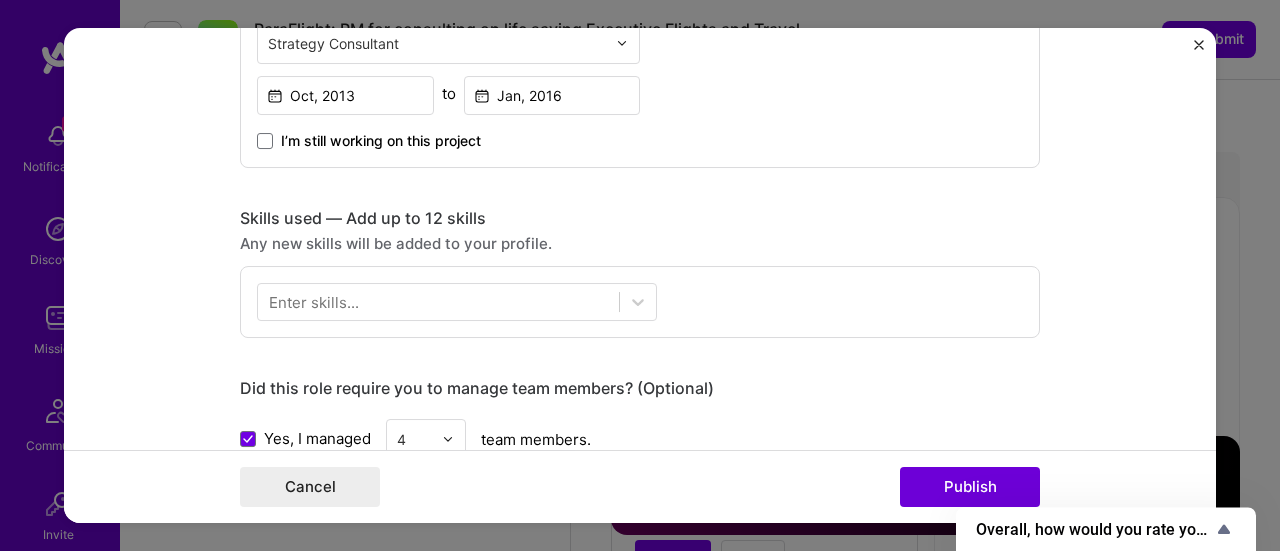 click on "Skills used — Add up to 12 skills" at bounding box center (640, 218) 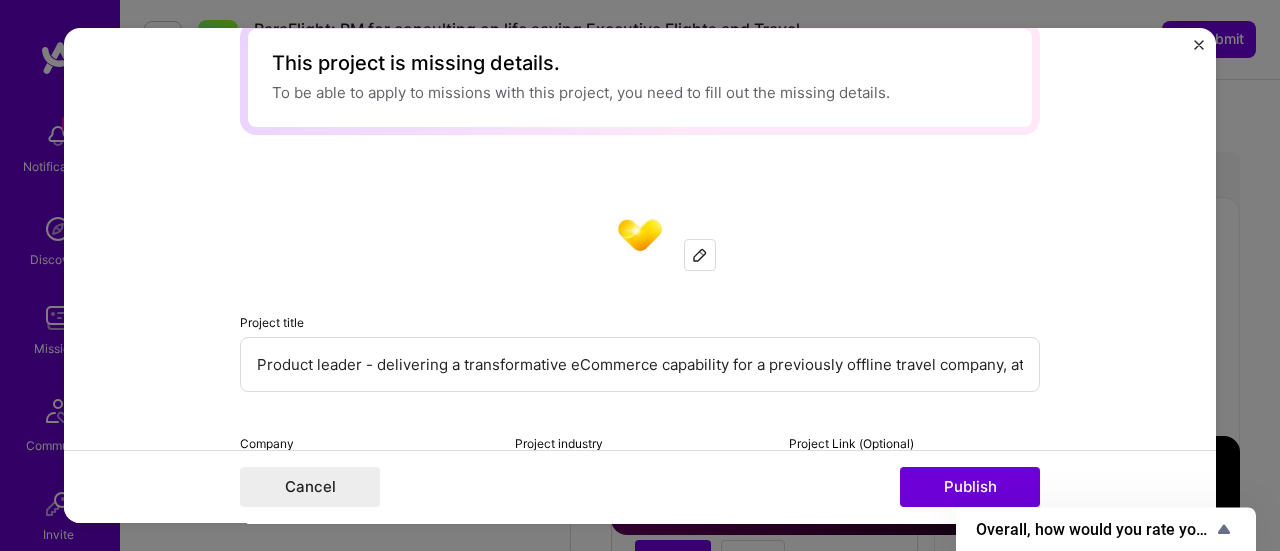 scroll, scrollTop: 0, scrollLeft: 0, axis: both 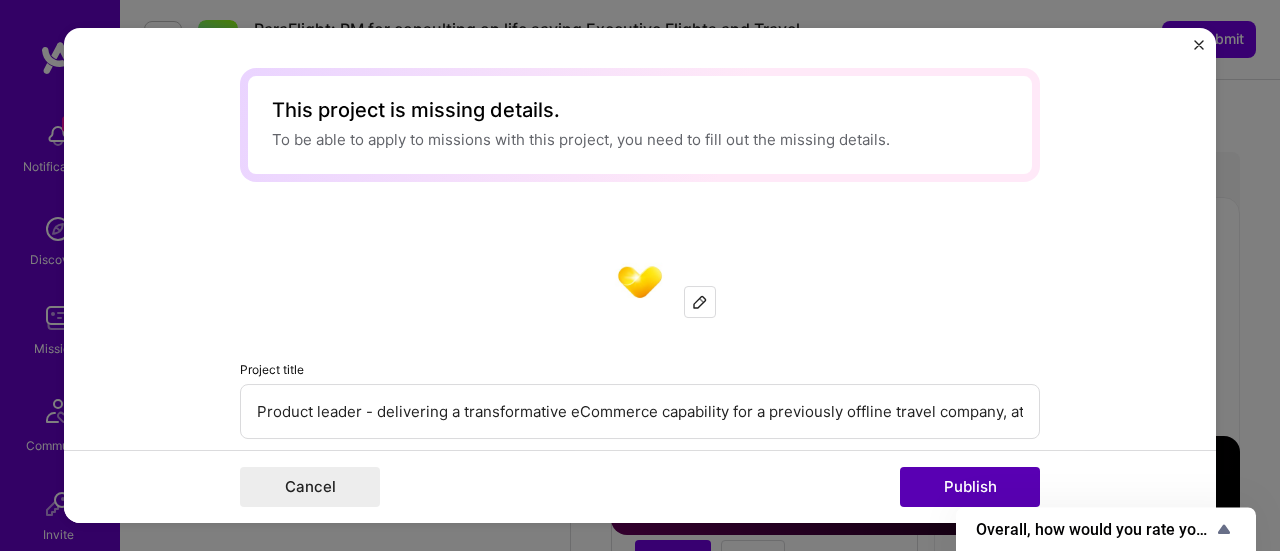 click on "Publish" at bounding box center [970, 487] 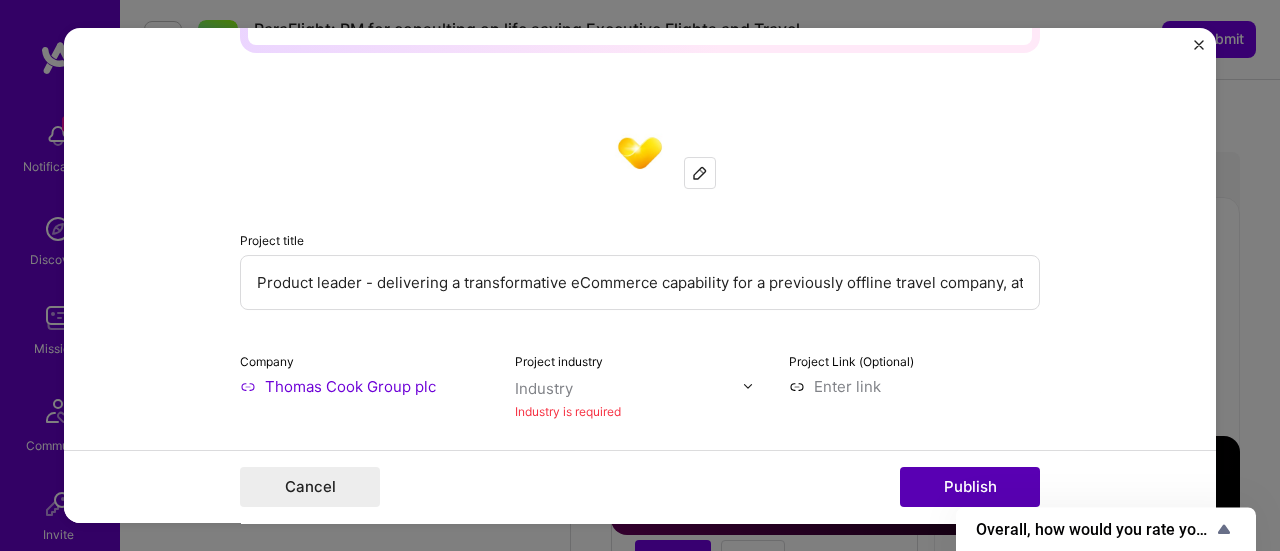 scroll, scrollTop: 218, scrollLeft: 0, axis: vertical 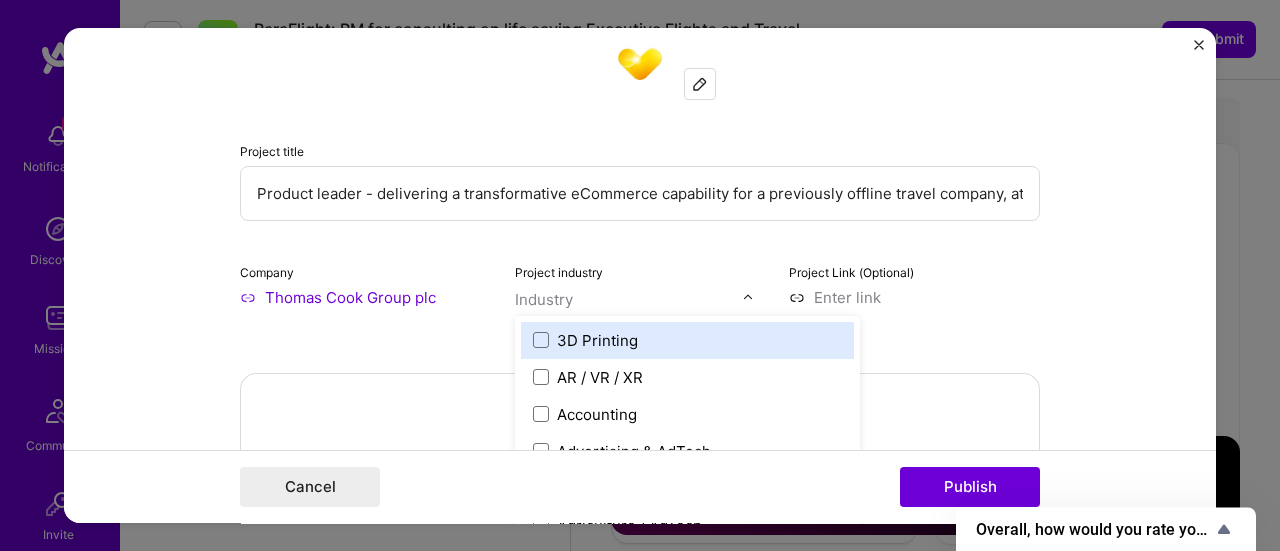 click at bounding box center (748, 297) 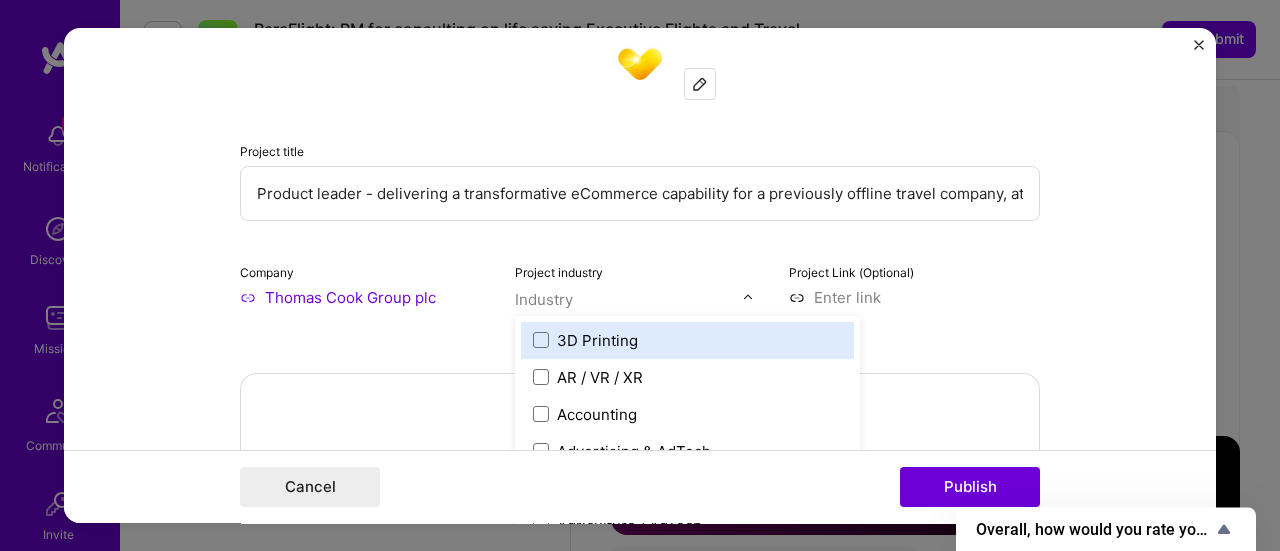 scroll, scrollTop: 3726, scrollLeft: 0, axis: vertical 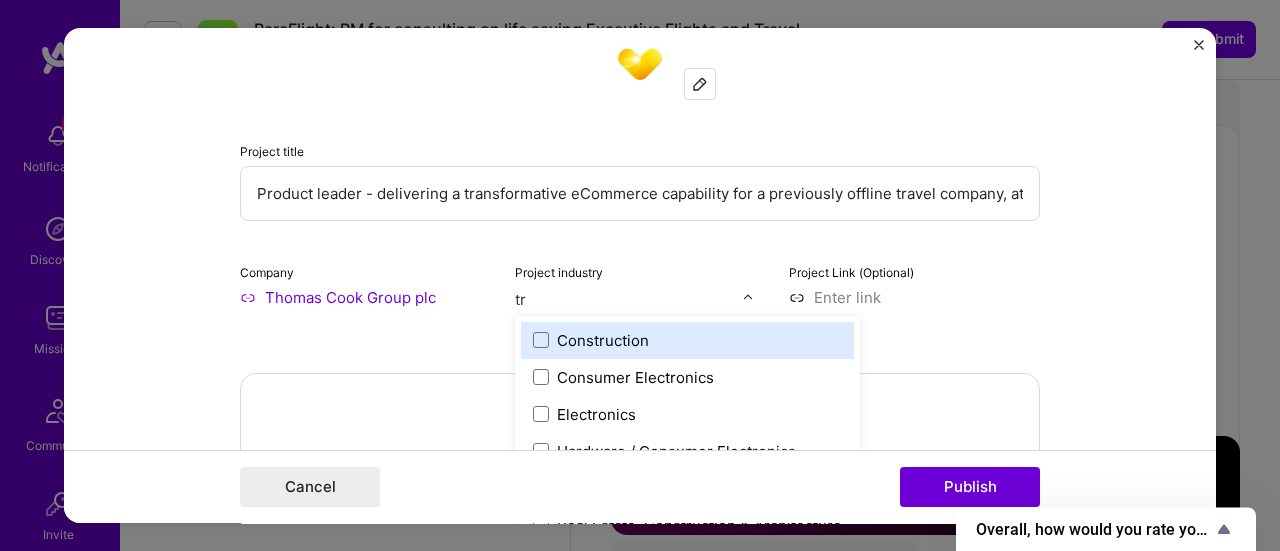 type on "tra" 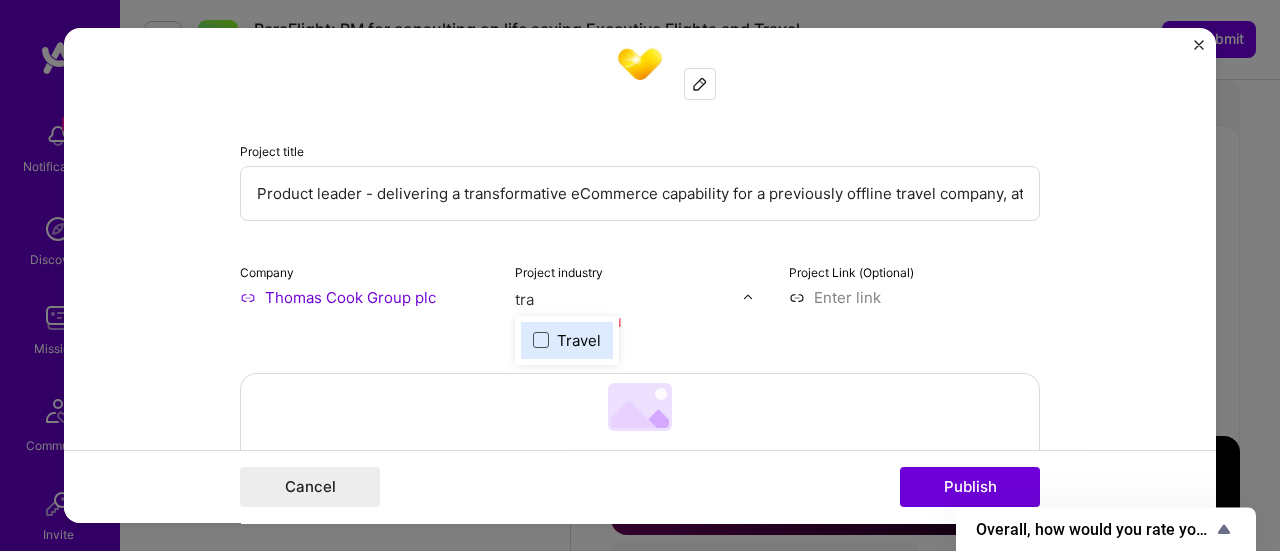 click at bounding box center (541, 340) 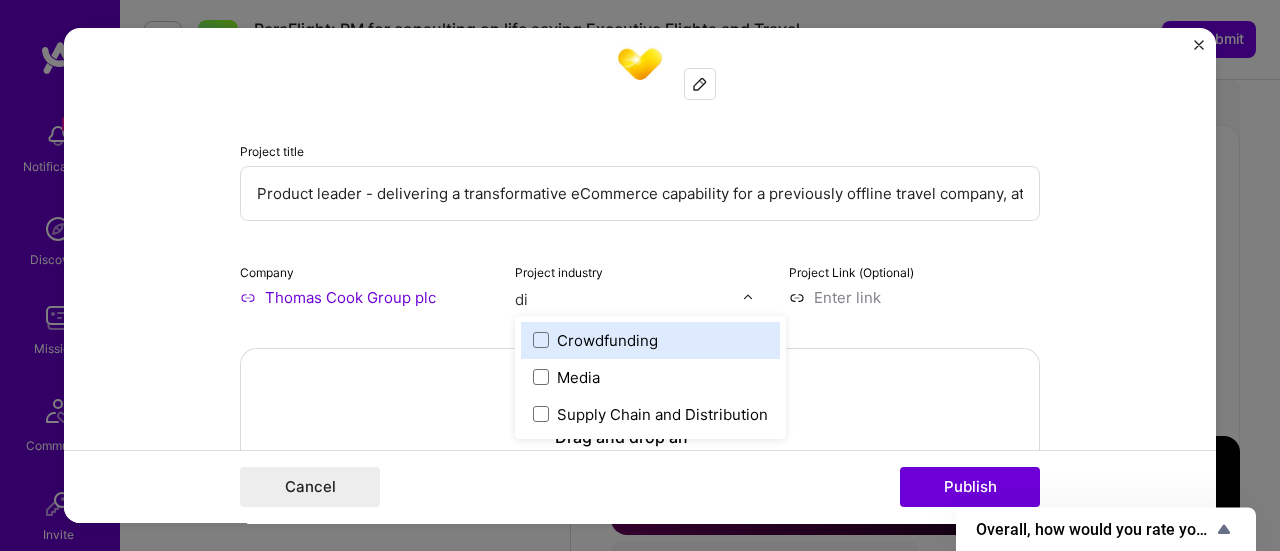 type on "d" 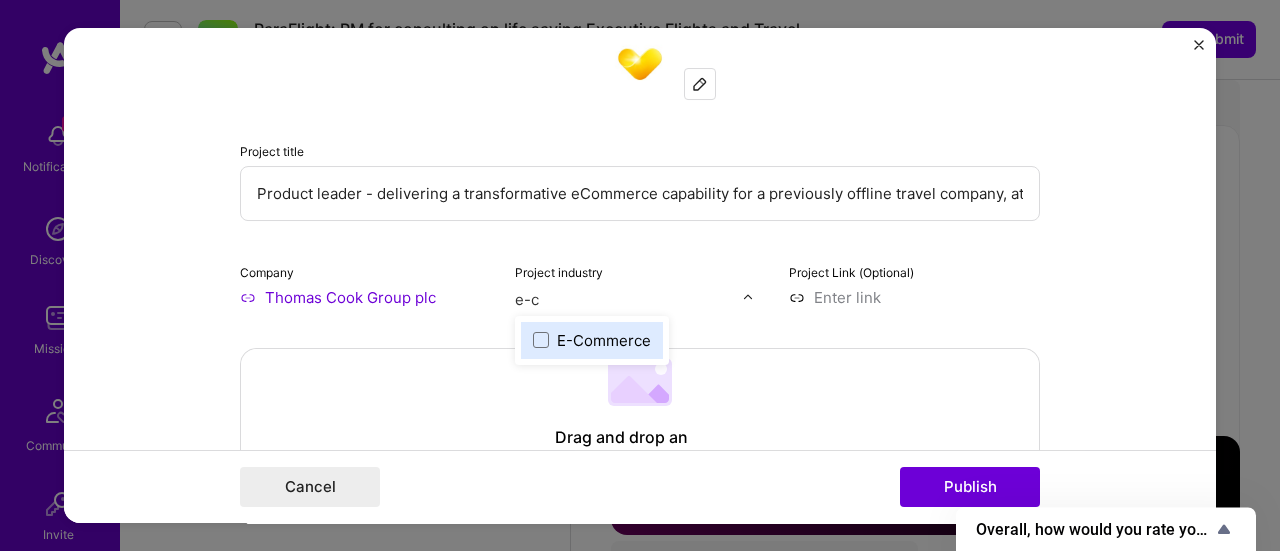type on "e-co" 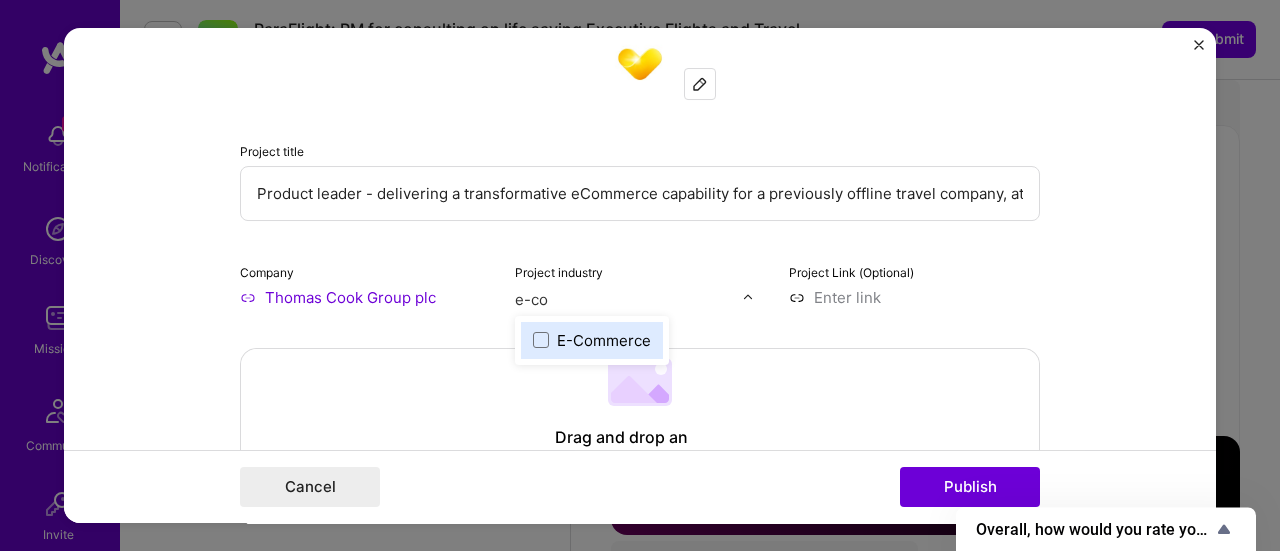 click on "E-Commerce" at bounding box center (604, 340) 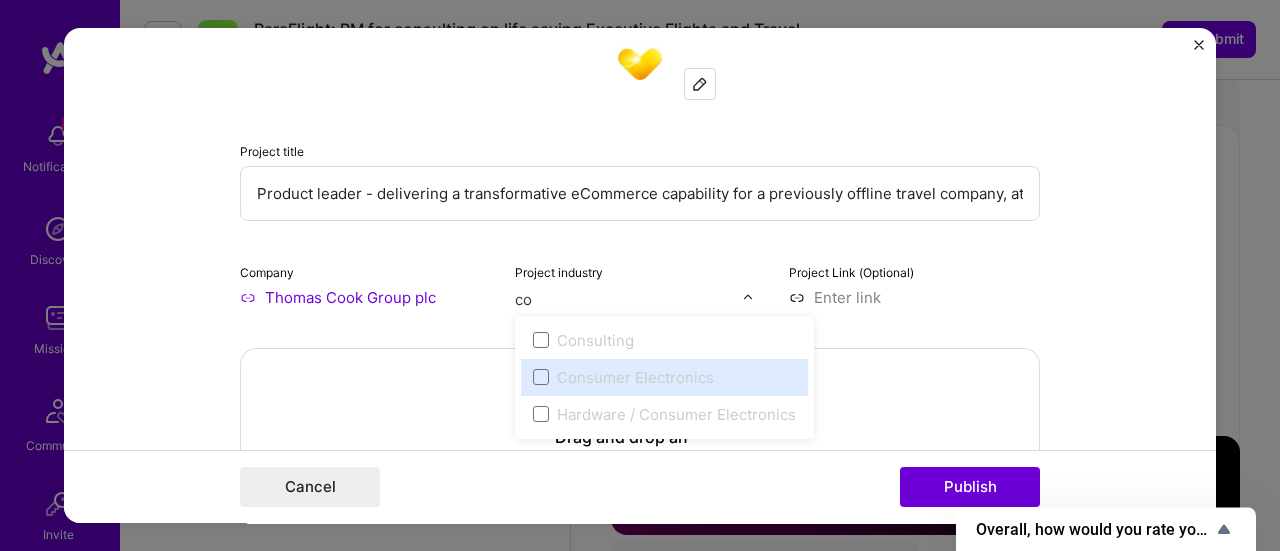 type on "c" 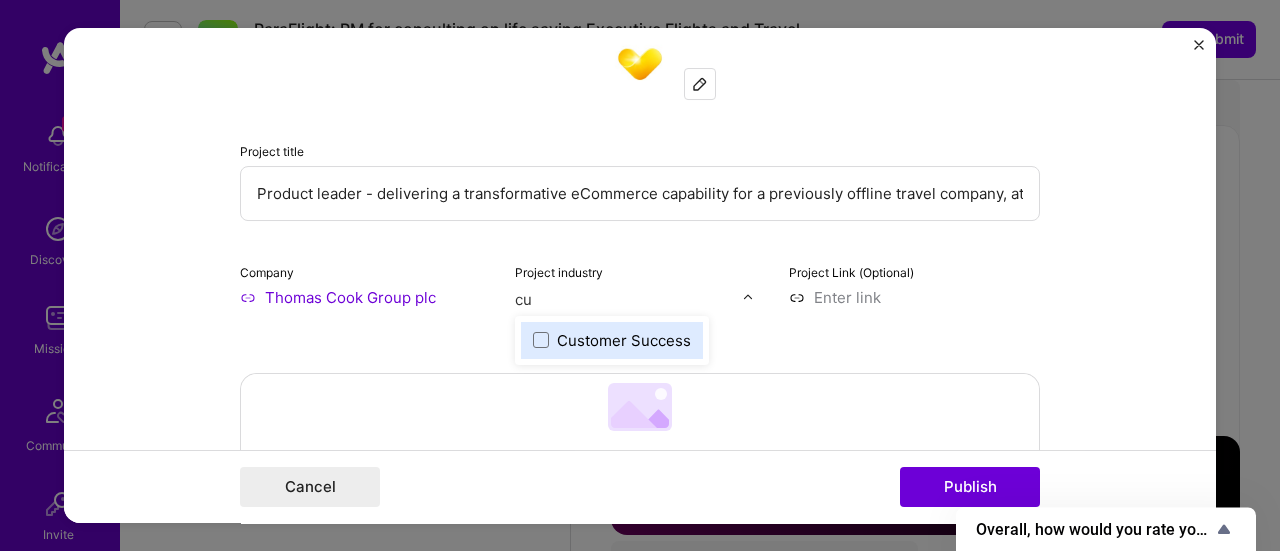 type on "c" 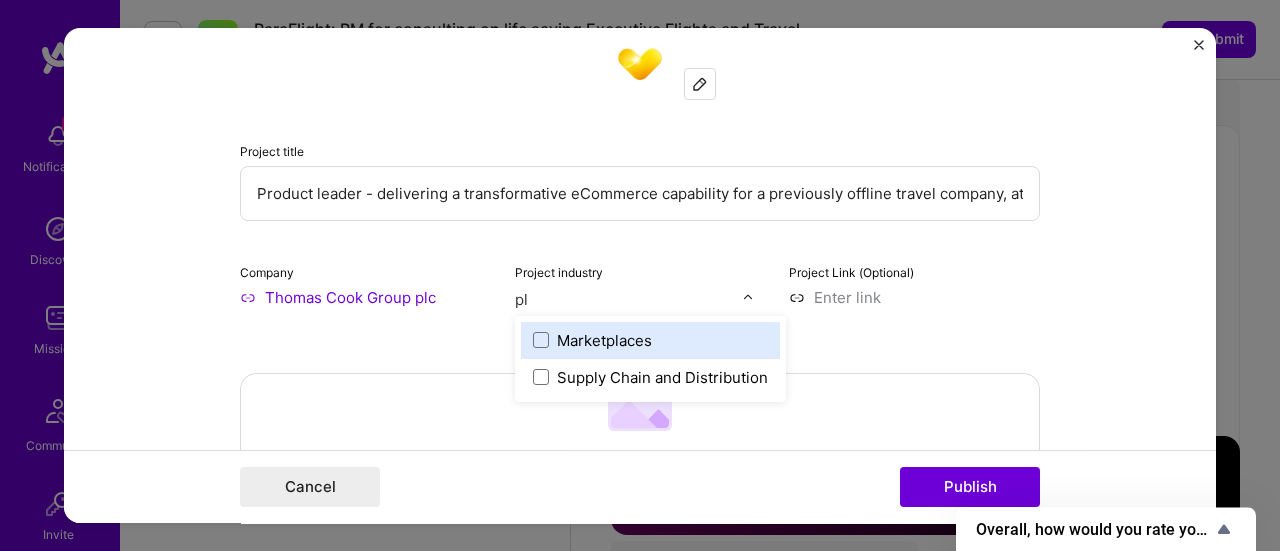 type on "p" 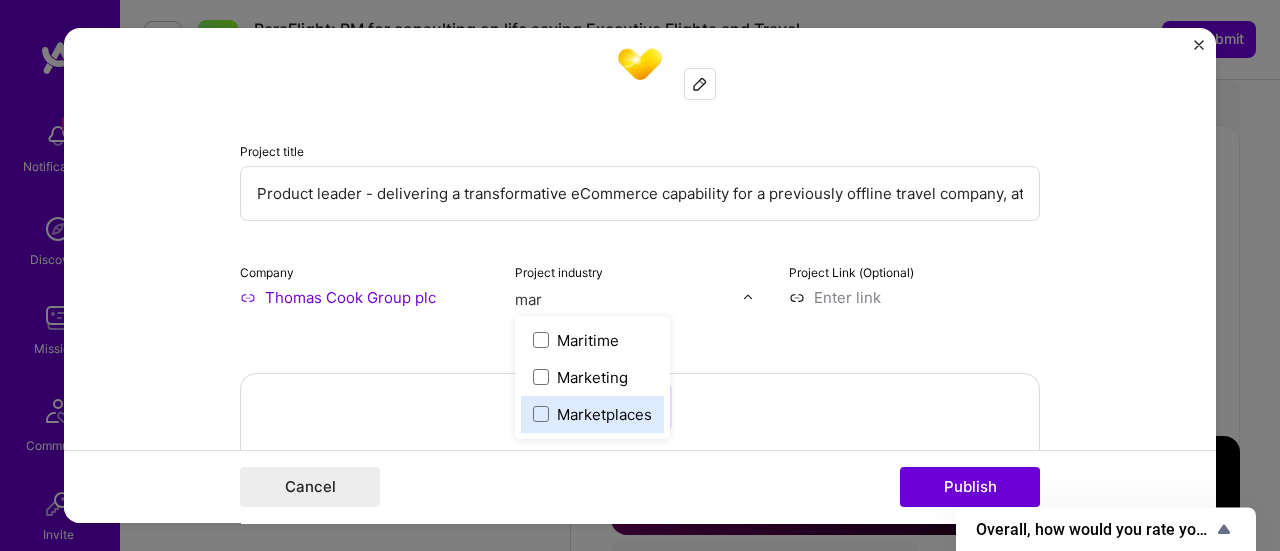 type on "mark" 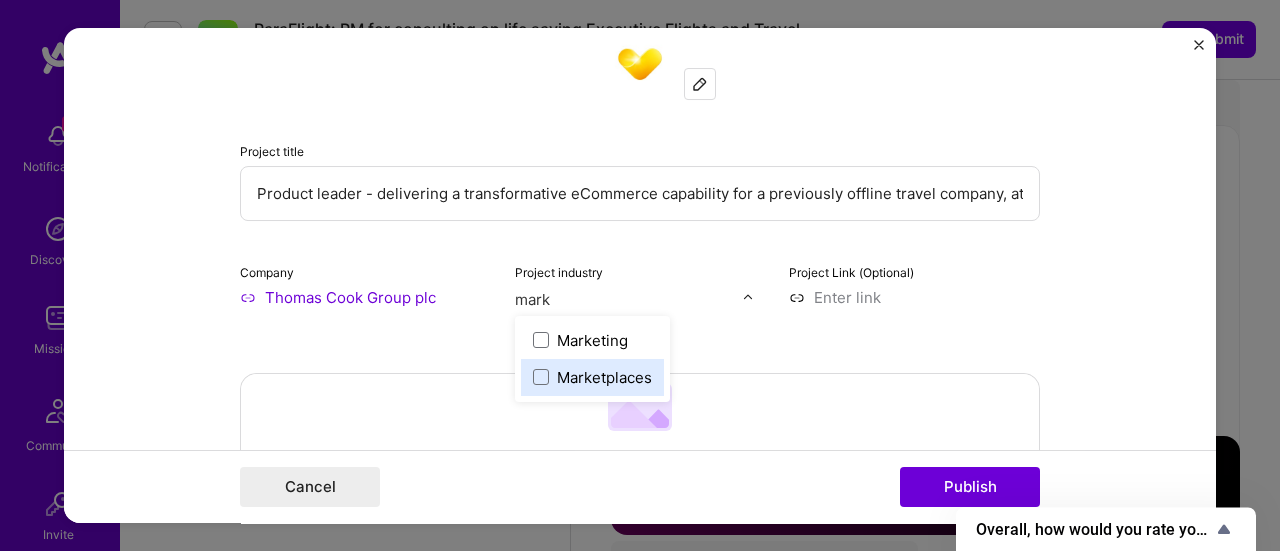 click on "Marketplaces" at bounding box center [592, 377] 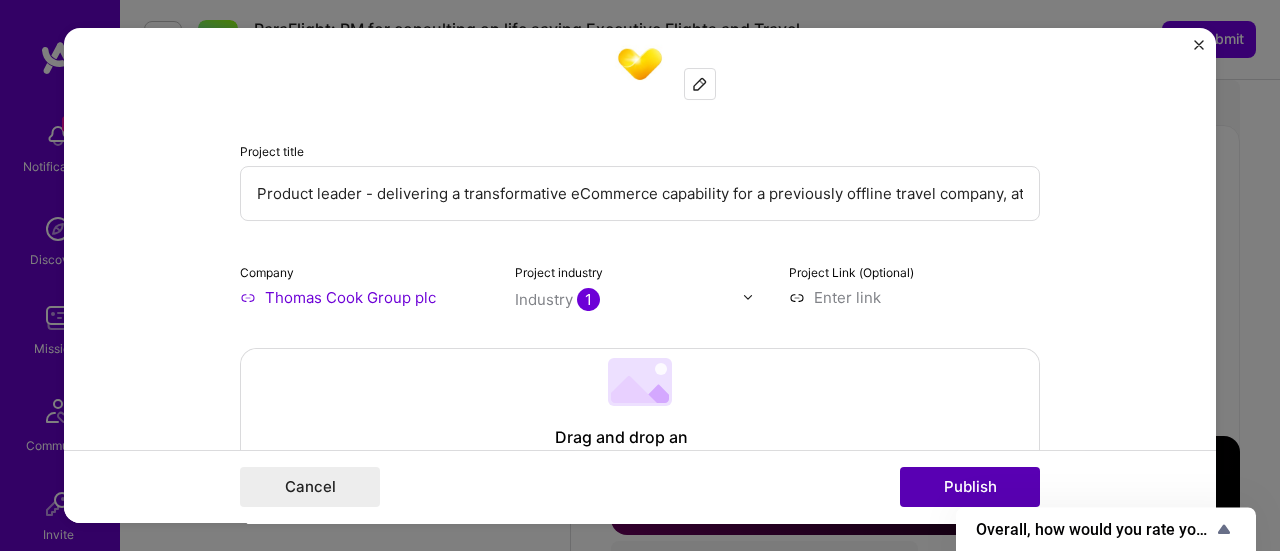 click on "Publish" at bounding box center [970, 487] 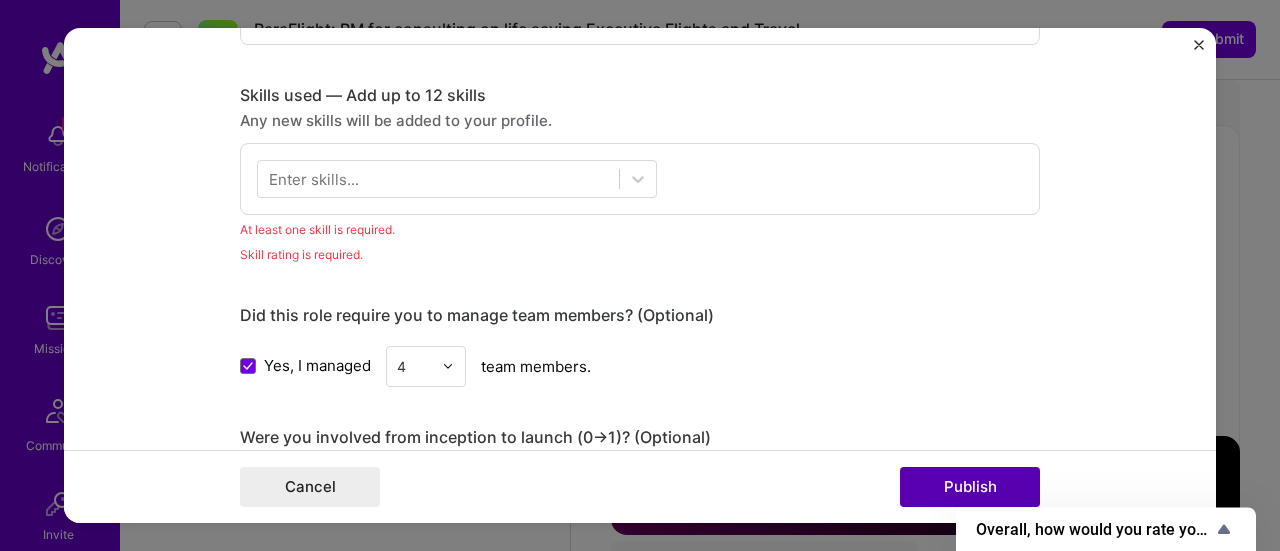 scroll, scrollTop: 1077, scrollLeft: 0, axis: vertical 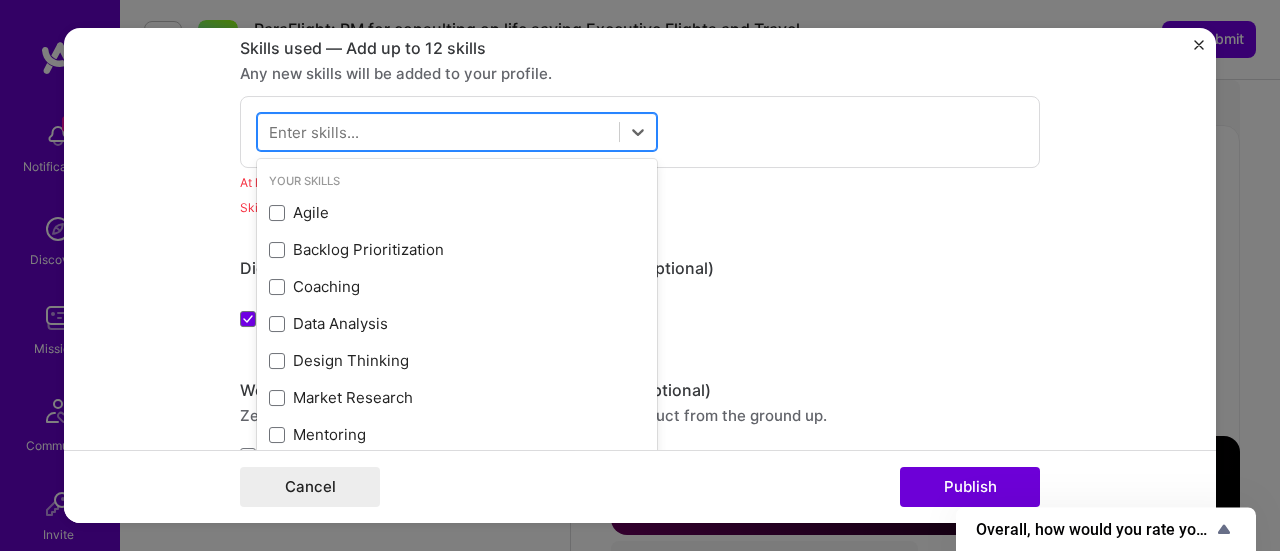 click at bounding box center (438, 131) 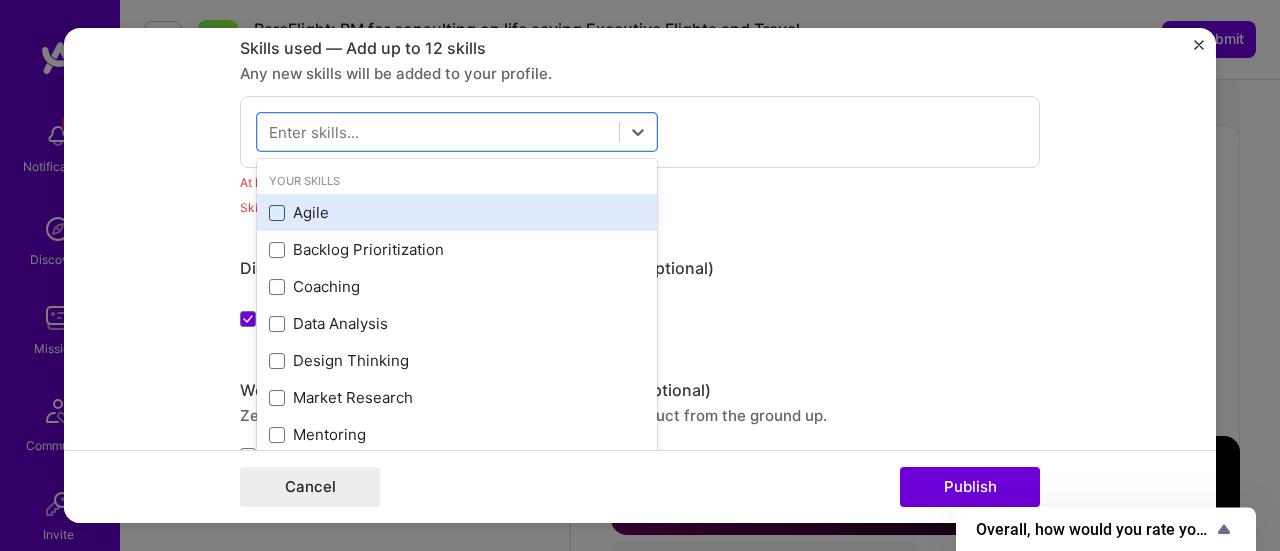 click at bounding box center [277, 213] 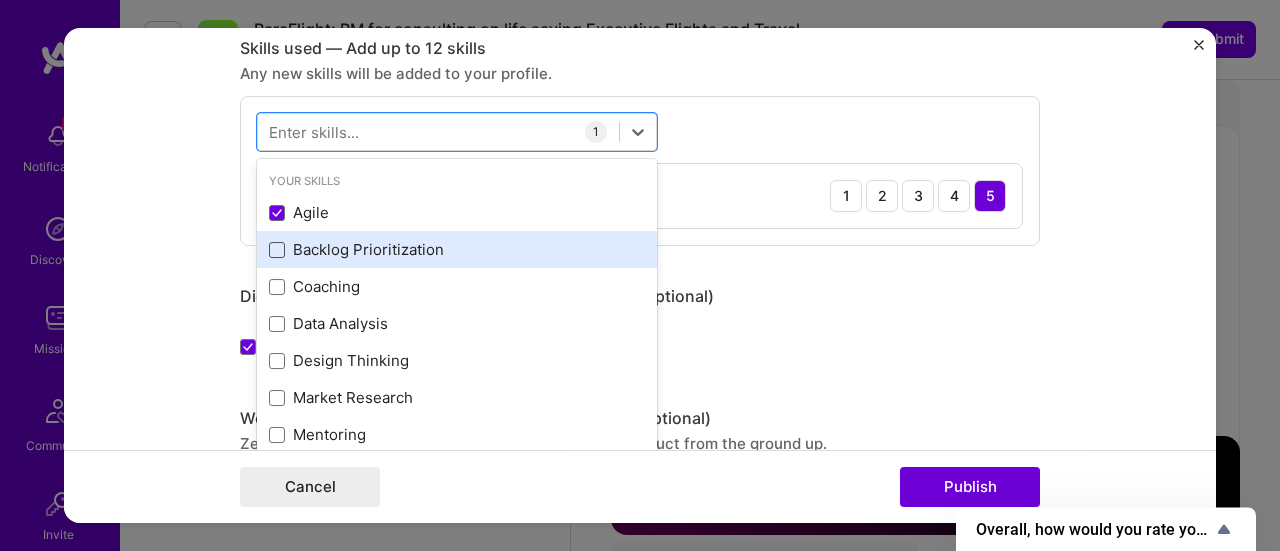 click at bounding box center (277, 250) 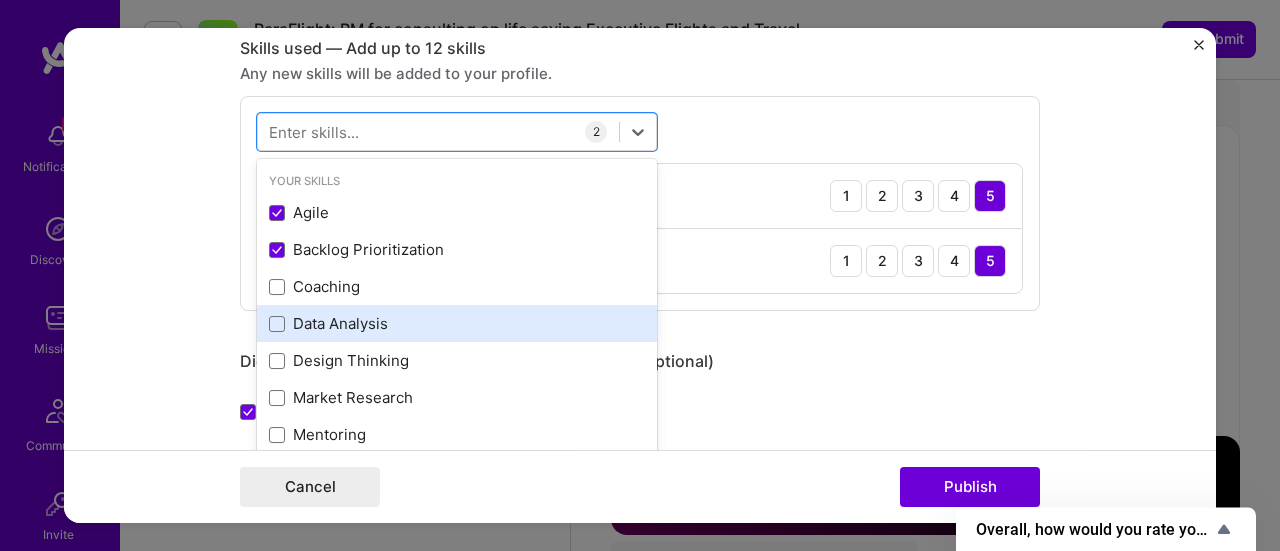 click on "Data Analysis" at bounding box center (457, 323) 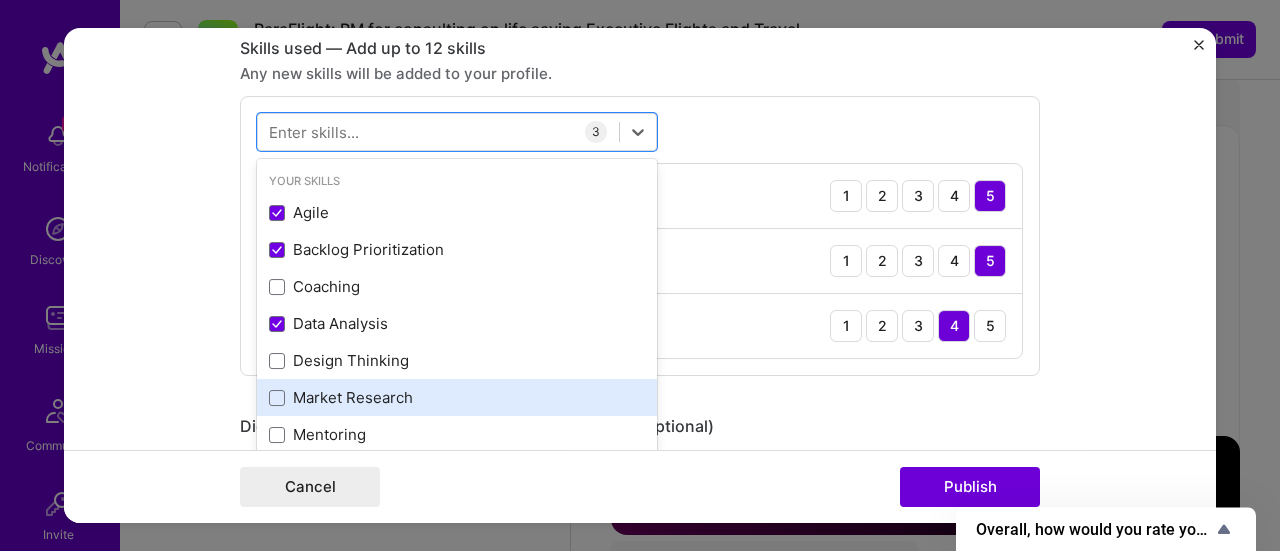 click on "Market Research" at bounding box center [457, 397] 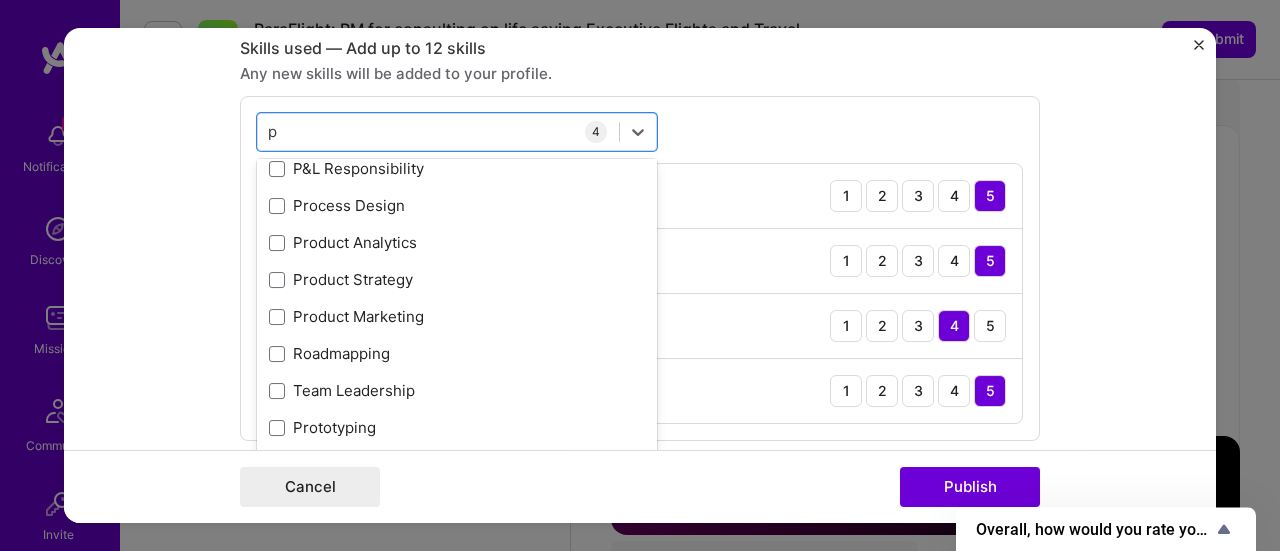 scroll, scrollTop: 0, scrollLeft: 0, axis: both 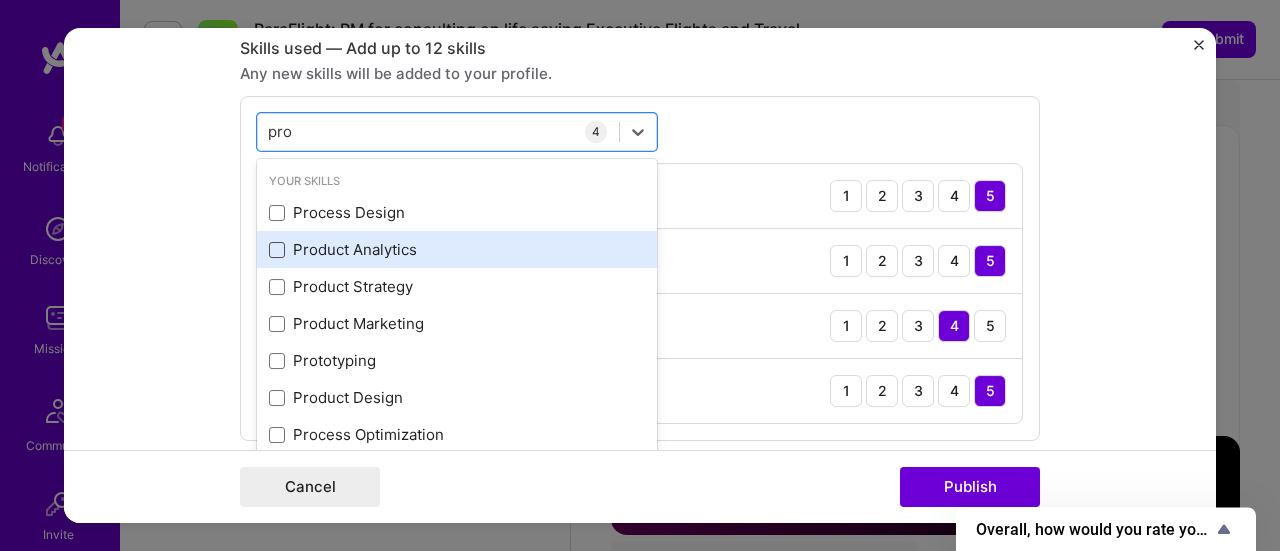 click at bounding box center (277, 250) 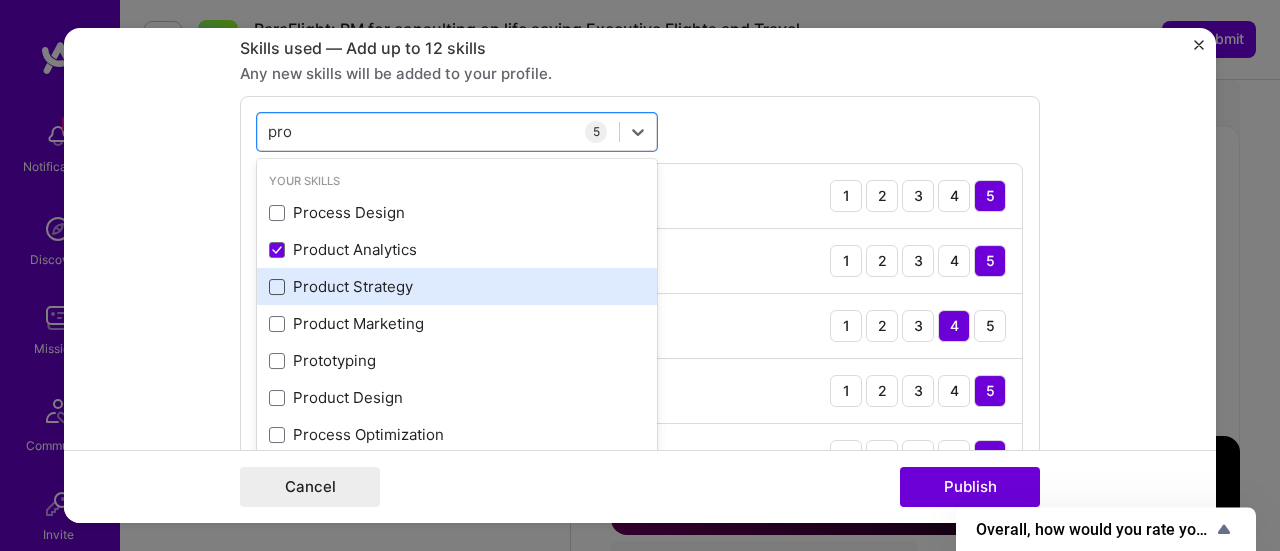 click at bounding box center [277, 287] 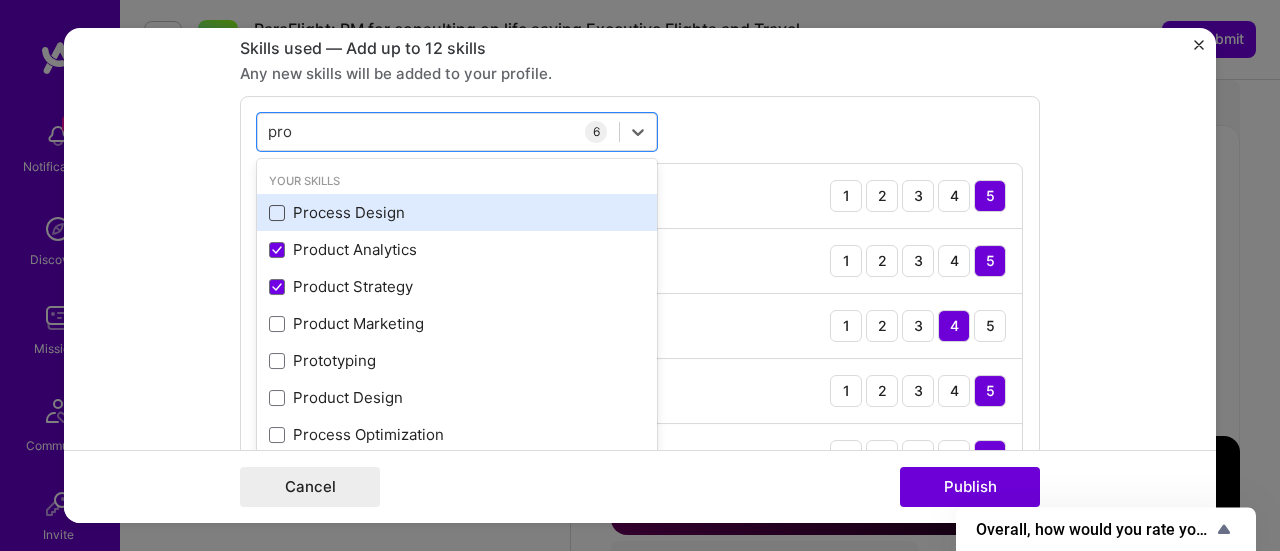 click at bounding box center [277, 213] 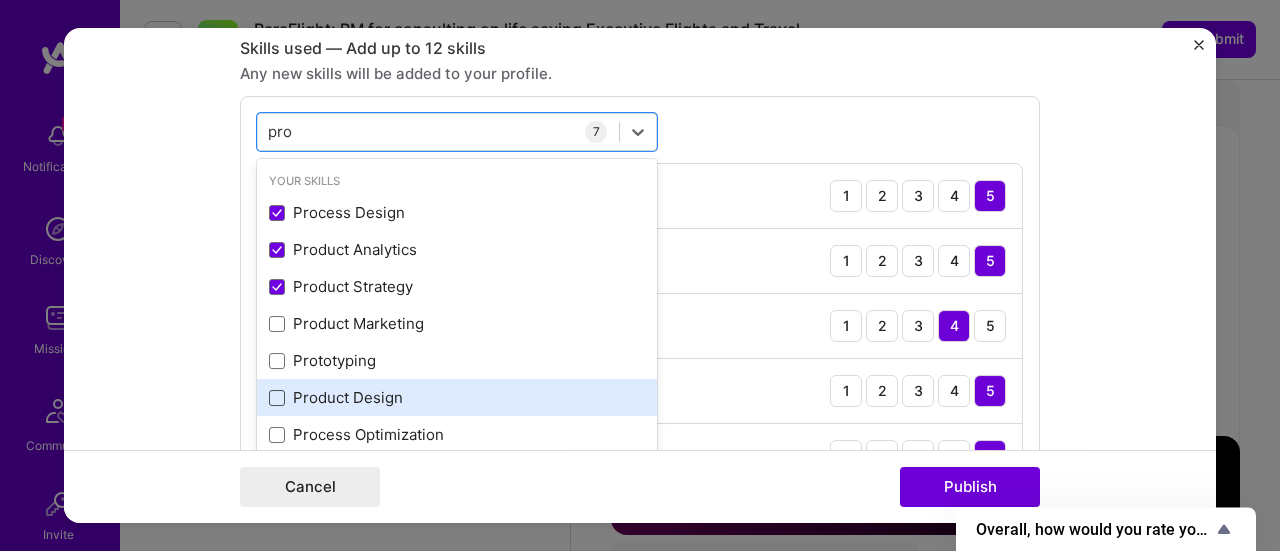 click at bounding box center (277, 398) 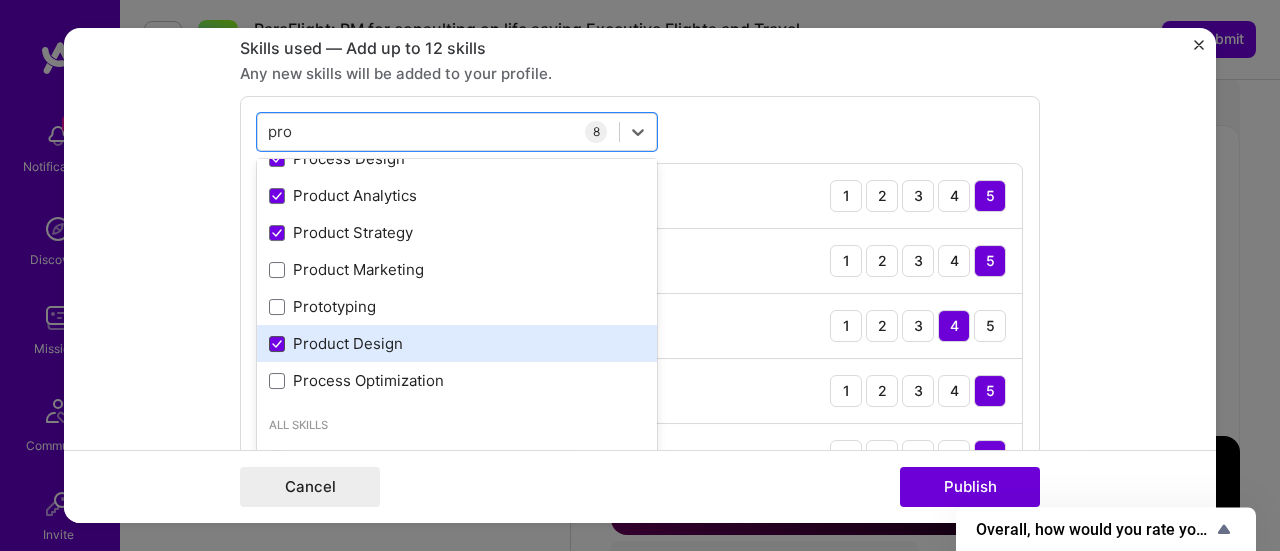 scroll, scrollTop: 64, scrollLeft: 0, axis: vertical 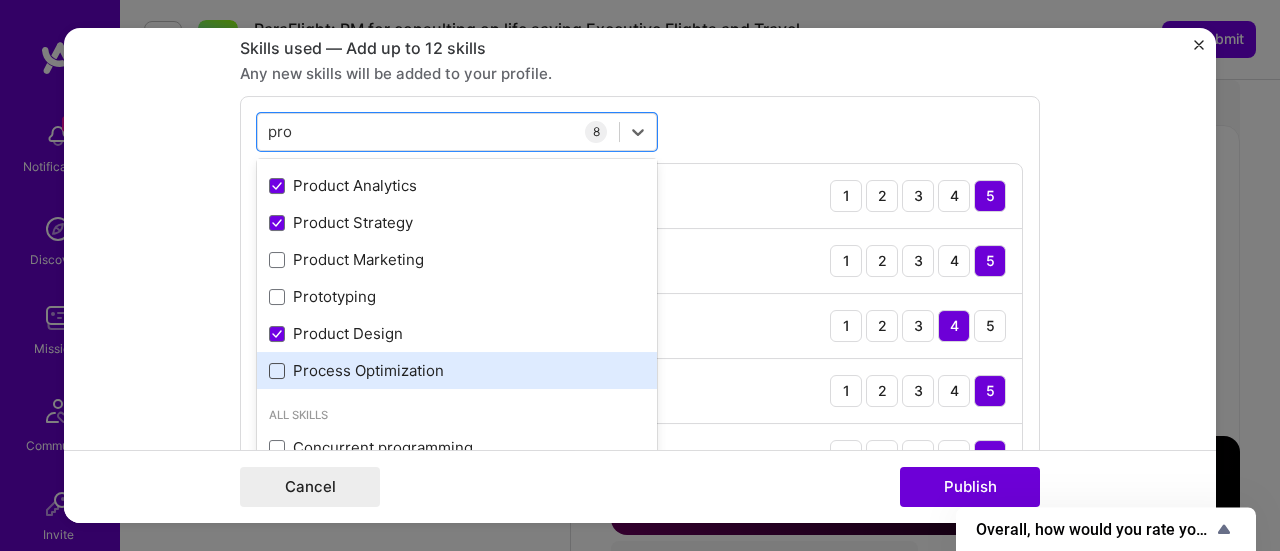 click at bounding box center (277, 371) 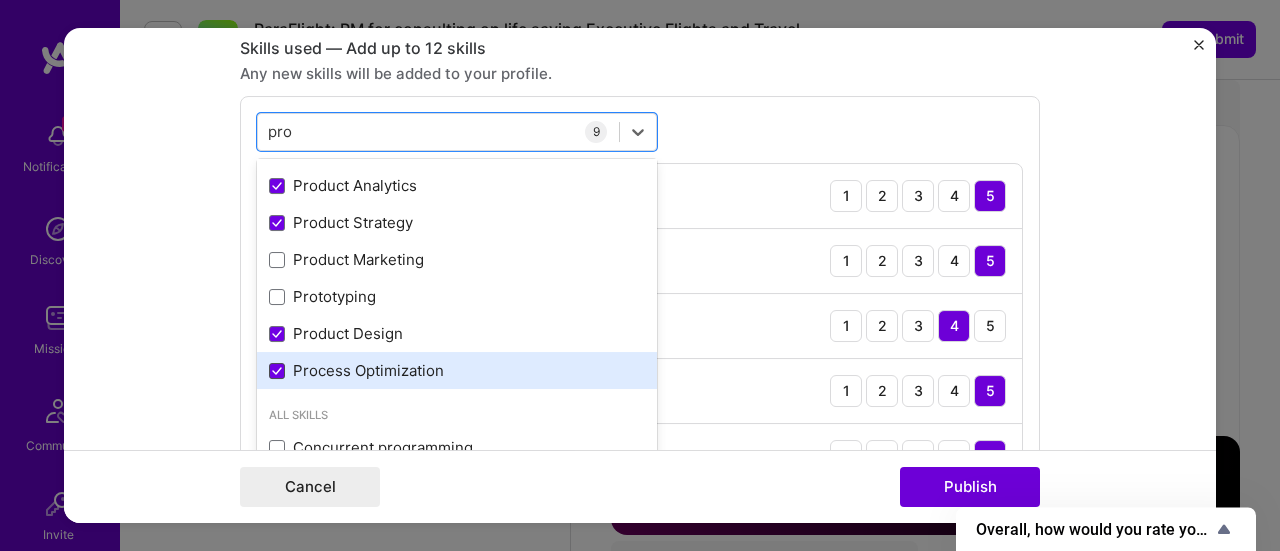 scroll, scrollTop: 0, scrollLeft: 0, axis: both 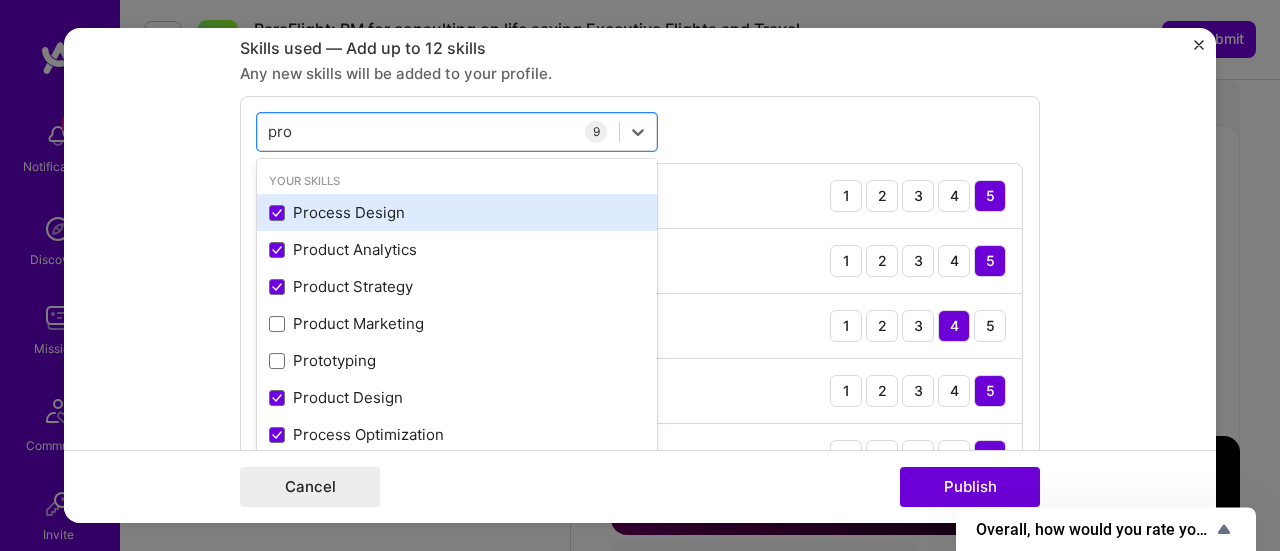 click on "Process Design" at bounding box center (457, 212) 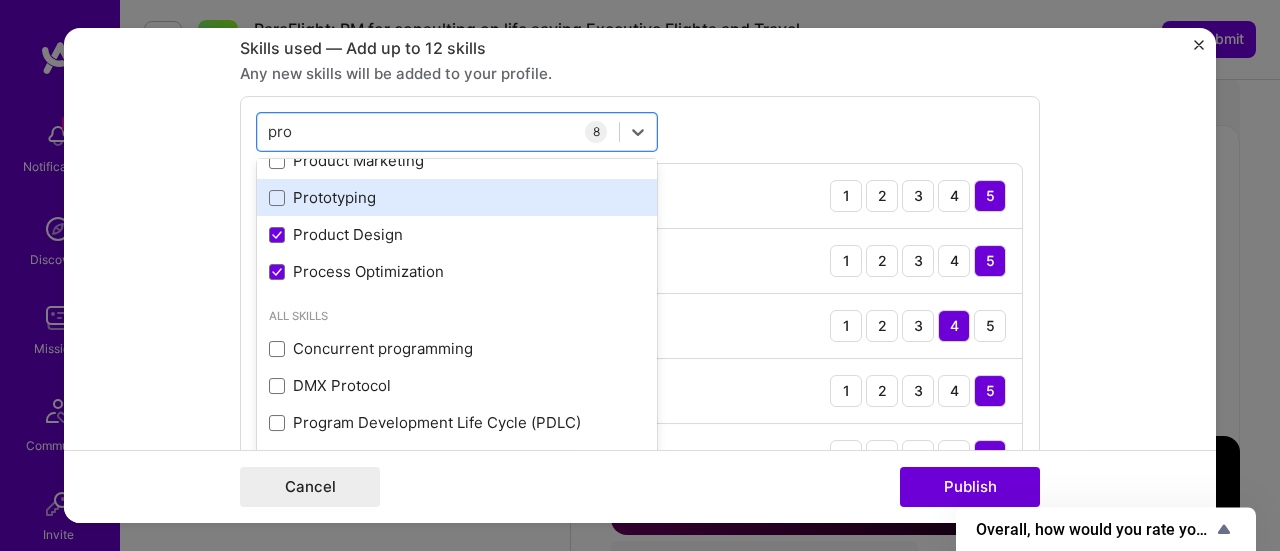 scroll, scrollTop: 170, scrollLeft: 0, axis: vertical 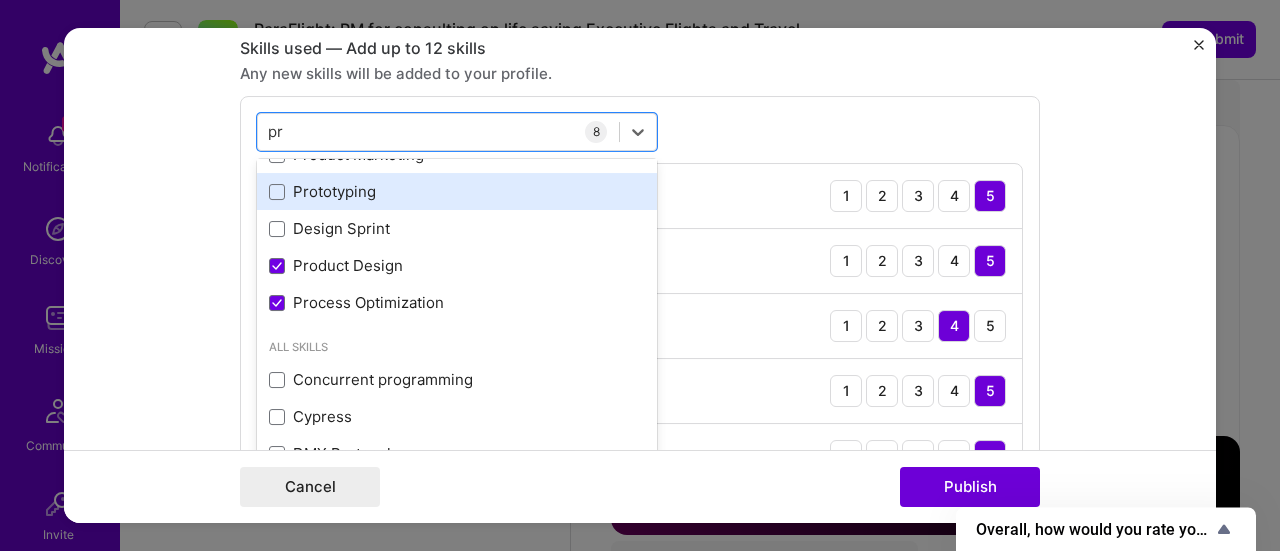 type on "p" 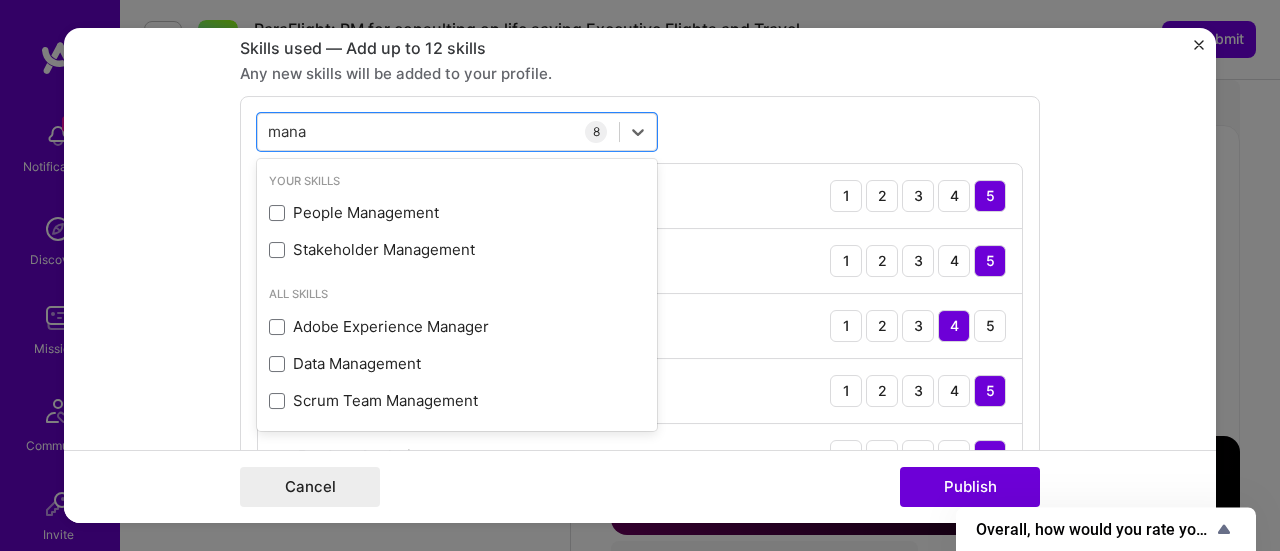scroll, scrollTop: 0, scrollLeft: 0, axis: both 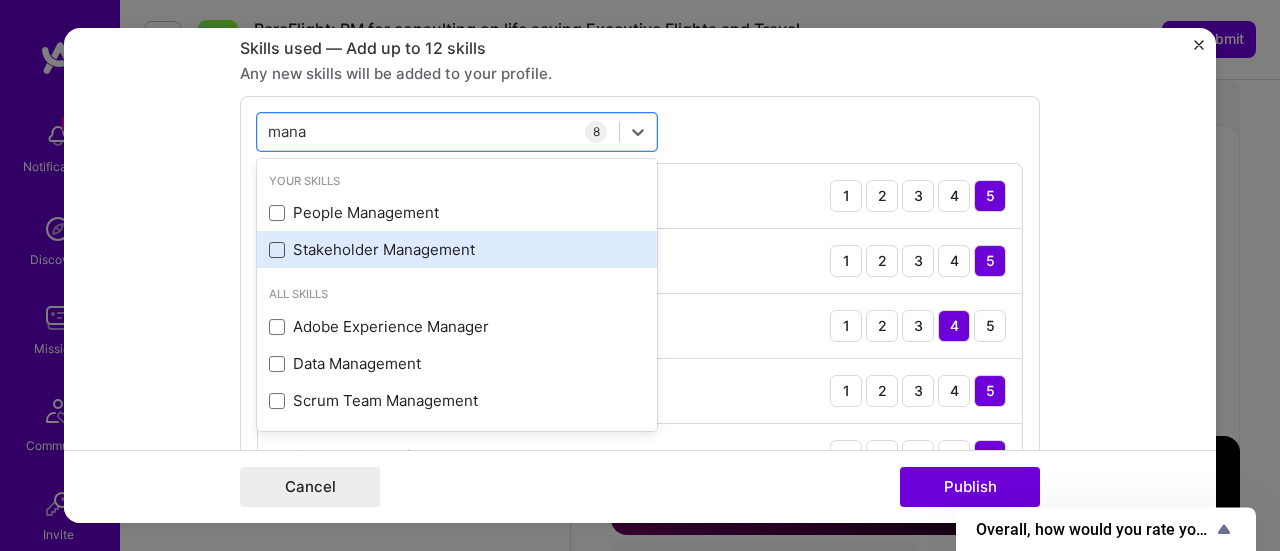 click at bounding box center (277, 250) 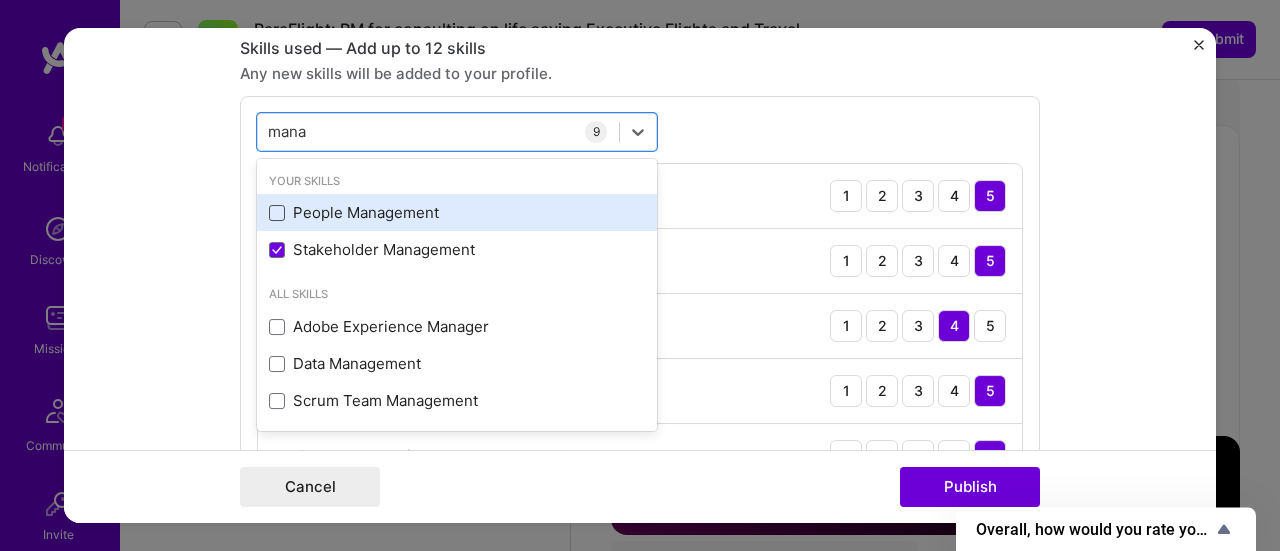 click at bounding box center [277, 213] 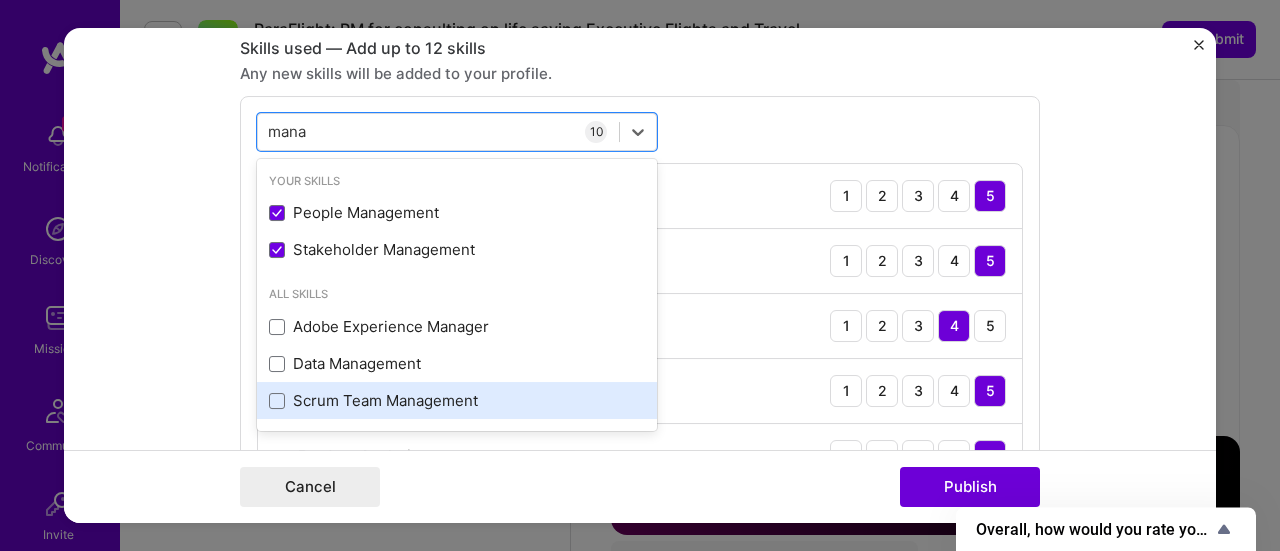click on "Scrum Team Management" at bounding box center (457, 400) 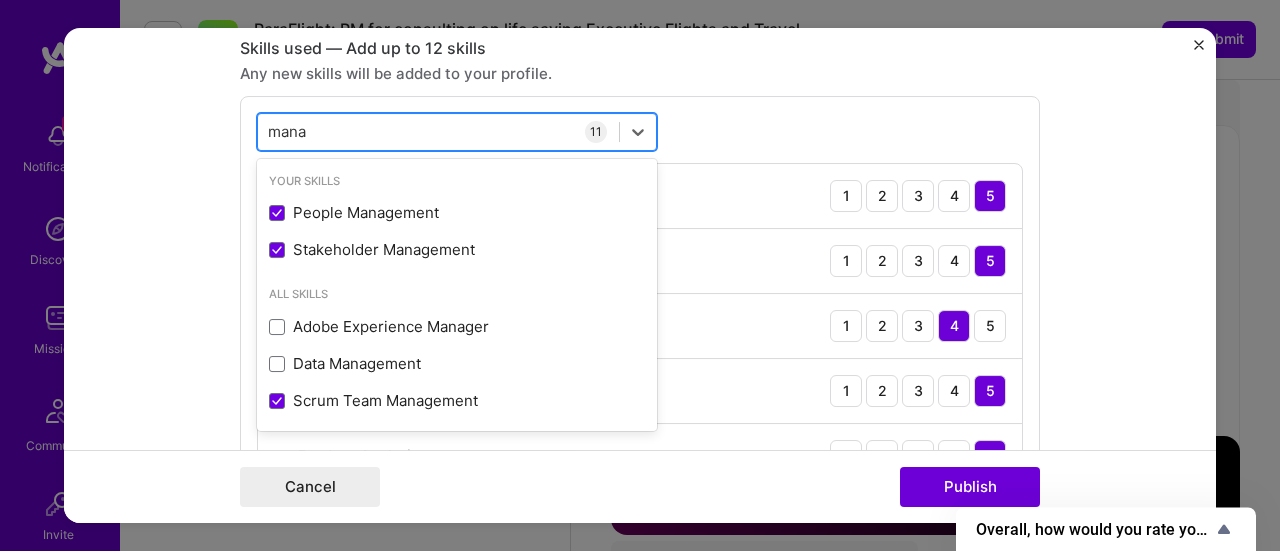 click on "mana" at bounding box center (288, 131) 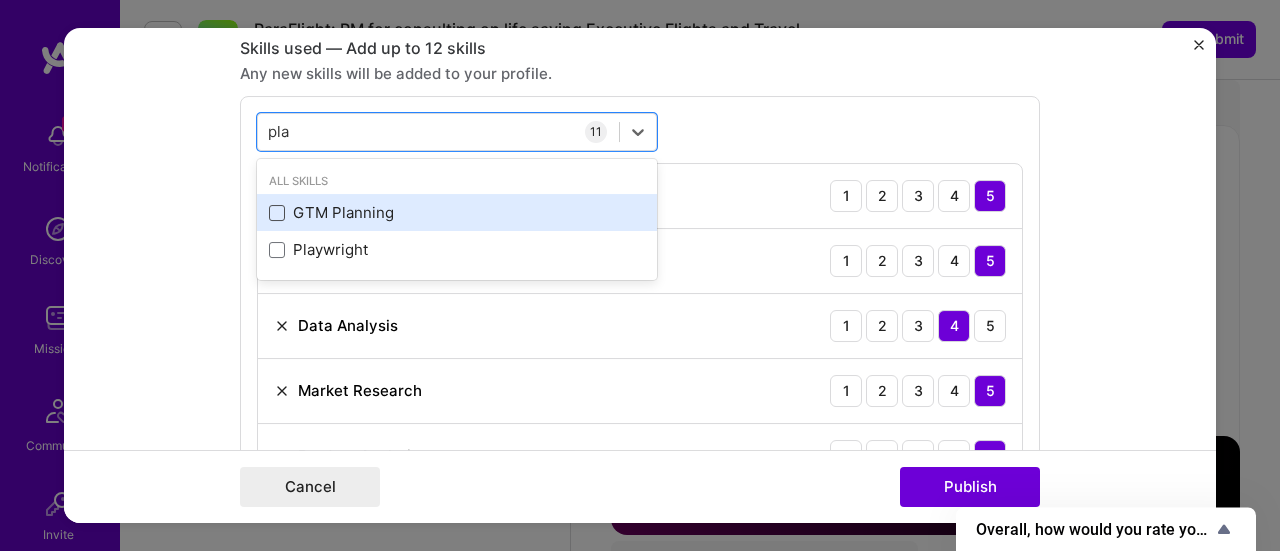 click at bounding box center [277, 213] 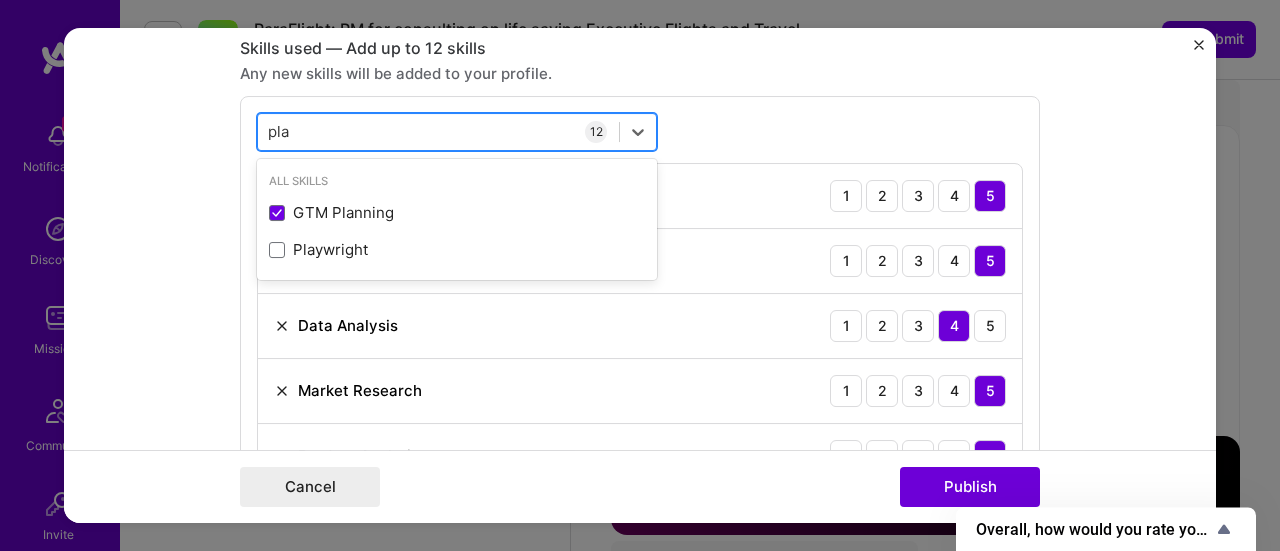 click on "pla" at bounding box center (279, 131) 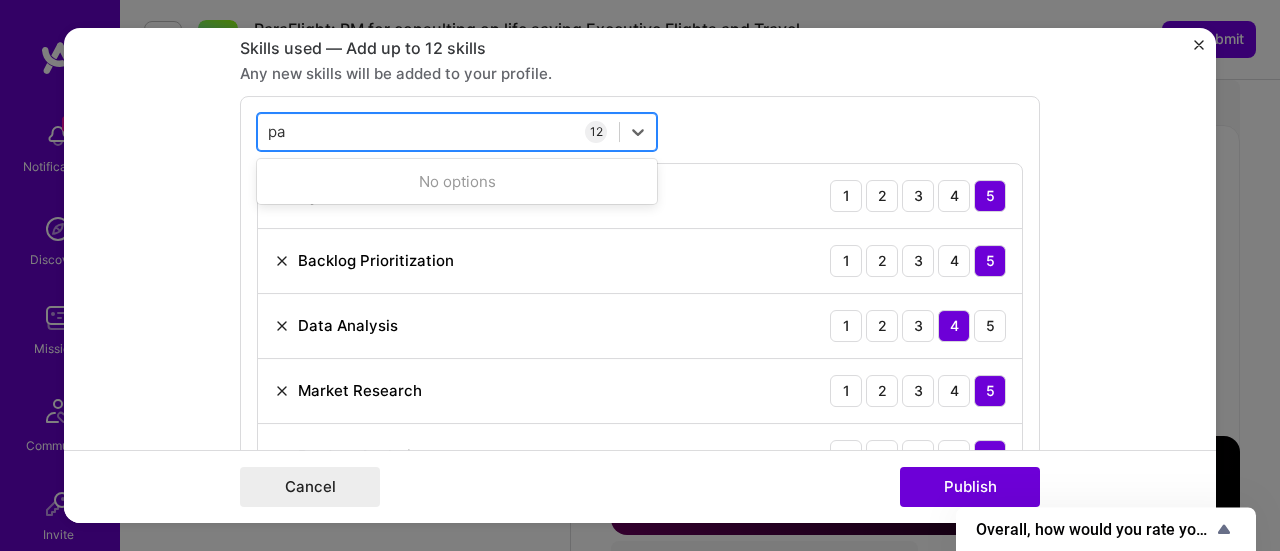 type on "p" 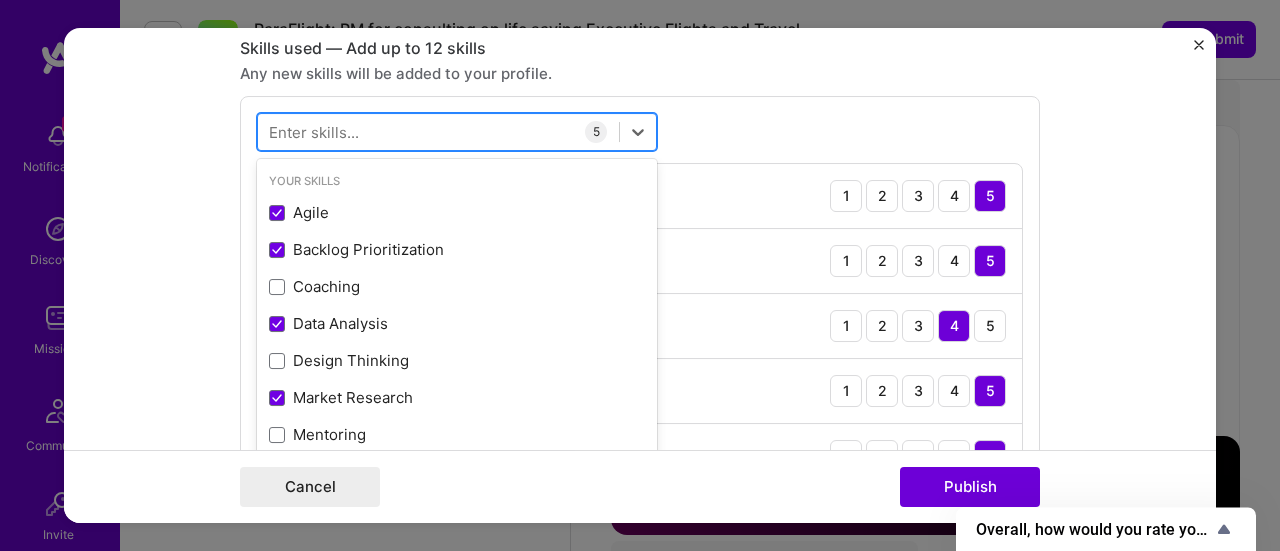 type on "f" 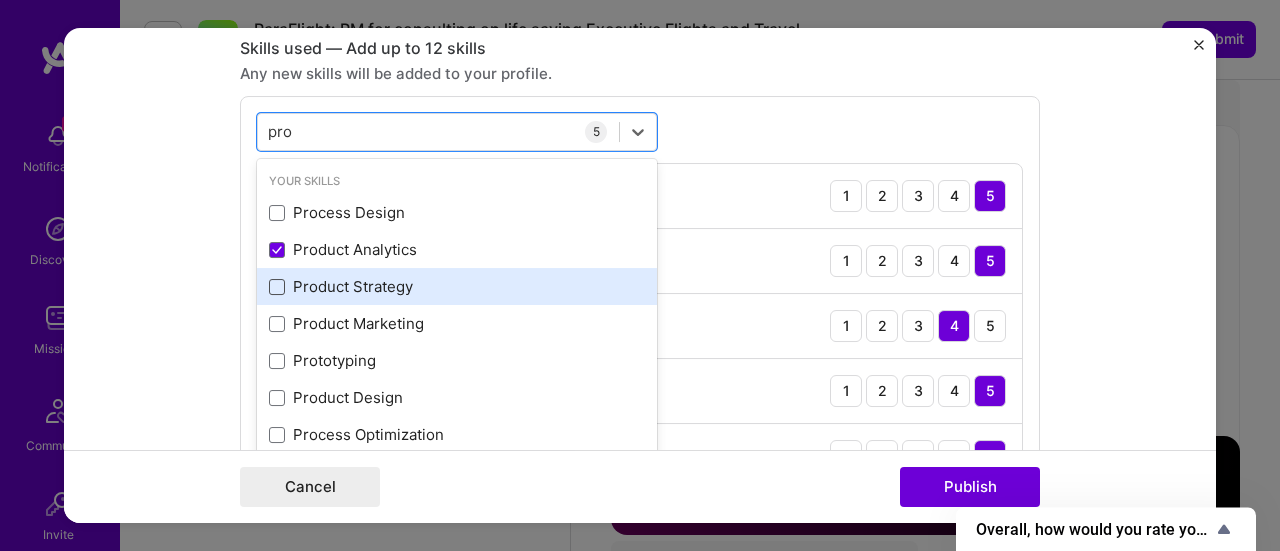 click at bounding box center (277, 287) 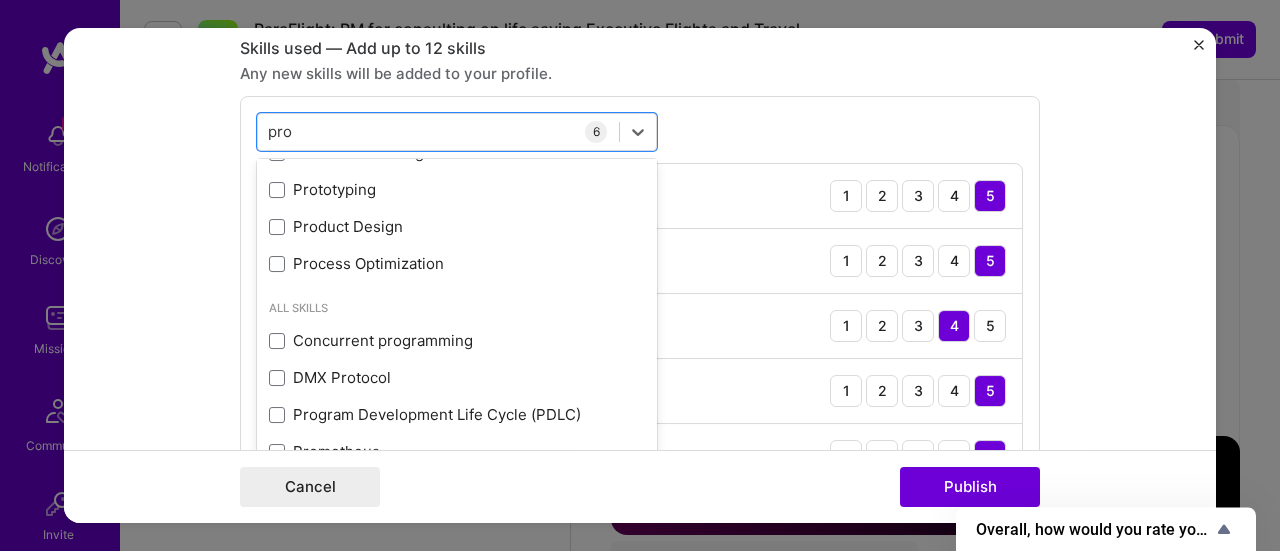 scroll, scrollTop: 172, scrollLeft: 0, axis: vertical 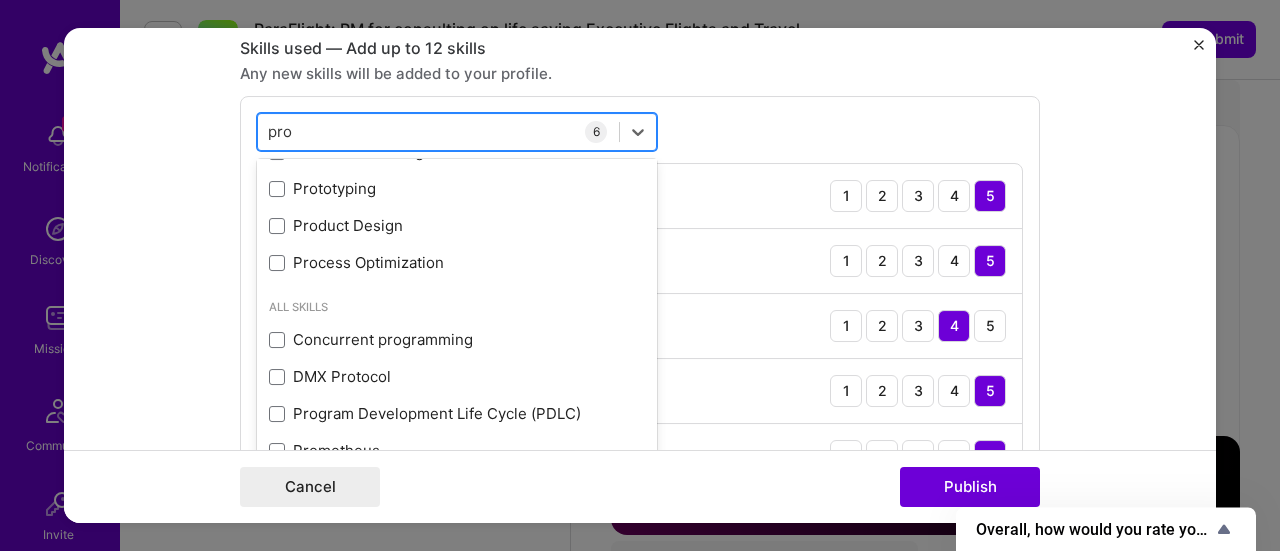 click on "pro" at bounding box center [280, 131] 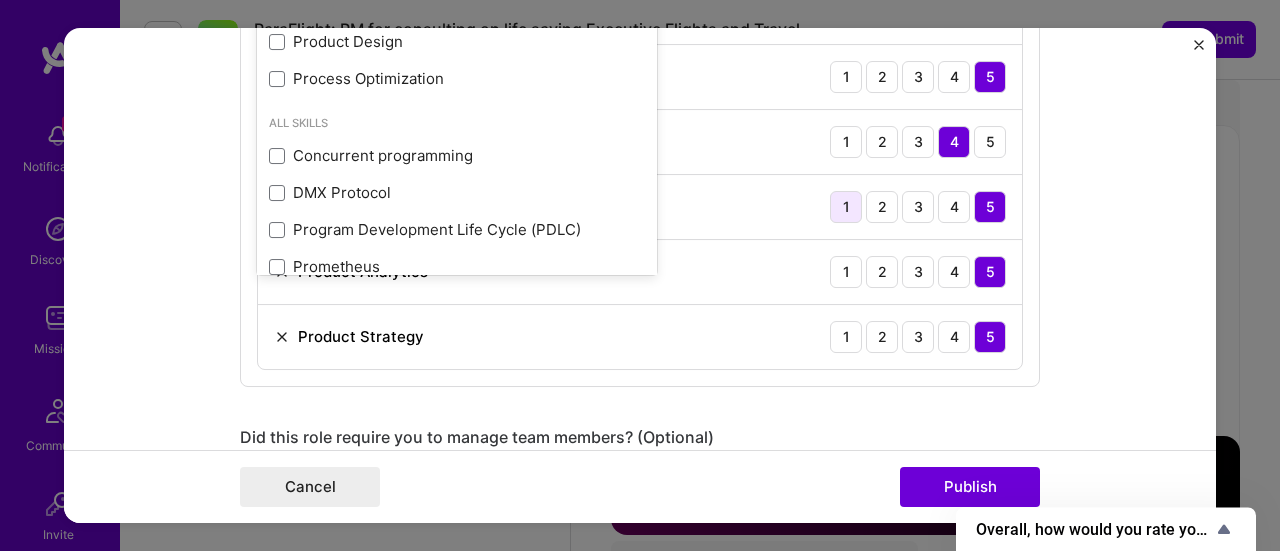 scroll, scrollTop: 1249, scrollLeft: 0, axis: vertical 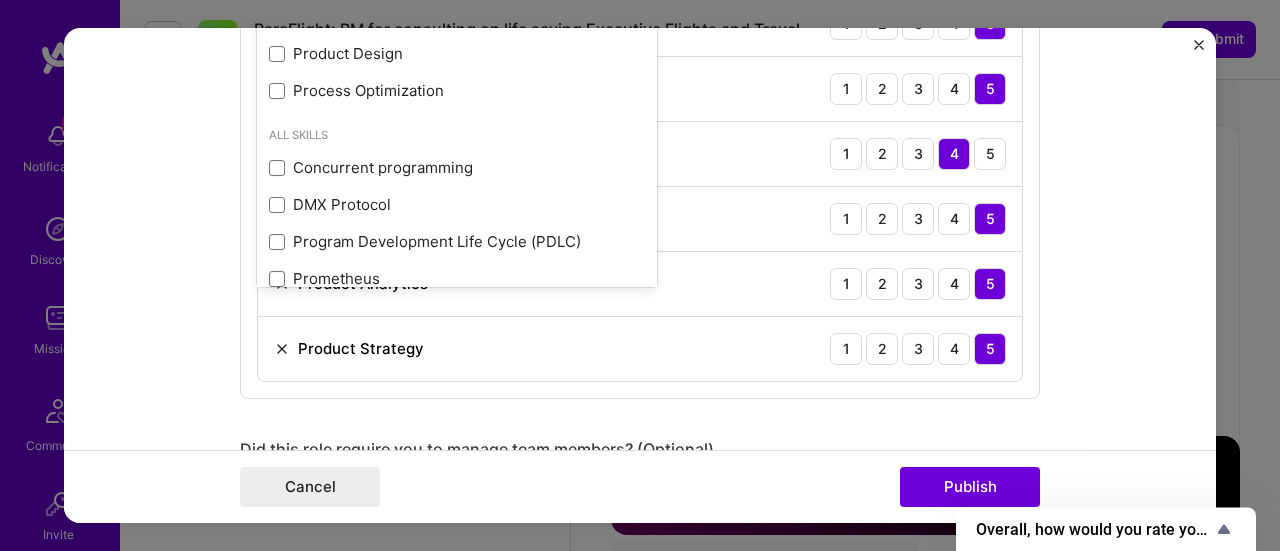 type on "pro" 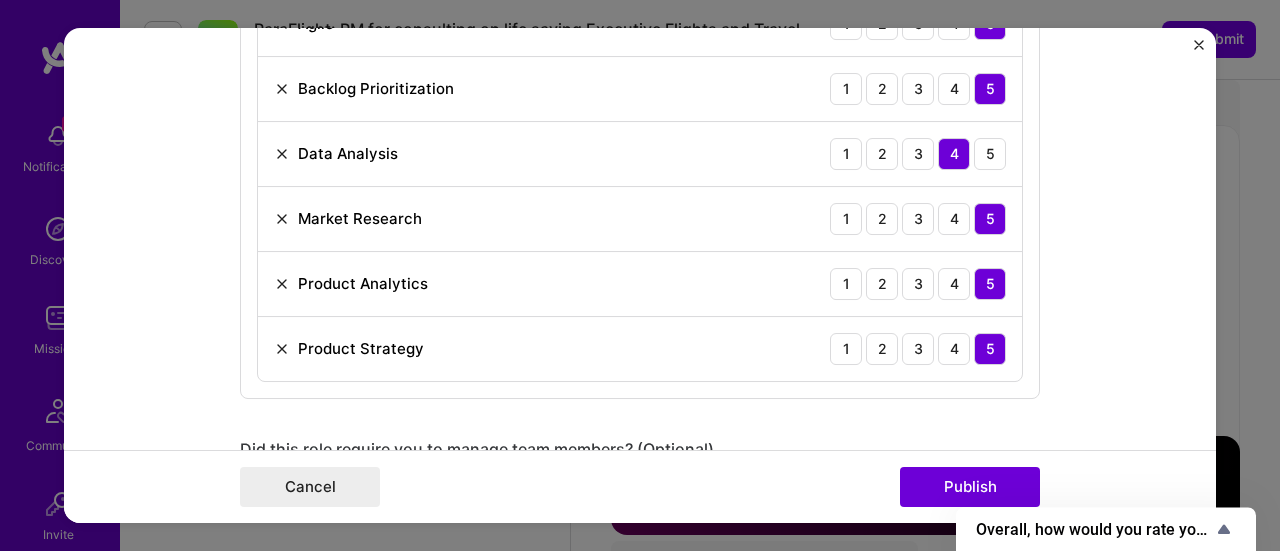 click on "This project is missing details. To be able to apply to missions with this project, you need to fill out the missing details. Project title Product leader - delivering a transformative eCommerce capability for a previously offline travel company, at the same time building product, analytics and development teams. Company Thomas Cook Group plc
Project industry Industry 1 Project Link (Optional)
Drag and drop an image or   Upload file Upload file We recommend uploading at least 4 images. 1600x1200px or higher recommended. Max 5MB each. Role Product Manager Strategy Consultant Oct, 2013
to Jan, 2016
I’m still working on this project Skills used — Add up to 12 skills Any new skills will be added to your profile. pro pro 6 Agile 1 2 3 4 5 Backlog Prioritization 1 2 3 4 5 Data Analysis 1 2 3 4 5 Market Research 1 2 3 4 5 Product Analytics 1 2 3 4 5 Product Strategy 1 2 3 4 5 4 ->   /" at bounding box center [640, 383] 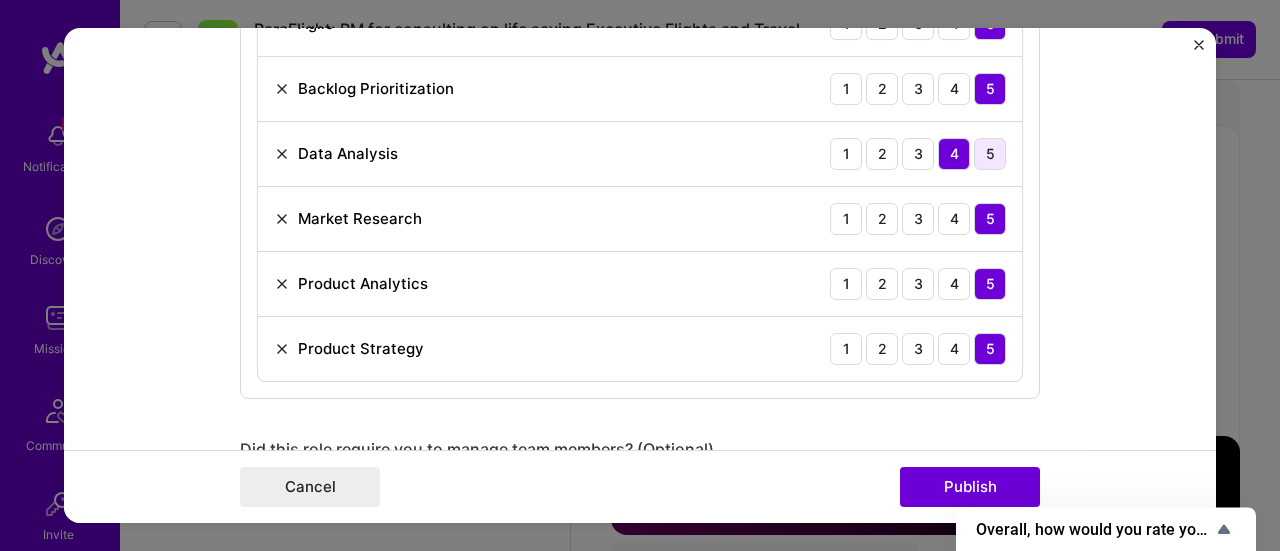 click on "5" at bounding box center (990, 154) 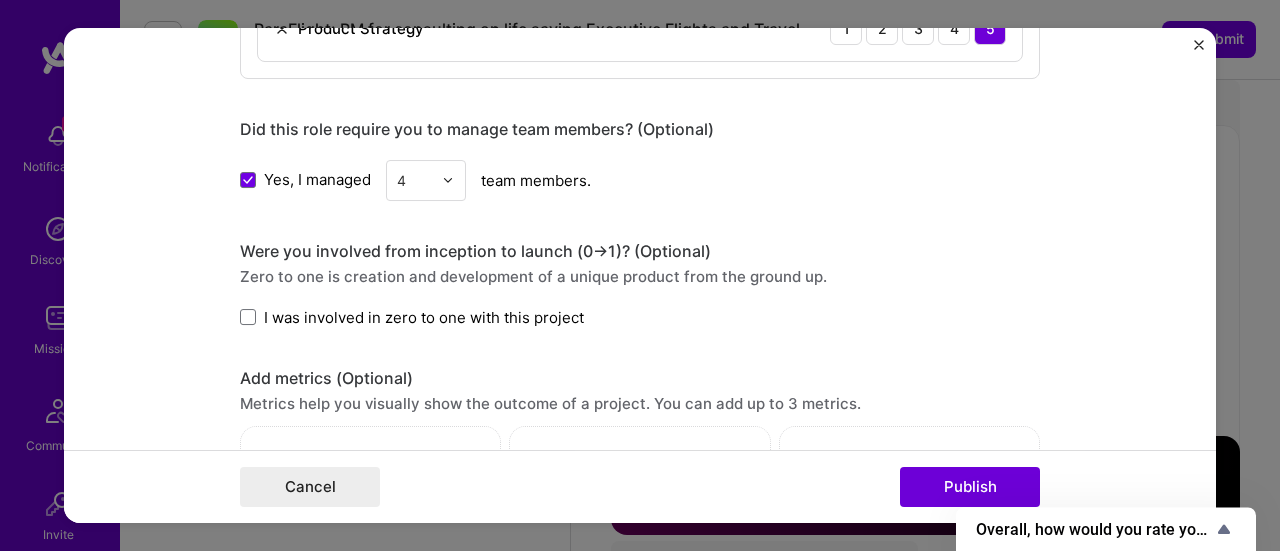 scroll, scrollTop: 1577, scrollLeft: 0, axis: vertical 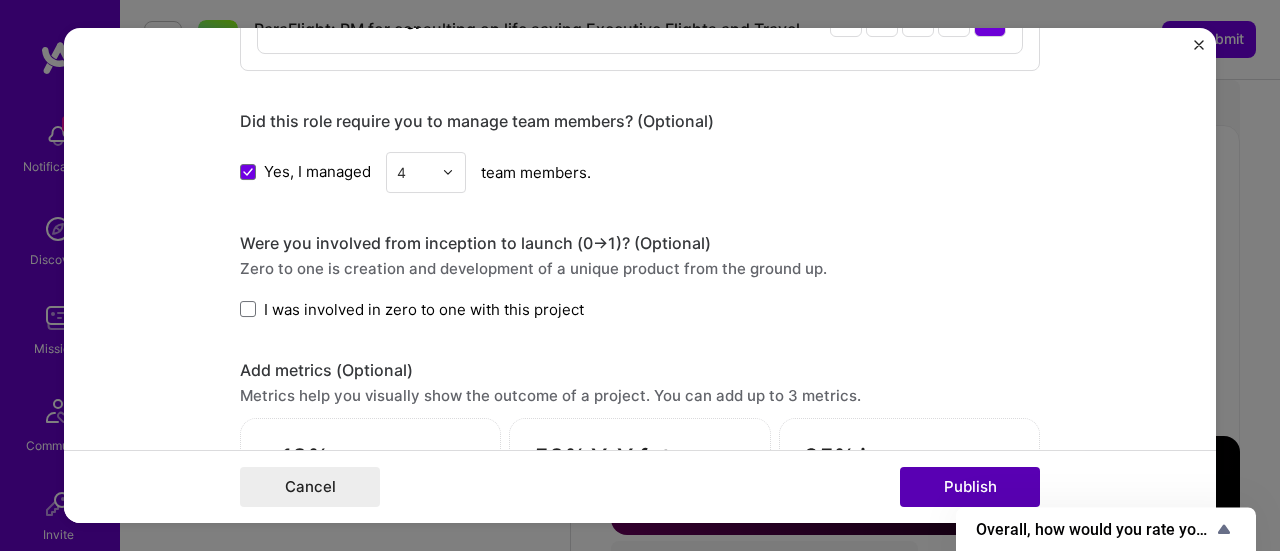 click on "Publish" at bounding box center [970, 487] 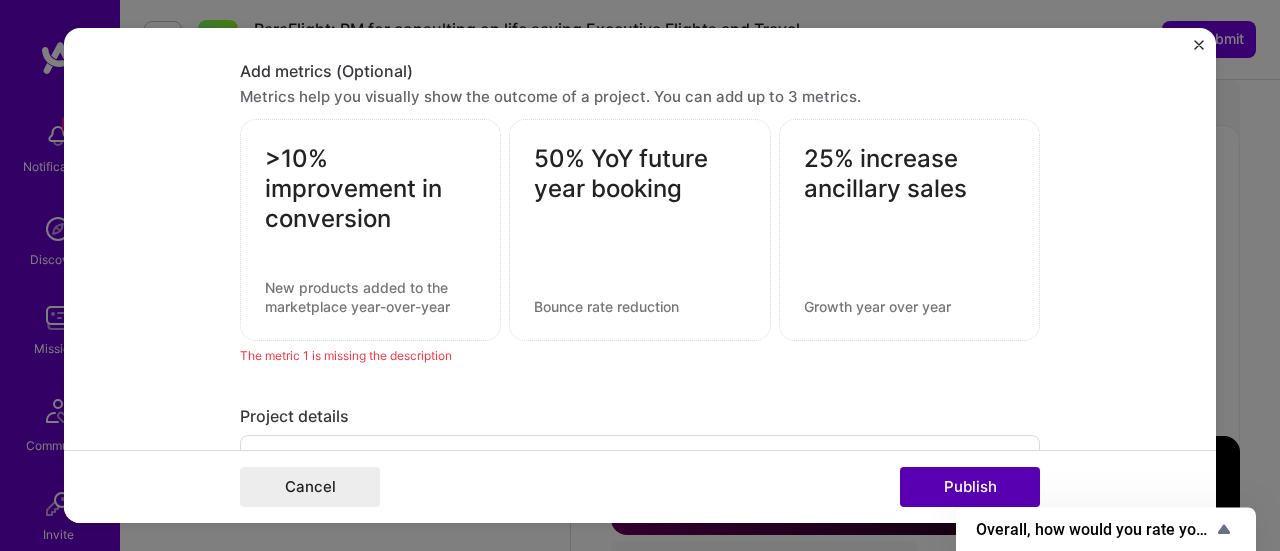 scroll, scrollTop: 1896, scrollLeft: 0, axis: vertical 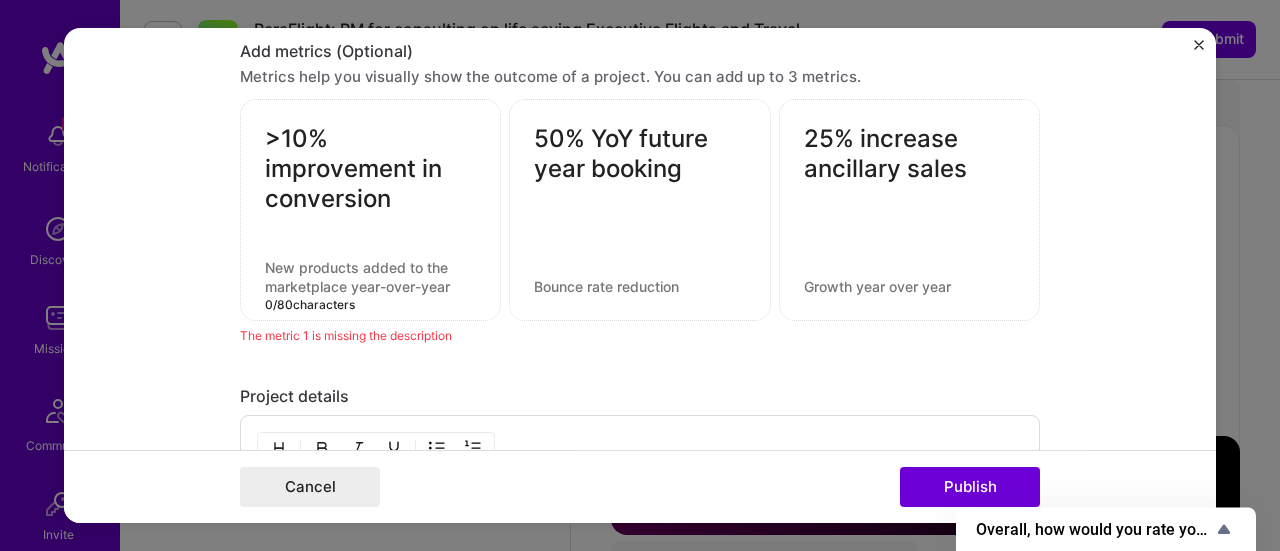 click at bounding box center (370, 277) 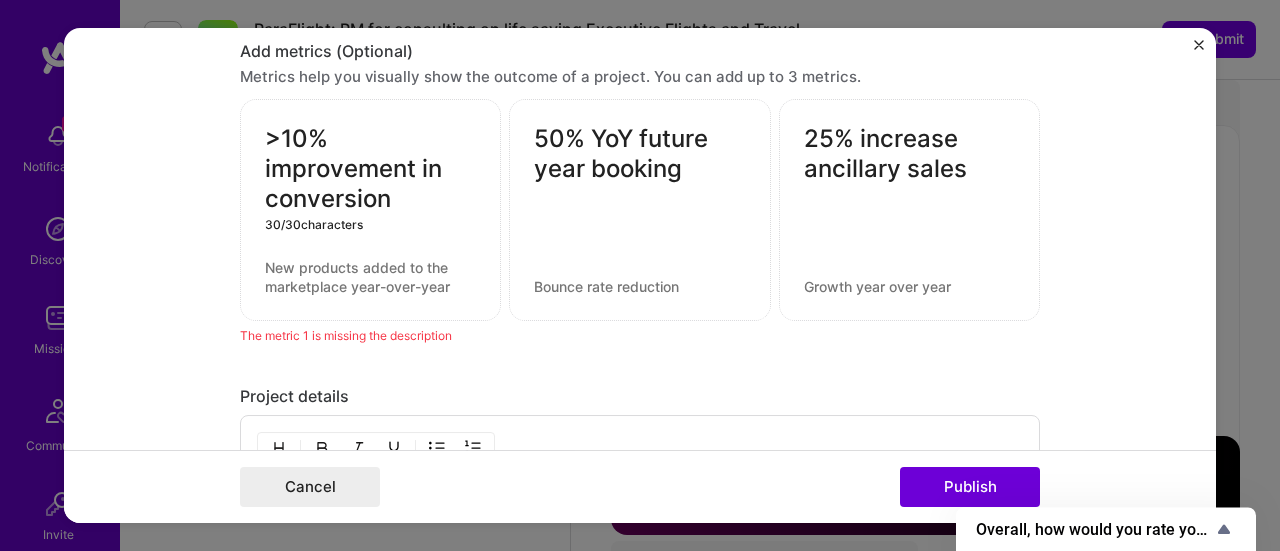 drag, startPoint x: 388, startPoint y: 193, endPoint x: 224, endPoint y: 161, distance: 167.09279 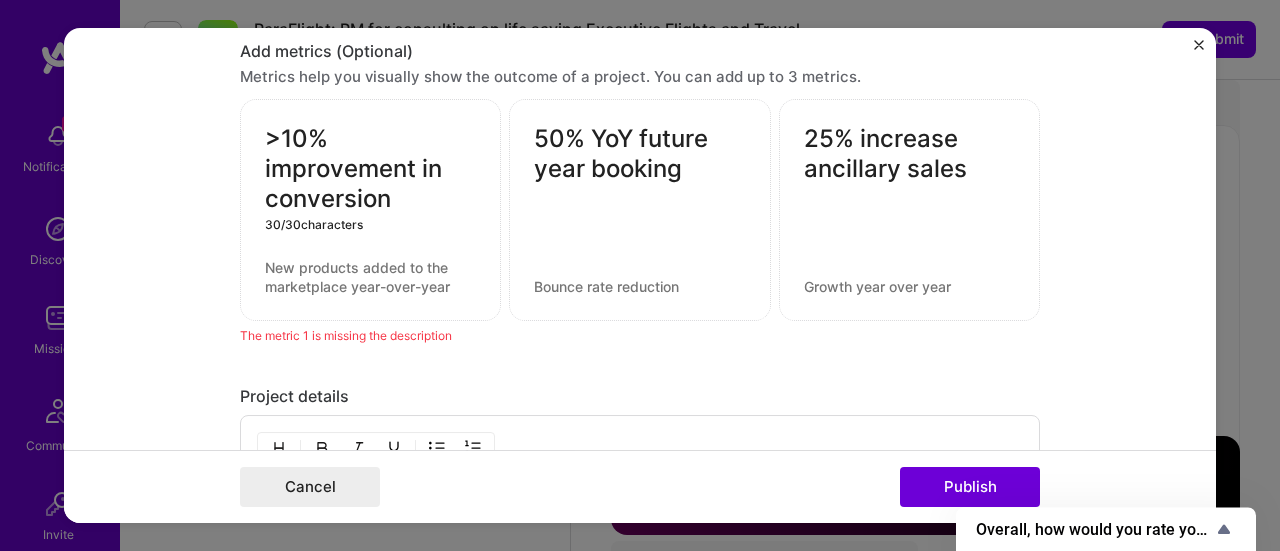 click on "This project is missing details. To be able to apply to missions with this project, you need to fill out the missing details. Project title Product leader - delivering a transformative eCommerce capability for a previously offline travel company, at the same time building product, analytics and development teams. Company Thomas Cook Group plc
Project industry Industry 1 Project Link (Optional)
Drag and drop an image or   Upload file Upload file We recommend uploading at least 4 images. 1600x1200px or higher recommended. Max 5MB each. Role Product Manager Strategy Consultant Oct, 2013
to Jan, 2016
I’m still working on this project Skills used — Add up to 12 skills Any new skills will be added to your profile. pro pro 6 Agile 1 2 3 4 5 Backlog Prioritization 1 2 3 4 5 Data Analysis 1 2 3 4 5 Market Research 1 2 3 4 5 Product Analytics 1 2 3 4 5 Product Strategy 1 2 3 4 5 4 -> 30 /" at bounding box center [640, 276] 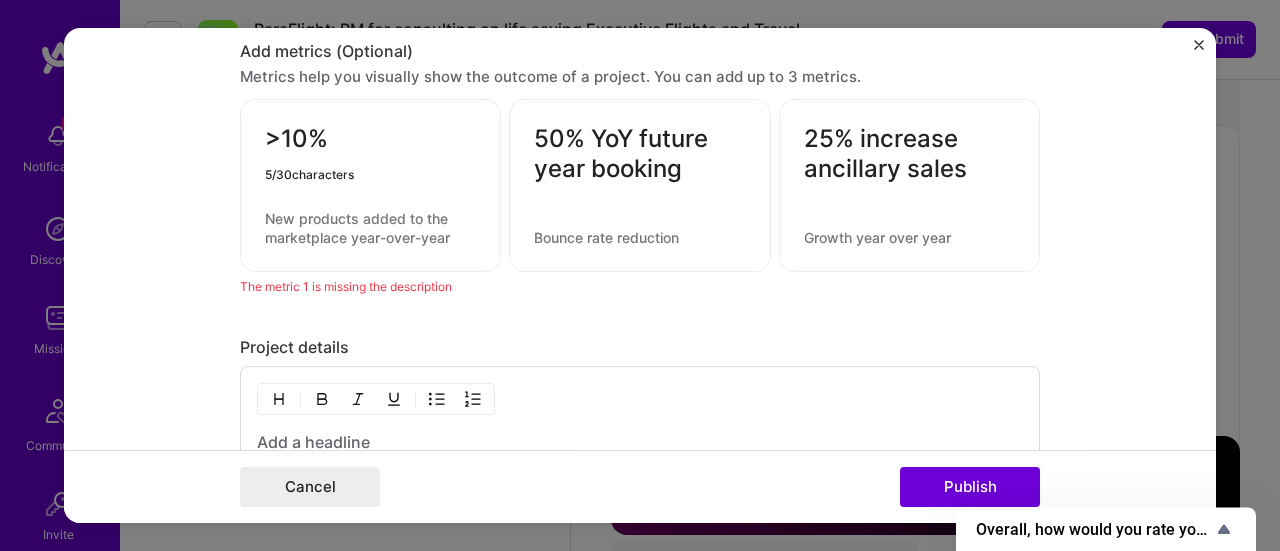 type on ">10%" 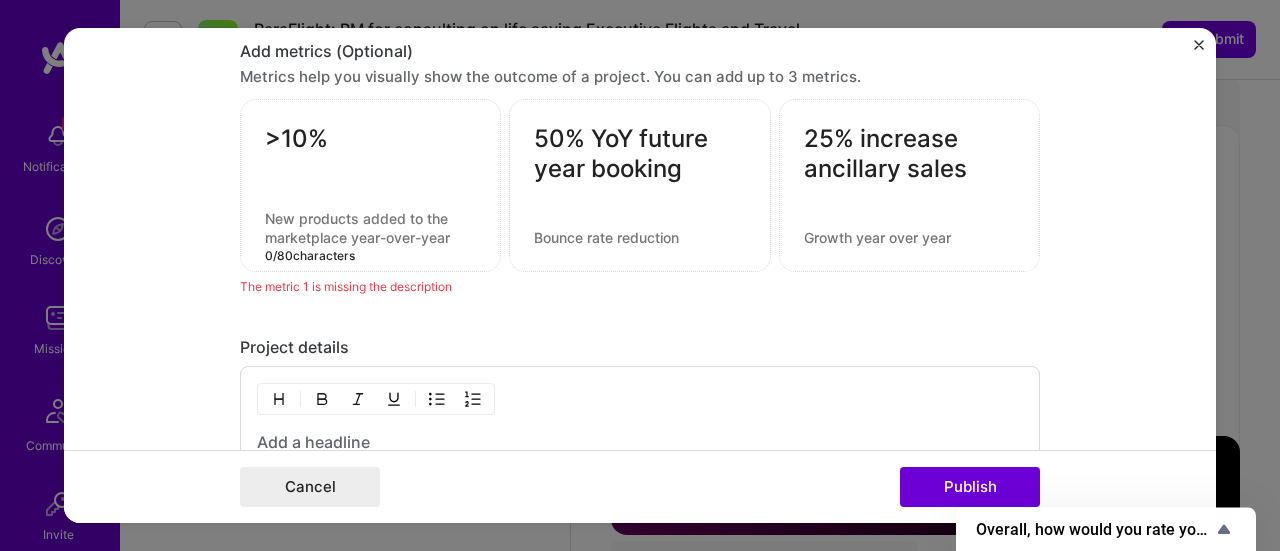 click at bounding box center (370, 228) 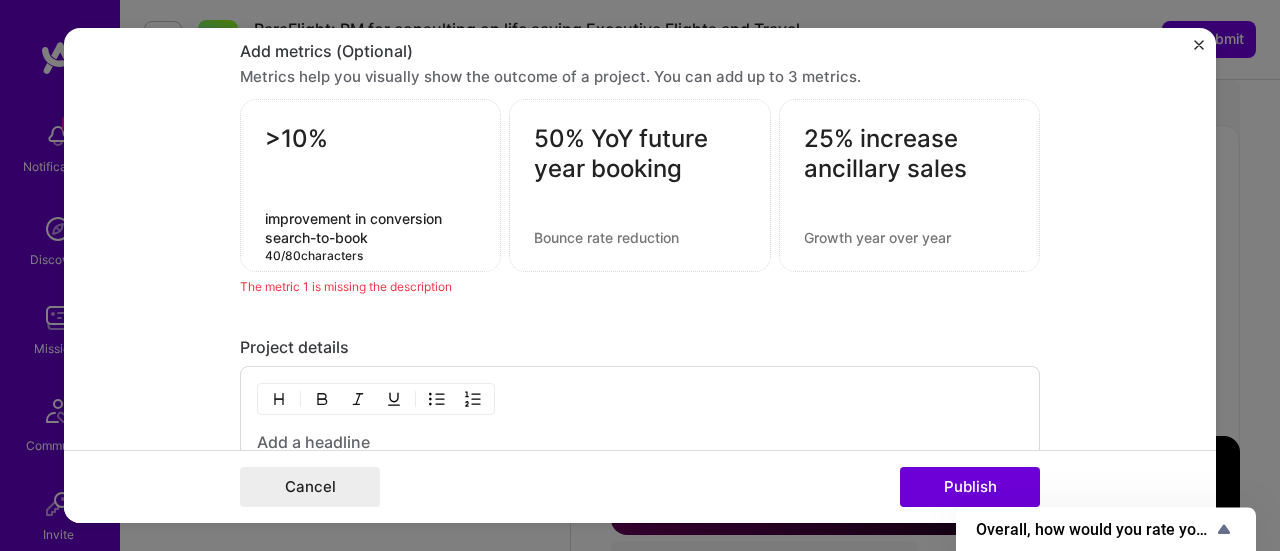 type on "improvement in conversion search-to-book" 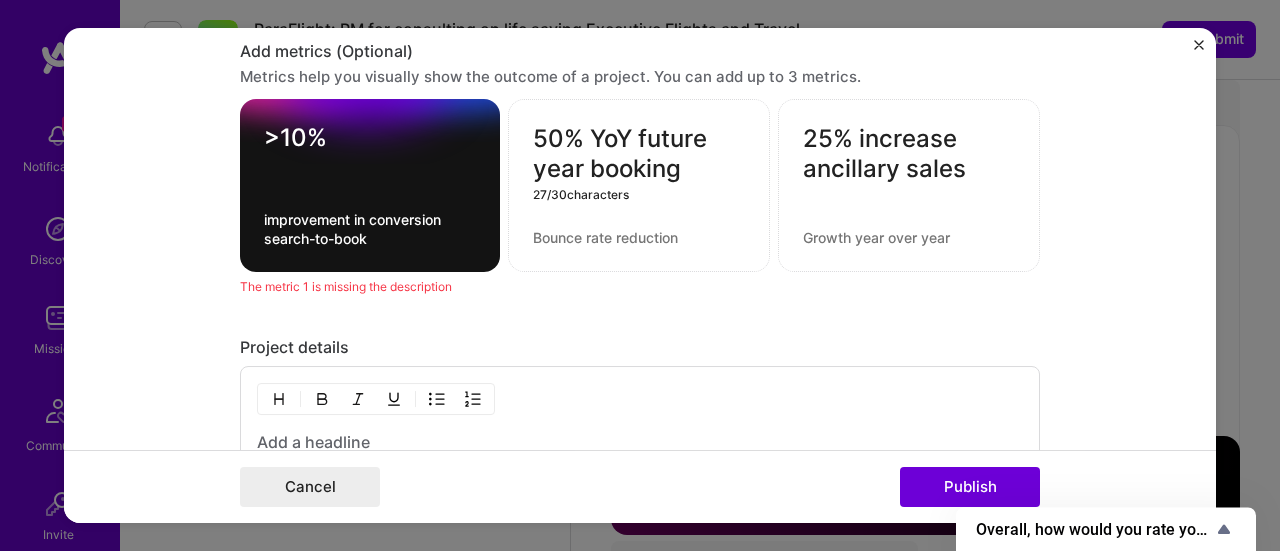 drag, startPoint x: 630, startPoint y: 127, endPoint x: 714, endPoint y: 172, distance: 95.29428 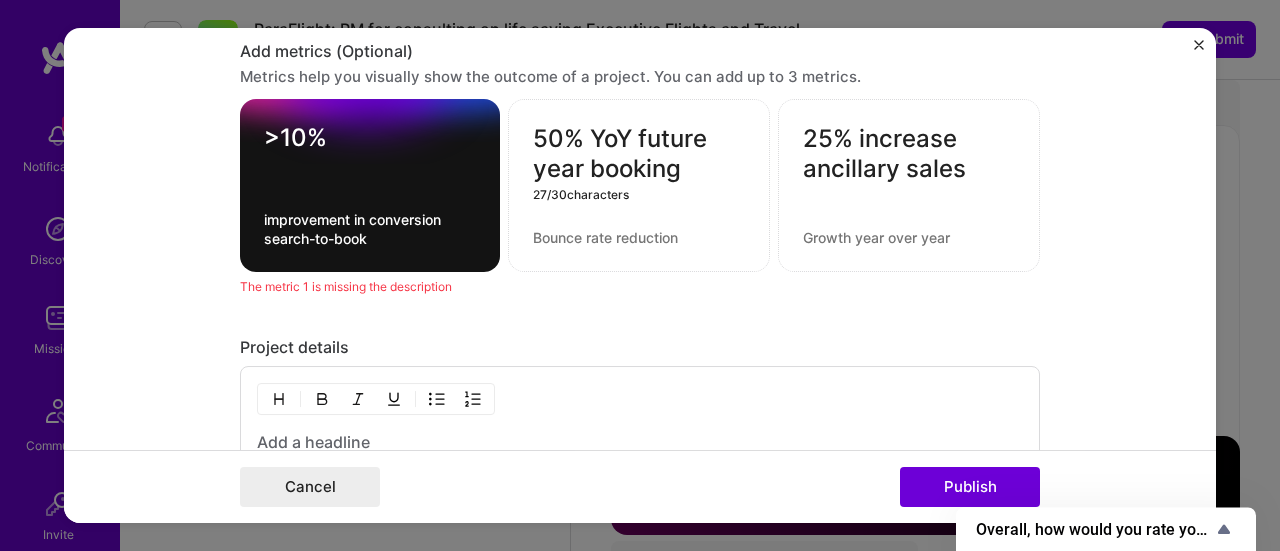 click on "50% YoY future year booking 27 / 30  characters" at bounding box center (639, 185) 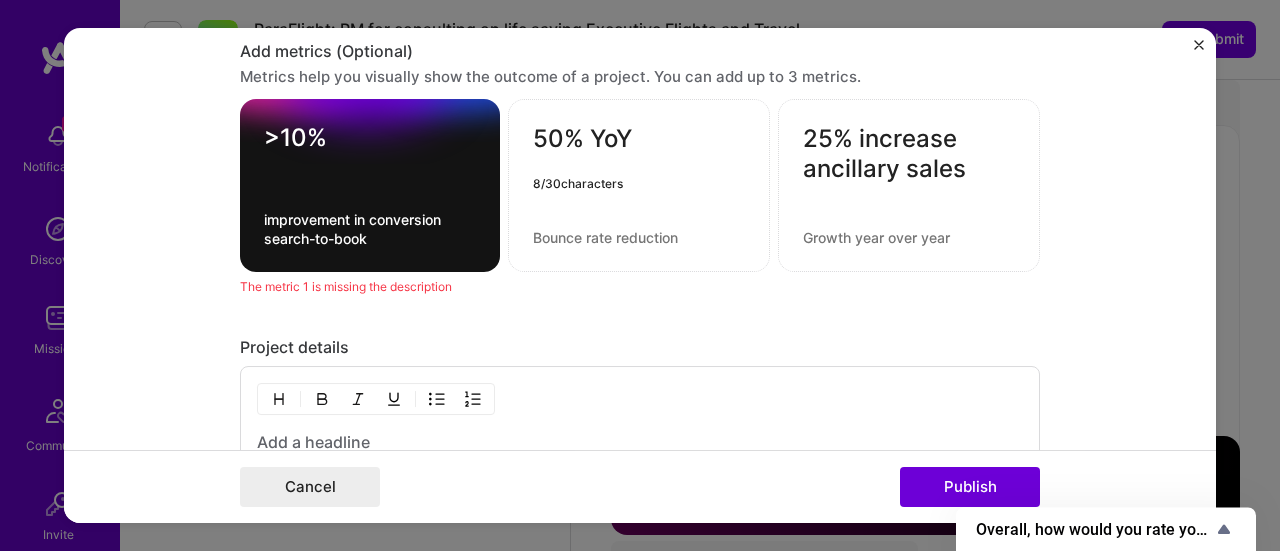 type on "50% YoY" 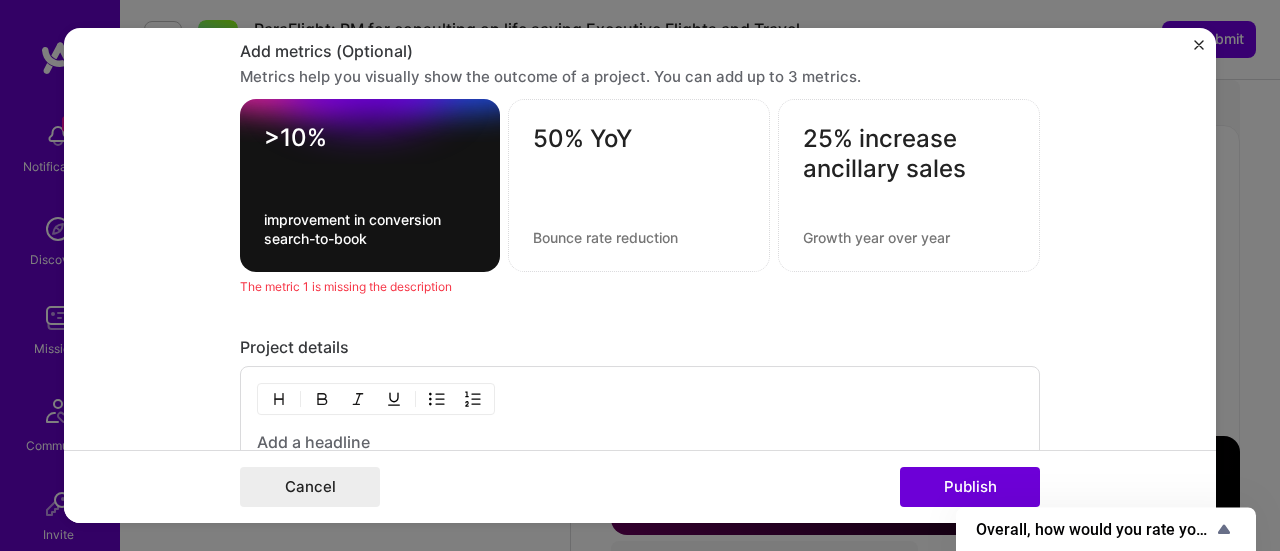 click on "50% YoY" at bounding box center (639, 185) 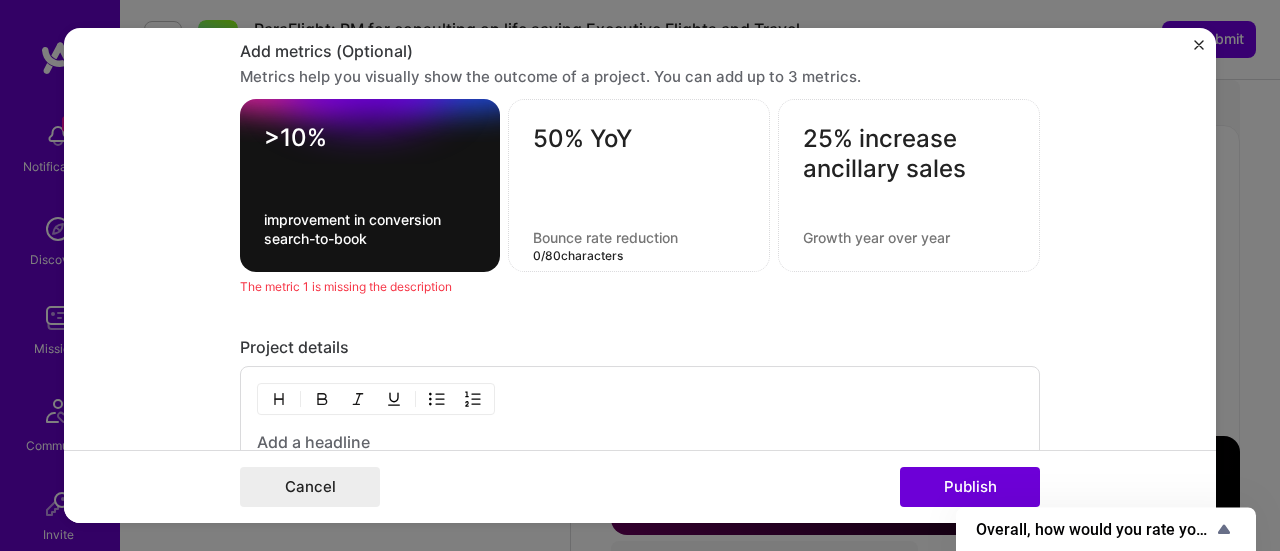 paste on "future year booking" 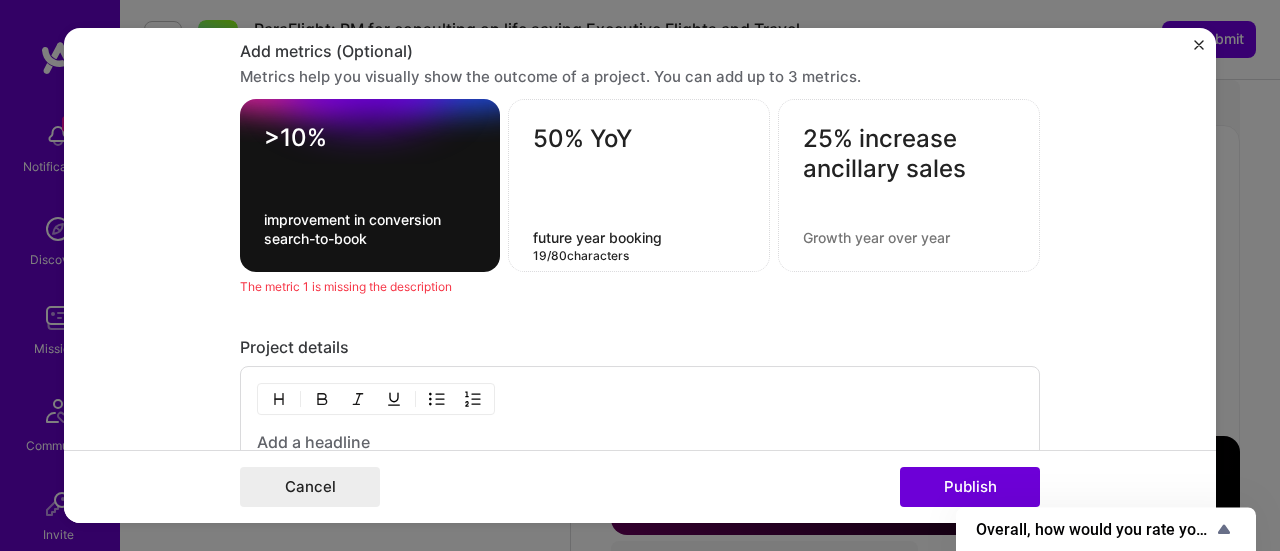 click on "future year booking" at bounding box center [639, 237] 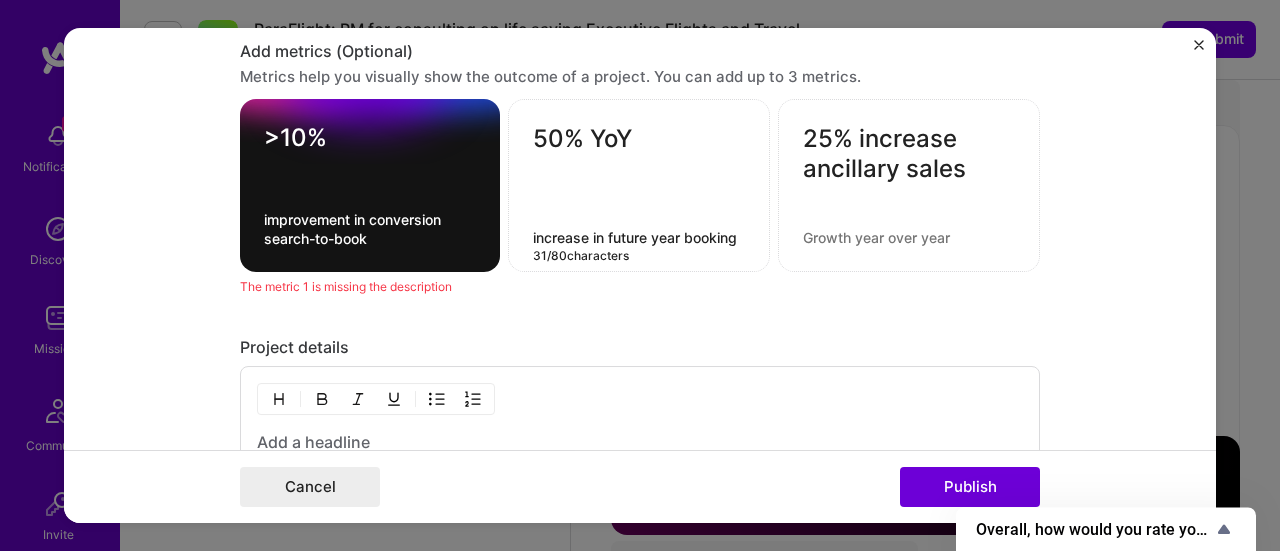 click on "increase in future year booking" at bounding box center [639, 237] 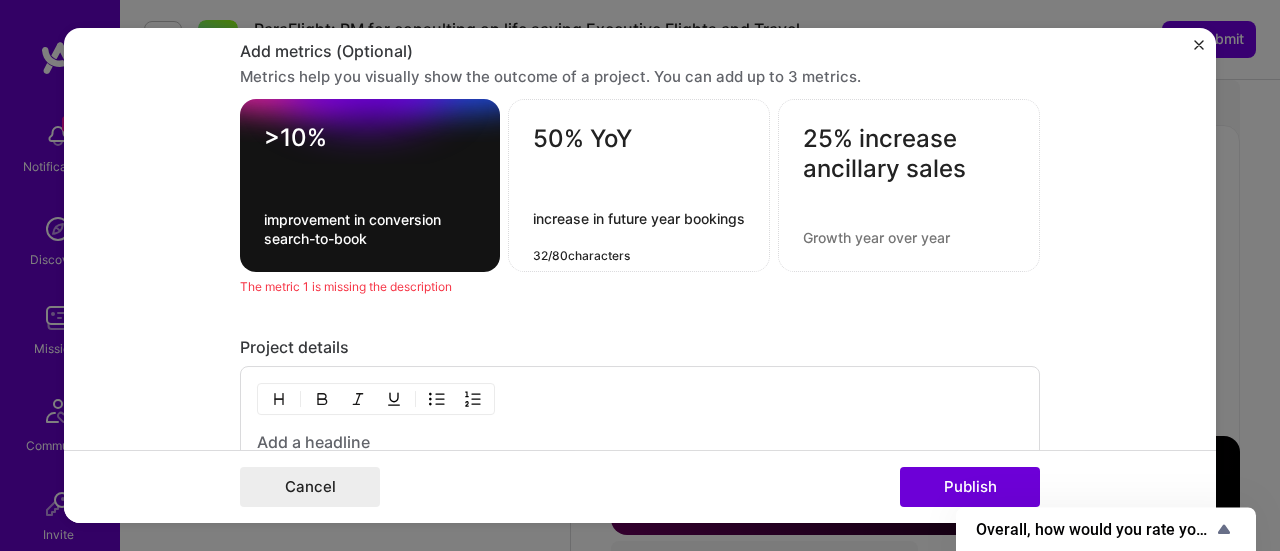 type on "increase in future year bookings" 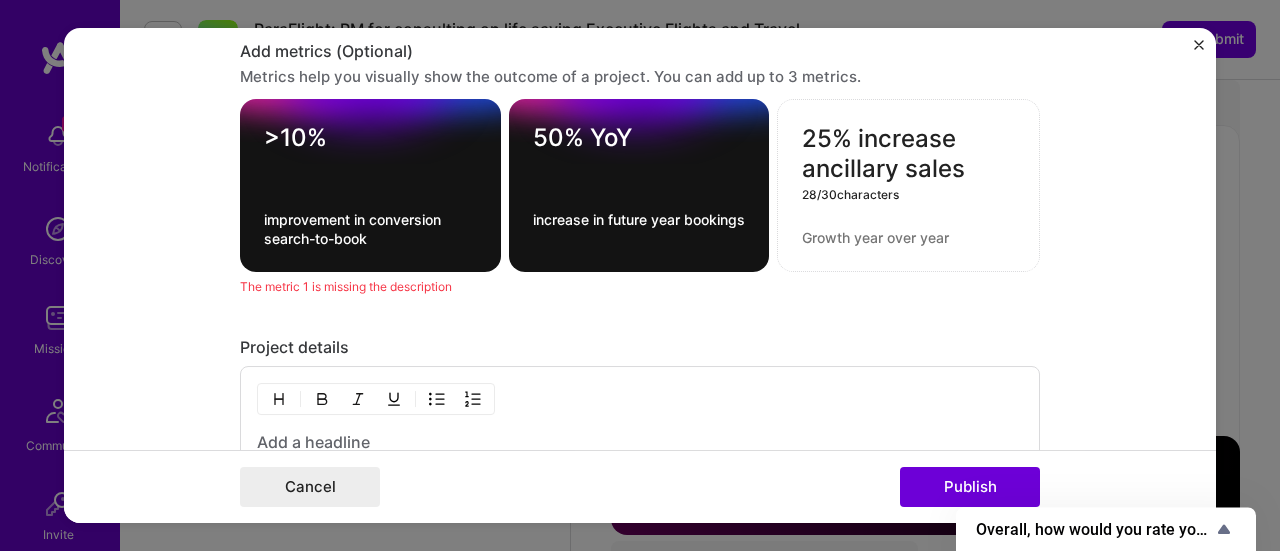 drag, startPoint x: 850, startPoint y: 127, endPoint x: 982, endPoint y: 177, distance: 141.1524 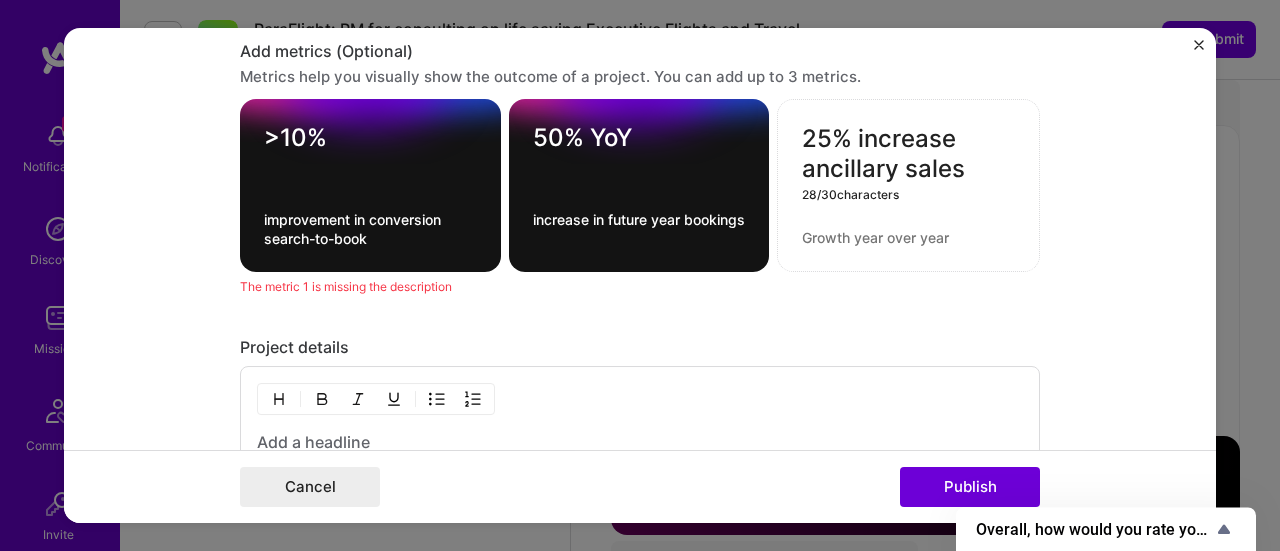 click on "25% increase ancillary sales 28 / 30  characters" at bounding box center (908, 185) 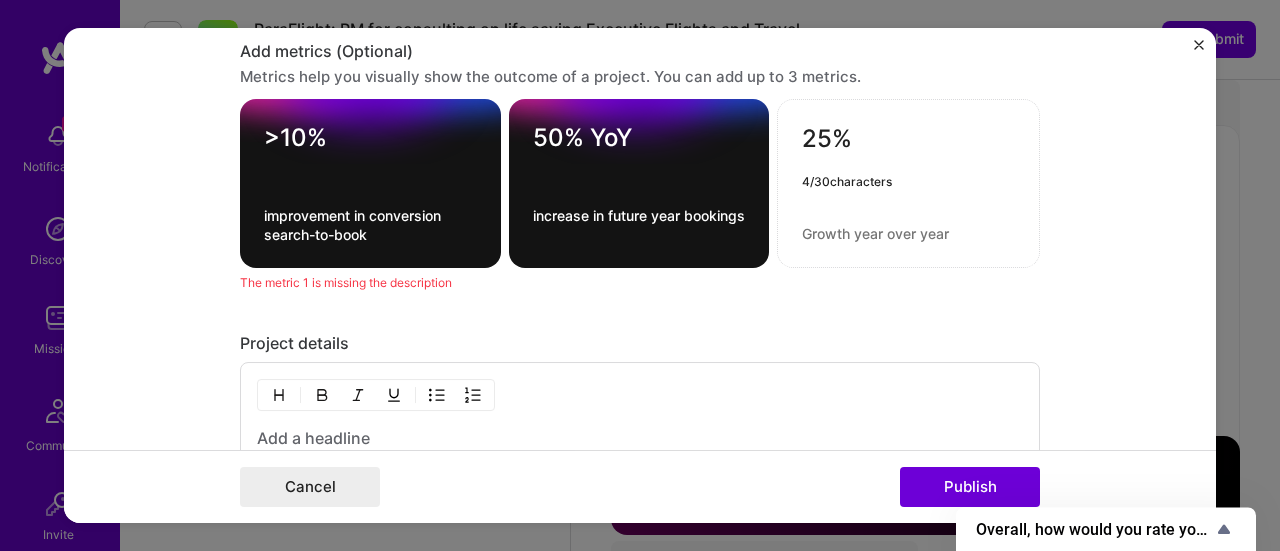 type on "25%" 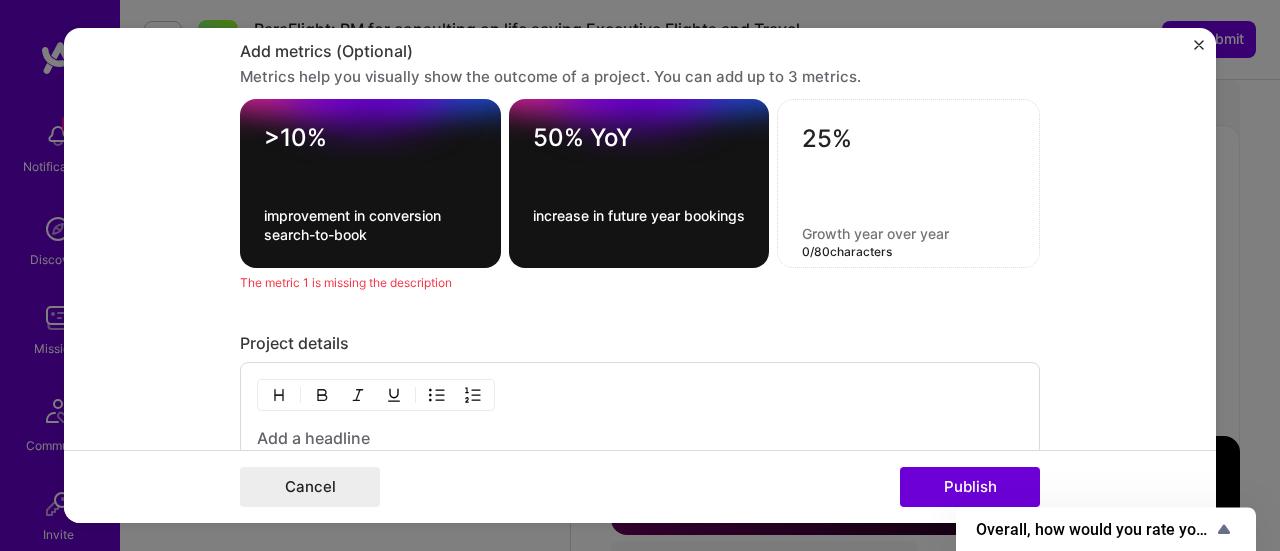click at bounding box center (908, 233) 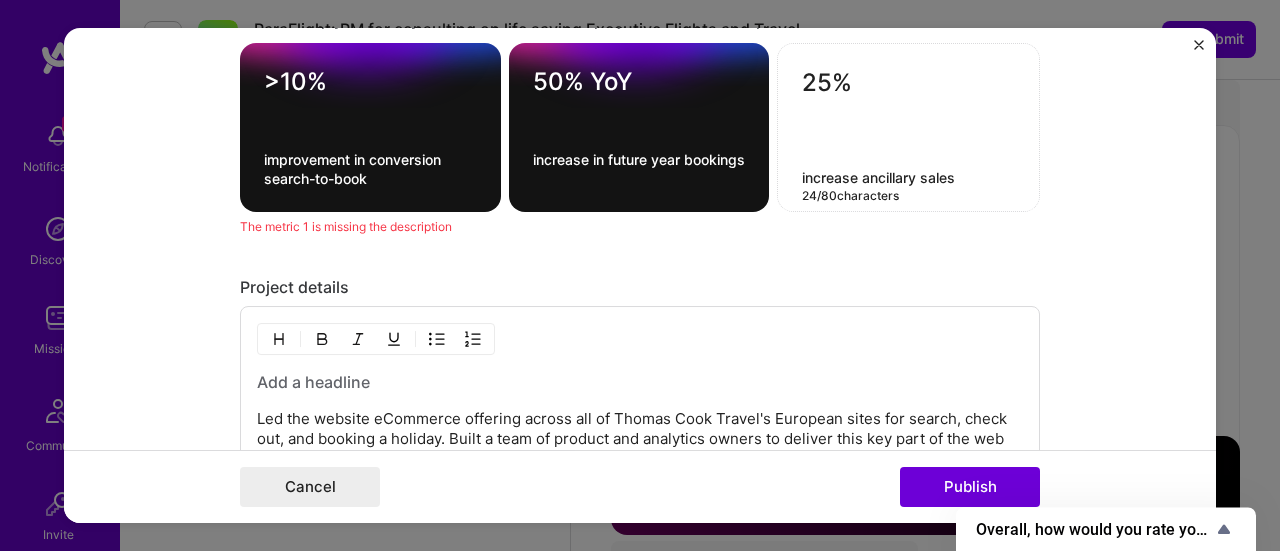 scroll, scrollTop: 1955, scrollLeft: 0, axis: vertical 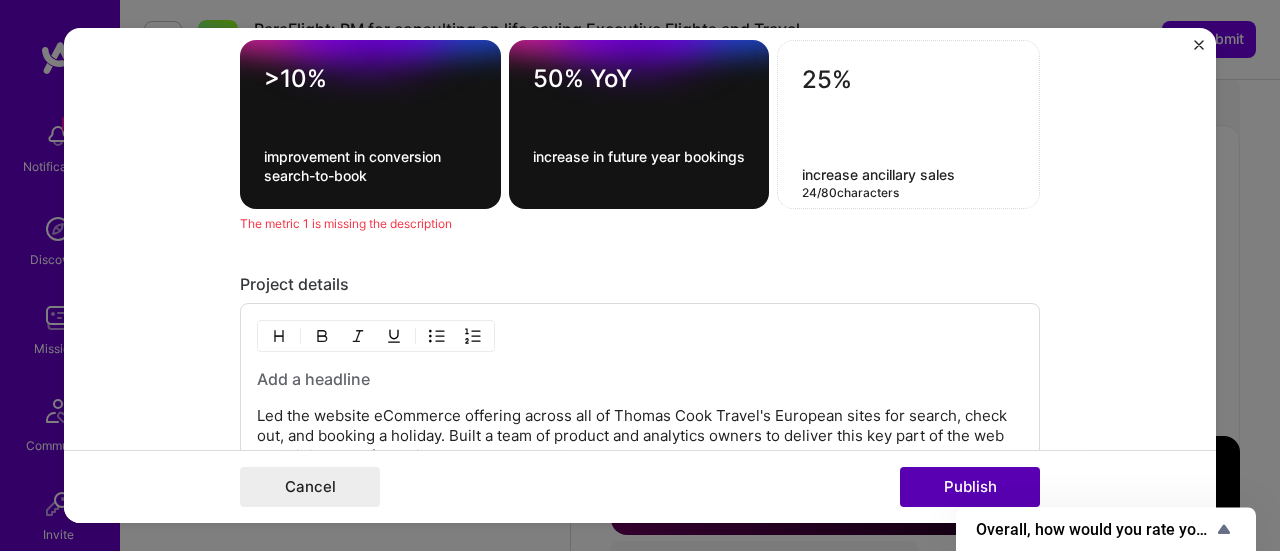 type on "increase ancillary sales" 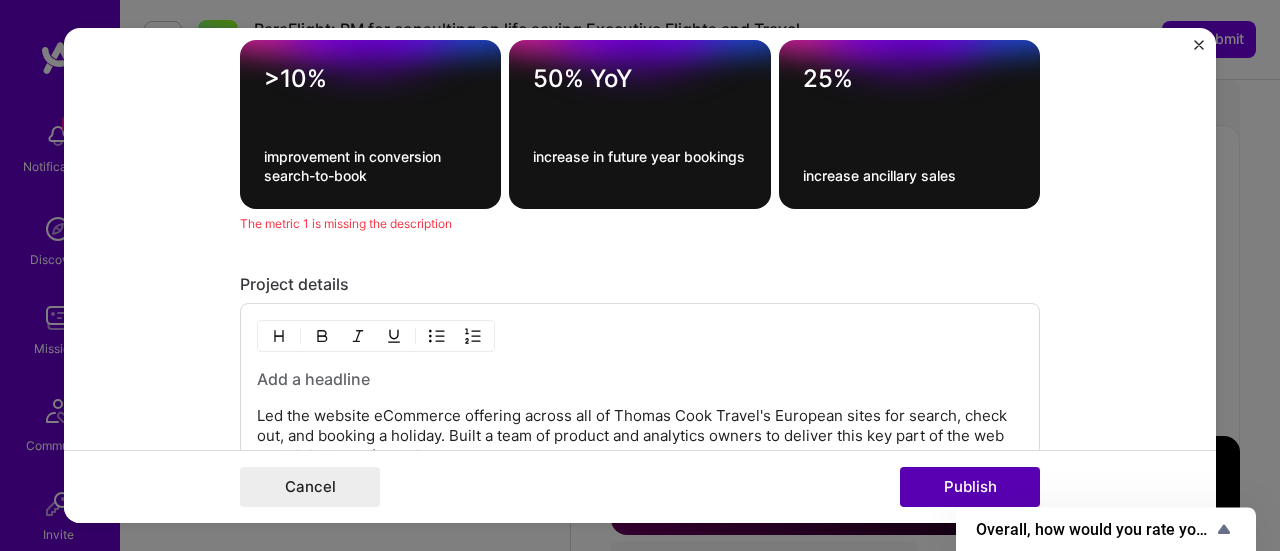 click on "Publish" at bounding box center [970, 487] 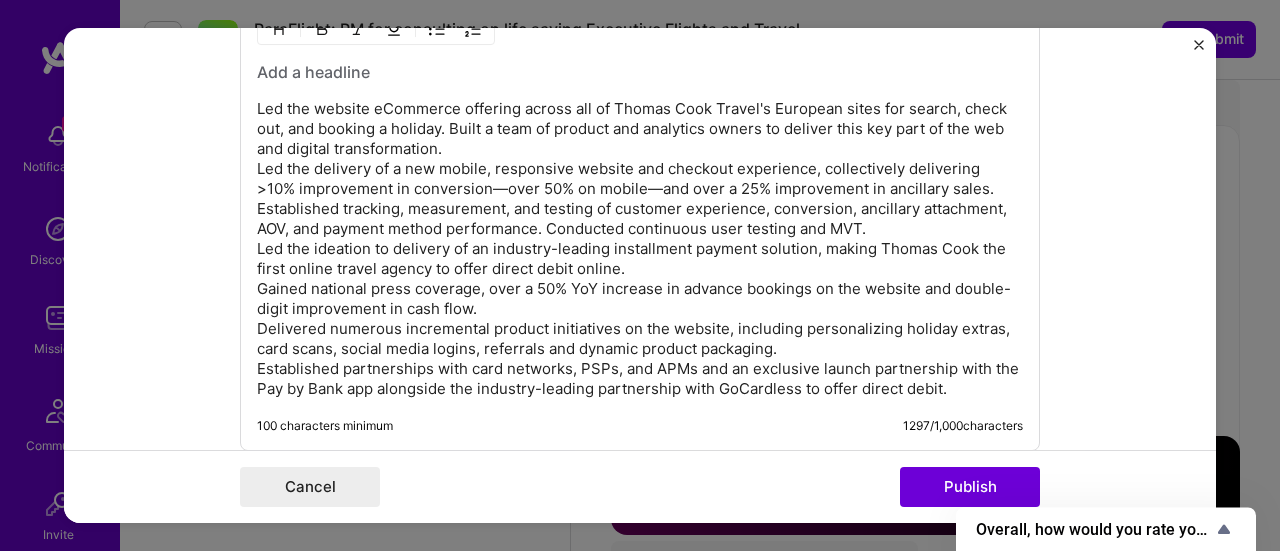 scroll, scrollTop: 2221, scrollLeft: 0, axis: vertical 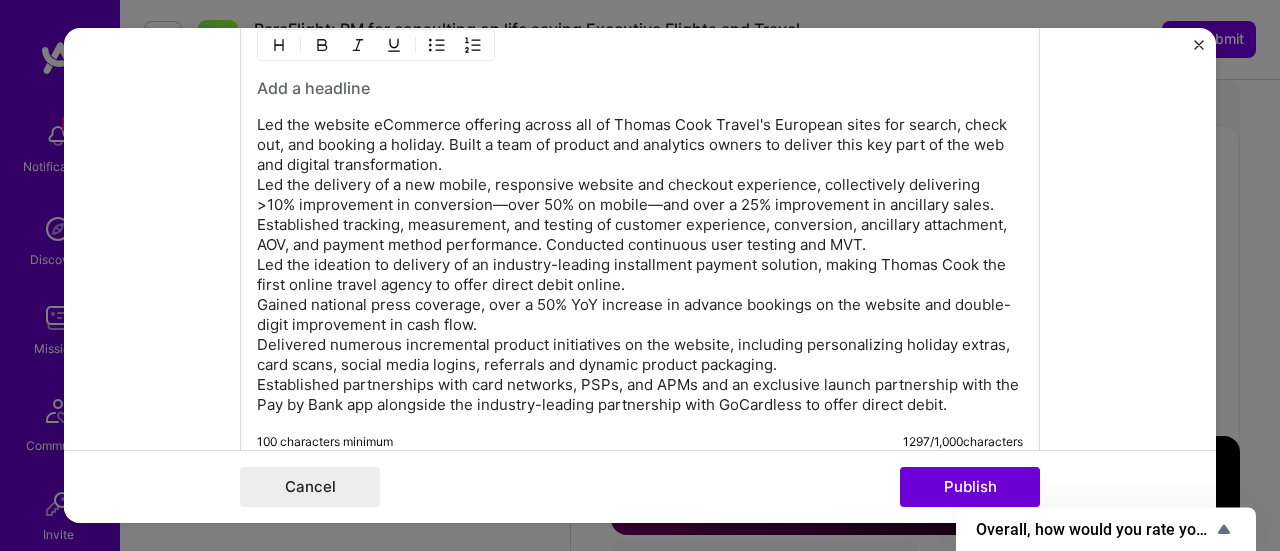 click on "Led the website eCommerce offering across all of Thomas Cook Travel's European sites for search, check out, and booking a holiday. Built a team of product and analytics owners to deliver this key part of the web and digital transformation. Led the delivery of a new mobile, responsive website and checkout experience, collectively delivering >10% improvement in conversion—over 50% on mobile—and over a 25% improvement in ancillary sales. Established tracking, measurement, and testing of customer experience, conversion, ancillary attachment, AOV, and payment method performance. Conducted continuous user testing and MVT. Led the ideation to delivery of an industry-leading installment payment solution, making Thomas Cook the first online travel agency to offer direct debit online. Gained national press coverage, over a 50% YoY increase in advance bookings on the website and double-digit improvement in cash flow." at bounding box center (640, 265) 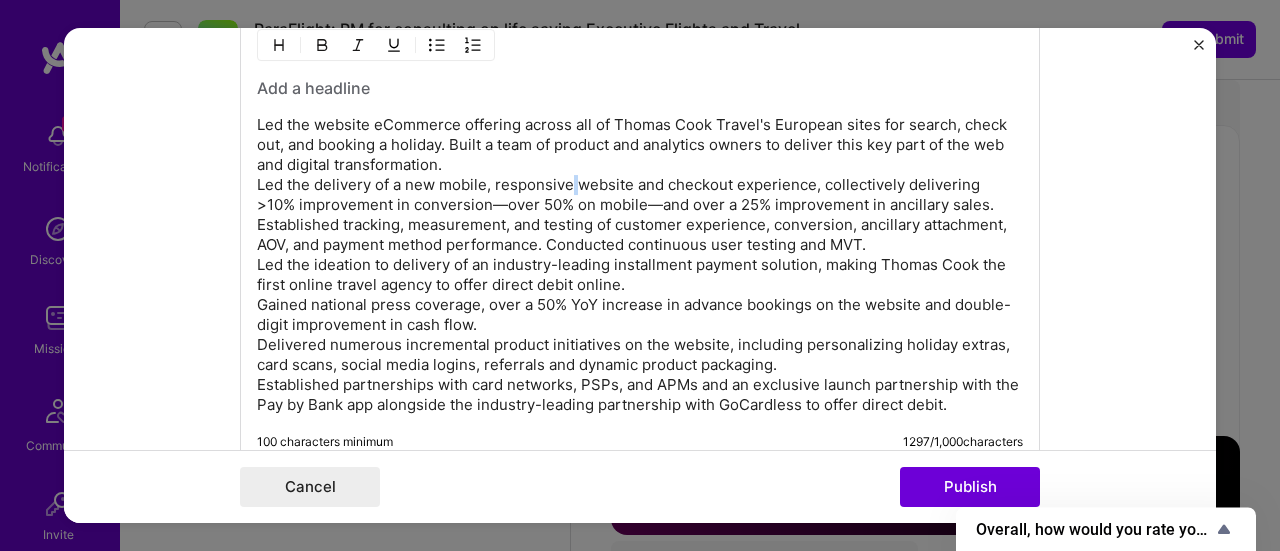 click on "Led the website eCommerce offering across all of Thomas Cook Travel's European sites for search, check out, and booking a holiday. Built a team of product and analytics owners to deliver this key part of the web and digital transformation. Led the delivery of a new mobile, responsive website and checkout experience, collectively delivering >10% improvement in conversion—over 50% on mobile—and over a 25% improvement in ancillary sales. Established tracking, measurement, and testing of customer experience, conversion, ancillary attachment, AOV, and payment method performance. Conducted continuous user testing and MVT. Led the ideation to delivery of an industry-leading installment payment solution, making Thomas Cook the first online travel agency to offer direct debit online. Gained national press coverage, over a 50% YoY increase in advance bookings on the website and double-digit improvement in cash flow." at bounding box center (640, 265) 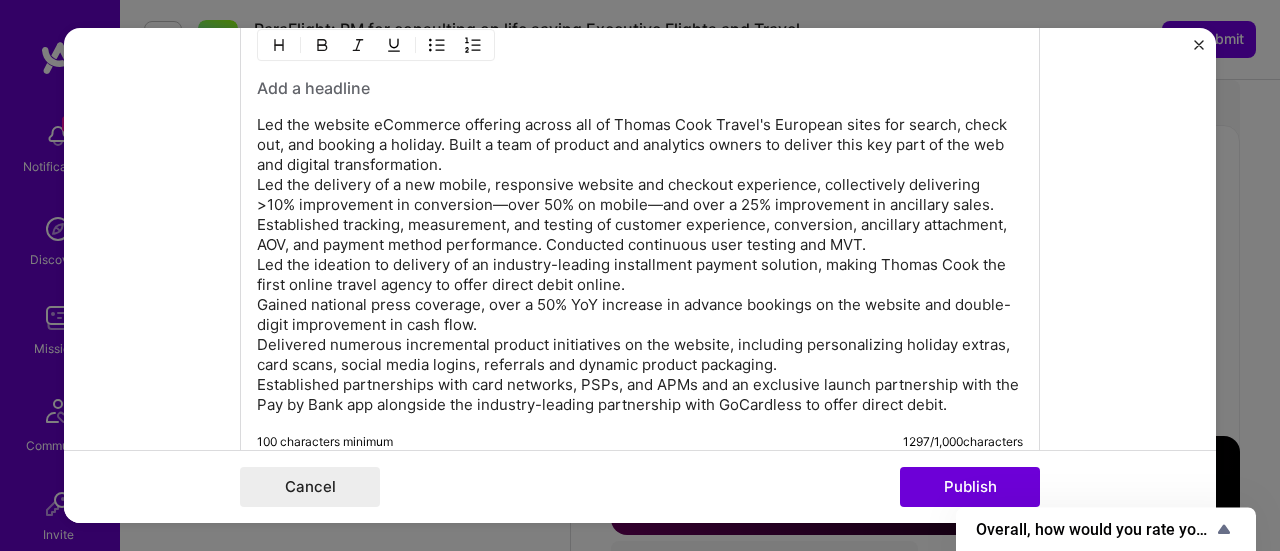 click on "Led the website eCommerce offering across all of Thomas Cook Travel's European sites for search, check out, and booking a holiday. Built a team of product and analytics owners to deliver this key part of the web and digital transformation. Led the delivery of a new mobile, responsive website and checkout experience, collectively delivering >10% improvement in conversion—over 50% on mobile—and over a 25% improvement in ancillary sales. Established tracking, measurement, and testing of customer experience, conversion, ancillary attachment, AOV, and payment method performance. Conducted continuous user testing and MVT. Led the ideation to delivery of an industry-leading installment payment solution, making Thomas Cook the first online travel agency to offer direct debit online. Gained national press coverage, over a 50% YoY increase in advance bookings on the website and double-digit improvement in cash flow." at bounding box center (640, 265) 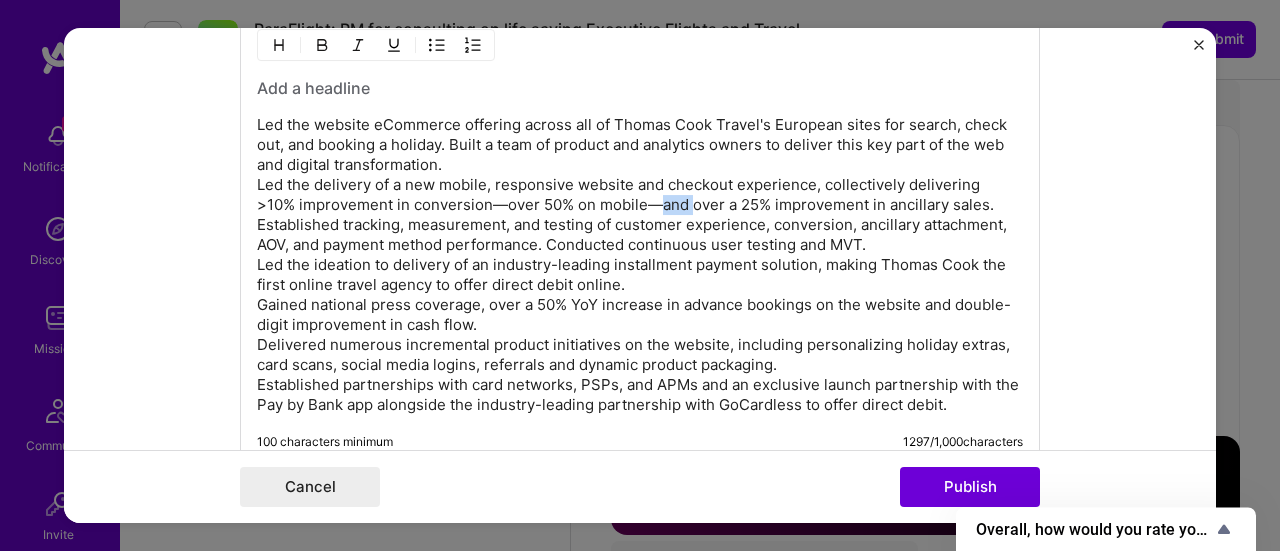 click on "Led the website eCommerce offering across all of Thomas Cook Travel's European sites for search, check out, and booking a holiday. Built a team of product and analytics owners to deliver this key part of the web and digital transformation. Led the delivery of a new mobile, responsive website and checkout experience, collectively delivering >10% improvement in conversion—over 50% on mobile—and over a 25% improvement in ancillary sales. Established tracking, measurement, and testing of customer experience, conversion, ancillary attachment, AOV, and payment method performance. Conducted continuous user testing and MVT. Led the ideation to delivery of an industry-leading installment payment solution, making Thomas Cook the first online travel agency to offer direct debit online. Gained national press coverage, over a 50% YoY increase in advance bookings on the website and double-digit improvement in cash flow." at bounding box center [640, 265] 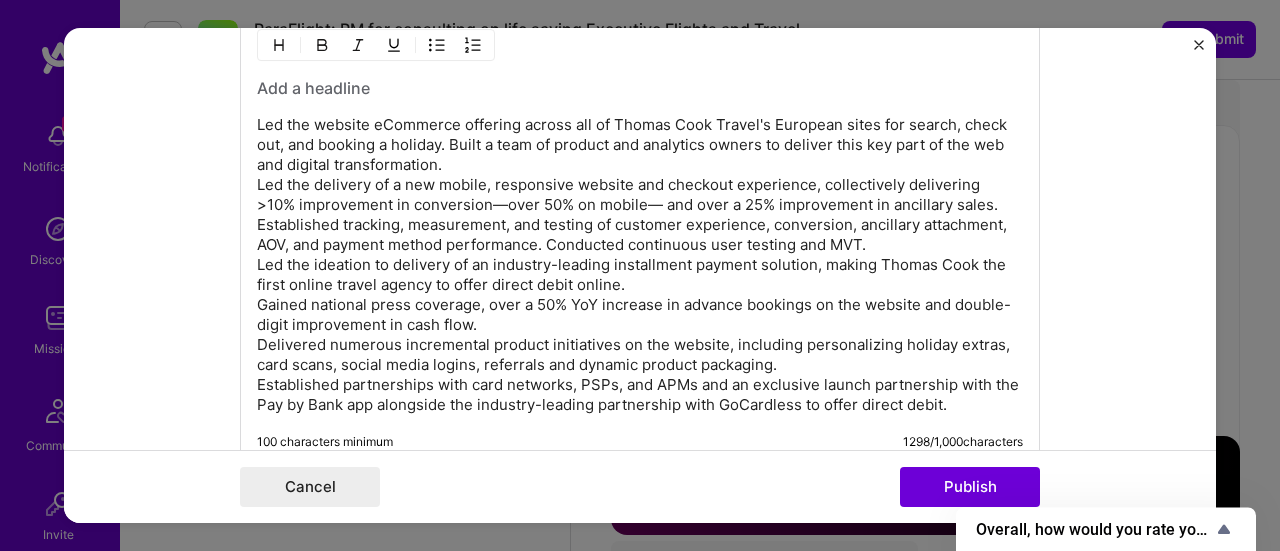 click on "Led the website eCommerce offering across all of Thomas Cook Travel's European sites for search, check out, and booking a holiday. Built a team of product and analytics owners to deliver this key part of the web and digital transformation. Led the delivery of a new mobile, responsive website and checkout experience, collectively delivering >10% improvement in conversion—over 50% on mobile— and over a 25% improvement in ancillary sales. Established tracking, measurement, and testing of customer experience, conversion, ancillary attachment, AOV, and payment method performance. Conducted continuous user testing and MVT. Led the ideation to delivery of an industry-leading installment payment solution, making Thomas Cook the first online travel agency to offer direct debit online. Gained national press coverage, over a 50% YoY increase in advance bookings on the website and double-digit improvement in cash flow." at bounding box center [640, 265] 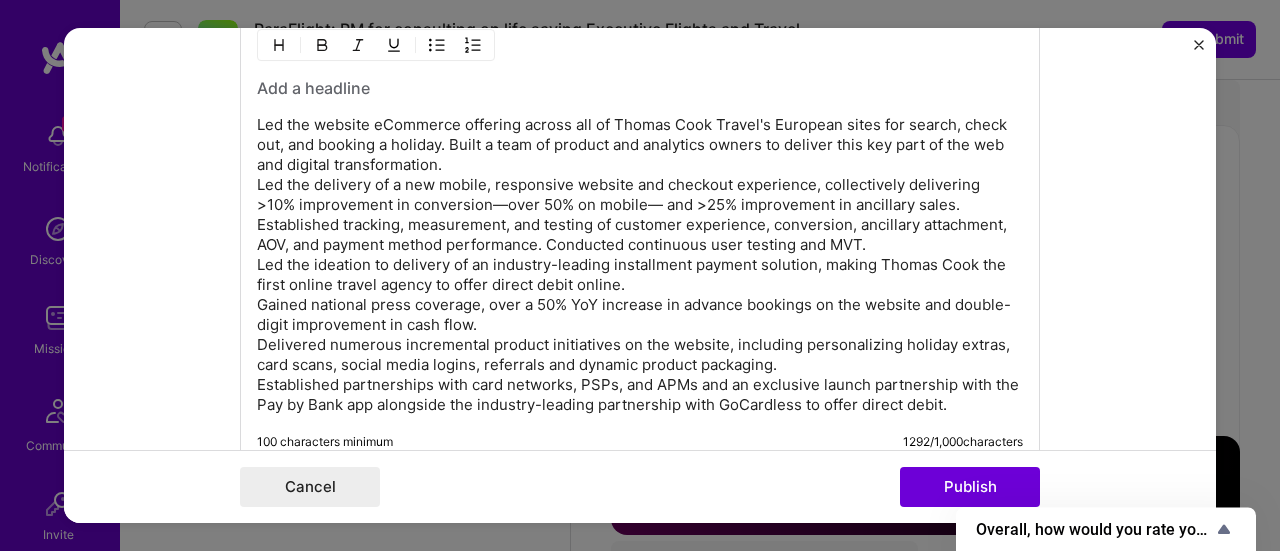 click on "Led the website eCommerce offering across all of [COMPANY] Travel's European sites for search, check out, and booking a holiday. Built a team of product and analytics owners to deliver this key part of the web and digital transformation. Led the delivery of a new mobile, responsive website and checkout experience, collectively delivering >10% improvement in conversion—over 50% on mobile— and >25% improvement in ancillary sales. Established tracking, measurement, and testing of customer experience, conversion, ancillary attachment, AOV, and payment method performance. Conducted continuous user testing and MVT. Led the ideation to delivery of an industry-leading installment payment solution, making [COMPANY] the first online travel agency to offer direct debit online. Gained national press coverage, over a 50% YoY increase in advance bookings on the website and double-digit improvement in cash flow." at bounding box center [640, 265] 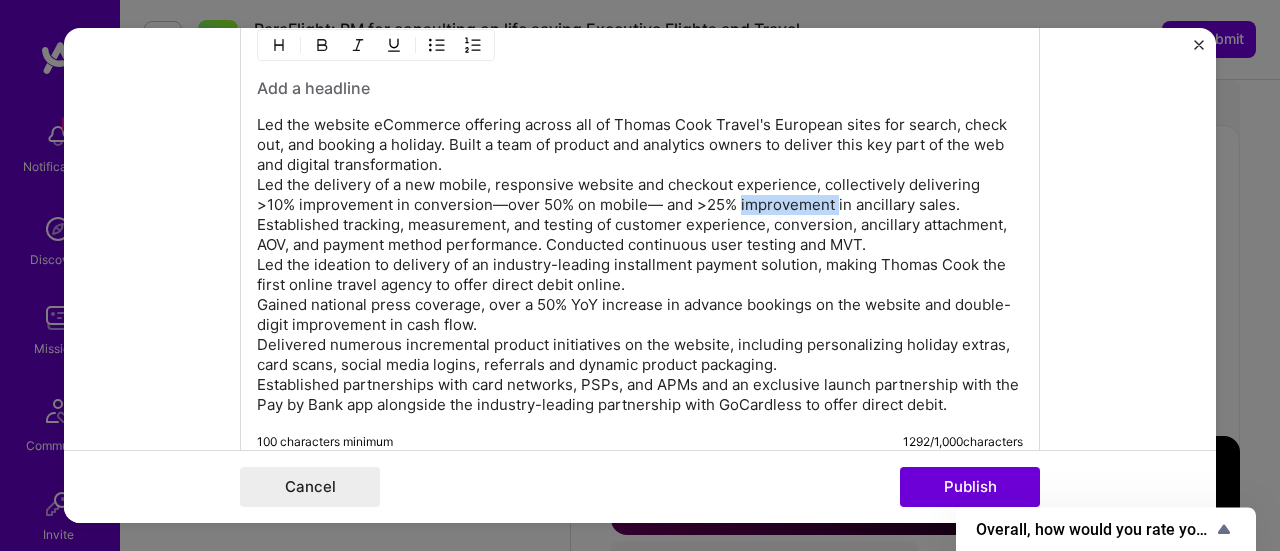 click on "Led the website eCommerce offering across all of [COMPANY] Travel's European sites for search, check out, and booking a holiday. Built a team of product and analytics owners to deliver this key part of the web and digital transformation. Led the delivery of a new mobile, responsive website and checkout experience, collectively delivering >10% improvement in conversion—over 50% on mobile— and >25% improvement in ancillary sales. Established tracking, measurement, and testing of customer experience, conversion, ancillary attachment, AOV, and payment method performance. Conducted continuous user testing and MVT. Led the ideation to delivery of an industry-leading installment payment solution, making [COMPANY] the first online travel agency to offer direct debit online. Gained national press coverage, over a 50% YoY increase in advance bookings on the website and double-digit improvement in cash flow." at bounding box center (640, 265) 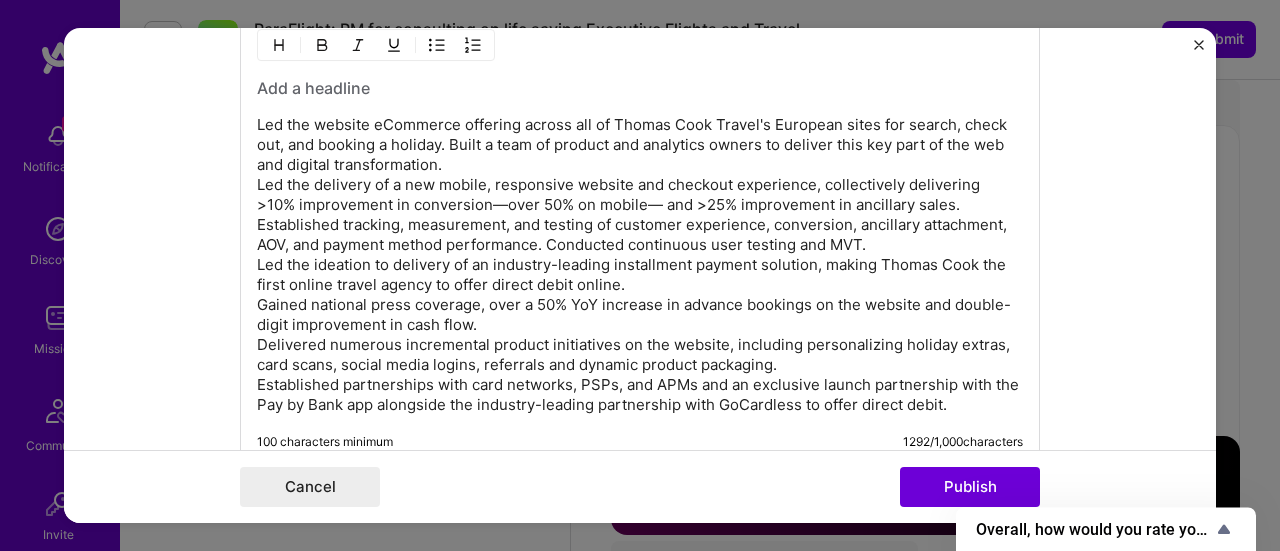 click on "Led the website eCommerce offering across all of [COMPANY] Travel's European sites for search, check out, and booking a holiday. Built a team of product and analytics owners to deliver this key part of the web and digital transformation. Led the delivery of a new mobile, responsive website and checkout experience, collectively delivering >10% improvement in conversion—over 50% on mobile— and >25% improvement in ancillary sales. Established tracking, measurement, and testing of customer experience, conversion, ancillary attachment, AOV, and payment method performance. Conducted continuous user testing and MVT. Led the ideation to delivery of an industry-leading installment payment solution, making [COMPANY] the first online travel agency to offer direct debit online. Gained national press coverage, over a 50% YoY increase in advance bookings on the website and double-digit improvement in cash flow." at bounding box center [640, 265] 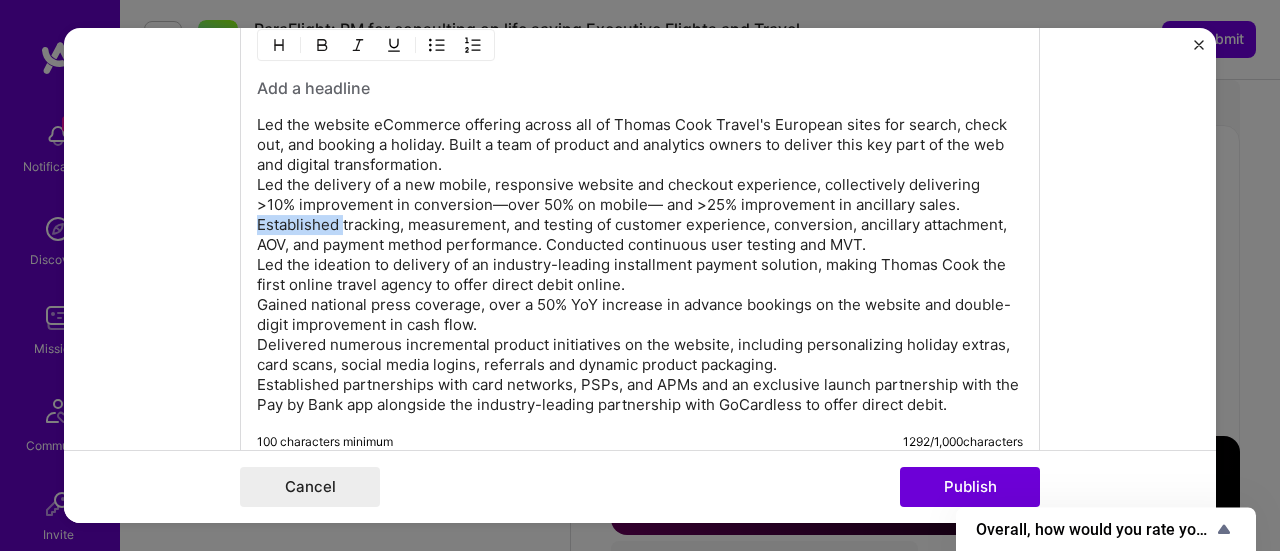click on "Led the website eCommerce offering across all of [COMPANY] Travel's European sites for search, check out, and booking a holiday. Built a team of product and analytics owners to deliver this key part of the web and digital transformation. Led the delivery of a new mobile, responsive website and checkout experience, collectively delivering >10% improvement in conversion—over 50% on mobile— and >25% improvement in ancillary sales. Established tracking, measurement, and testing of customer experience, conversion, ancillary attachment, AOV, and payment method performance. Conducted continuous user testing and MVT. Led the ideation to delivery of an industry-leading installment payment solution, making [COMPANY] the first online travel agency to offer direct debit online. Gained national press coverage, over a 50% YoY increase in advance bookings on the website and double-digit improvement in cash flow." at bounding box center (640, 265) 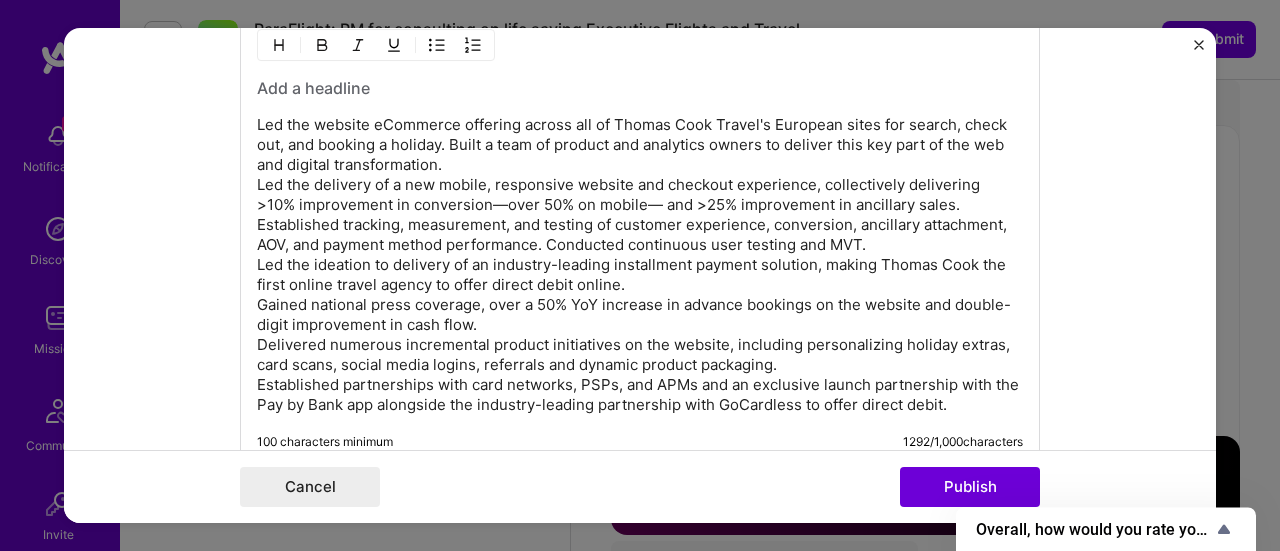 click on "Led the website eCommerce offering across all of [COMPANY] Travel's European sites for search, check out, and booking a holiday. Built a team of product and analytics owners to deliver this key part of the web and digital transformation. Led the delivery of a new mobile, responsive website and checkout experience, collectively delivering >10% improvement in conversion—over 50% on mobile— and >25% improvement in ancillary sales. Established tracking, measurement, and testing of customer experience, conversion, ancillary attachment, AOV, and payment method performance. Conducted continuous user testing and MVT. Led the ideation to delivery of an industry-leading installment payment solution, making [COMPANY] the first online travel agency to offer direct debit online. Gained national press coverage, over a 50% YoY increase in advance bookings on the website and double-digit improvement in cash flow." at bounding box center [640, 265] 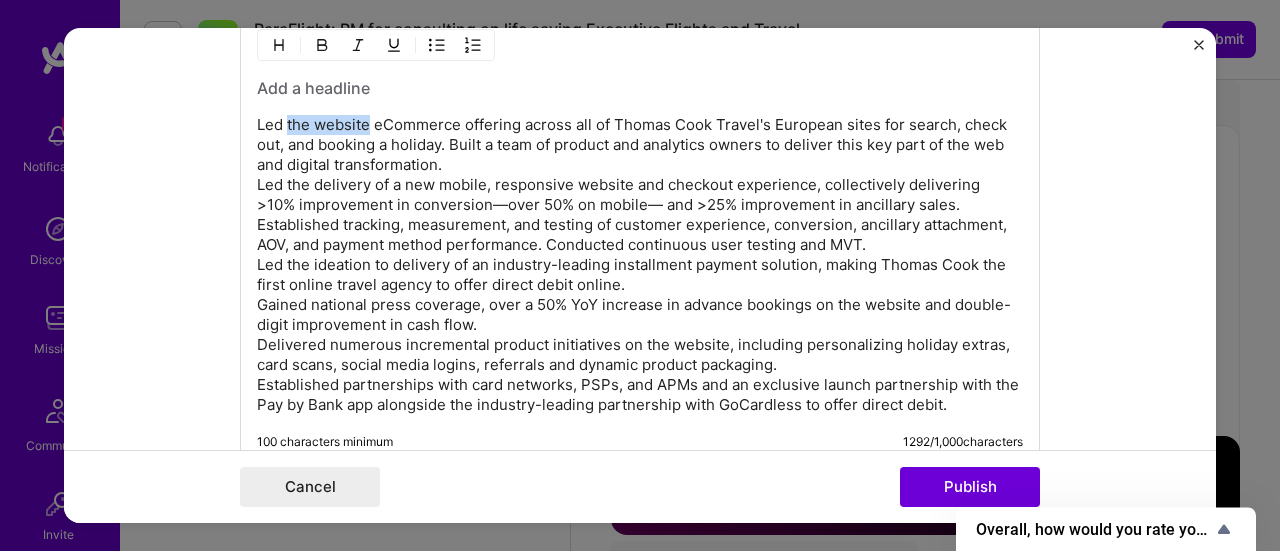 drag, startPoint x: 358, startPoint y: 117, endPoint x: 272, endPoint y: 111, distance: 86.209045 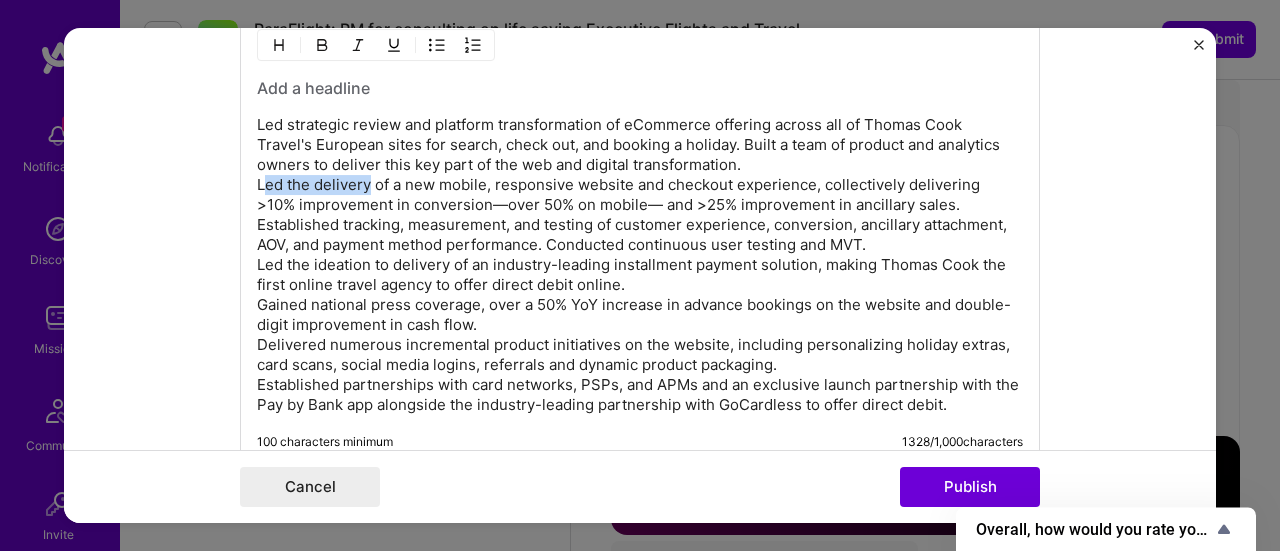 drag, startPoint x: 364, startPoint y: 171, endPoint x: 254, endPoint y: 167, distance: 110.0727 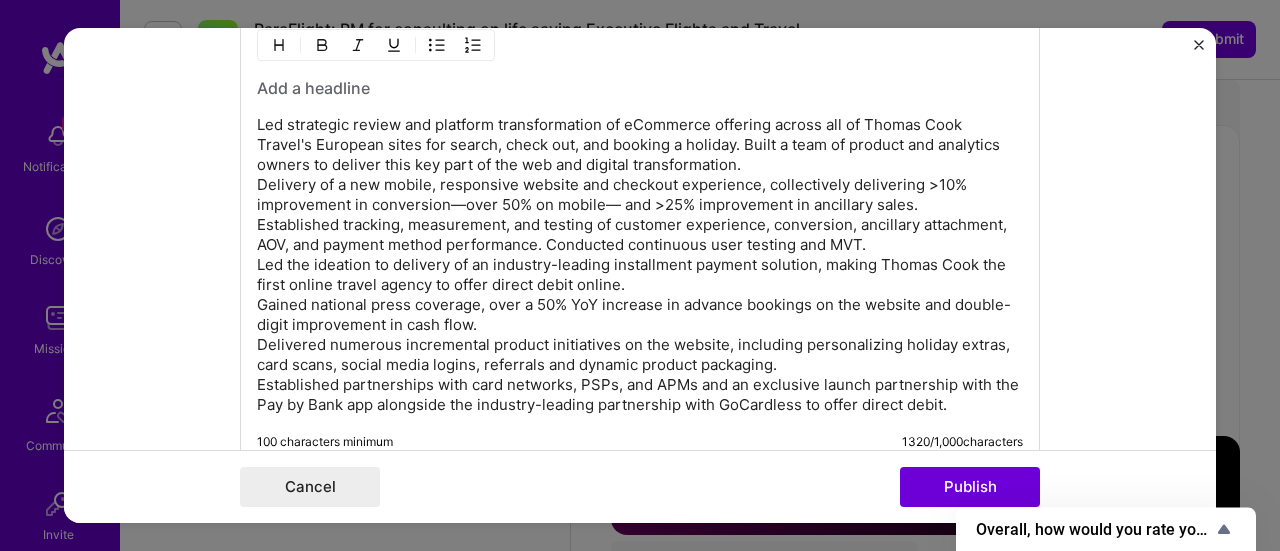 click on "Led strategic review and platform transformation of eCommerce offering across all of Thomas Cook Travel's European sites for search, check out, and booking a holiday. Built a team of product and analytics owners to deliver this key part of the web and digital transformation. Delivery of a new mobile, responsive website and checkout experience, collectively delivering >10% improvement in conversion—over 50% on mobile— and >25% improvement in ancillary sales. Established tracking, measurement, and testing of customer experience, conversion, ancillary attachment, AOV, and payment method performance. Conducted continuous user testing and MVT. Led the ideation to delivery of an industry-leading installment payment solution, making Thomas Cook the first online travel agency to offer direct debit online. Gained national press coverage, over a 50% YoY increase in advance bookings on the website and double-digit improvement in cash flow." at bounding box center [640, 265] 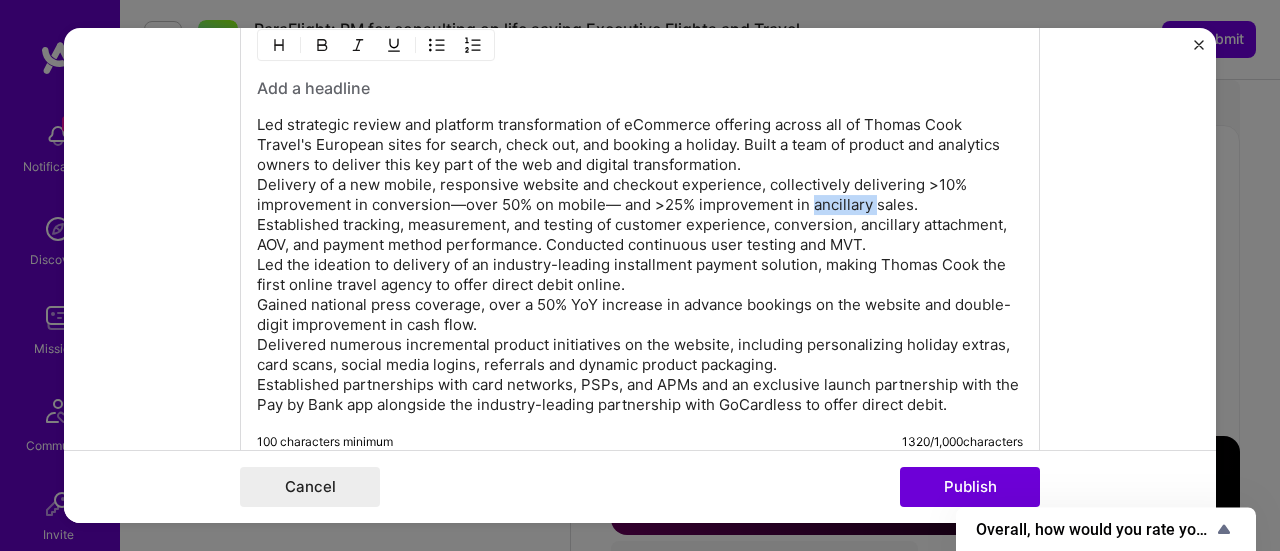 click on "Led strategic review and platform transformation of eCommerce offering across all of Thomas Cook Travel's European sites for search, check out, and booking a holiday. Built a team of product and analytics owners to deliver this key part of the web and digital transformation. Delivery of a new mobile, responsive website and checkout experience, collectively delivering >10% improvement in conversion—over 50% on mobile— and >25% improvement in ancillary sales. Established tracking, measurement, and testing of customer experience, conversion, ancillary attachment, AOV, and payment method performance. Conducted continuous user testing and MVT. Led the ideation to delivery of an industry-leading installment payment solution, making Thomas Cook the first online travel agency to offer direct debit online. Gained national press coverage, over a 50% YoY increase in advance bookings on the website and double-digit improvement in cash flow." at bounding box center (640, 265) 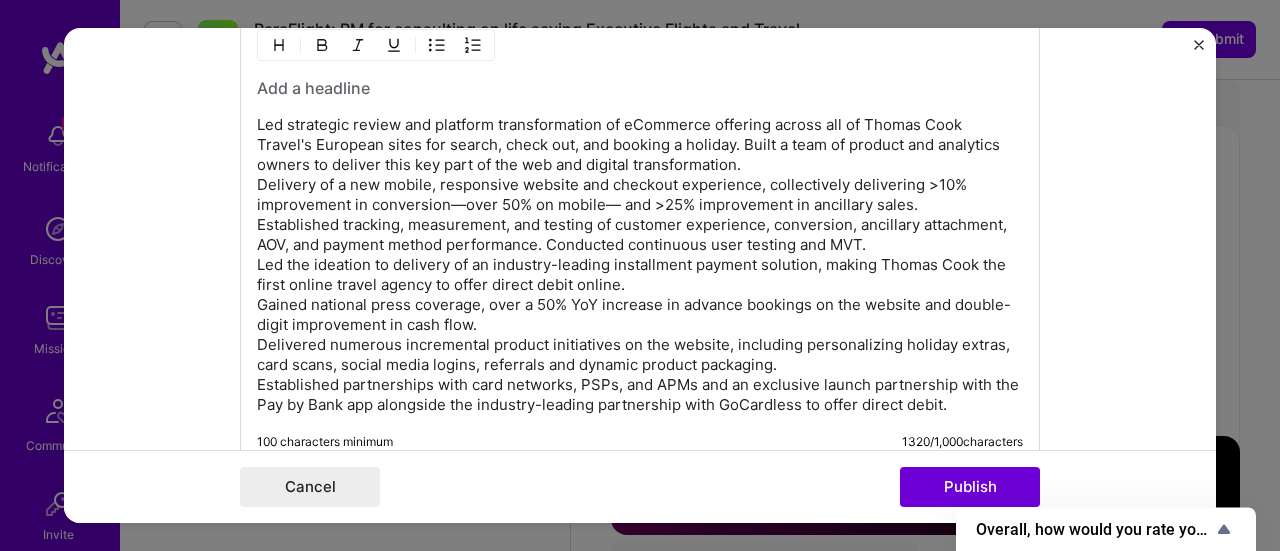 click on "Led strategic review and platform transformation of eCommerce offering across all of Thomas Cook Travel's European sites for search, check out, and booking a holiday. Built a team of product and analytics owners to deliver this key part of the web and digital transformation. Delivery of a new mobile, responsive website and checkout experience, collectively delivering >10% improvement in conversion—over 50% on mobile— and >25% improvement in ancillary sales. Established tracking, measurement, and testing of customer experience, conversion, ancillary attachment, AOV, and payment method performance. Conducted continuous user testing and MVT. Led the ideation to delivery of an industry-leading installment payment solution, making Thomas Cook the first online travel agency to offer direct debit online. Gained national press coverage, over a 50% YoY increase in advance bookings on the website and double-digit improvement in cash flow." at bounding box center (640, 265) 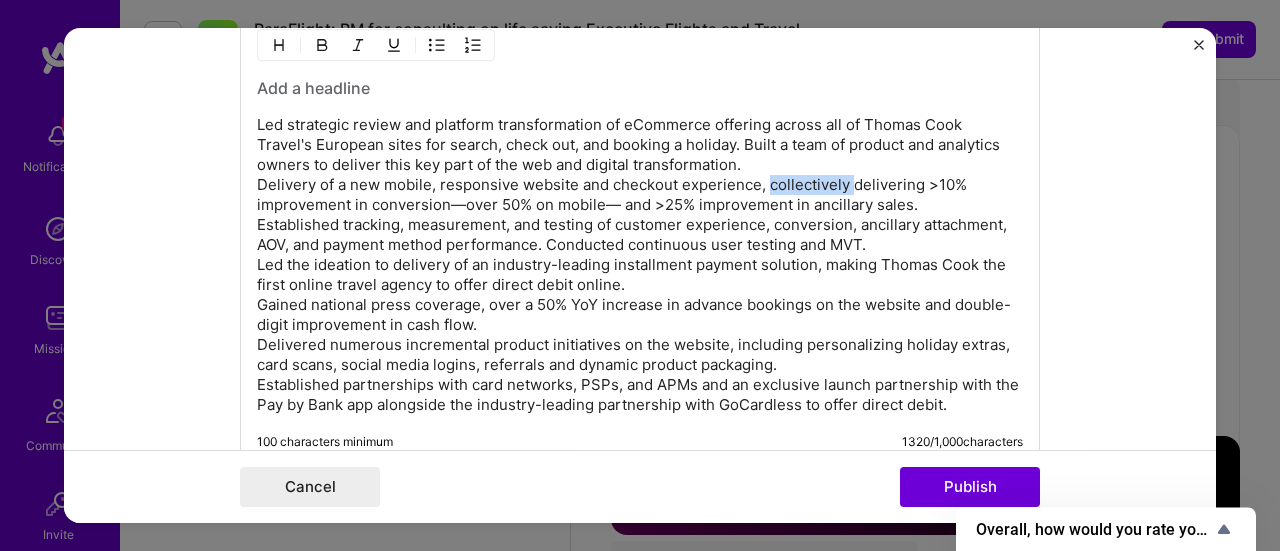 click on "Led strategic review and platform transformation of eCommerce offering across all of Thomas Cook Travel's European sites for search, check out, and booking a holiday. Built a team of product and analytics owners to deliver this key part of the web and digital transformation. Delivery of a new mobile, responsive website and checkout experience, collectively delivering >10% improvement in conversion—over 50% on mobile— and >25% improvement in ancillary sales. Established tracking, measurement, and testing of customer experience, conversion, ancillary attachment, AOV, and payment method performance. Conducted continuous user testing and MVT. Led the ideation to delivery of an industry-leading installment payment solution, making Thomas Cook the first online travel agency to offer direct debit online. Gained national press coverage, over a 50% YoY increase in advance bookings on the website and double-digit improvement in cash flow." at bounding box center [640, 265] 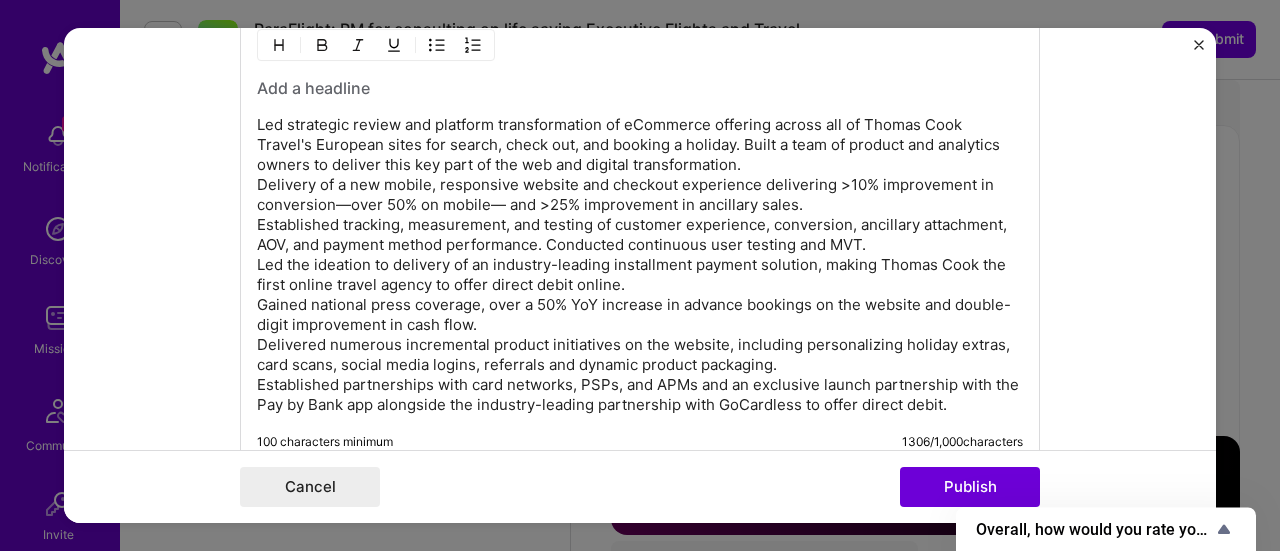 click on "Led strategic review and platform transformation of eCommerce offering across all of Thomas Cook Travel's European sites for search, check out, and booking a holiday. Built a team of product and analytics owners to deliver this key part of the web and digital transformation. Delivery of a new mobile, responsive website and checkout experience delivering >10% improvement in conversion—over 50% on mobile— and >25% improvement in ancillary sales. Established tracking, measurement, and testing of customer experience, conversion, ancillary attachment, AOV, and payment method performance. Conducted continuous user testing and MVT. Led the ideation to delivery of an industry-leading installment payment solution, making Thomas Cook the first online travel agency to offer direct debit online. Gained national press coverage, over a 50% YoY increase in advance bookings on the website and double-digit improvement in cash flow." at bounding box center [640, 265] 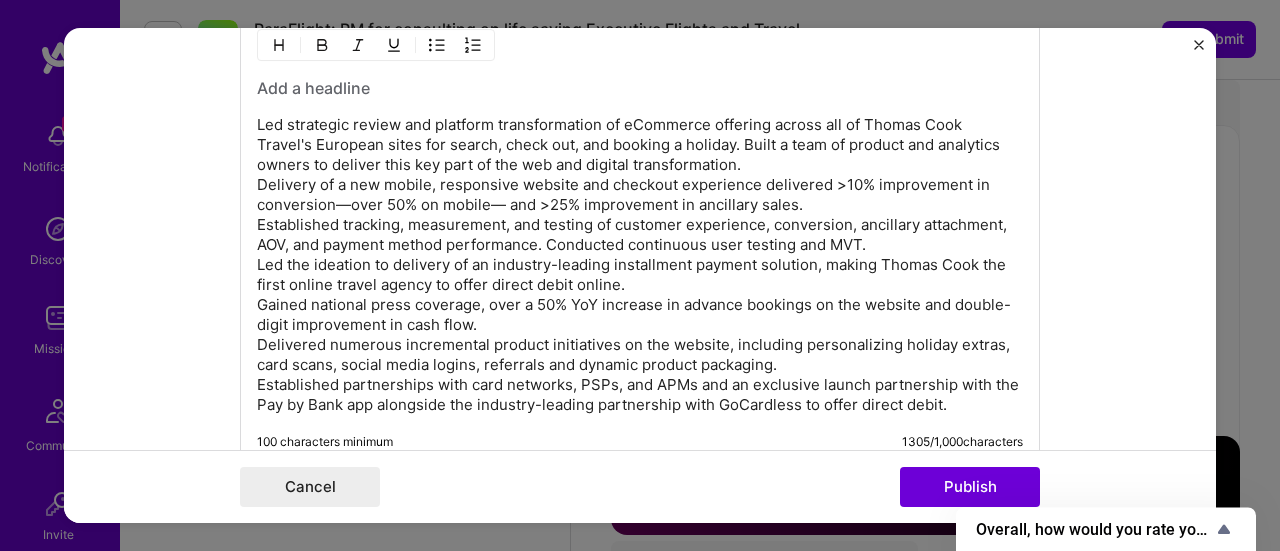 click on "Led strategic review and platform transformation of eCommerce offering across all of Thomas Cook Travel's European sites for search, check out, and booking a holiday. Built a team of product and analytics owners to deliver this key part of the web and digital transformation. Delivery of a new mobile, responsive website and checkout experience delivered >10% improvement in conversion—over 50% on mobile— and >25% improvement in ancillary sales. Established tracking, measurement, and testing of customer experience, conversion, ancillary attachment, AOV, and payment method performance. Conducted continuous user testing and MVT. Led the ideation to delivery of an industry-leading installment payment solution, making Thomas Cook the first online travel agency to offer direct debit online. Gained national press coverage, over a 50% YoY increase in advance bookings on the website and double-digit improvement in cash flow." at bounding box center (640, 265) 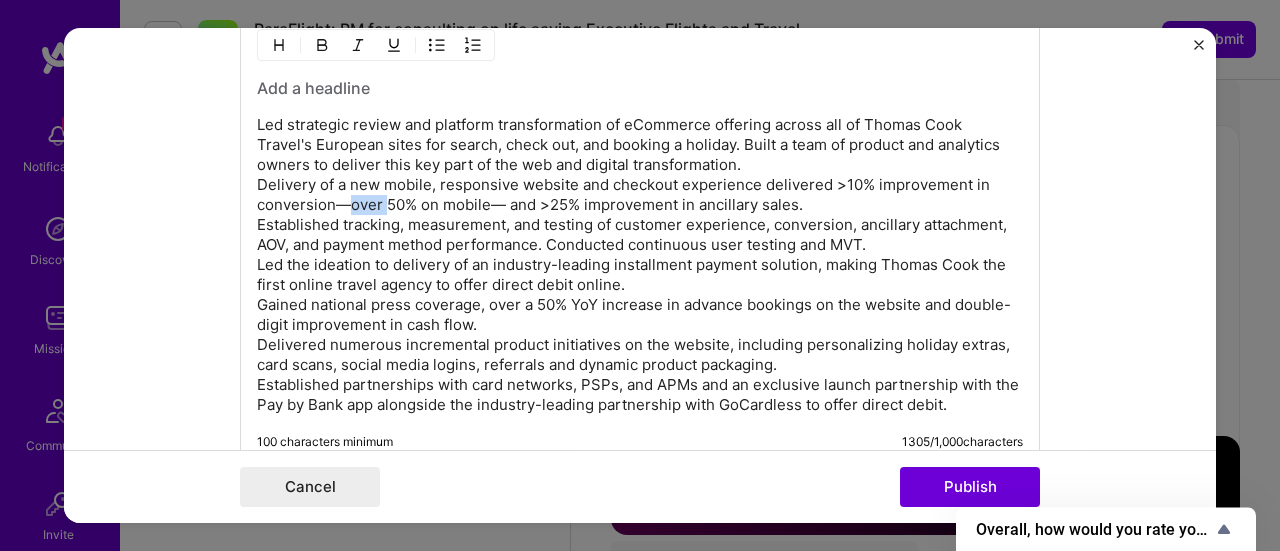 click on "Led strategic review and platform transformation of eCommerce offering across all of Thomas Cook Travel's European sites for search, check out, and booking a holiday. Built a team of product and analytics owners to deliver this key part of the web and digital transformation. Delivery of a new mobile, responsive website and checkout experience delivered >10% improvement in conversion—over 50% on mobile— and >25% improvement in ancillary sales. Established tracking, measurement, and testing of customer experience, conversion, ancillary attachment, AOV, and payment method performance. Conducted continuous user testing and MVT. Led the ideation to delivery of an industry-leading installment payment solution, making Thomas Cook the first online travel agency to offer direct debit online. Gained national press coverage, over a 50% YoY increase in advance bookings on the website and double-digit improvement in cash flow." at bounding box center (640, 265) 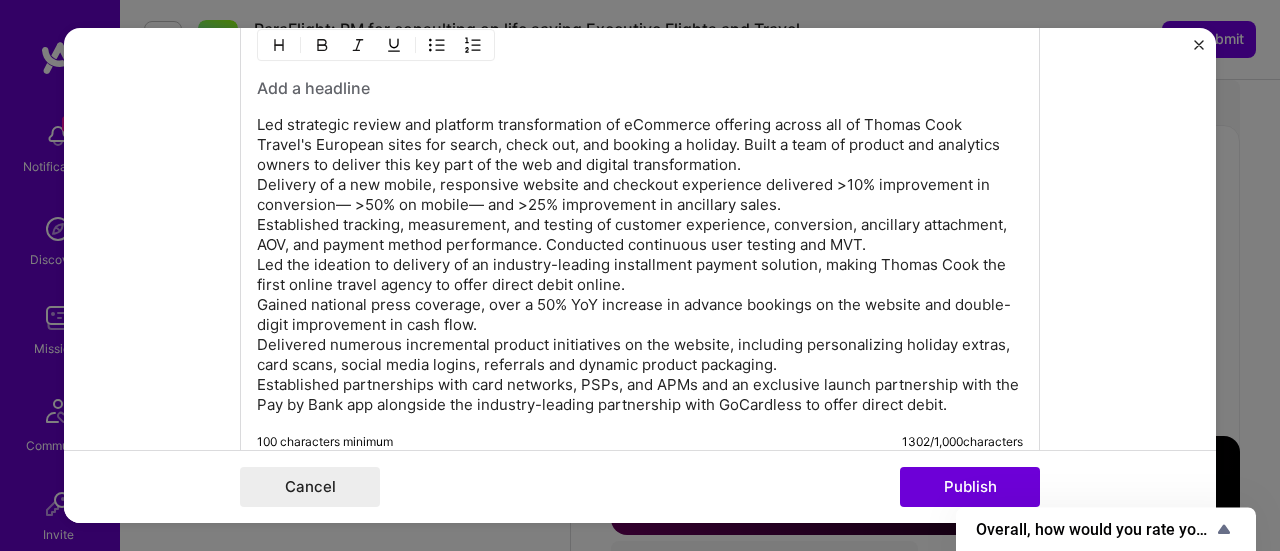 click on "Led strategic review and platform transformation of eCommerce offering across all of Thomas Cook Travel's European sites for search, check out, and booking a holiday. Built a team of product and analytics owners to deliver this key part of the web and digital transformation. Delivery of a new mobile, responsive website and checkout experience delivered >10% improvement in conversion— >50% on mobile— and >25% improvement in ancillary sales. Established tracking, measurement, and testing of customer experience, conversion, AOV, and payment method performance. Conducted continuous user testing and MVT. Led the ideation to delivery of an industry-leading installment payment solution, making Thomas Cook the first online travel agency to offer direct debit online. Gained national press coverage, over a 50% YoY increase in advance bookings on the website and double-digit improvement in cash flow." at bounding box center (640, 265) 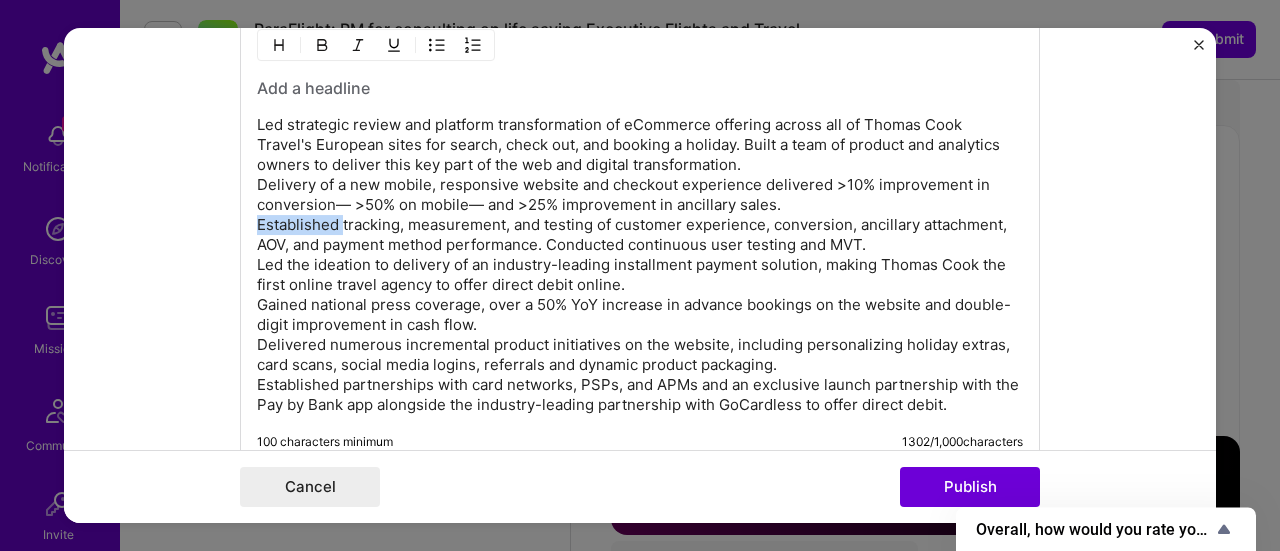click on "Led strategic review and platform transformation of eCommerce offering across all of Thomas Cook Travel's European sites for search, check out, and booking a holiday. Built a team of product and analytics owners to deliver this key part of the web and digital transformation. Delivery of a new mobile, responsive website and checkout experience delivered >10% improvement in conversion— >50% on mobile— and >25% improvement in ancillary sales. Established tracking, measurement, and testing of customer experience, conversion, AOV, and payment method performance. Conducted continuous user testing and MVT. Led the ideation to delivery of an industry-leading installment payment solution, making Thomas Cook the first online travel agency to offer direct debit online. Gained national press coverage, over a 50% YoY increase in advance bookings on the website and double-digit improvement in cash flow." at bounding box center (640, 265) 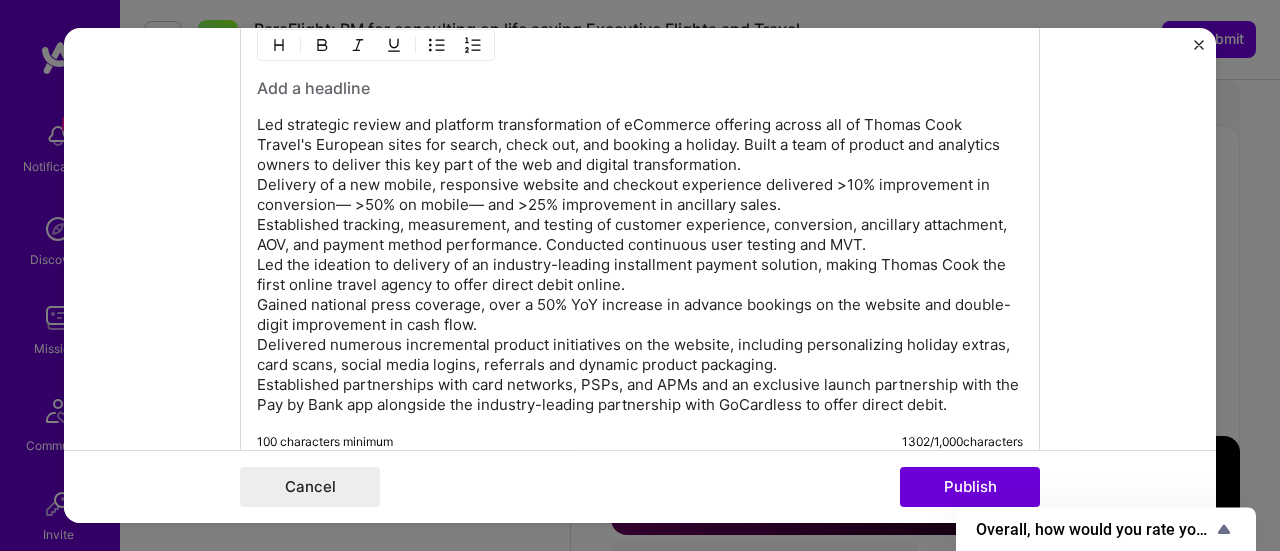 click on "Led strategic review and platform transformation of eCommerce offering across all of Thomas Cook Travel's European sites for search, check out, and booking a holiday. Built a team of product and analytics owners to deliver this key part of the web and digital transformation. Delivery of a new mobile, responsive website and checkout experience delivered >10% improvement in conversion— >50% on mobile— and >25% improvement in ancillary sales. Established tracking, measurement, and testing of customer experience, conversion, AOV, and payment method performance. Conducted continuous user testing and MVT. Led the ideation to delivery of an industry-leading installment payment solution, making Thomas Cook the first online travel agency to offer direct debit online. Gained national press coverage, over a 50% YoY increase in advance bookings on the website and double-digit improvement in cash flow." at bounding box center (640, 265) 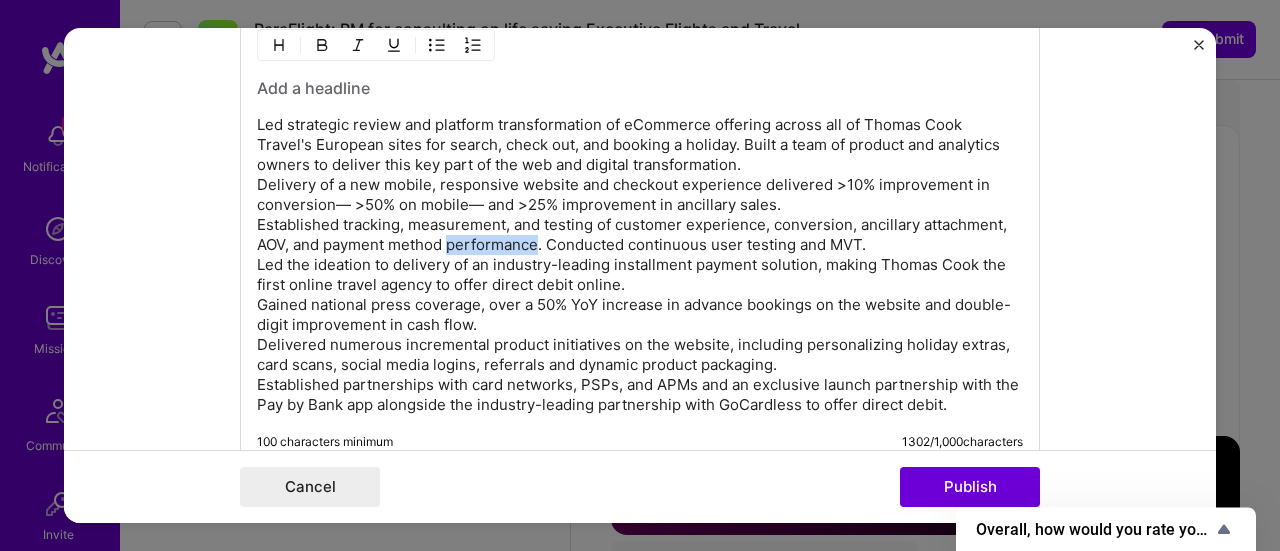 click on "Led strategic review and platform transformation of eCommerce offering across all of Thomas Cook Travel's European sites for search, check out, and booking a holiday. Built a team of product and analytics owners to deliver this key part of the web and digital transformation. Delivery of a new mobile, responsive website and checkout experience delivered >10% improvement in conversion— >50% on mobile— and >25% improvement in ancillary sales. Established tracking, measurement, and testing of customer experience, conversion, AOV, and payment method performance. Conducted continuous user testing and MVT. Led the ideation to delivery of an industry-leading installment payment solution, making Thomas Cook the first online travel agency to offer direct debit online. Gained national press coverage, over a 50% YoY increase in advance bookings on the website and double-digit improvement in cash flow." at bounding box center (640, 265) 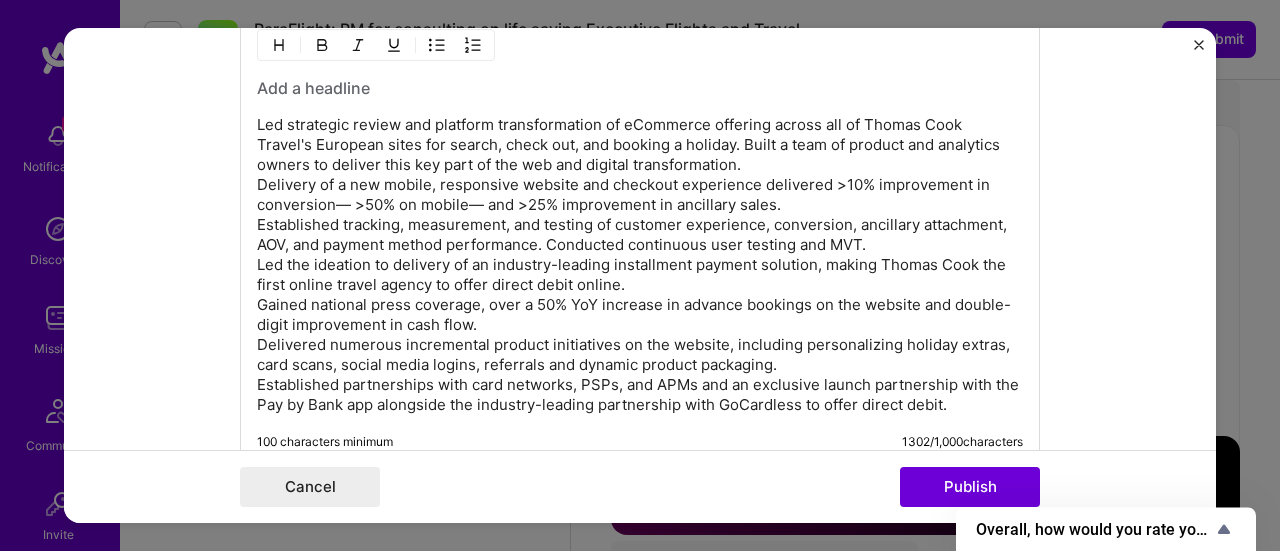 click on "Led strategic review and platform transformation of eCommerce offering across all of Thomas Cook Travel's European sites for search, check out, and booking a holiday. Built a team of product and analytics owners to deliver this key part of the web and digital transformation. Delivery of a new mobile, responsive website and checkout experience delivered >10% improvement in conversion— >50% on mobile— and >25% improvement in ancillary sales. Established tracking, measurement, and testing of customer experience, conversion, AOV, and payment method performance. Conducted continuous user testing and MVT. Led the ideation to delivery of an industry-leading installment payment solution, making Thomas Cook the first online travel agency to offer direct debit online. Gained national press coverage, over a 50% YoY increase in advance bookings on the website and double-digit improvement in cash flow." at bounding box center (640, 265) 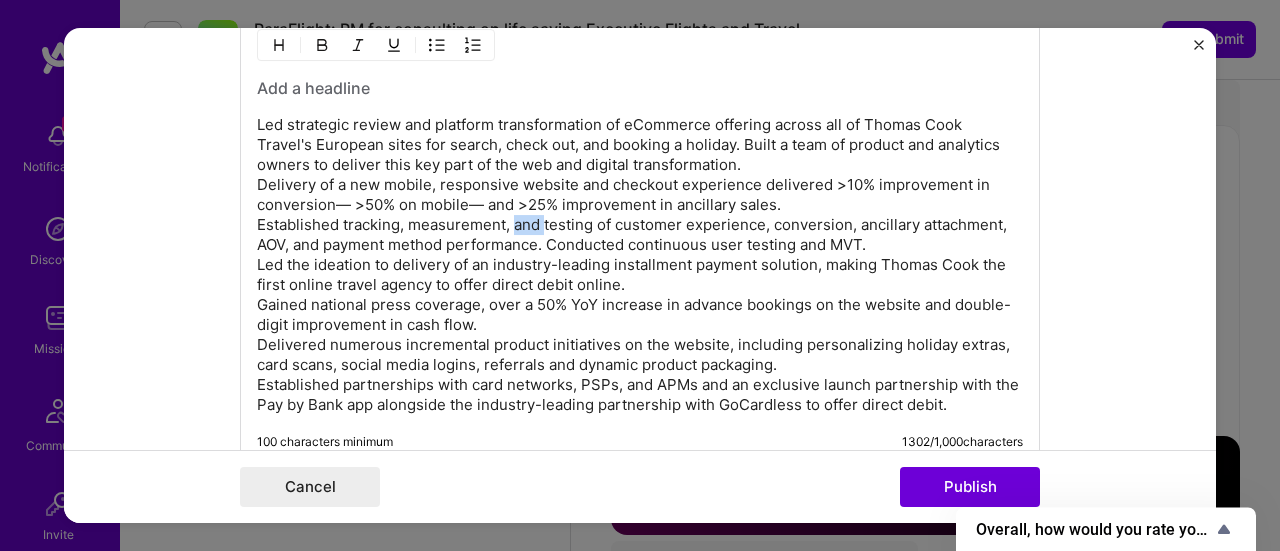 click on "Led strategic review and platform transformation of eCommerce offering across all of Thomas Cook Travel's European sites for search, check out, and booking a holiday. Built a team of product and analytics owners to deliver this key part of the web and digital transformation. Delivery of a new mobile, responsive website and checkout experience delivered >10% improvement in conversion— >50% on mobile— and >25% improvement in ancillary sales. Established tracking, measurement, and testing of customer experience, conversion, AOV, and payment method performance. Conducted continuous user testing and MVT. Led the ideation to delivery of an industry-leading installment payment solution, making Thomas Cook the first online travel agency to offer direct debit online. Gained national press coverage, over a 50% YoY increase in advance bookings on the website and double-digit improvement in cash flow." at bounding box center [640, 265] 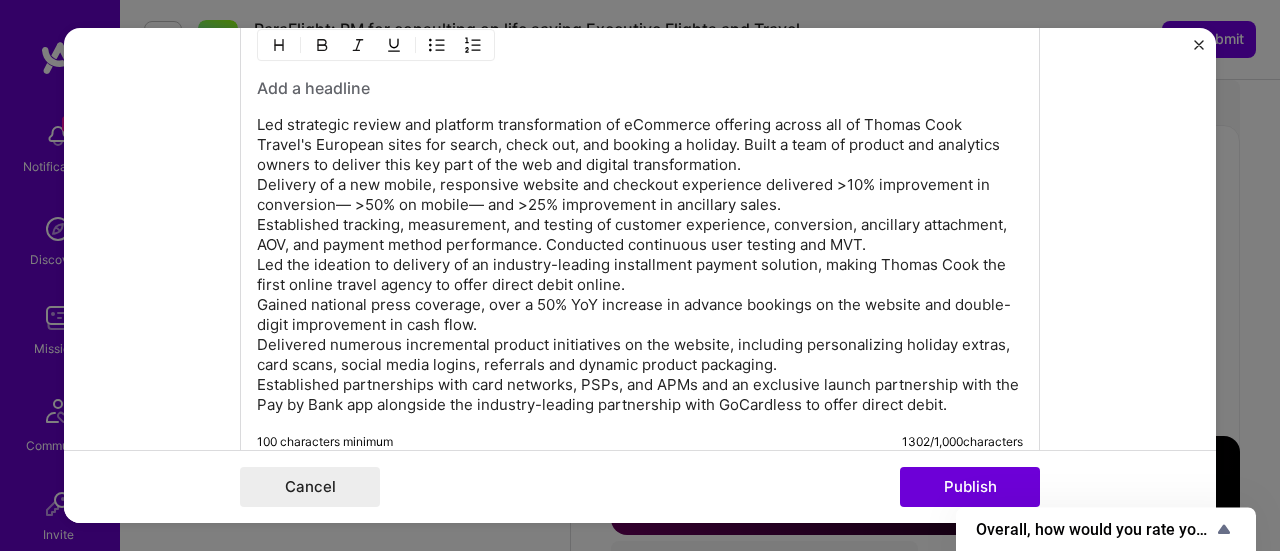 click on "Led strategic review and platform transformation of eCommerce offering across all of Thomas Cook Travel's European sites for search, check out, and booking a holiday. Built a team of product and analytics owners to deliver this key part of the web and digital transformation. Delivery of a new mobile, responsive website and checkout experience delivered >10% improvement in conversion— >50% on mobile— and >25% improvement in ancillary sales. Established tracking, measurement, and testing of customer experience, conversion, AOV, and payment method performance. Conducted continuous user testing and MVT. Led the ideation to delivery of an industry-leading installment payment solution, making Thomas Cook the first online travel agency to offer direct debit online. Gained national press coverage, over a 50% YoY increase in advance bookings on the website and double-digit improvement in cash flow." at bounding box center [640, 265] 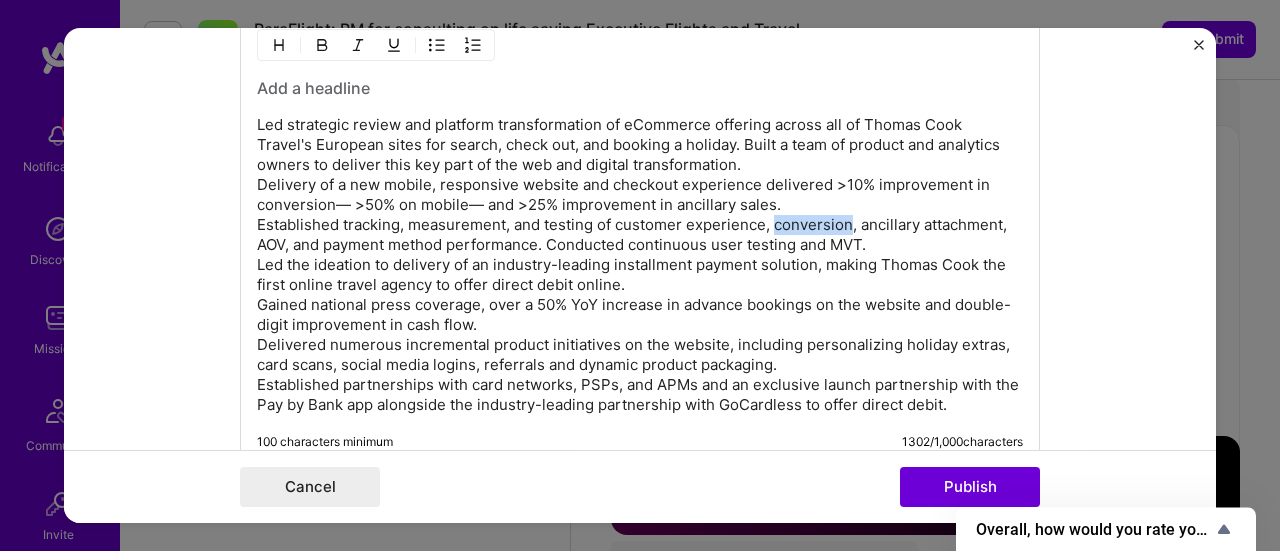 click on "Led strategic review and platform transformation of eCommerce offering across all of Thomas Cook Travel's European sites for search, check out, and booking a holiday. Built a team of product and analytics owners to deliver this key part of the web and digital transformation. Delivery of a new mobile, responsive website and checkout experience delivered >10% improvement in conversion— >50% on mobile— and >25% improvement in ancillary sales. Established tracking, measurement, and testing of customer experience, conversion, AOV, and payment method performance. Conducted continuous user testing and MVT. Led the ideation to delivery of an industry-leading installment payment solution, making Thomas Cook the first online travel agency to offer direct debit online. Gained national press coverage, over a 50% YoY increase in advance bookings on the website and double-digit improvement in cash flow." at bounding box center (640, 265) 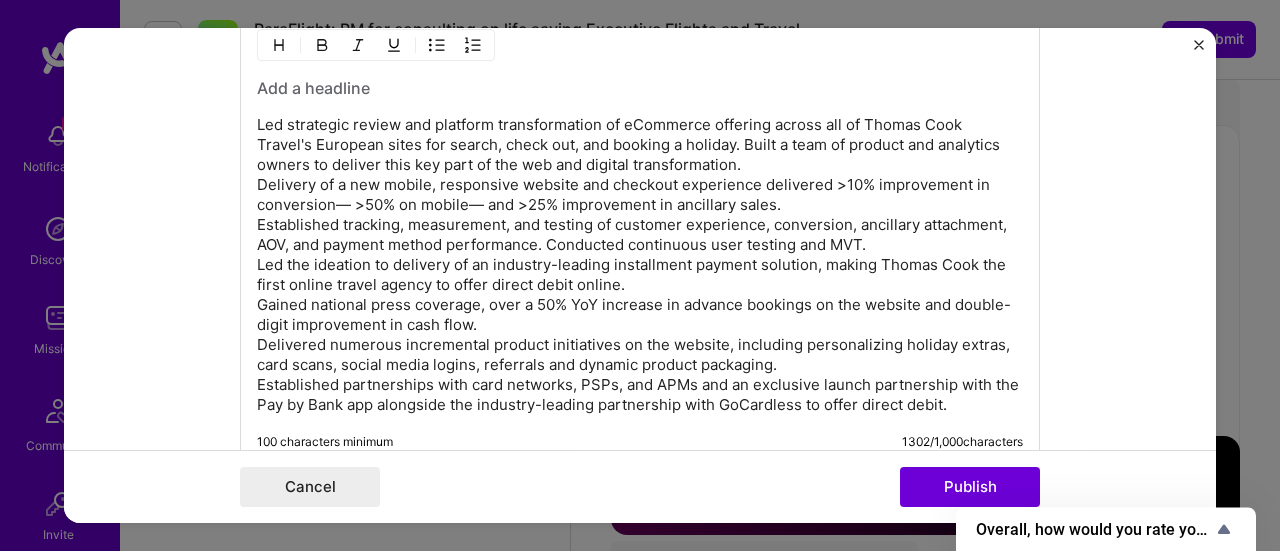 click on "Led strategic review and platform transformation of eCommerce offering across all of Thomas Cook Travel's European sites for search, check out, and booking a holiday. Built a team of product and analytics owners to deliver this key part of the web and digital transformation. Delivery of a new mobile, responsive website and checkout experience delivered >10% improvement in conversion— >50% on mobile— and >25% improvement in ancillary sales. Established tracking, measurement, and testing of customer experience, conversion, AOV, and payment method performance. Conducted continuous user testing and MVT. Led the ideation to delivery of an industry-leading installment payment solution, making Thomas Cook the first online travel agency to offer direct debit online. Gained national press coverage, over a 50% YoY increase in advance bookings on the website and double-digit improvement in cash flow." at bounding box center (640, 265) 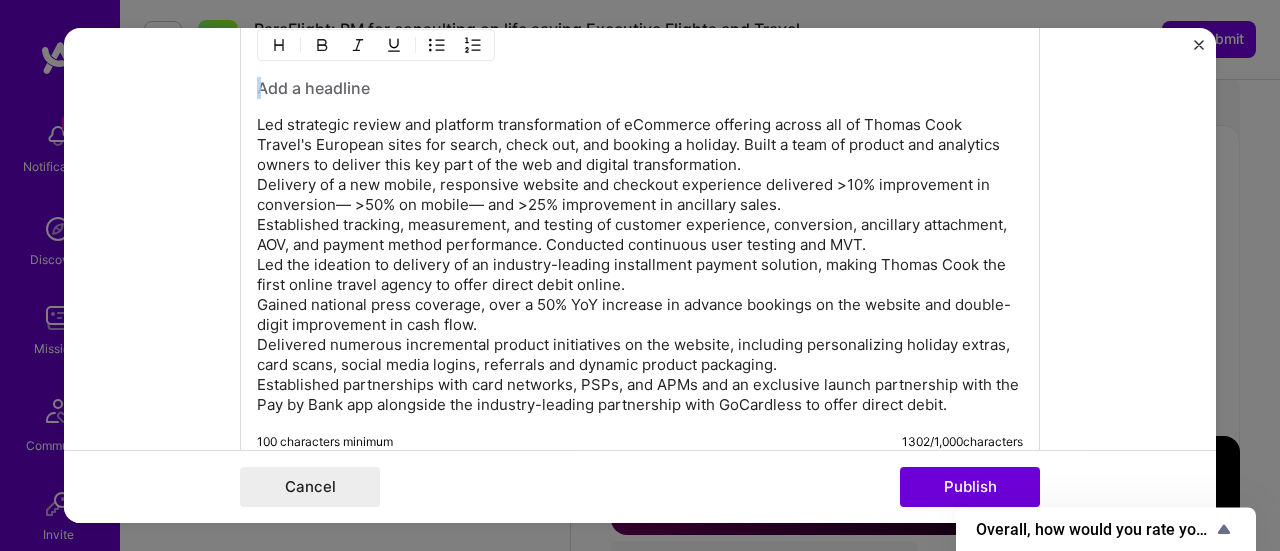 click on "Led strategic review and platform transformation of eCommerce offering across all of Thomas Cook Travel's European sites for search, check out, and booking a holiday. Built a team of product and analytics owners to deliver this key part of the web and digital transformation. Delivery of a new mobile, responsive website and checkout experience delivered >10% improvement in conversion— >50% on mobile— and >25% improvement in ancillary sales. Established tracking, measurement, and testing of customer experience, conversion, AOV, and payment method performance. Conducted continuous user testing and MVT. Led the ideation to delivery of an industry-leading installment payment solution, making Thomas Cook the first online travel agency to offer direct debit online. Gained national press coverage, over a 50% YoY increase in advance bookings on the website and double-digit improvement in cash flow." at bounding box center (640, 265) 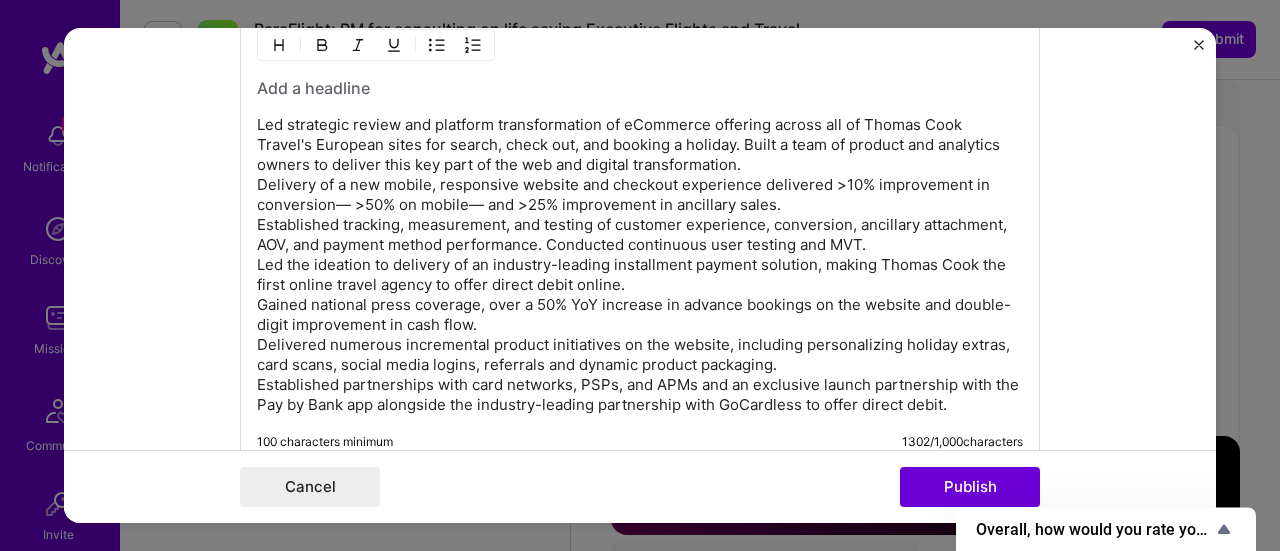 click on "Led strategic review and platform transformation of eCommerce offering across all of Thomas Cook Travel's European sites for search, check out, and booking a holiday. Built a team of product and analytics owners to deliver this key part of the web and digital transformation. Delivery of a new mobile, responsive website and checkout experience delivered >10% improvement in conversion— >50% on mobile— and >25% improvement in ancillary sales. Established tracking, measurement, and testing of customer experience, conversion, AOV, and payment method performance. Conducted continuous user testing and MVT. Led the ideation to delivery of an industry-leading installment payment solution, making Thomas Cook the first online travel agency to offer direct debit online. Gained national press coverage, over a 50% YoY increase in advance bookings on the website and double-digit improvement in cash flow." at bounding box center [640, 265] 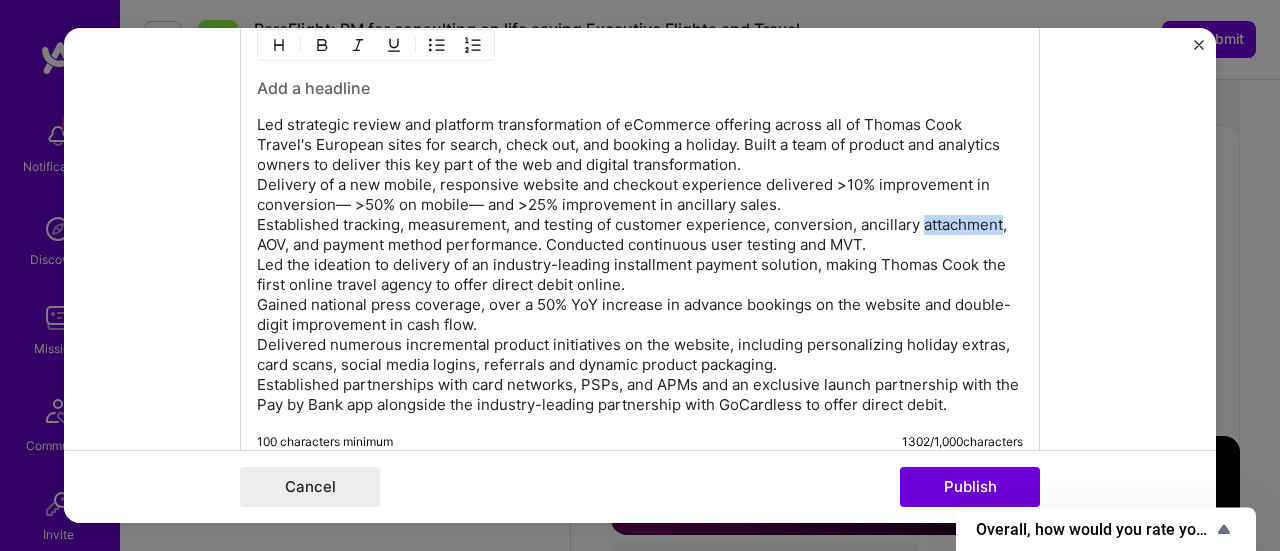 click on "Led strategic review and platform transformation of eCommerce offering across all of Thomas Cook Travel's European sites for search, check out, and booking a holiday. Built a team of product and analytics owners to deliver this key part of the web and digital transformation. Delivery of a new mobile, responsive website and checkout experience delivered >10% improvement in conversion— >50% on mobile— and >25% improvement in ancillary sales. Established tracking, measurement, and testing of customer experience, conversion, AOV, and payment method performance. Conducted continuous user testing and MVT. Led the ideation to delivery of an industry-leading installment payment solution, making Thomas Cook the first online travel agency to offer direct debit online. Gained national press coverage, over a 50% YoY increase in advance bookings on the website and double-digit improvement in cash flow." at bounding box center (640, 265) 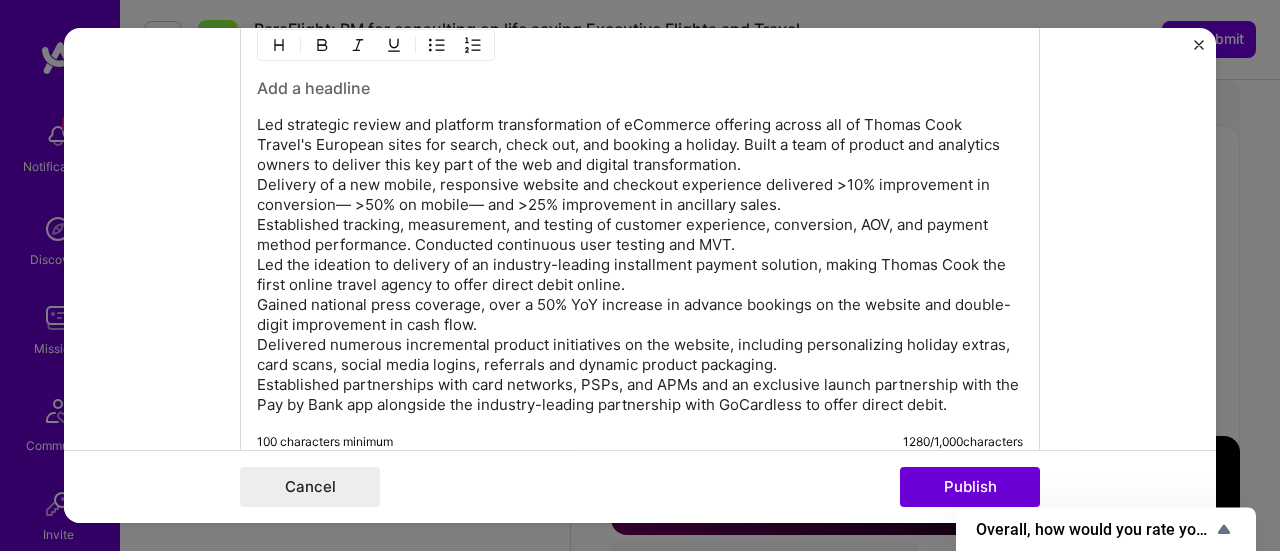 click on "Led strategic review and platform transformation of eCommerce offering across all of Thomas Cook Travel's European sites for search, check out, and booking a holiday. Built a team of product and analytics owners to deliver this key part of the web and digital transformation. Delivery of a new mobile, responsive website and checkout experience delivered >10% improvement in conversion— >50% on mobile— and >25% improvement in ancillary sales. Established tracking, measurement, and testing of customer experience, conversion, AOV, and payment method performance. Conducted continuous user testing and MVT. Led the ideation to delivery of an industry-leading installment payment solution, making Thomas Cook the first online travel agency to offer direct debit online. Gained national press coverage, over a 50% YoY increase in advance bookings on the website and double-digit improvement in cash flow." at bounding box center (640, 265) 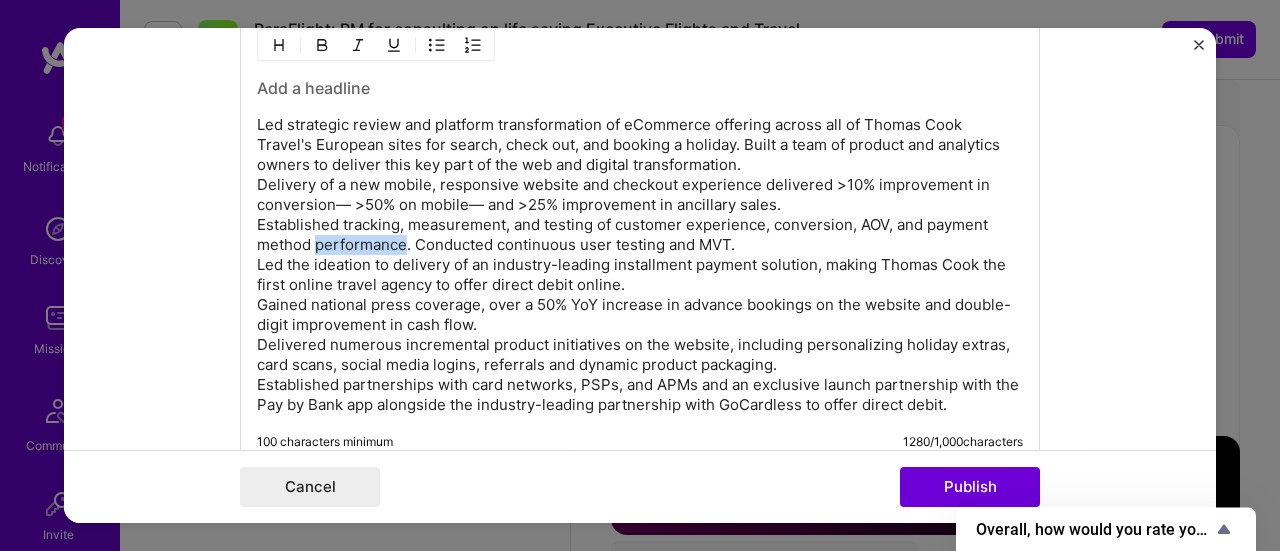 click on "Led strategic review and platform transformation of eCommerce offering across all of Thomas Cook Travel's European sites for search, check out, and booking a holiday. Built a team of product and analytics owners to deliver this key part of the web and digital transformation. Delivery of a new mobile, responsive website and checkout experience delivered >10% improvement in conversion— >50% on mobile— and >25% improvement in ancillary sales. Established tracking, measurement, and testing of customer experience, conversion, AOV, and payment method performance. Conducted continuous user testing and MVT. Led the ideation to delivery of an industry-leading installment payment solution, making Thomas Cook the first online travel agency to offer direct debit online. Gained national press coverage, over a 50% YoY increase in advance bookings on the website and double-digit improvement in cash flow." at bounding box center [640, 265] 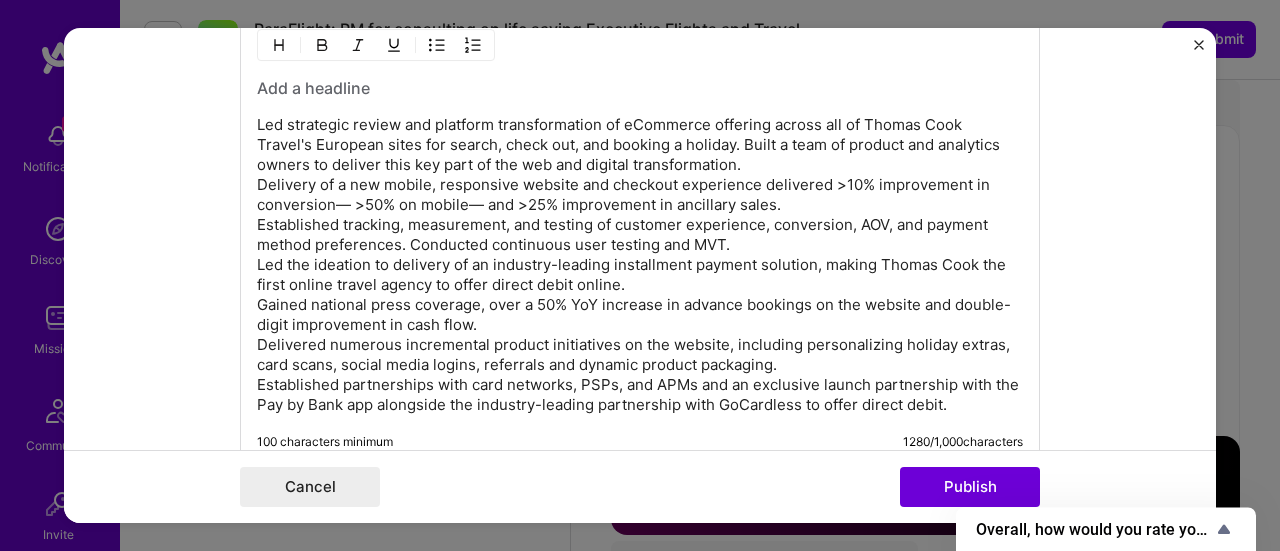 click on "Led strategic review and platform transformation of eCommerce offering across all of Thomas Cook Travel's European sites for search, check out, and booking a holiday. Built a team of product and analytics owners to deliver this key part of the web and digital transformation. Delivery of a new mobile, responsive website and checkout experience delivered >10% improvement in conversion— >50% on mobile— and >25% improvement in ancillary sales. Established tracking, measurement, and testing of customer experience, conversion, AOV, and payment method preferences. Conducted continuous user testing and MVT. Led the ideation to delivery of an industry-leading installment payment solution, making Thomas Cook the first online travel agency to offer direct debit online. Gained national press coverage, over a 50% YoY increase in advance bookings on the website and double-digit improvement in cash flow." at bounding box center (640, 265) 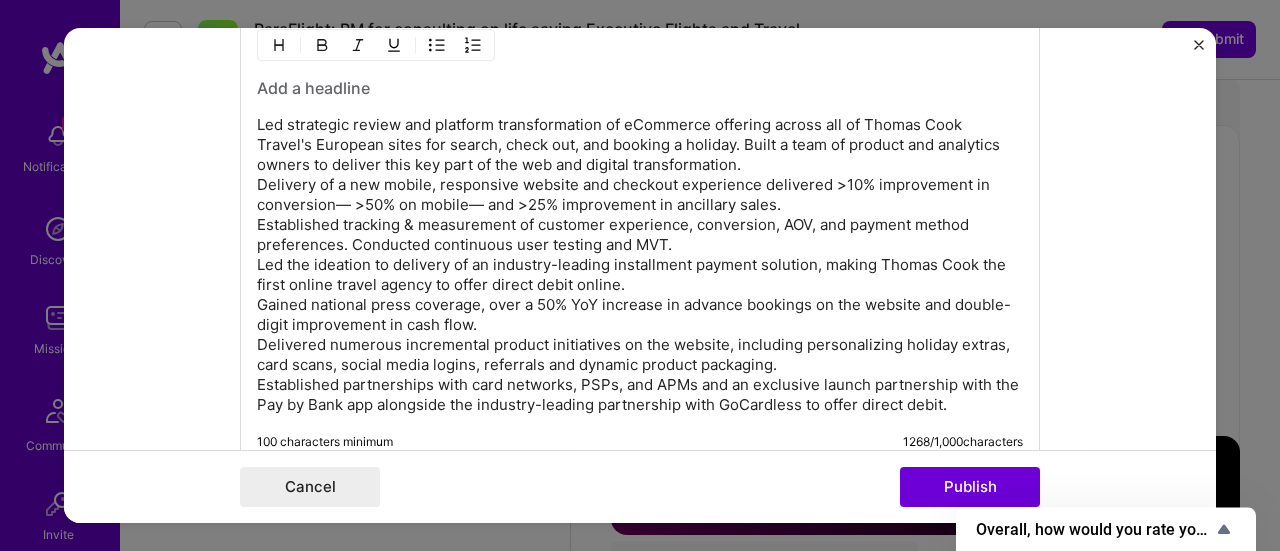 click on "Led strategic review and platform transformation of eCommerce offering across all of Thomas Cook Travel's European sites for search, check out, and booking a holiday. Built a team of product and analytics owners to deliver this key part of the web and digital transformation. Delivery of a new mobile, responsive website and checkout experience delivered >10% improvement in conversion— >50% on mobile— and >25% improvement in ancillary sales. Established tracking & measurement of customer experience, conversion, AOV, and payment method preferences. Conducted continuous user testing and MVT. Led the ideation to delivery of an industry-leading installment payment solution, making Thomas Cook the first online travel agency to offer direct debit online. Gained national press coverage, over a 50% YoY increase in advance bookings on the website and double-digit improvement in cash flow." at bounding box center [640, 265] 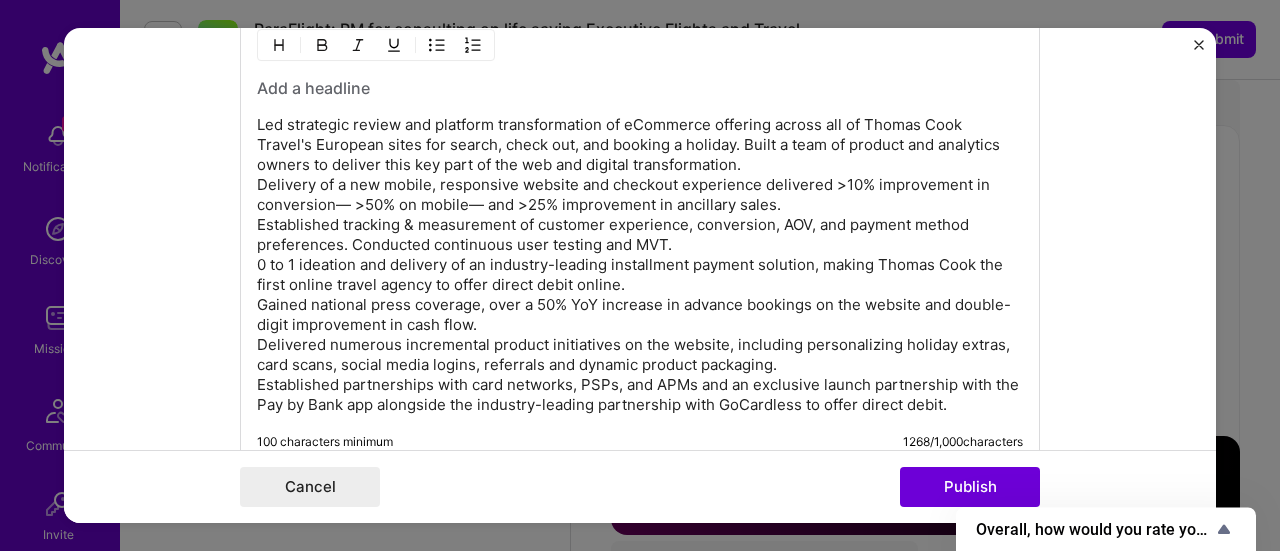click on "Led strategic review and platform transformation of eCommerce offering across all of Thomas Cook Travel's European sites for search, check out, and booking a holiday. Built a team of product and analytics owners to deliver this key part of the web and digital transformation. Delivery of a new mobile, responsive website and checkout experience delivered >10% improvement in conversion— >50% on mobile— and >25% improvement in ancillary sales. Established tracking & measurement of customer experience, conversion, AOV, and payment method preferences. Conducted continuous user testing and MVT. 0 to 1 ideation and delivery of an industry-leading installment payment solution, making Thomas Cook the first online travel agency to offer direct debit online. Gained national press coverage, over a 50% YoY increase in advance bookings on the website and double-digit improvement in cash flow." at bounding box center [640, 265] 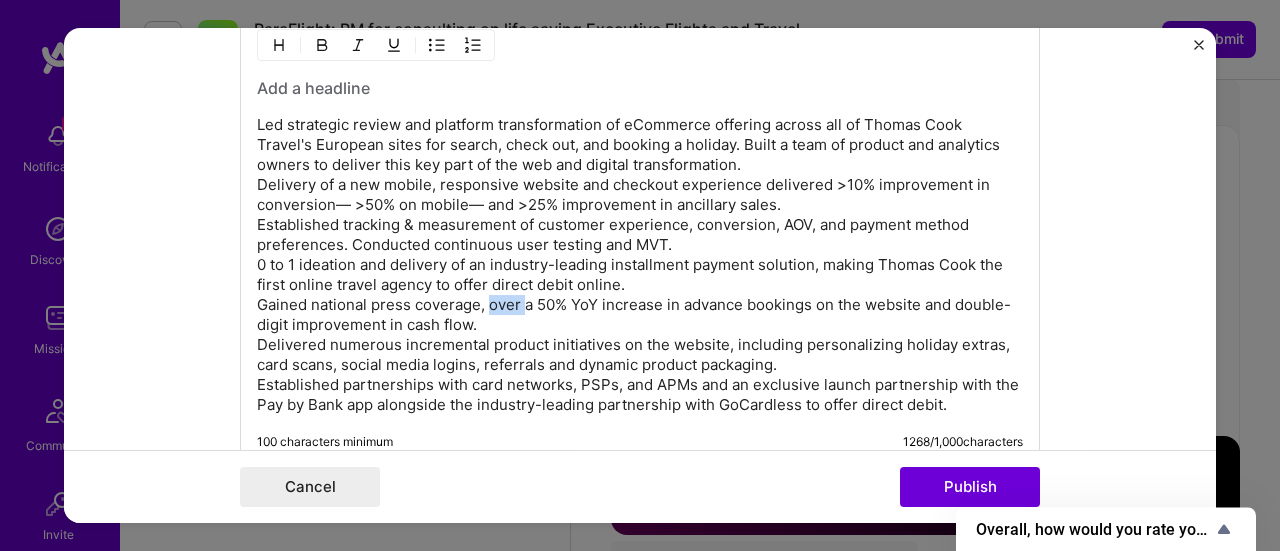 click on "Led strategic review and platform transformation of eCommerce offering across all of Thomas Cook Travel's European sites for search, check out, and booking a holiday. Built a team of product and analytics owners to deliver this key part of the web and digital transformation. Delivery of a new mobile, responsive website and checkout experience delivered >10% improvement in conversion— >50% on mobile— and >25% improvement in ancillary sales. Established tracking & measurement of customer experience, conversion, AOV, and payment method preferences. Conducted continuous user testing and MVT. 0 to 1 ideation and delivery of an industry-leading installment payment solution, making Thomas Cook the first online travel agency to offer direct debit online. Gained national press coverage, over a 50% YoY increase in advance bookings on the website and double-digit improvement in cash flow." at bounding box center [640, 265] 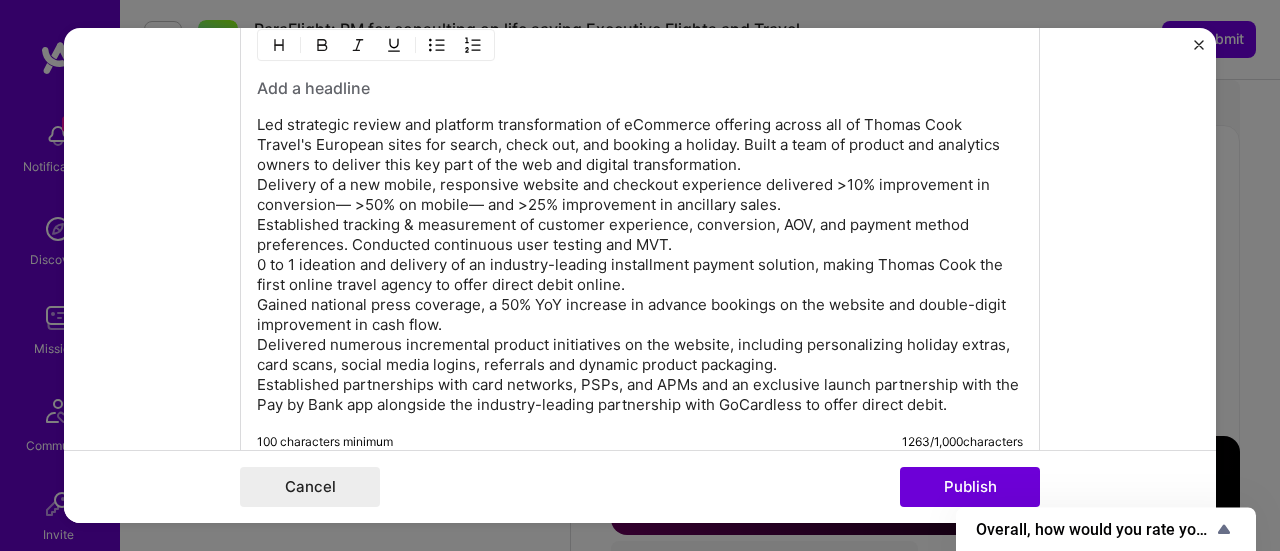 click on "Led strategic review and platform transformation of eCommerce offering across all of Thomas Cook Travel's European sites for search, check out, and booking a holiday. Built a team of product and analytics owners to deliver this key part of the web and digital transformation. Delivery of a new mobile, responsive website and checkout experience delivered >10% improvement in conversion— >50% on mobile— and >25% improvement in ancillary sales. Established tracking & measurement of customer experience, conversion, AOV, and payment method preferences. Conducted continuous user testing and MVT. 0 to 1 ideation and delivery of an industry-leading installment payment solution, making Thomas Cook the first online travel agency to offer direct debit online. Gained national press coverage, a 50% YoY increase in advance bookings on the website and double-digit improvement in cash flow." at bounding box center [640, 265] 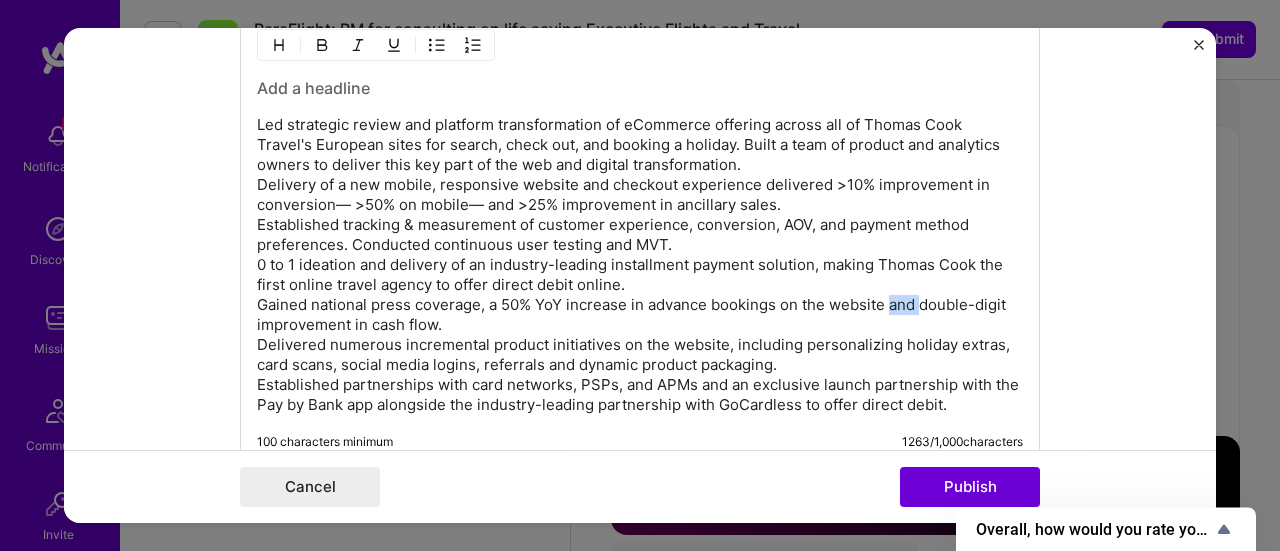 click on "Led strategic review and platform transformation of eCommerce offering across all of Thomas Cook Travel's European sites for search, check out, and booking a holiday. Built a team of product and analytics owners to deliver this key part of the web and digital transformation. Delivery of a new mobile, responsive website and checkout experience delivered >10% improvement in conversion— >50% on mobile— and >25% improvement in ancillary sales. Established tracking & measurement of customer experience, conversion, AOV, and payment method preferences. Conducted continuous user testing and MVT. 0 to 1 ideation and delivery of an industry-leading installment payment solution, making Thomas Cook the first online travel agency to offer direct debit online. Gained national press coverage, a 50% YoY increase in advance bookings on the website and double-digit improvement in cash flow." at bounding box center (640, 265) 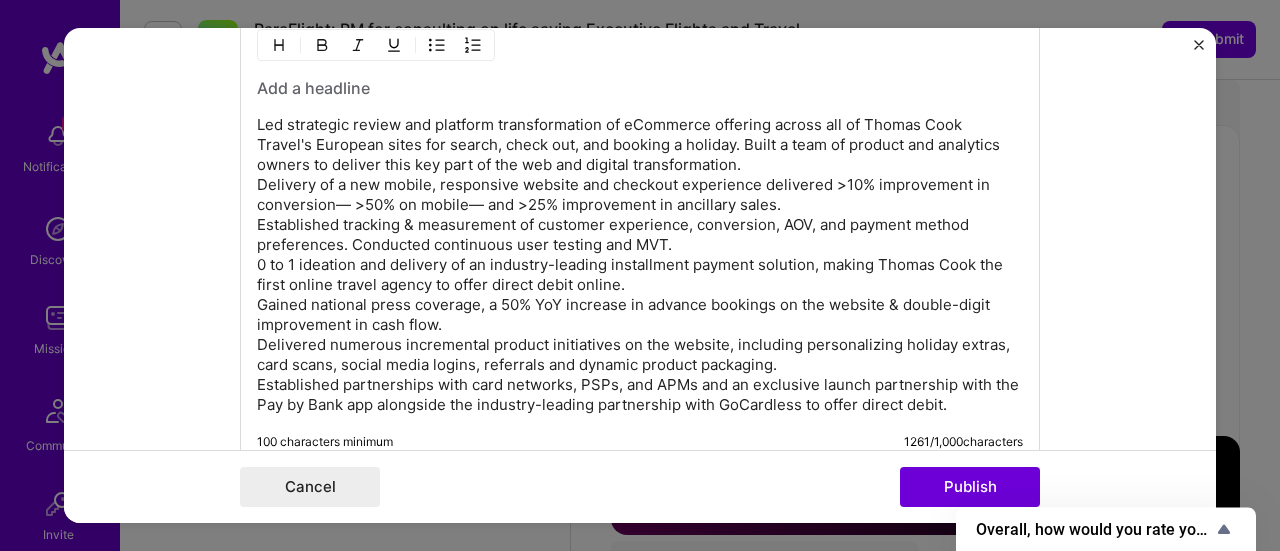 click on "Led strategic review and platform transformation of eCommerce offering across all of Thomas Cook Travel's European sites for search, check out, and booking a holiday. Built a team of product and analytics owners to deliver this key part of the web and digital transformation. Delivery of a new mobile, responsive website and checkout experience delivered >10% improvement in conversion— >50% on mobile— and >25% improvement in ancillary sales. Established tracking & measurement of customer experience, conversion, AOV, and payment method preferences. Conducted continuous user testing and MVT. 0 to 1 ideation and delivery of an industry-leading installment payment solution, making Thomas Cook the first online travel agency to offer direct debit online. Gained national press coverage, a 50% YoY increase in advance bookings on the website & double-digit improvement in cash flow." at bounding box center (640, 265) 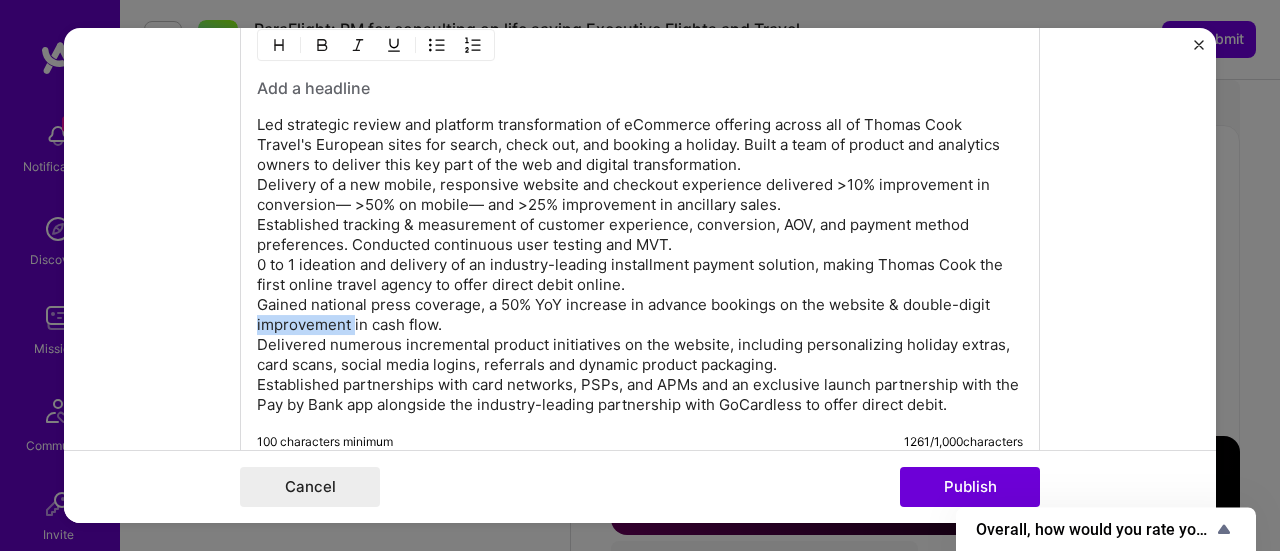 click on "Led strategic review and platform transformation of eCommerce offering across all of Thomas Cook Travel's European sites for search, check out, and booking a holiday. Built a team of product and analytics owners to deliver this key part of the web and digital transformation. Delivery of a new mobile, responsive website and checkout experience delivered >10% improvement in conversion— >50% on mobile— and >25% improvement in ancillary sales. Established tracking & measurement of customer experience, conversion, AOV, and payment method preferences. Conducted continuous user testing and MVT. 0 to 1 ideation and delivery of an industry-leading installment payment solution, making Thomas Cook the first online travel agency to offer direct debit online. Gained national press coverage, a 50% YoY increase in advance bookings on the website & double-digit improvement in cash flow." at bounding box center [640, 265] 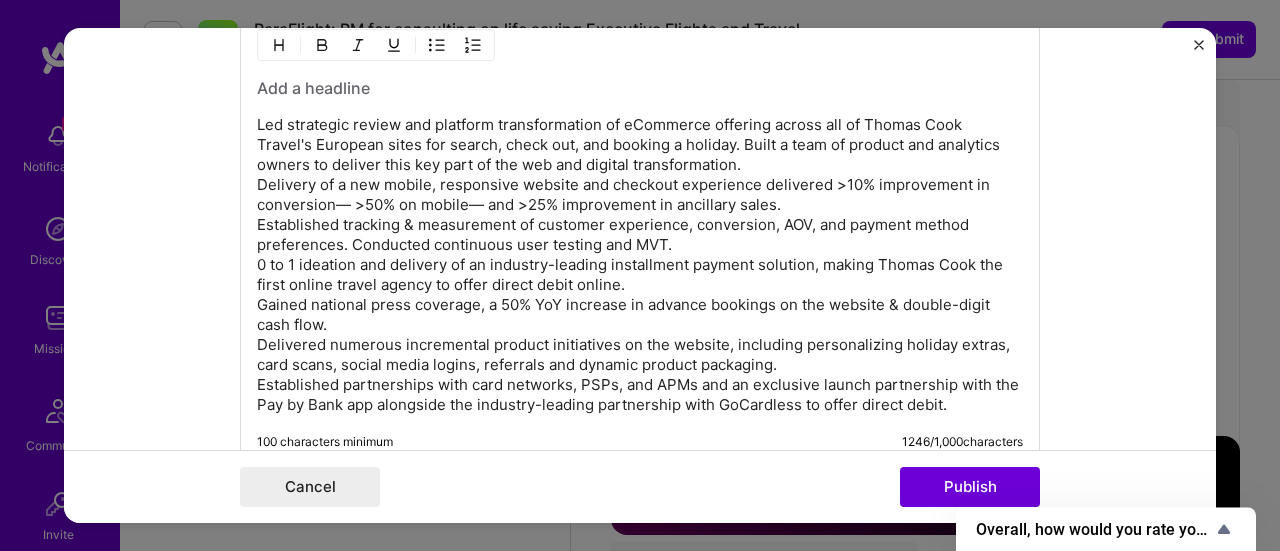 click on "Led strategic review and platform transformation of eCommerce offering across all of Thomas Cook Travel's European sites for search, check out, and booking a holiday. Built a team of product and analytics owners to deliver this key part of the web and digital transformation. Delivery of a new mobile, responsive website and checkout experience delivered >10% improvement in conversion— >50% on mobile— and >25% improvement in ancillary sales. Established tracking & measurement of customer experience, conversion, AOV, and payment method preferences. Conducted continuous user testing and MVT. 0 to 1 ideation and delivery of an industry-leading installment payment solution, making Thomas Cook the first online travel agency to offer direct debit online. Gained national press coverage, a 50% YoY increase in advance bookings on the website & double-digit cash flow." at bounding box center (640, 265) 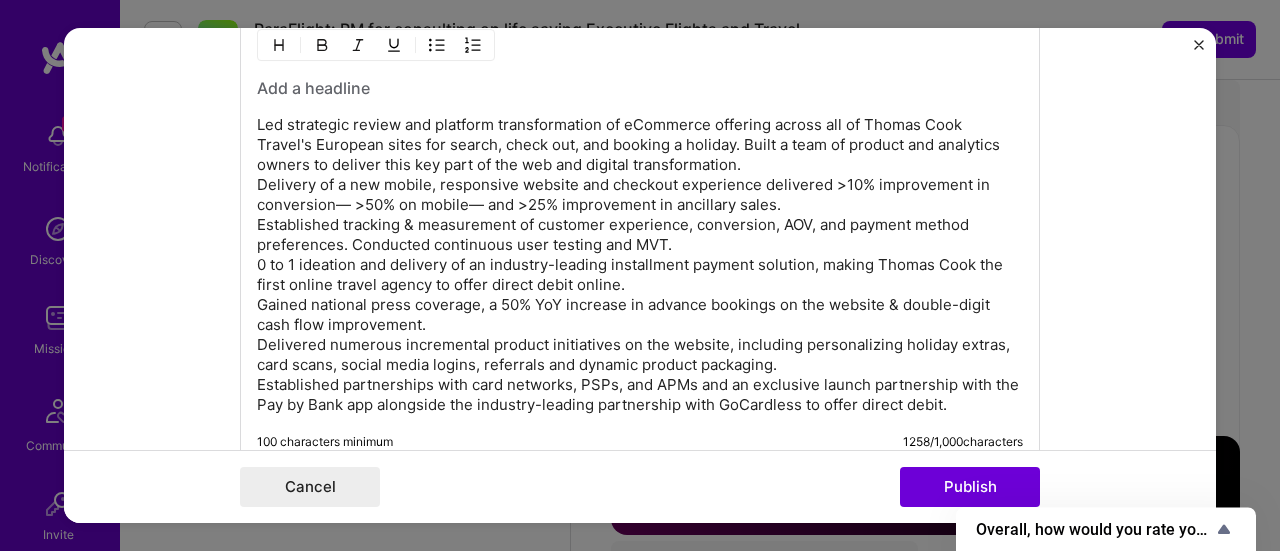 click on "Led strategic review and platform transformation of eCommerce offering across all of Thomas Cook Travel's European sites for search, check out, and booking a holiday. Built a team of product and analytics owners to deliver this key part of the web and digital transformation. Delivery of a new mobile, responsive website and checkout experience delivered >10% improvement in conversion— >50% on mobile— and >25% improvement in ancillary sales. Established tracking & measurement of customer experience, conversion, AOV, and payment method preferences. Conducted continuous user testing and MVT. 0 to 1 ideation and delivery of an industry-leading installment payment solution, making Thomas Cook the first online travel agency to offer direct debit online. Gained national press coverage, a 50% YoY increase in advance bookings on the website & double-digit cash flow improvement." at bounding box center (640, 265) 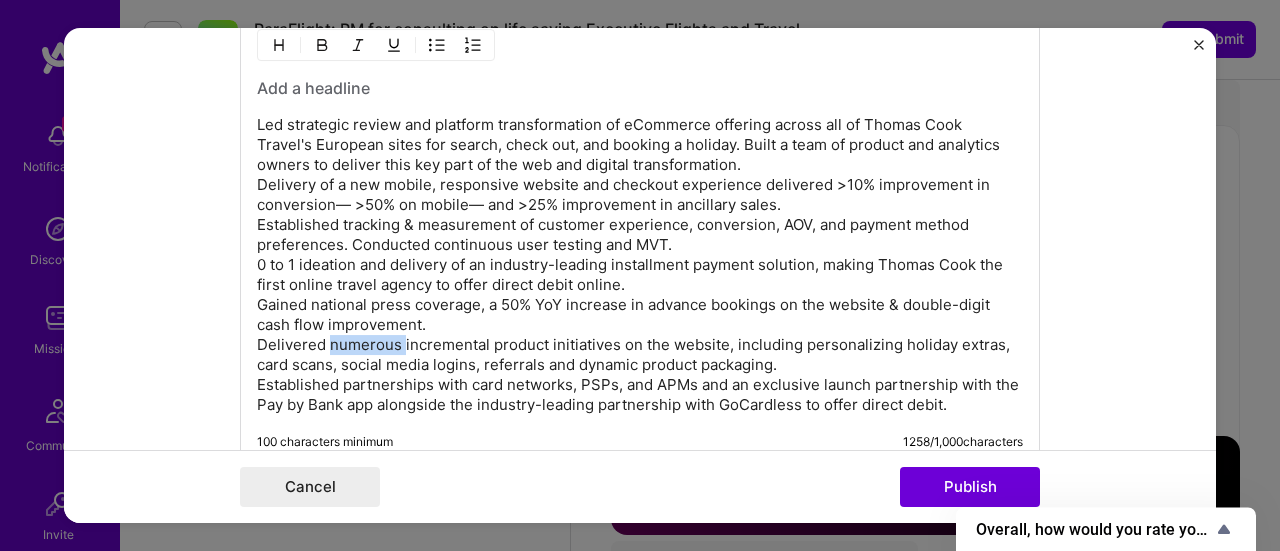click on "Led strategic review and platform transformation of eCommerce offering across all of Thomas Cook Travel's European sites for search, check out, and booking a holiday. Built a team of product and analytics owners to deliver this key part of the web and digital transformation. Delivery of a new mobile, responsive website and checkout experience delivered >10% improvement in conversion— >50% on mobile— and >25% improvement in ancillary sales. Established tracking & measurement of customer experience, conversion, AOV, and payment method preferences. Conducted continuous user testing and MVT. 0 to 1 ideation and delivery of an industry-leading installment payment solution, making Thomas Cook the first online travel agency to offer direct debit online. Gained national press coverage, a 50% YoY increase in advance bookings on the website & double-digit cash flow improvement." at bounding box center (640, 265) 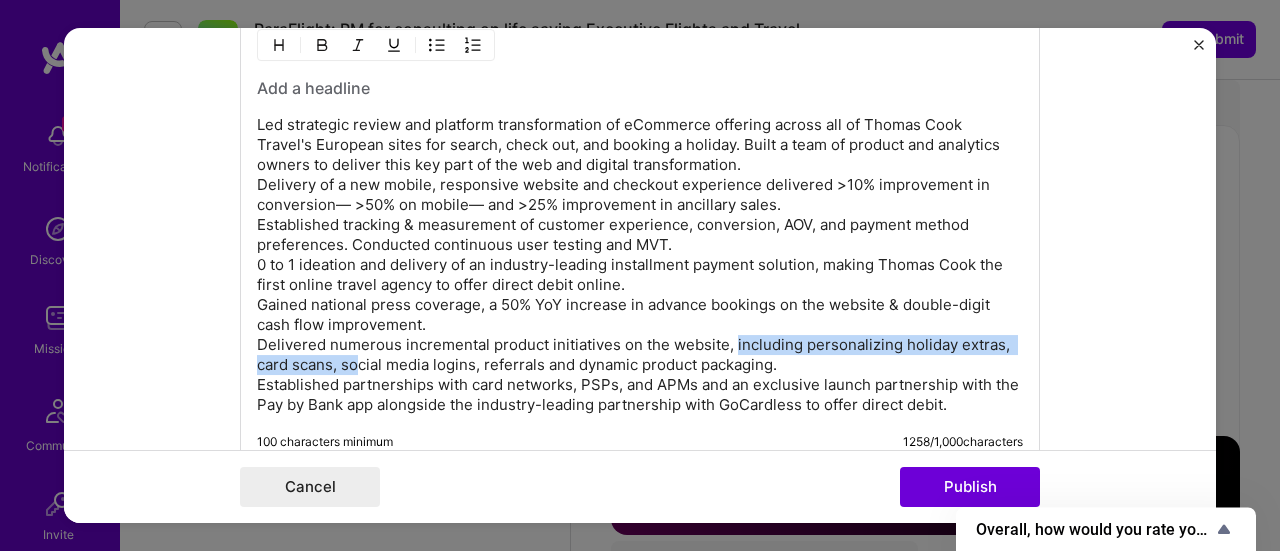 drag, startPoint x: 723, startPoint y: 323, endPoint x: 350, endPoint y: 345, distance: 373.64822 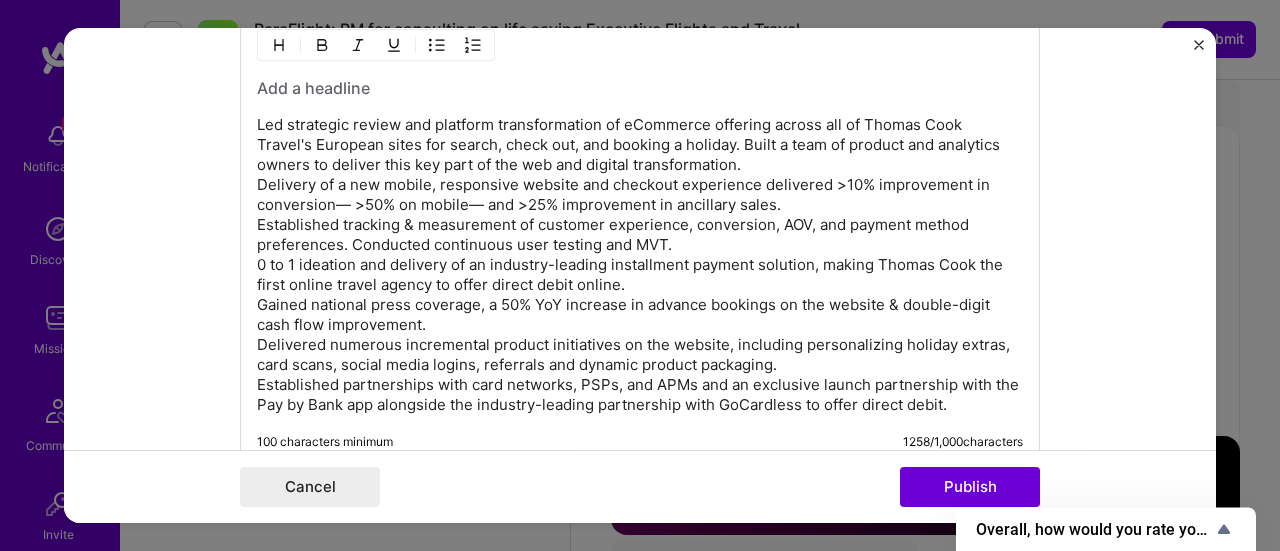 click on "Led strategic review and platform transformation of eCommerce offering across all of Thomas Cook Travel's European sites for search, check out, and booking a holiday. Built a team of product and analytics owners to deliver this key part of the web and digital transformation. Delivery of a new mobile, responsive website and checkout experience delivered >10% improvement in conversion— >50% on mobile— and >25% improvement in ancillary sales. Established tracking & measurement of customer experience, conversion, AOV, and payment method preferences. Conducted continuous user testing and MVT. 0 to 1 ideation and delivery of an industry-leading installment payment solution, making Thomas Cook the first online travel agency to offer direct debit online. Gained national press coverage, a 50% YoY increase in advance bookings on the website & double-digit cash flow improvement." at bounding box center (640, 265) 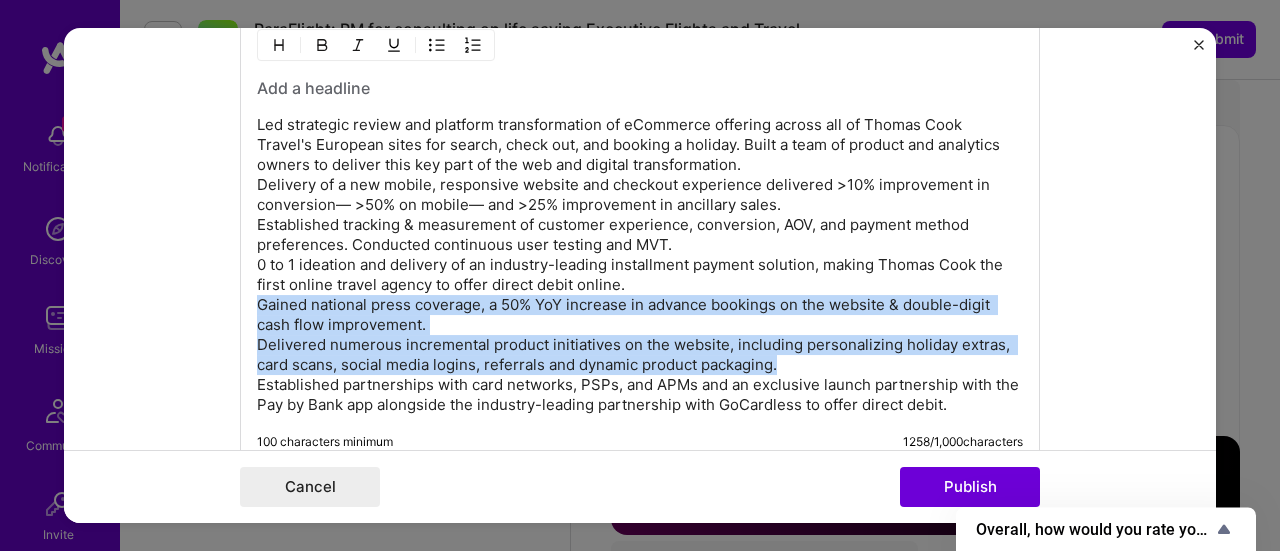 drag, startPoint x: 823, startPoint y: 347, endPoint x: 786, endPoint y: 303, distance: 57.48913 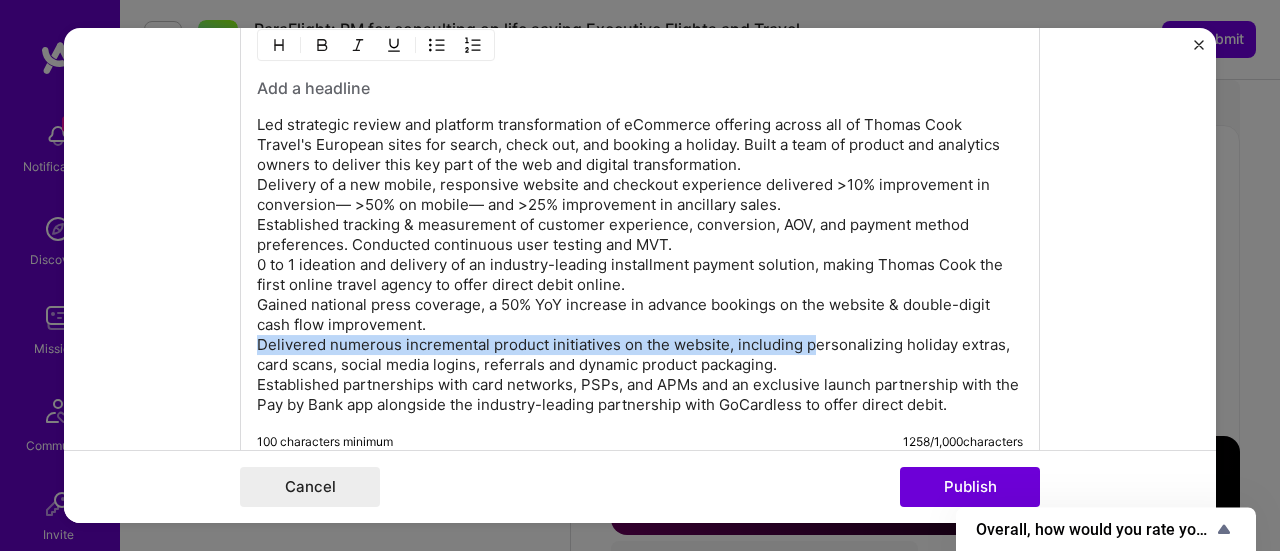 drag, startPoint x: 800, startPoint y: 325, endPoint x: 249, endPoint y: 339, distance: 551.17786 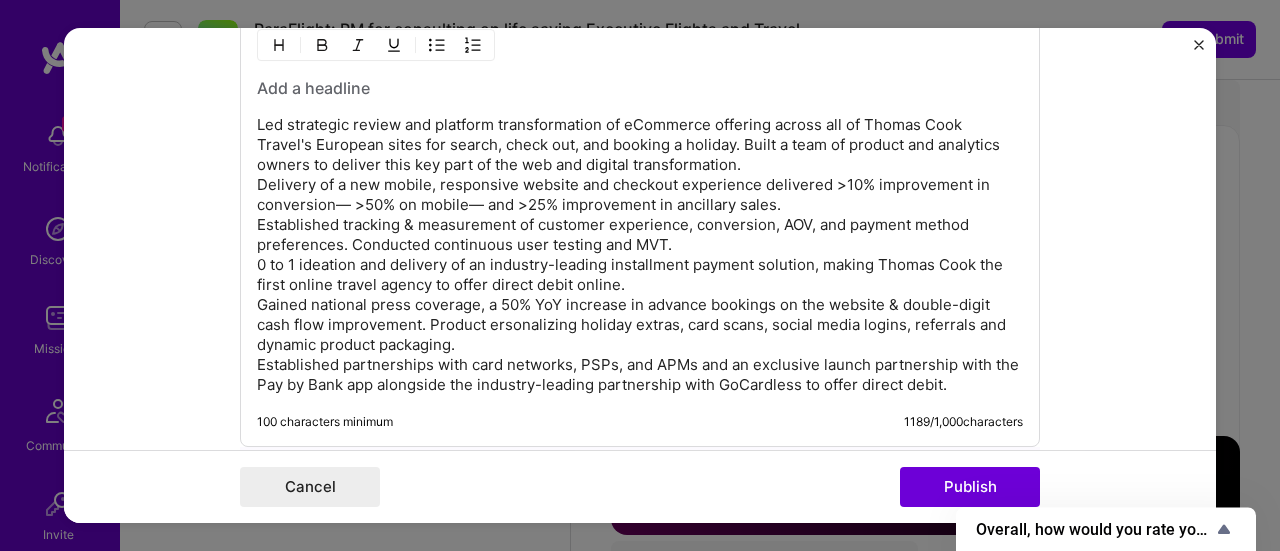 click on "Led strategic review and platform transformation of eCommerce offering across all of Thomas Cook Travel's European sites for search, check out, and booking a holiday. Built a team of product and analytics owners to deliver this key part of the web and digital transformation. Delivery of a new mobile, responsive website and checkout experience delivered >10% improvement in conversion— >50% on mobile— and >25% improvement in ancillary sales. Established tracking & measurement of customer experience, conversion, AOV, and payment method preferences. Conducted continuous user testing and MVT. 0 to 1 ideation and delivery of an industry-leading installment payment solution, making Thomas Cook the first online travel agency to offer direct debit online. Gained national press coverage, a 50% YoY increase in advance bookings on the website & double-digit cash flow improvement. Product ersonalizing holiday extras, card scans, social media logins, referrals and dynamic product packaging." at bounding box center (640, 255) 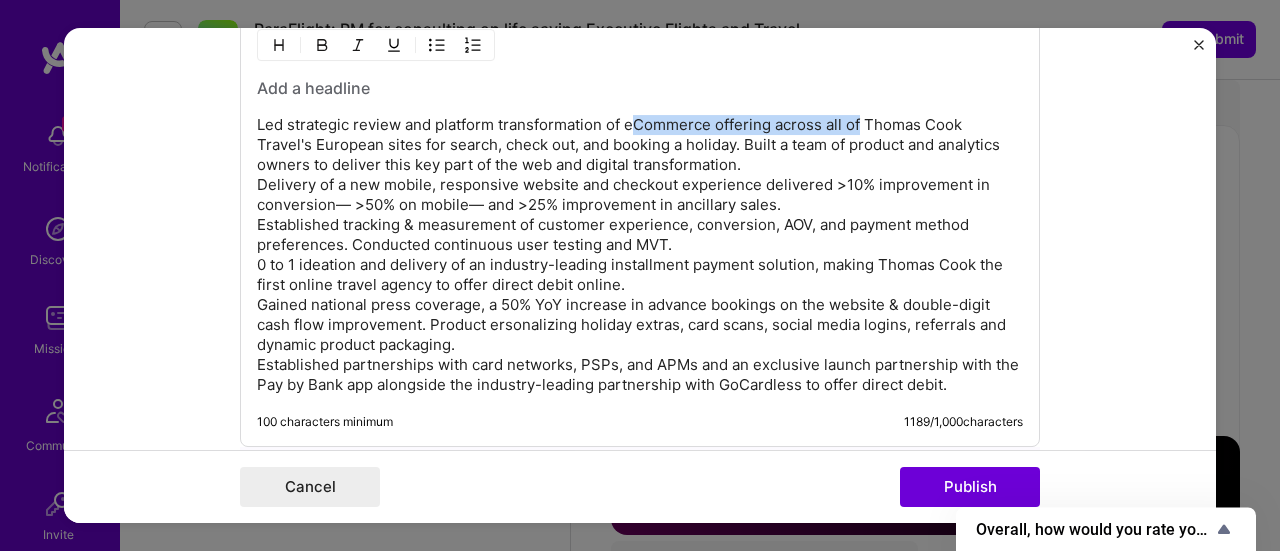 click on "Led strategic review and platform transformation of eCommerce offering across all of Thomas Cook Travel's European sites for search, check out, and booking a holiday. Built a team of product and analytics owners to deliver this key part of the web and digital transformation. Delivery of a new mobile, responsive website and checkout experience delivered >10% improvement in conversion— >50% on mobile— and >25% improvement in ancillary sales. Established tracking & measurement of customer experience, conversion, AOV, and payment method preferences. Conducted continuous user testing and MVT. 0 to 1 ideation and delivery of an industry-leading installment payment solution, making Thomas Cook the first online travel agency to offer direct debit online. Gained national press coverage, a 50% YoY increase in advance bookings on the website & double-digit cash flow improvement. Product ersonalizing holiday extras, card scans, social media logins, referrals and dynamic product packaging." at bounding box center [640, 255] 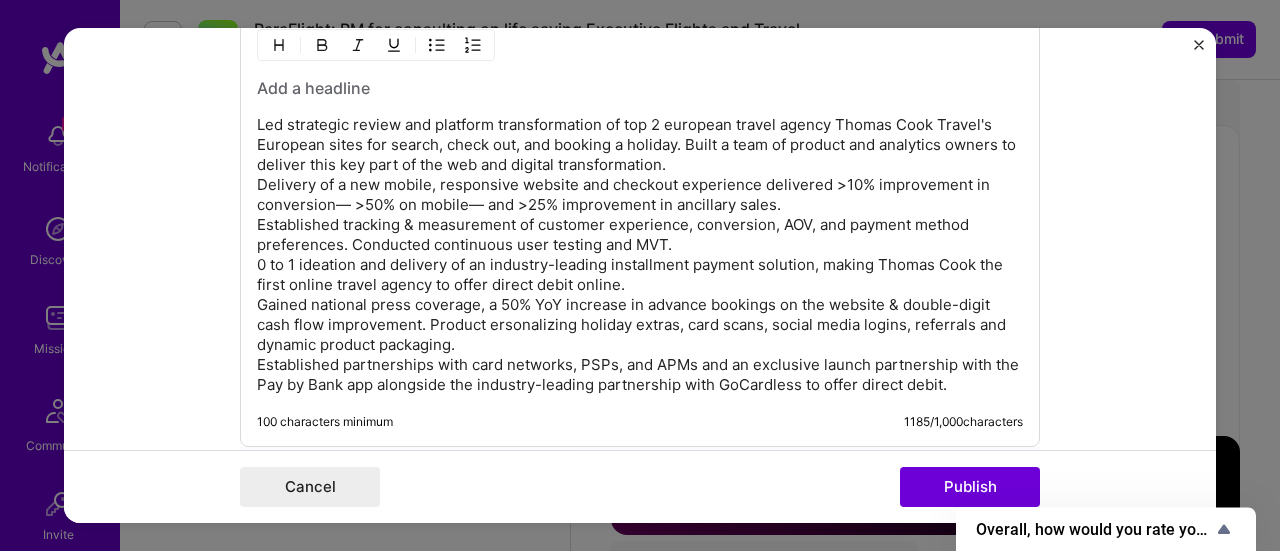 click on "Led strategic review and platform transformation of top 2 european travel agency Thomas Cook Travel's European sites for search, check out, and booking a holiday. Built a team of product and analytics owners to deliver this key part of the web and digital transformation. Delivery of a new mobile, responsive website and checkout experience delivered >10% improvement in conversion— >50% on mobile— and >25% improvement in ancillary sales. Established tracking & measurement of customer experience, conversion, AOV, and payment method preferences. Conducted continuous user testing and MVT. 0 to 1 ideation and delivery of an industry-leading installment payment solution, making Thomas Cook the first online travel agency to offer direct debit online. Gained national press coverage, a 50% YoY increase in advance bookings on the website & double-digit cash flow improvement. Product ersonalizing holiday extras, card scans, social media logins, referrals and dynamic product packaging." at bounding box center [640, 255] 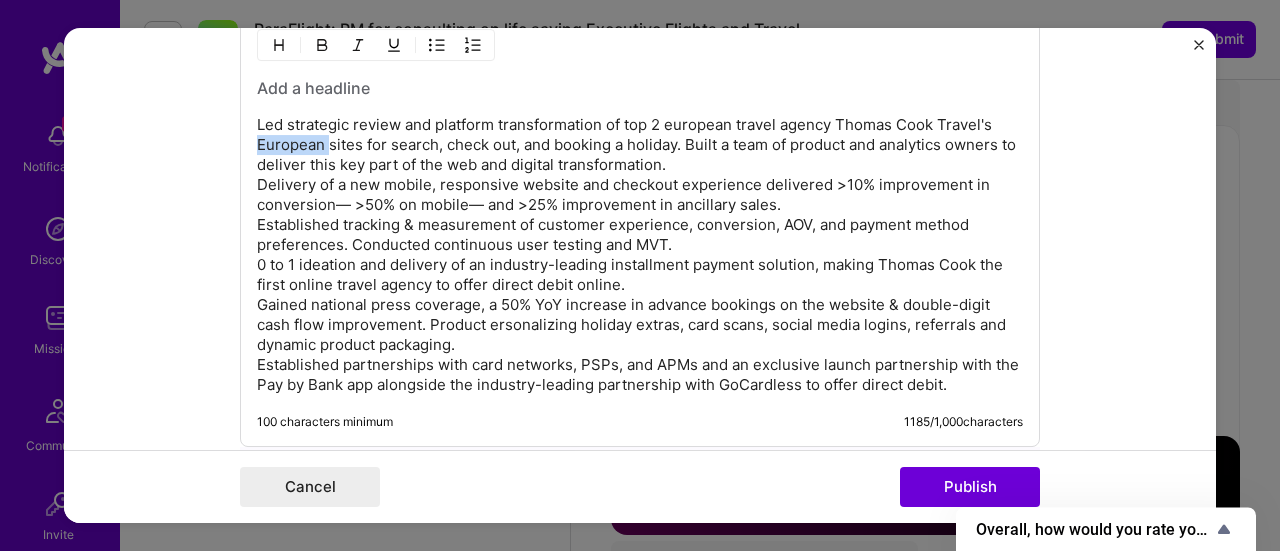 click on "Led strategic review and platform transformation of top 2 european travel agency Thomas Cook Travel's European sites for search, check out, and booking a holiday. Built a team of product and analytics owners to deliver this key part of the web and digital transformation. Delivery of a new mobile, responsive website and checkout experience delivered >10% improvement in conversion— >50% on mobile— and >25% improvement in ancillary sales. Established tracking & measurement of customer experience, conversion, AOV, and payment method preferences. Conducted continuous user testing and MVT. 0 to 1 ideation and delivery of an industry-leading installment payment solution, making Thomas Cook the first online travel agency to offer direct debit online. Gained national press coverage, a 50% YoY increase in advance bookings on the website & double-digit cash flow improvement. Product ersonalizing holiday extras, card scans, social media logins, referrals and dynamic product packaging." at bounding box center [640, 255] 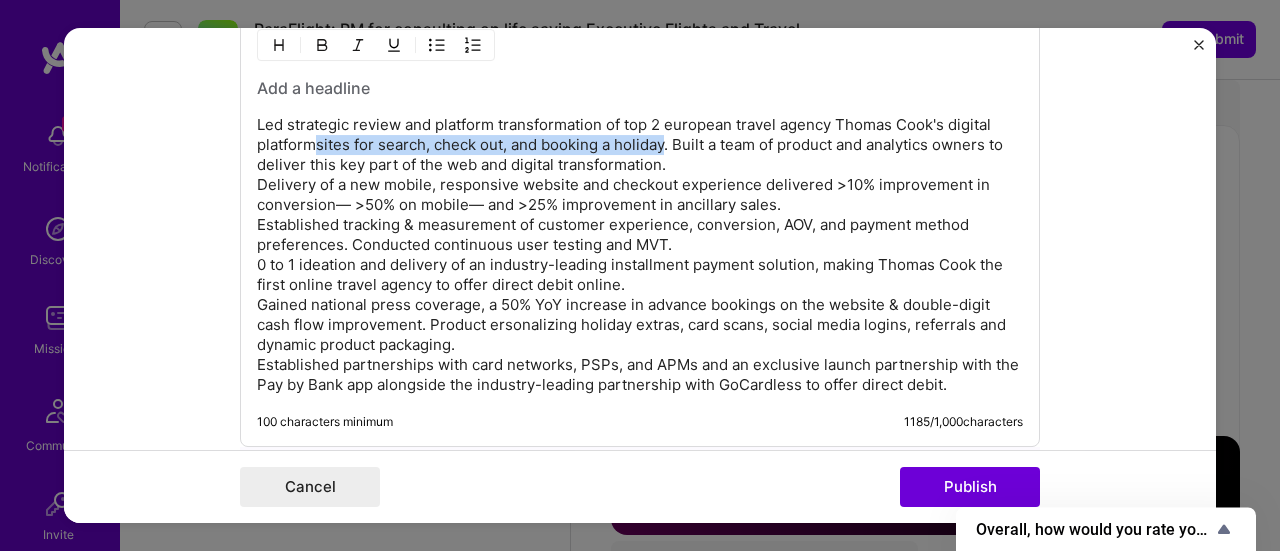 click on "Led strategic review and platform transformation of top 2 european travel agency Thomas Cook's digital platformsites for search, check out, and booking a holiday. Built a team of product and analytics owners to deliver this key part of the web and digital transformation. Delivery of a new mobile, responsive website and checkout experience delivered >10% improvement in conversion— >50% on mobile— and >25% improvement in ancillary sales. Established tracking & measurement of customer experience, conversion, AOV, and payment method preferences. Conducted continuous user testing and MVT. 0 to 1 ideation and delivery of an industry-leading installment payment solution, making Thomas Cook the first online travel agency to offer direct debit online. Gained national press coverage, a 50% YoY increase in advance bookings on the website & double-digit cash flow improvement. Product ersonalizing holiday extras, card scans, social media logins, referrals and dynamic product packaging." at bounding box center (640, 255) 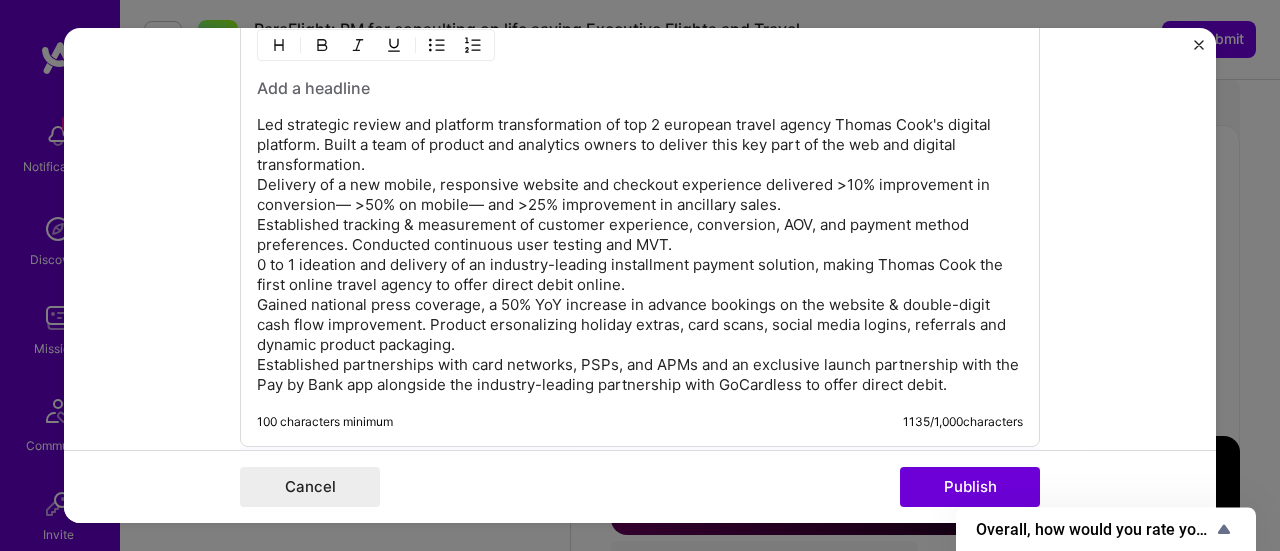 click on "Led strategic review and platform transformation of top 2 european travel agency Thomas Cook's digital platform. Built a team of product and analytics owners to deliver this key part of the web and digital transformation. Delivery of a new mobile, responsive website and checkout experience delivered >10% improvement in conversion— >50% on mobile— and >25% improvement in ancillary sales. Established tracking & measurement of customer experience, conversion, AOV, and payment method preferences. Conducted continuous user testing and MVT. 0 to 1 ideation and delivery of an industry-leading installment payment solution, making Thomas Cook the first online travel agency to offer direct debit online. Gained national press coverage, a 50% YoY increase in advance bookings on the website & double-digit cash flow improvement. Product ersonalizing holiday extras, card scans, social media logins, referrals and dynamic product packaging." at bounding box center (640, 255) 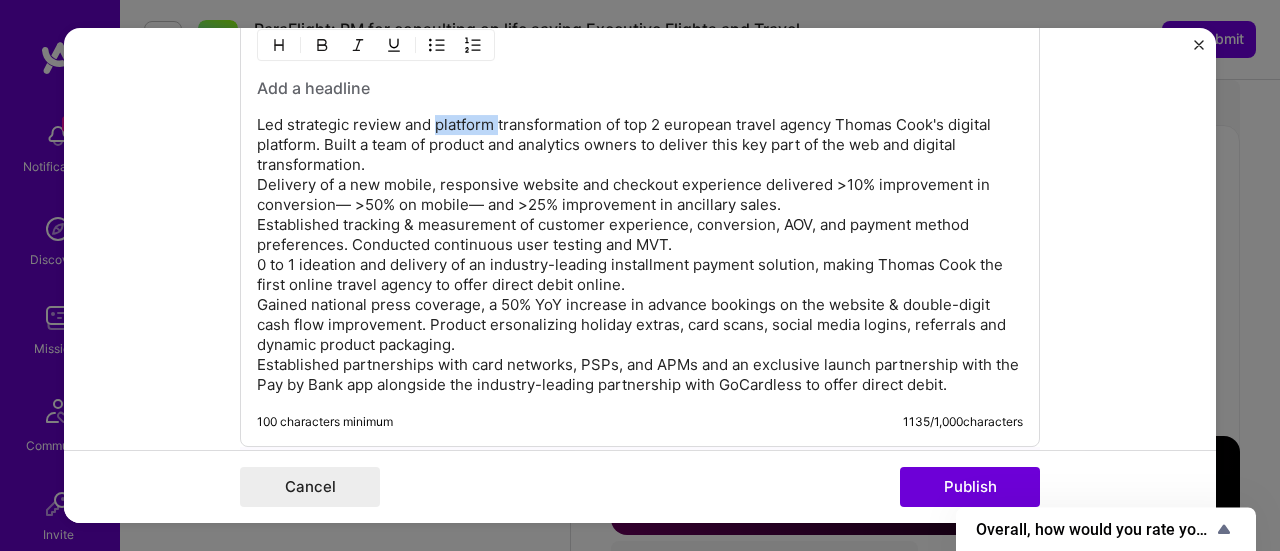 click on "Led strategic review and platform transformation of top 2 european travel agency Thomas Cook's digital platform. Built a team of product and analytics owners to deliver this key part of the web and digital transformation. Delivery of a new mobile, responsive website and checkout experience delivered >10% improvement in conversion— >50% on mobile— and >25% improvement in ancillary sales. Established tracking & measurement of customer experience, conversion, AOV, and payment method preferences. Conducted continuous user testing and MVT. 0 to 1 ideation and delivery of an industry-leading installment payment solution, making Thomas Cook the first online travel agency to offer direct debit online. Gained national press coverage, a 50% YoY increase in advance bookings on the website & double-digit cash flow improvement. Product ersonalizing holiday extras, card scans, social media logins, referrals and dynamic product packaging." at bounding box center (640, 255) 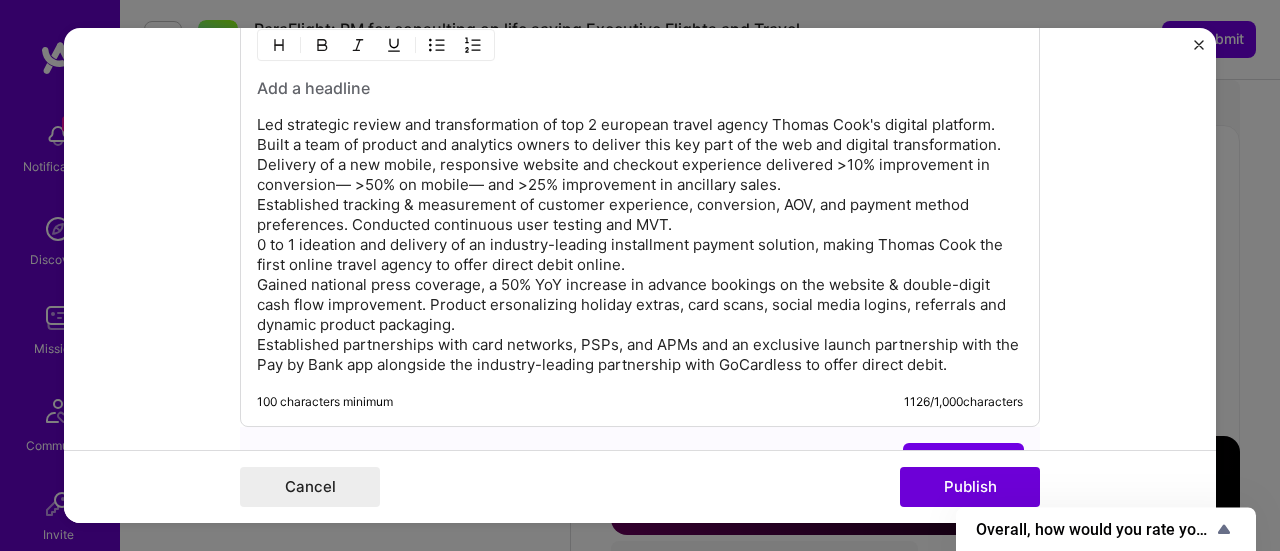 click on "Led strategic review and transformation of top 2 european travel agency Thomas Cook's digital platform. Built a team of product and analytics owners to deliver this key part of the web and digital transformation. Delivery of a new mobile, responsive website and checkout experience delivered >10% improvement in conversion— >50% on mobile— and >25% improvement in ancillary sales. Established tracking & measurement of customer experience, conversion, AOV, and payment method preferences. Conducted continuous user testing and MVT. 0 to 1 ideation and delivery of an industry-leading installment payment solution, making Thomas Cook the first online travel agency to offer direct debit online. Gained national press coverage, a 50% YoY increase in advance bookings on the website & double-digit cash flow improvement. Product ersonalizing holiday extras, card scans, social media logins, referrals and dynamic product packaging." at bounding box center [640, 245] 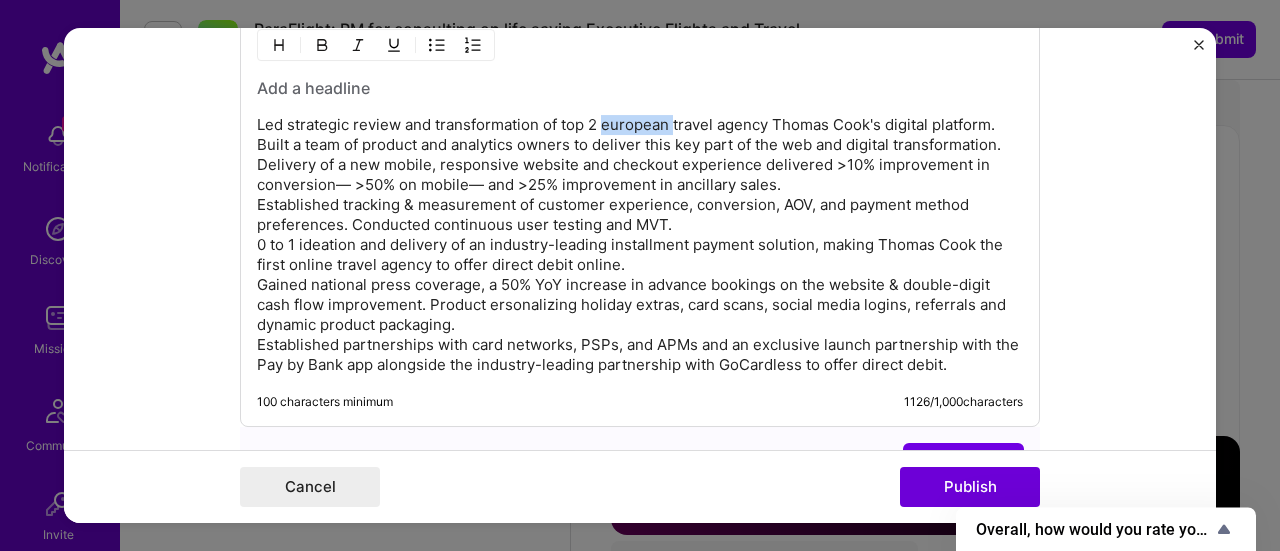 click on "Led strategic review and transformation of top 2 european travel agency Thomas Cook's digital platform. Built a team of product and analytics owners to deliver this key part of the web and digital transformation. Delivery of a new mobile, responsive website and checkout experience delivered >10% improvement in conversion— >50% on mobile— and >25% improvement in ancillary sales. Established tracking & measurement of customer experience, conversion, AOV, and payment method preferences. Conducted continuous user testing and MVT. 0 to 1 ideation and delivery of an industry-leading installment payment solution, making Thomas Cook the first online travel agency to offer direct debit online. Gained national press coverage, a 50% YoY increase in advance bookings on the website & double-digit cash flow improvement. Product ersonalizing holiday extras, card scans, social media logins, referrals and dynamic product packaging." at bounding box center (640, 245) 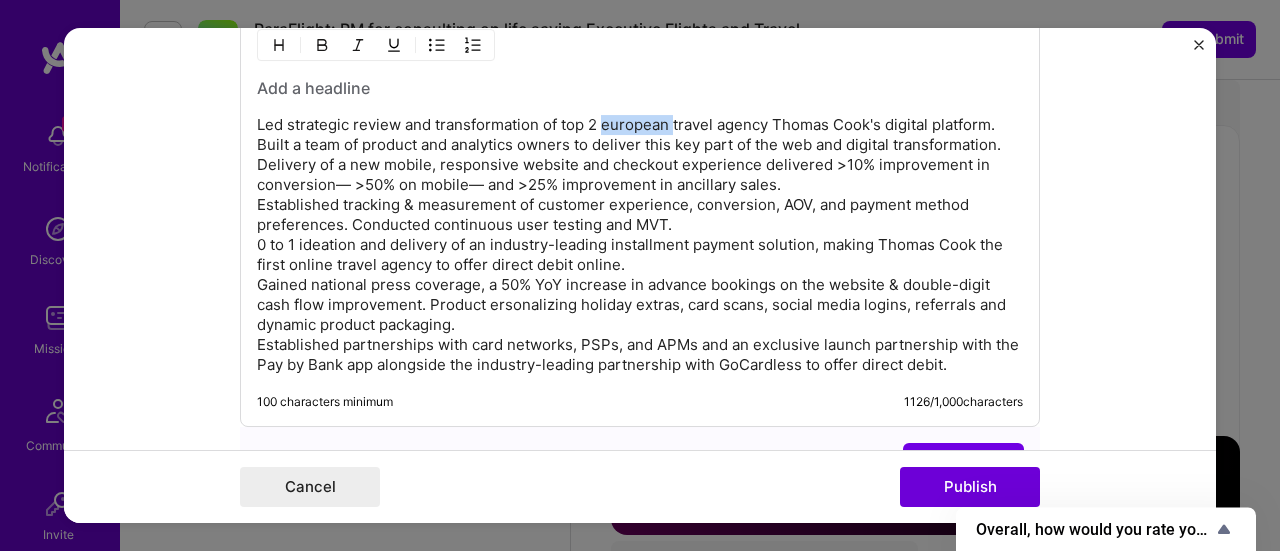 scroll, scrollTop: 2245, scrollLeft: 0, axis: vertical 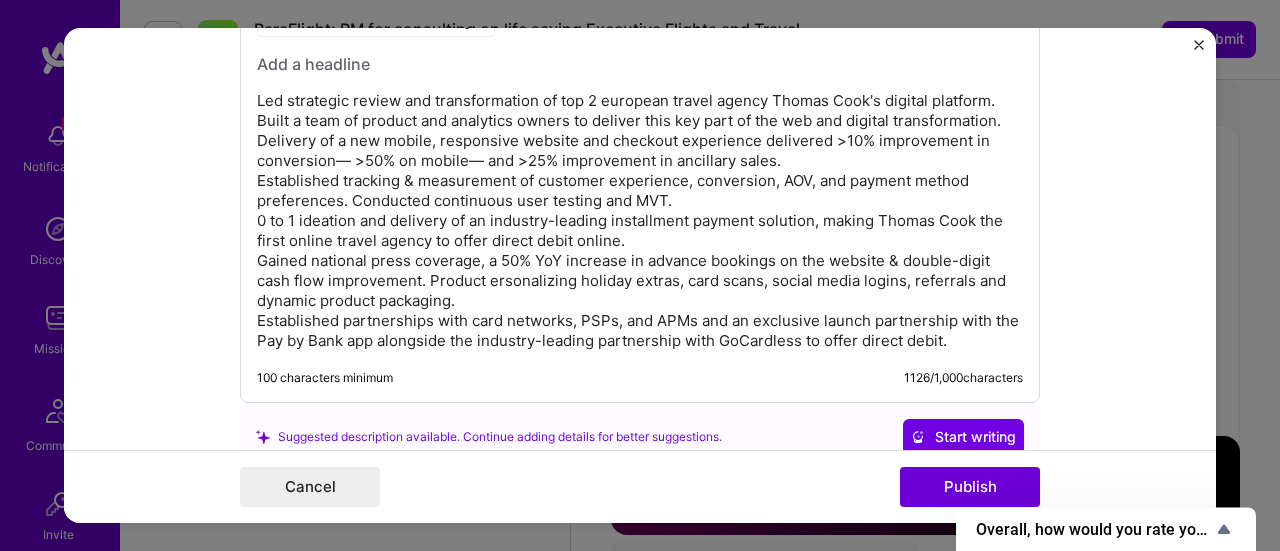 click on "Led strategic review and transformation of top 2 european travel agency Thomas Cook's digital platform. Built a team of product and analytics owners to deliver this key part of the web and digital transformation. Delivery of a new mobile, responsive website and checkout experience delivered >10% improvement in conversion— >50% on mobile— and >25% improvement in ancillary sales. Established tracking & measurement of customer experience, conversion, AOV, and payment method preferences. Conducted continuous user testing and MVT. 0 to 1 ideation and delivery of an industry-leading installment payment solution, making Thomas Cook the first online travel agency to offer direct debit online. Gained national press coverage, a 50% YoY increase in advance bookings on the website & double-digit cash flow improvement. Product ersonalizing holiday extras, card scans, social media logins, referrals and dynamic product packaging." at bounding box center [640, 221] 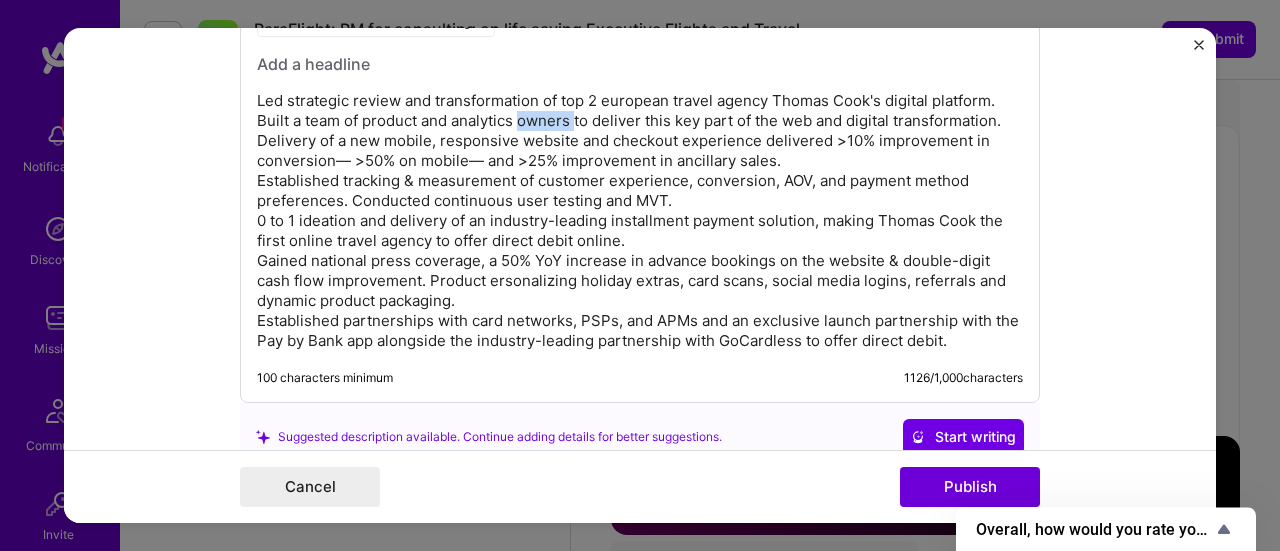 click on "Led strategic review and transformation of top 2 european travel agency Thomas Cook's digital platform. Built a team of product and analytics owners to deliver this key part of the web and digital transformation. Delivery of a new mobile, responsive website and checkout experience delivered >10% improvement in conversion— >50% on mobile— and >25% improvement in ancillary sales. Established tracking & measurement of customer experience, conversion, AOV, and payment method preferences. Conducted continuous user testing and MVT. 0 to 1 ideation and delivery of an industry-leading installment payment solution, making Thomas Cook the first online travel agency to offer direct debit online. Gained national press coverage, a 50% YoY increase in advance bookings on the website & double-digit cash flow improvement. Product ersonalizing holiday extras, card scans, social media logins, referrals and dynamic product packaging." at bounding box center [640, 221] 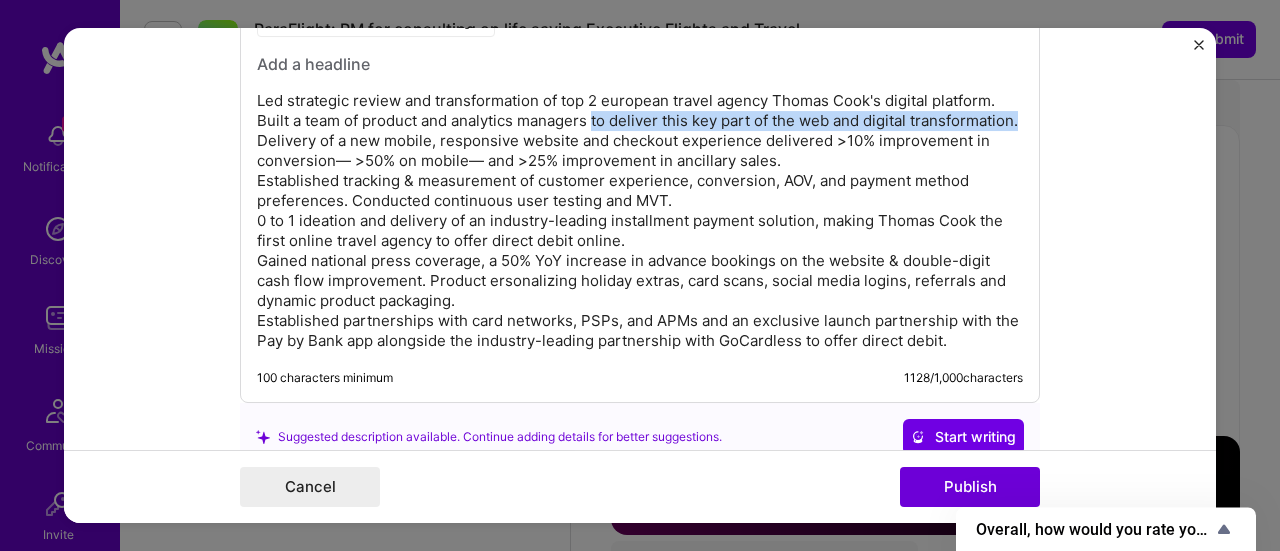 click on "Led strategic review and transformation of top 2 european travel agency Thomas Cook's digital platform. Built a team of product and analytics managers to deliver this key part of the web and digital transformation. Delivery of a new mobile, responsive website and checkout experience delivered >10% improvement in conversion— >50% on mobile— and >25% improvement in ancillary sales. Established tracking & measurement of customer experience, conversion, AOV, and payment method preferences. Conducted continuous user testing and MVT. 0 to 1 ideation and delivery of an industry-leading installment payment solution, making Thomas Cook the first online travel agency to offer direct debit online. Gained national press coverage, a 50% YoY increase in advance bookings on the website & double-digit cash flow improvement. Product ersonalizing holiday extras, card scans, social media logins, referrals and dynamic product packaging." at bounding box center [640, 221] 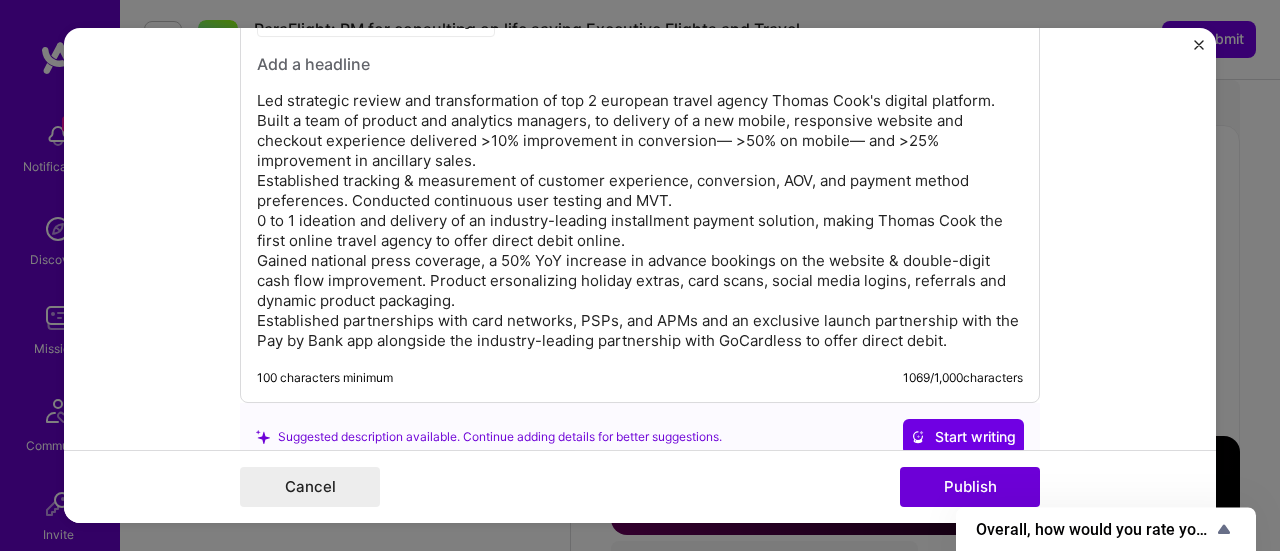 click on "Led strategic review and transformation of top 2 european travel agency Thomas Cook's digital platform. Built a team of product and analytics managers, to delivery of a new mobile, responsive website and checkout experience delivered >10% improvement in conversion— >50% on mobile— and >25% improvement in ancillary sales. Established tracking & measurement of customer experience, conversion, AOV, and payment method preferences. Conducted continuous user testing and MVT. 0 to 1 ideation and delivery of an industry-leading installment payment solution, making Thomas Cook the first online travel agency to offer direct debit online. Gained national press coverage, a 50% YoY increase in advance bookings on the website & double-digit cash flow improvement. Product ersonalizing holiday extras, card scans, social media logins, referrals and dynamic product packaging." at bounding box center [640, 221] 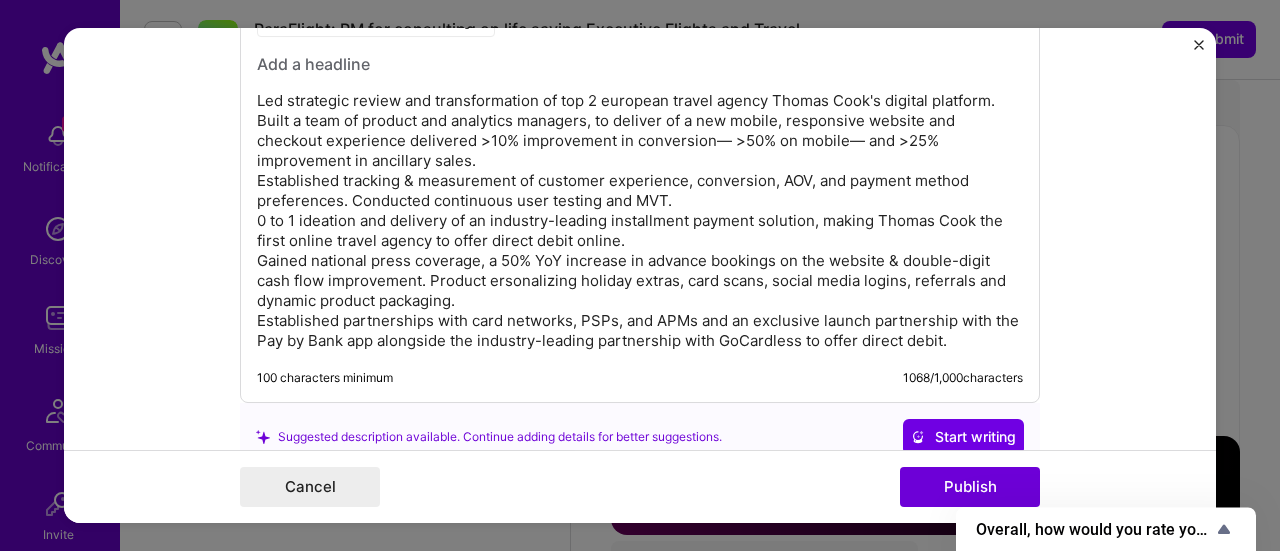 click on "Led strategic review and transformation of top 2 european travel agency Thomas Cook's digital platform. Built a team of product and analytics managers, to deliver of a new mobile, responsive website and checkout experience delivered >10% improvement in conversion— >50% on mobile— and >25% improvement in ancillary sales. Established tracking & measurement of customer experience, conversion, AOV, and payment method preferences. Conducted continuous user testing and MVT. 0 to 1 ideation and delivery of an industry-leading installment payment solution, making Thomas Cook the first online travel agency to offer direct debit online. Gained national press coverage, a 50% YoY increase in advance bookings on the website & double-digit cash flow improvement. Product ersonalizing holiday extras, card scans, social media logins, referrals and dynamic product packaging." at bounding box center [640, 221] 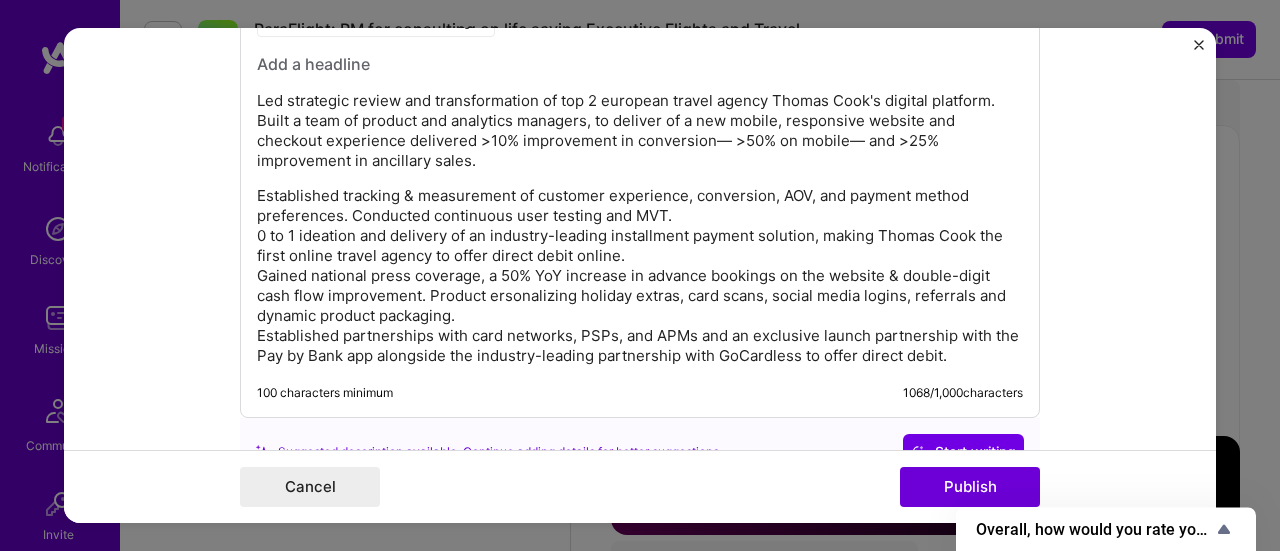 click on "Established tracking & measurement of customer experience, conversion, AOV, and payment method preferences. Conducted continuous user testing and MVT. 0 to 1 ideation and delivery of an industry-leading installment payment solution, making Thomas Cook the first online travel agency to offer direct debit online. Gained national press coverage, a 50% YoY increase in advance bookings on the website & double-digit cash flow improvement. Product ersonalizing holiday extras, card scans, social media logins, referrals and dynamic product packaging. Established partnerships with card networks, PSPs, and APMs and an exclusive launch partnership with the Pay by Bank app alongside the industry-leading partnership with GoCardless to offer direct debit." at bounding box center [640, 276] 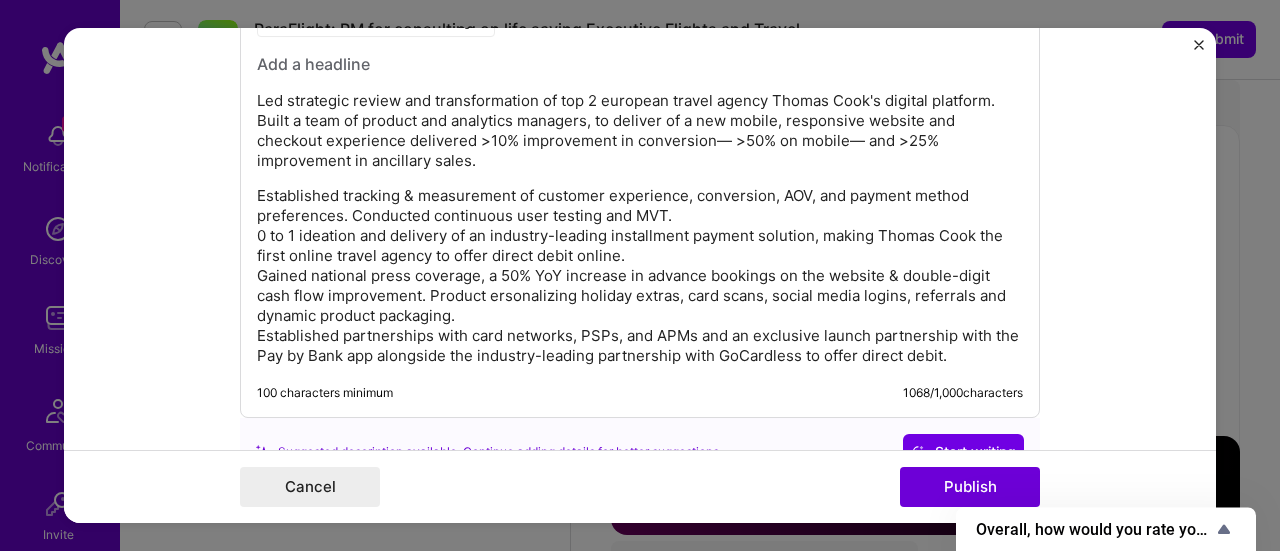 click on "Established tracking & measurement of customer experience, conversion, AOV, and payment method preferences. Conducted continuous user testing and MVT. 0 to 1 ideation and delivery of an industry-leading installment payment solution, making Thomas Cook the first online travel agency to offer direct debit online. Gained national press coverage, a 50% YoY increase in advance bookings on the website & double-digit cash flow improvement. Product ersonalizing holiday extras, card scans, social media logins, referrals and dynamic product packaging. Established partnerships with card networks, PSPs, and APMs and an exclusive launch partnership with the Pay by Bank app alongside the industry-leading partnership with GoCardless to offer direct debit." at bounding box center (640, 276) 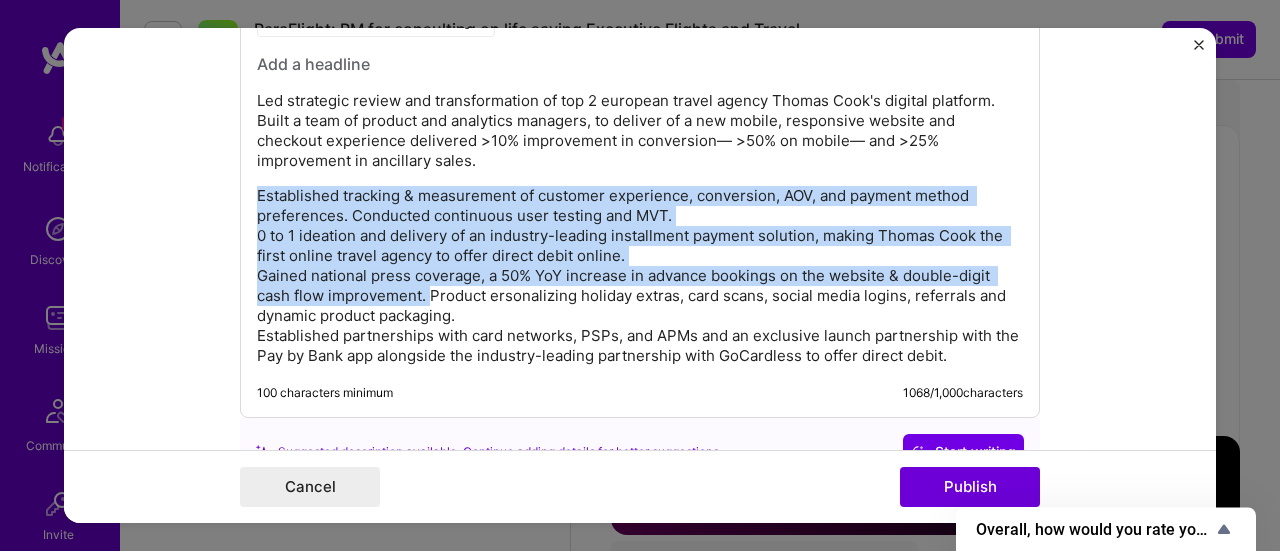 click on "Established tracking & measurement of customer experience, conversion, AOV, and payment method preferences. Conducted continuous user testing and MVT. 0 to 1 ideation and delivery of an industry-leading installment payment solution, making Thomas Cook the first online travel agency to offer direct debit online. Gained national press coverage, a 50% YoY increase in advance bookings on the website & double-digit cash flow improvement. Product ersonalizing holiday extras, card scans, social media logins, referrals and dynamic product packaging. Established partnerships with card networks, PSPs, and APMs and an exclusive launch partnership with the Pay by Bank app alongside the industry-leading partnership with GoCardless to offer direct debit." at bounding box center [640, 276] 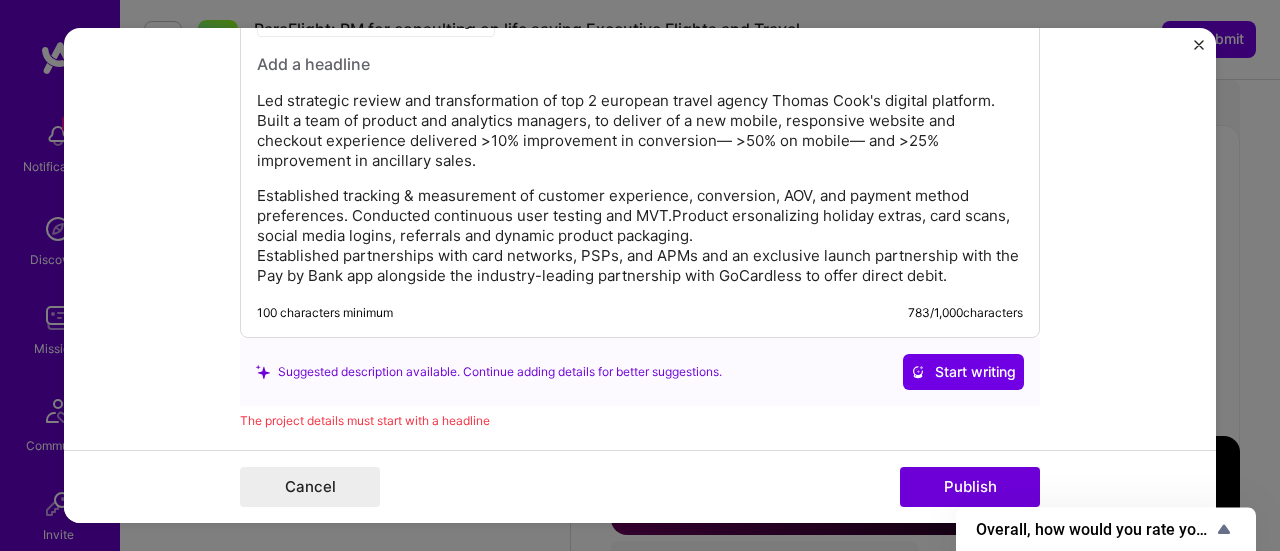 click on "Led strategic review and transformation of top 2 european travel agency Thomas Cook's digital platform. Built a team of product and analytics managers, to deliver of a new mobile, responsive website and checkout experience delivered >10% improvement in conversion— >50% on mobile— and >25% improvement in ancillary sales. Established tracking & measurement of customer experience, conversion, AOV, and payment method preferences. Conducted continuous user testing and MVT.Product ersonalizing holiday extras, card scans, social media logins, referrals and dynamic product packaging. Established partnerships with card networks, PSPs, and APMs and an exclusive launch partnership with the Pay by Bank app alongside the industry-leading partnership with GoCardless to offer direct debit." at bounding box center [640, 169] 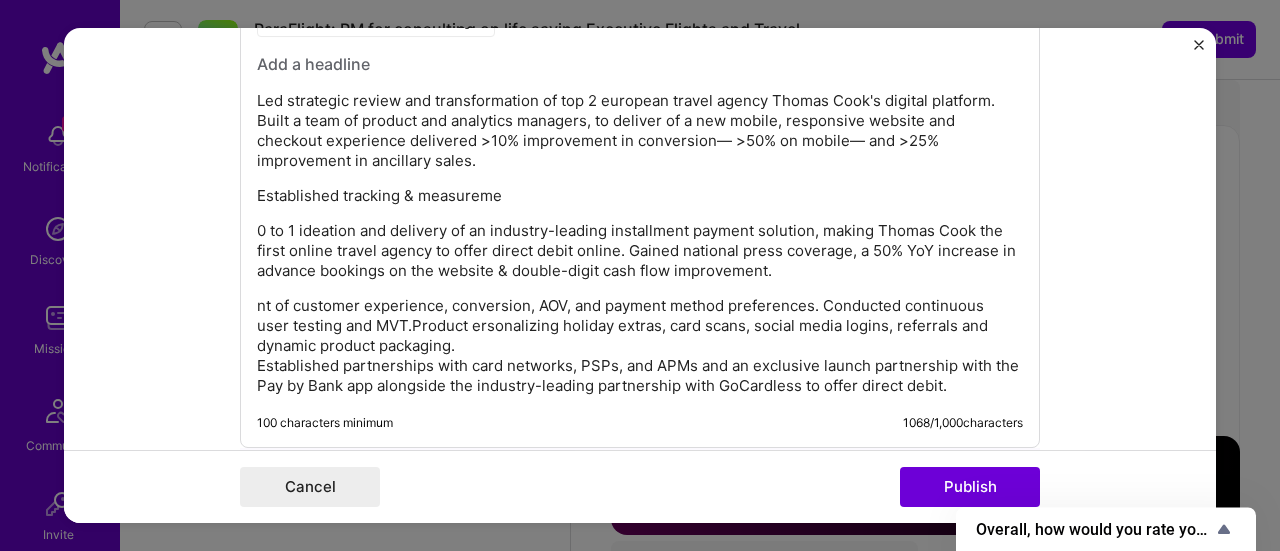 click on "Led strategic review and transformation of top 2 european travel agency Thomas Cook's digital platform. Built a team of product and analytics managers, to deliver of a new mobile, responsive website and checkout experience delivered >10% improvement in conversion— >50% on mobile— and >25% improvement in ancillary sales. Established tracking & measureme 0 to 1 ideation and delivery of an industry-leading installment payment solution, making Thomas Cook the first online travel agency to offer direct debit online. Gained national press coverage, a 50% YoY increase in advance bookings on the website & double-digit cash flow improvement. nt of customer experience, conversion, AOV, and payment method preferences. Conducted continuous user testing and MVT.Product ersonalizing holiday extras, card scans, social media logins, referrals and dynamic product packaging." at bounding box center (640, 224) 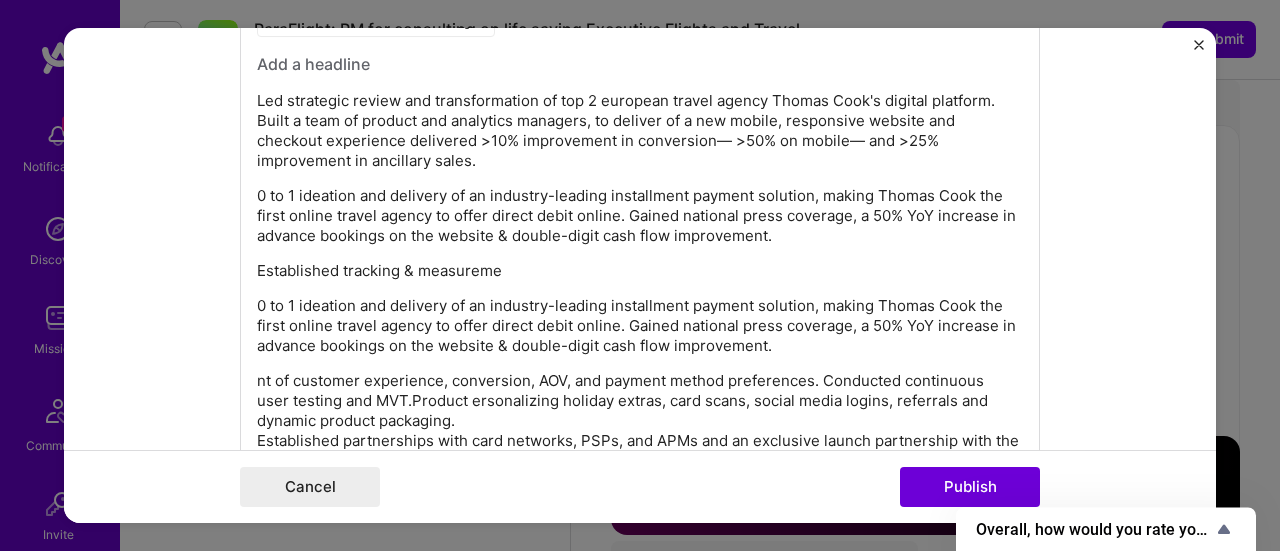click on "Established tracking & measureme" at bounding box center (640, 271) 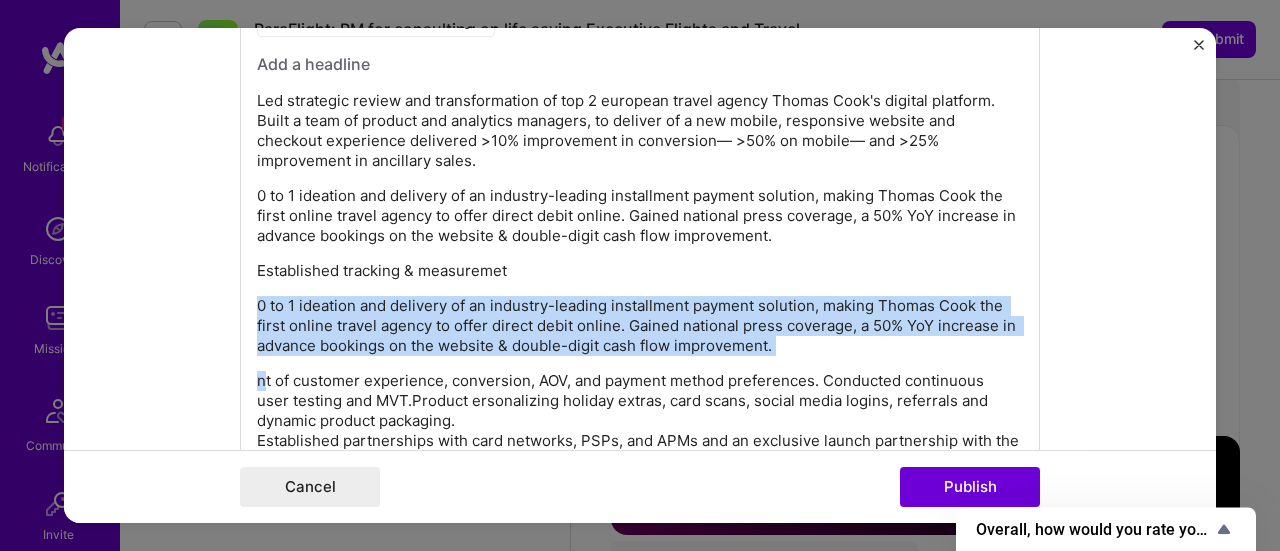 click on "nt of customer experience, conversion, AOV, and payment method preferences. Conducted continuous user testing and MVT.Product ersonalizing holiday extras, card scans, social media logins, referrals and dynamic product packaging. Established partnerships with card networks, PSPs, and APMs and an exclusive launch partnership with the Pay by Bank app alongside the industry-leading partnership with GoCardless to offer direct debit." at bounding box center (640, 421) 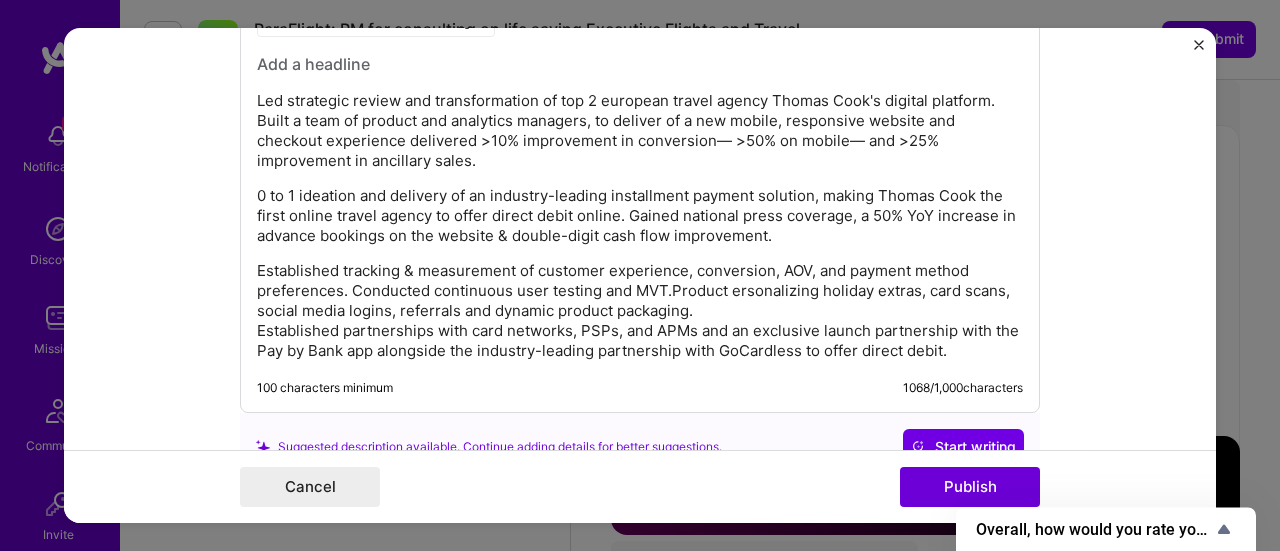 click on "Established tracking & measurement of customer experience, conversion, AOV, and payment method preferences. Conducted continuous user testing and MVT.Product ersonalizing holiday extras, card scans, social media logins, referrals and dynamic product packaging. Established partnerships with card networks, PSPs, and APMs and an exclusive launch partnership with the Pay by Bank app alongside the industry-leading partnership with GoCardless to offer direct debit." at bounding box center [640, 311] 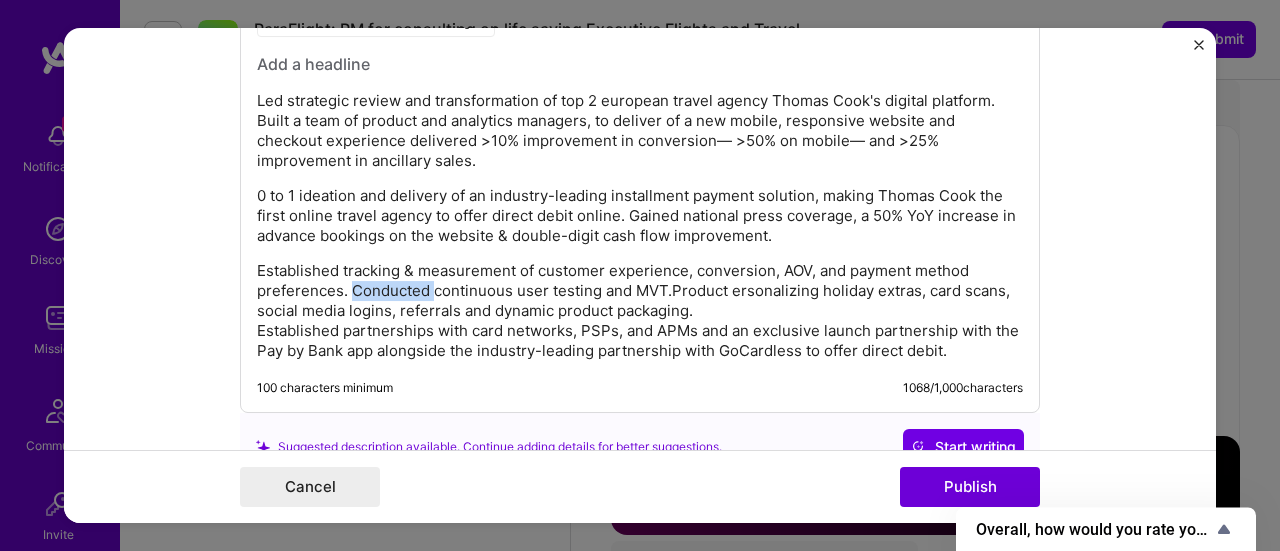 click on "Established tracking & measurement of customer experience, conversion, AOV, and payment method preferences. Conducted continuous user testing and MVT.Product ersonalizing holiday extras, card scans, social media logins, referrals and dynamic product packaging. Established partnerships with card networks, PSPs, and APMs and an exclusive launch partnership with the Pay by Bank app alongside the industry-leading partnership with GoCardless to offer direct debit." at bounding box center (640, 311) 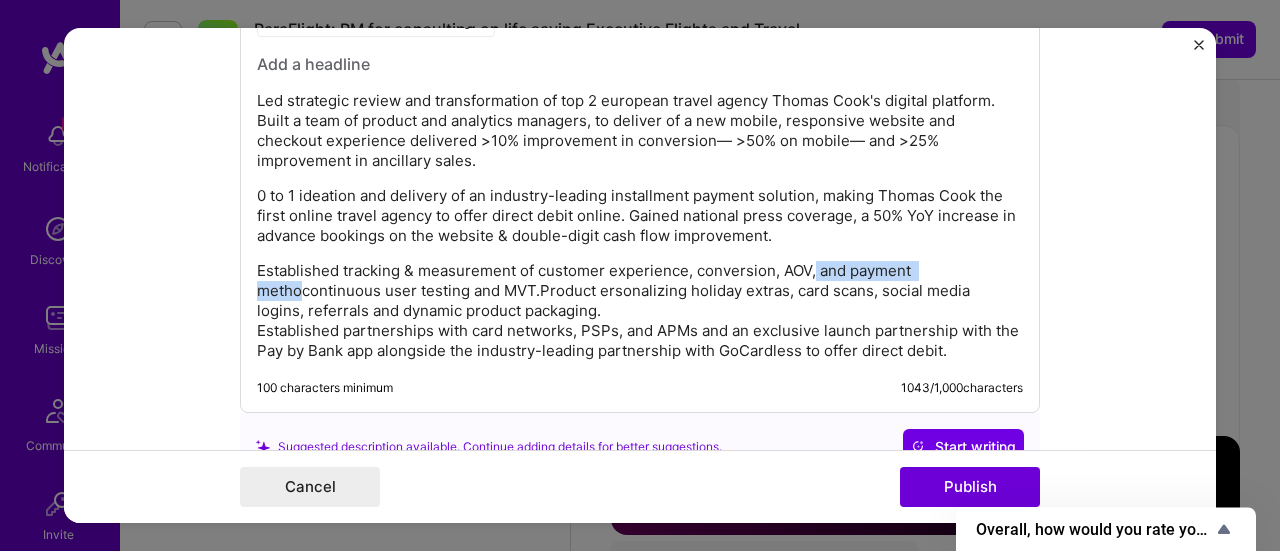 click on "Established tracking & measurement of customer experience, conversion, AOV, and payment methocontinuous user testing and MVT.Product ersonalizing holiday extras, card scans, social media logins, referrals and dynamic product packaging. Established partnerships with card networks, PSPs, and APMs and an exclusive launch partnership with the Pay by Bank app alongside the industry-leading partnership with GoCardless to offer direct debit." at bounding box center (640, 311) 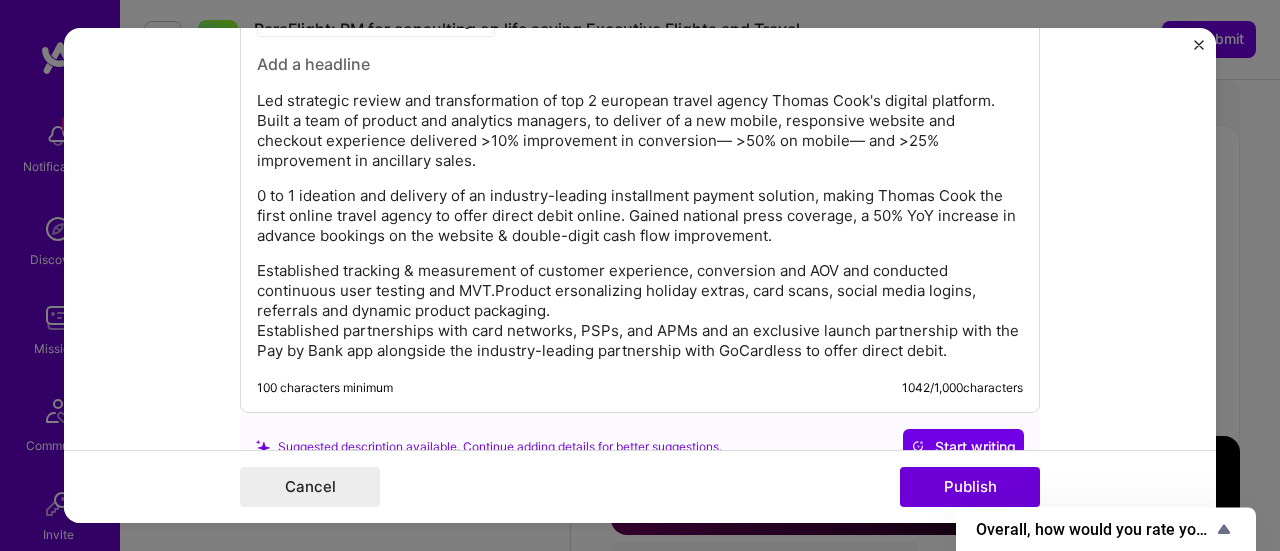click on "Established tracking & measurement of customer experience, conversion and AOV and conducted continuous user testing and MVT.Product ersonalizing holiday extras, card scans, social media logins, referrals and dynamic product packaging. Established partnerships with card networks, PSPs, and APMs and an exclusive launch partnership with the Pay by Bank app alongside the industry-leading partnership with GoCardless to offer direct debit." at bounding box center (640, 311) 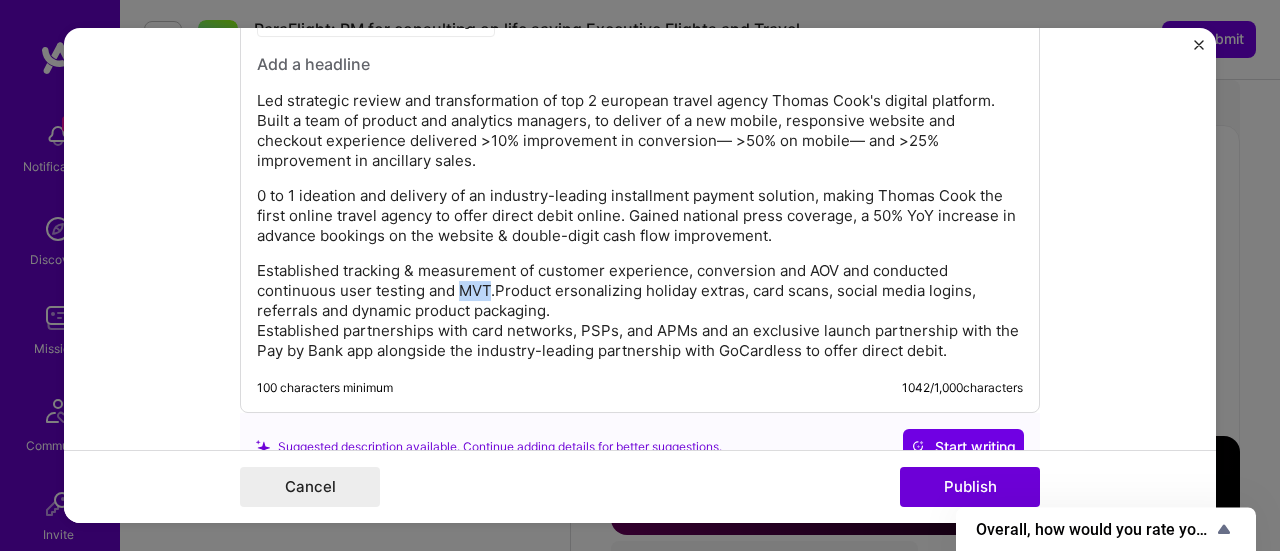 click on "Established tracking & measurement of customer experience, conversion and AOV and conducted continuous user testing and MVT.Product ersonalizing holiday extras, card scans, social media logins, referrals and dynamic product packaging. Established partnerships with card networks, PSPs, and APMs and an exclusive launch partnership with the Pay by Bank app alongside the industry-leading partnership with GoCardless to offer direct debit." at bounding box center (640, 311) 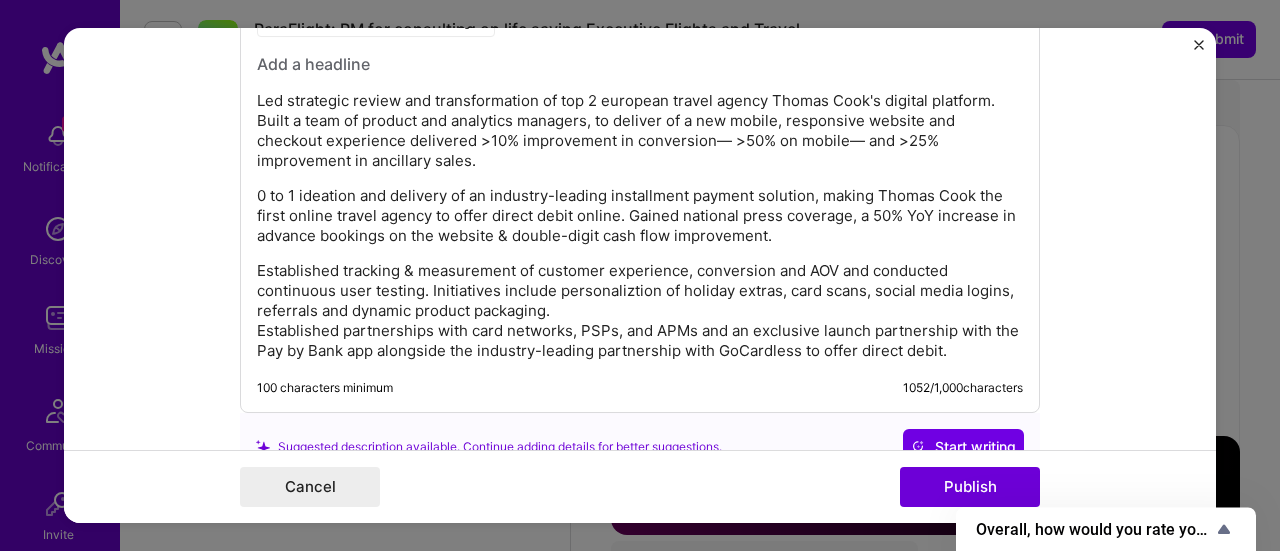 click on "Established tracking & measurement of customer experience, conversion and AOV and conducted continuous user testing. Initiatives include personaliztion of holiday extras, card scans, social media logins, referrals and dynamic product packaging. Established partnerships with card networks, PSPs, and APMs and an exclusive launch partnership with the Pay by Bank app alongside the industry-leading partnership with GoCardless to offer direct debit." at bounding box center [640, 311] 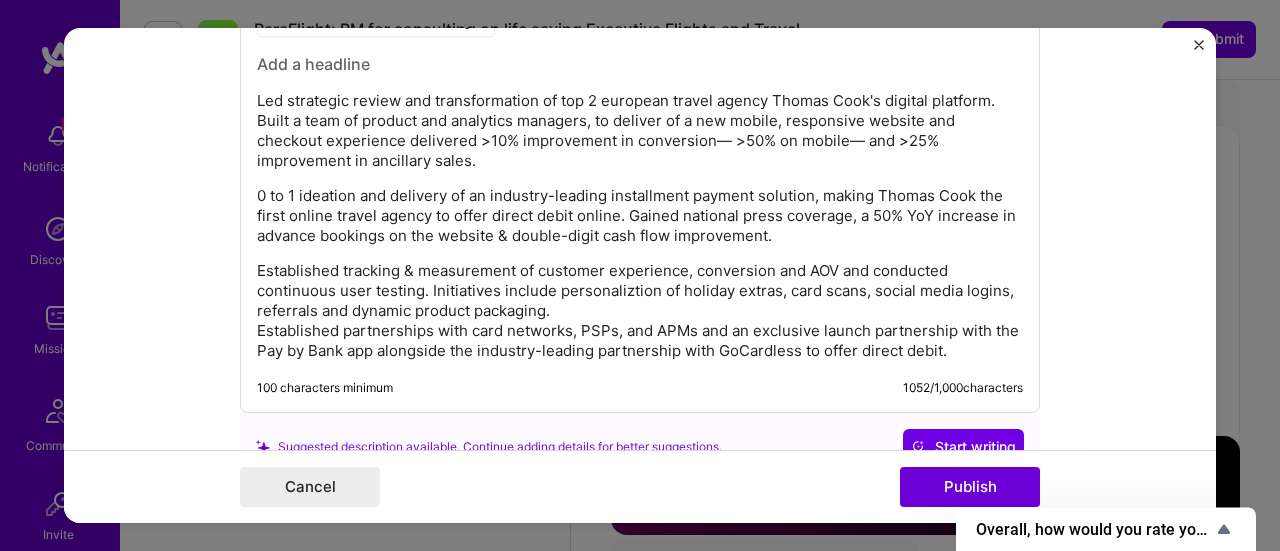 click on "Established tracking & measurement of customer experience, conversion and AOV and conducted continuous user testing. Initiatives include personaliztion of holiday extras, card scans, social media logins, referrals and dynamic product packaging. Established partnerships with card networks, PSPs, and APMs and an exclusive launch partnership with the Pay by Bank app alongside the industry-leading partnership with GoCardless to offer direct debit." at bounding box center (640, 311) 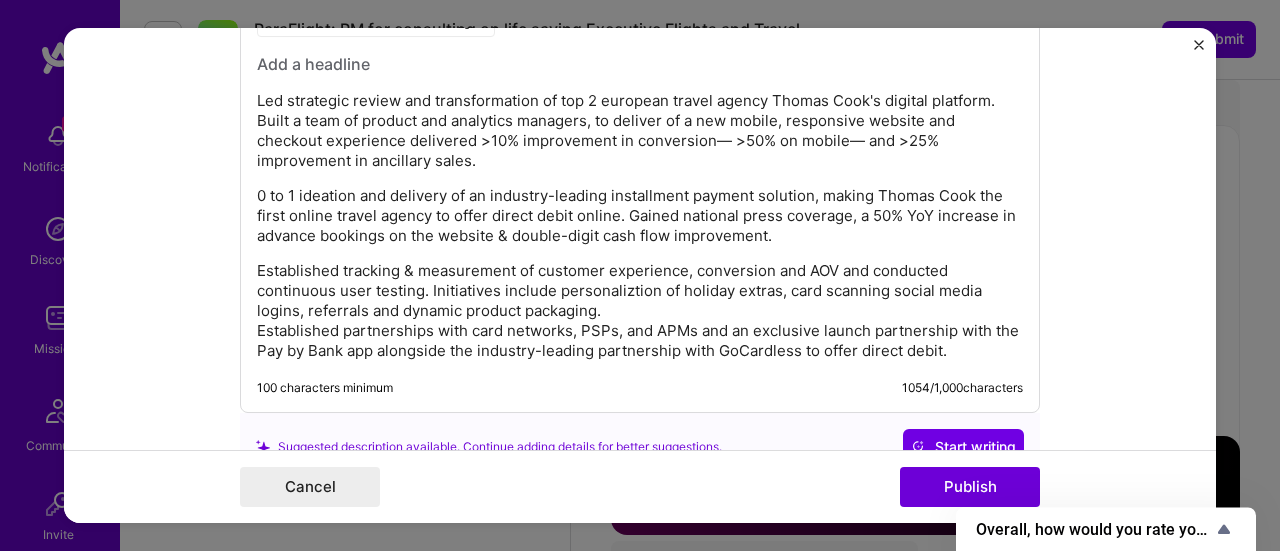 click on "Established tracking & measurement of customer experience, conversion and AOV and conducted continuous user testing. Initiatives include personaliztion of holiday extras, card scanning social media logins, referrals and dynamic product packaging. Established partnerships with card networks, PSPs, and APMs and an exclusive launch partnership with the Pay by Bank app alongside the industry-leading partnership with GoCardless to offer direct debit." at bounding box center [640, 311] 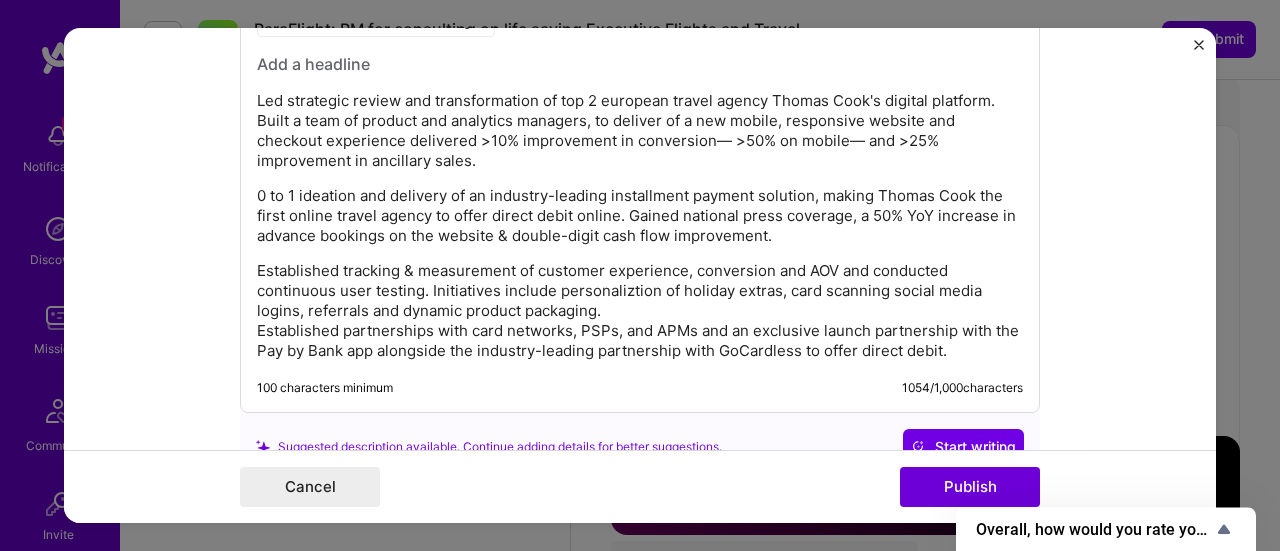 click on "Established tracking & measurement of customer experience, conversion and AOV and conducted continuous user testing. Initiatives include personaliztion of holiday extras, card scanning social media logins, referrals and dynamic product packaging. Established partnerships with card networks, PSPs, and APMs and an exclusive launch partnership with the Pay by Bank app alongside the industry-leading partnership with GoCardless to offer direct debit." at bounding box center [640, 311] 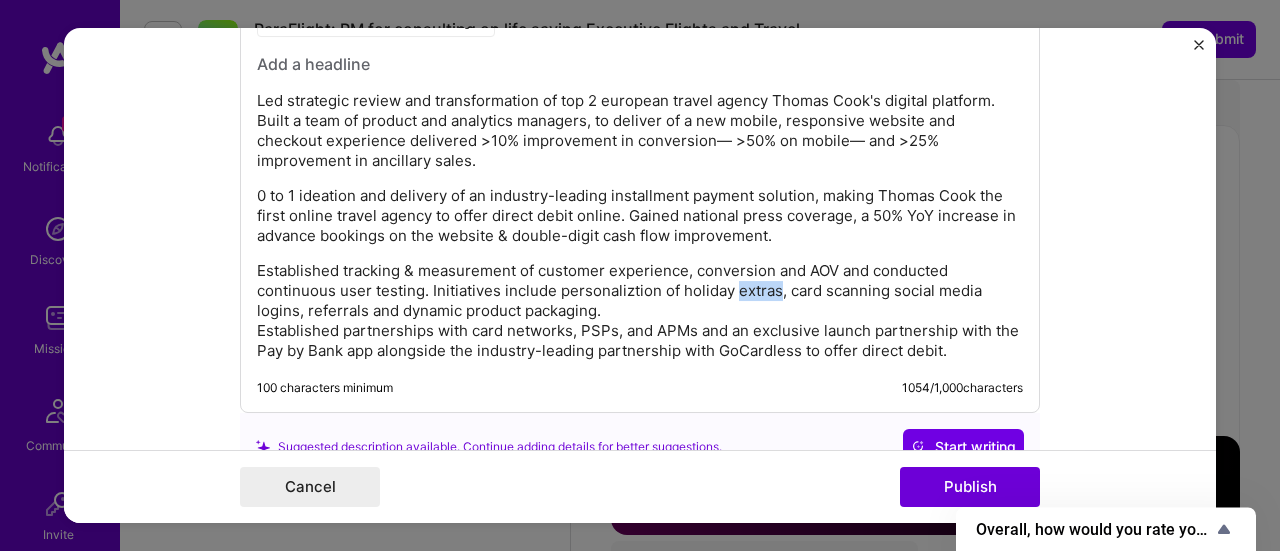 click on "Established tracking & measurement of customer experience, conversion and AOV and conducted continuous user testing. Initiatives include personaliztion of holiday extras, card scanning social media logins, referrals and dynamic product packaging. Established partnerships with card networks, PSPs, and APMs and an exclusive launch partnership with the Pay by Bank app alongside the industry-leading partnership with GoCardless to offer direct debit." at bounding box center [640, 311] 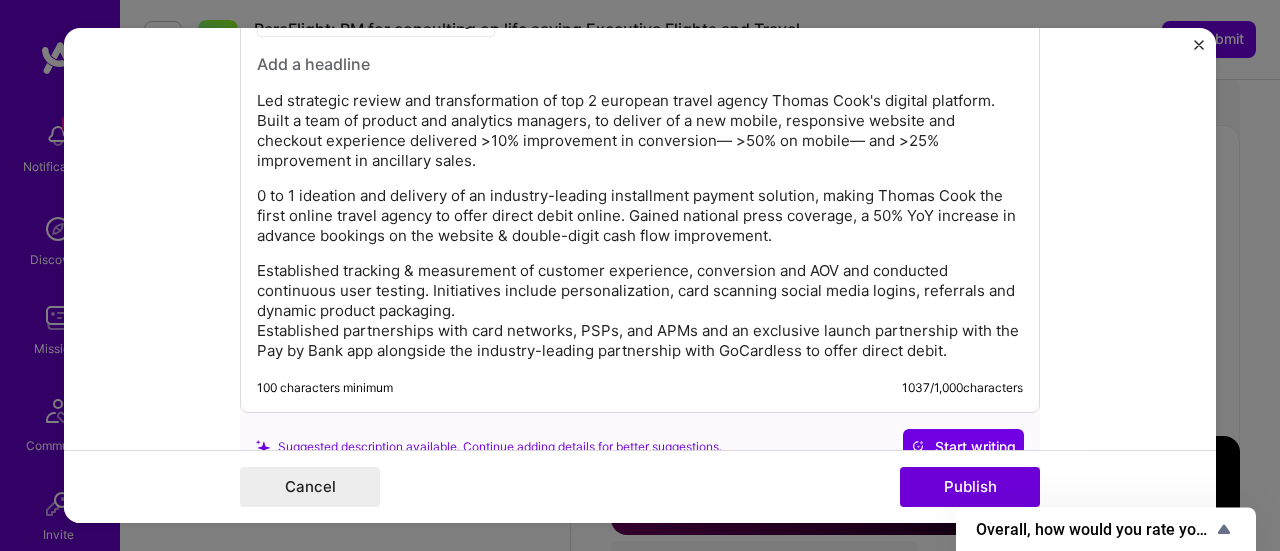 click on "Established tracking & measurement of customer experience, conversion and AOV and conducted continuous user testing. Initiatives include personalization, card scanning social media logins, referrals and dynamic product packaging. Established partnerships with card networks, PSPs, and APMs and an exclusive launch partnership with the Pay by Bank app alongside the industry-leading partnership with GoCardless to offer direct debit." at bounding box center (640, 311) 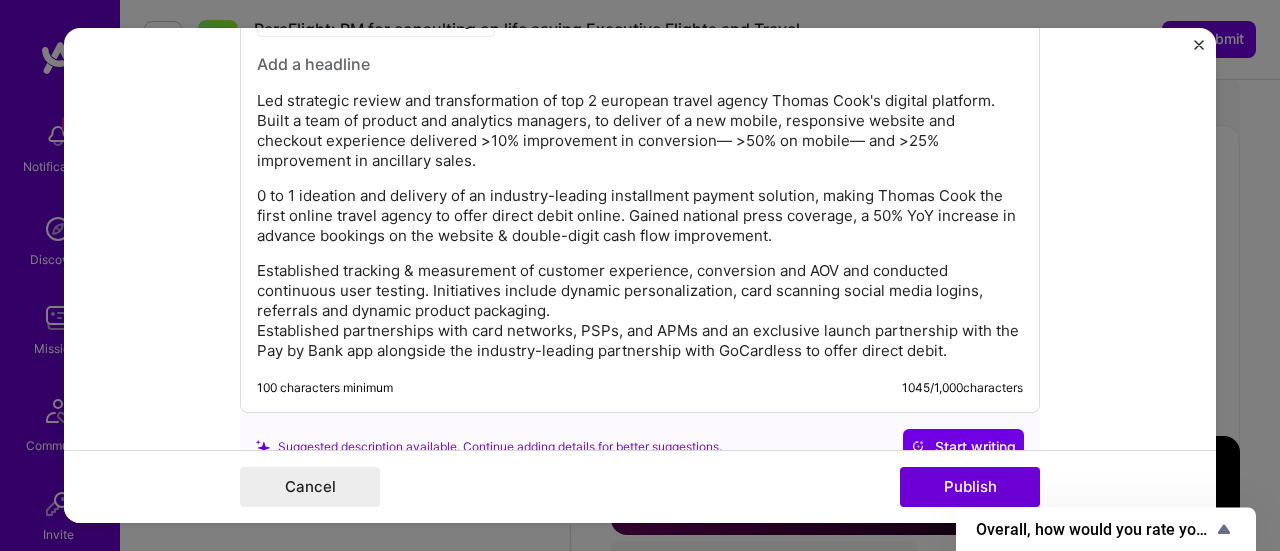 click on "Established tracking & measurement of customer experience, conversion and AOV and conducted continuous user testing. Initiatives include dynamic personalization, card scanning social media logins, referrals and dynamic product packaging. Established partnerships with card networks, PSPs, and APMs and an exclusive launch partnership with the Pay by Bank app alongside the industry-leading partnership with GoCardless to offer direct debit." at bounding box center [640, 311] 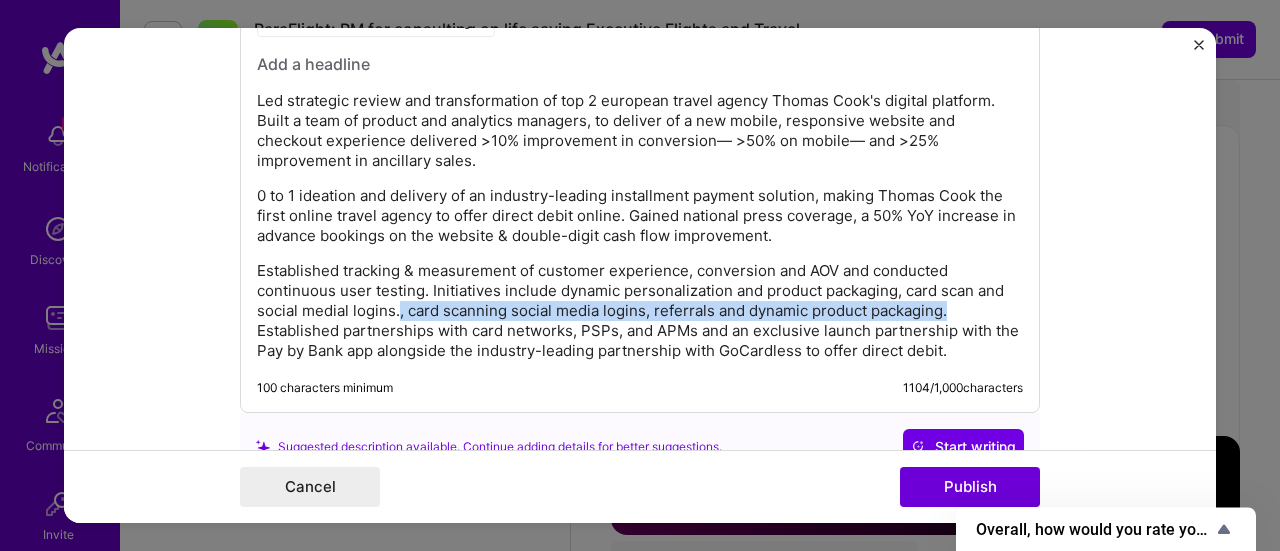 click on "Established tracking & measurement of customer experience, conversion and AOV and conducted continuous user testing. Initiatives include dynamic personalization and product packaging, card scan and social medial logins., card scanning social media logins, referrals and dynamic product packaging. Established partnerships with card networks, PSPs, and APMs and an exclusive launch partnership with the Pay by Bank app alongside the industry-leading partnership with GoCardless to offer direct debit." at bounding box center [640, 311] 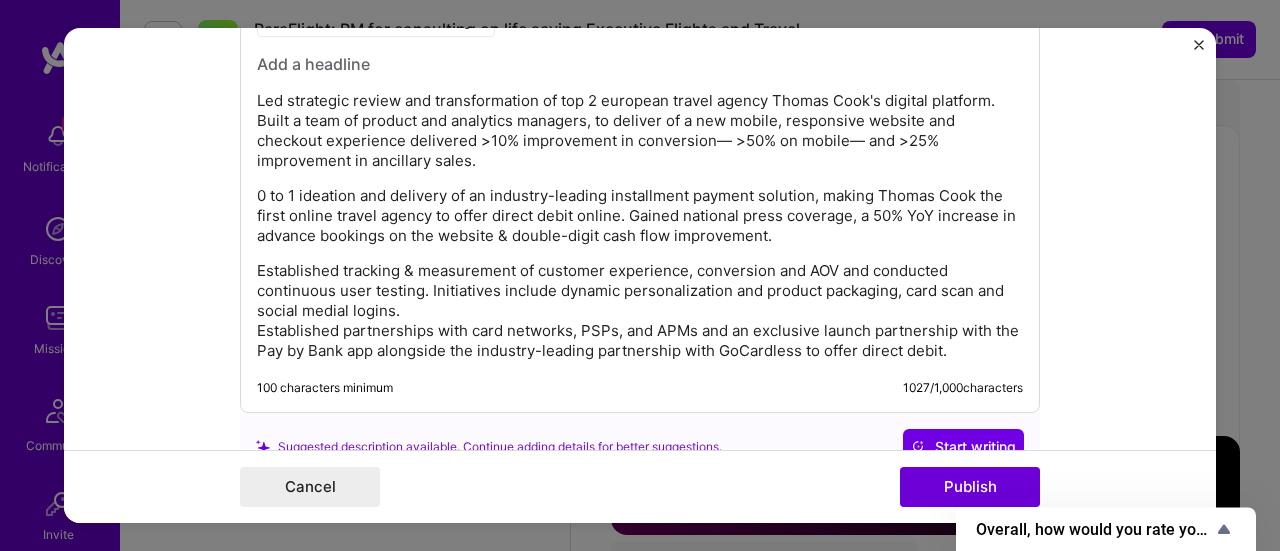 click on "Established tracking & measurement of customer experience, conversion and AOV and conducted continuous user testing. Initiatives include dynamic personalization and product packaging, card scan and social medial logins. Established partnerships with card networks, PSPs, and APMs and an exclusive launch partnership with the Pay by Bank app alongside the industry-leading partnership with GoCardless to offer direct debit." at bounding box center [640, 311] 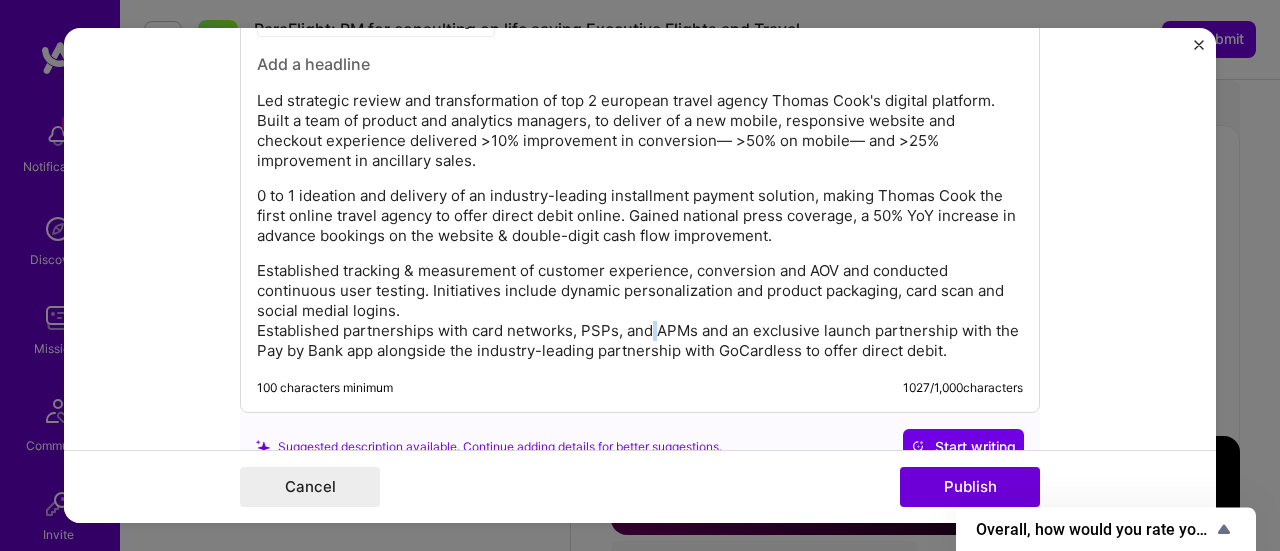 click on "Established tracking & measurement of customer experience, conversion and AOV and conducted continuous user testing. Initiatives include dynamic personalization and product packaging, card scan and social medial logins. Established partnerships with card networks, PSPs, and APMs and an exclusive launch partnership with the Pay by Bank app alongside the industry-leading partnership with GoCardless to offer direct debit." at bounding box center [640, 311] 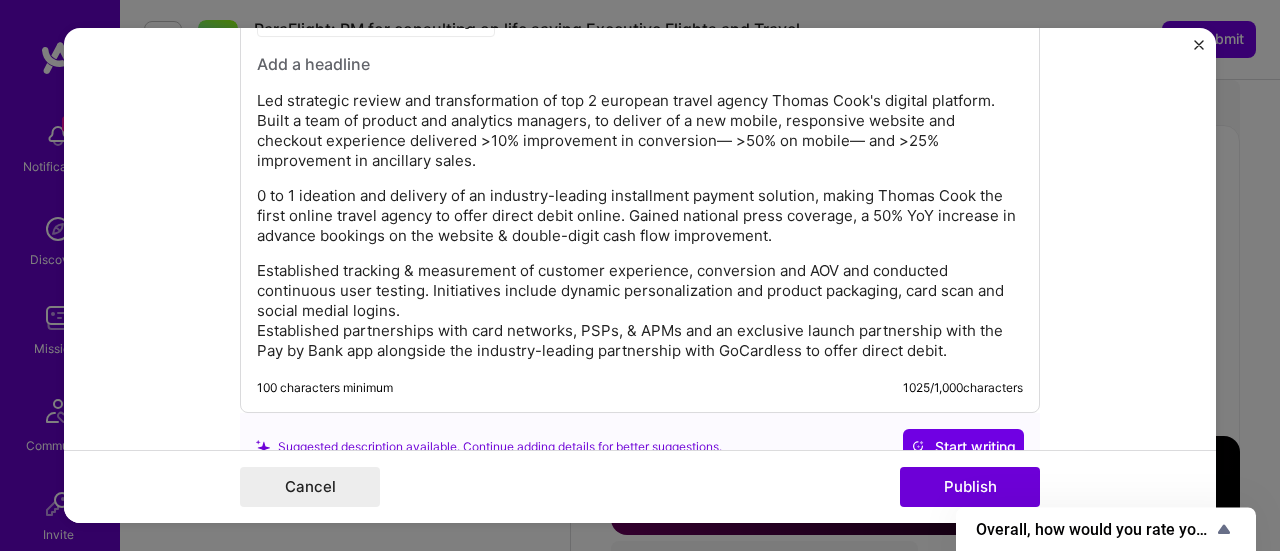 click on "Established tracking & measurement of customer experience, conversion and AOV and conducted continuous user testing. Initiatives include dynamic personalization and product packaging, card scan and social medial logins. Established partnerships with card networks, PSPs, & APMs and an exclusive launch partnership with the Pay by Bank app alongside the industry-leading partnership with GoCardless to offer direct debit." at bounding box center (640, 311) 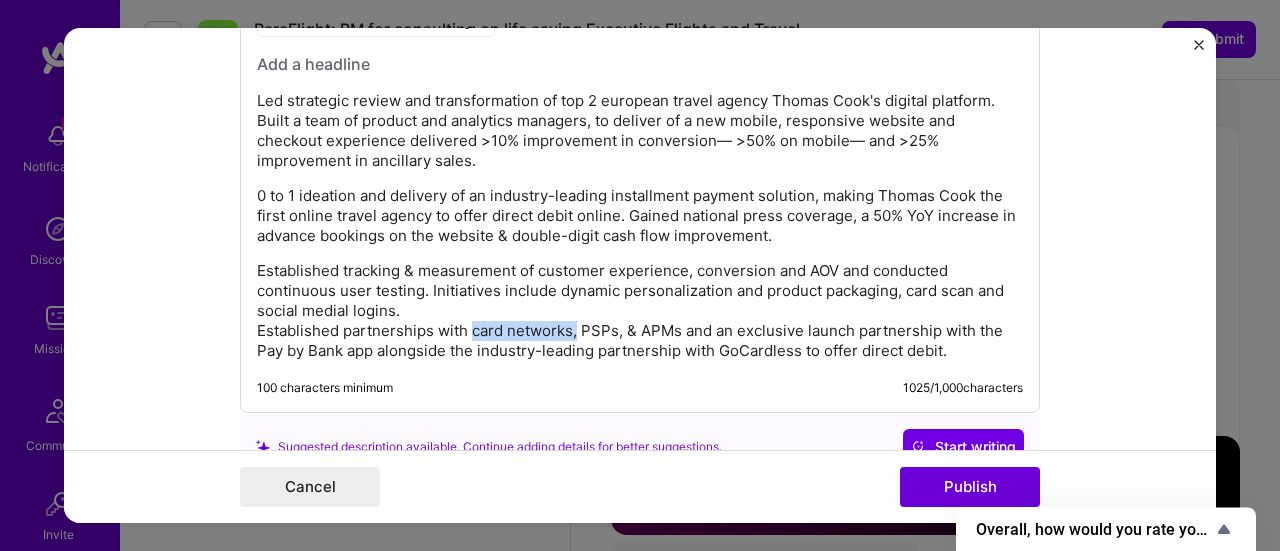 click on "Established tracking & measurement of customer experience, conversion and AOV and conducted continuous user testing. Initiatives include dynamic personalization and product packaging, card scan and social medial logins. Established partnerships with card networks, PSPs, & APMs and an exclusive launch partnership with the Pay by Bank app alongside the industry-leading partnership with GoCardless to offer direct debit." at bounding box center [640, 311] 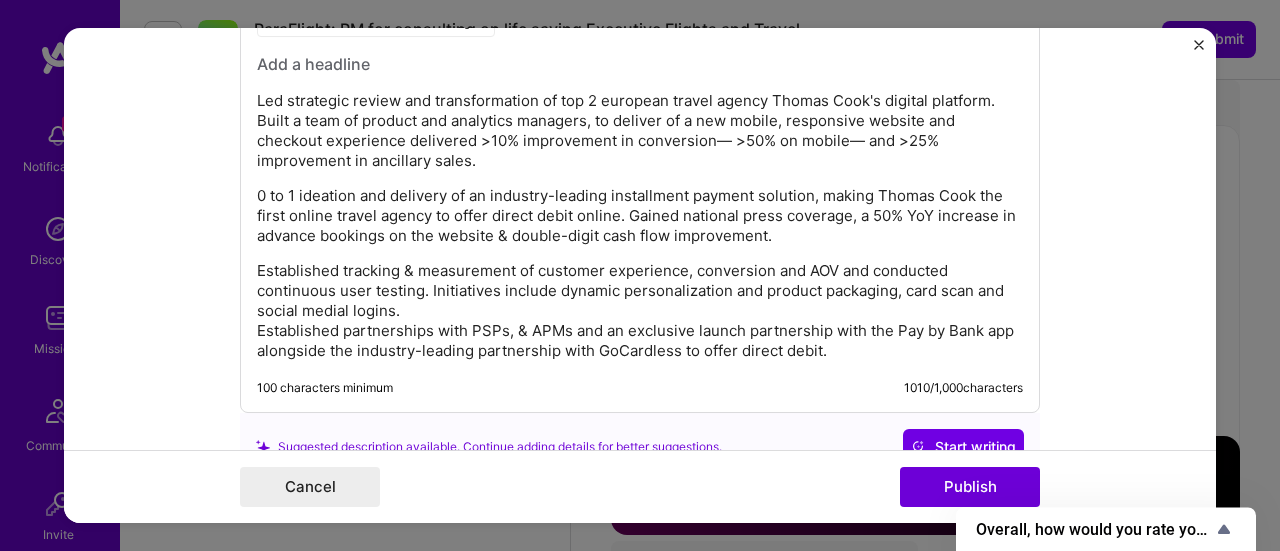 click on "Established tracking & measurement of customer experience, conversion and AOV and conducted continuous user testing. Initiatives include dynamic personalization and product packaging, card scan and social medial logins. Established partnerships with PSPs, & APMs and an exclusive launch partnership with the Pay by Bank app alongside the industry-leading partnership with GoCardless to offer direct debit." at bounding box center [640, 311] 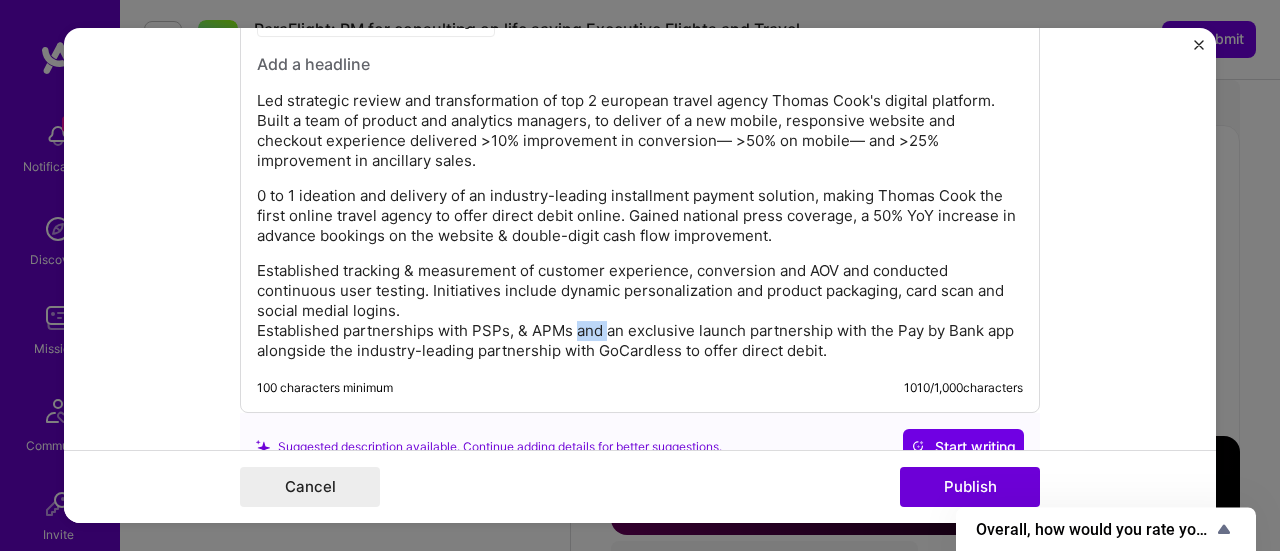 click on "Established tracking & measurement of customer experience, conversion and AOV and conducted continuous user testing. Initiatives include dynamic personalization and product packaging, card scan and social medial logins. Established partnerships with PSPs, & APMs and an exclusive launch partnership with the Pay by Bank app alongside the industry-leading partnership with GoCardless to offer direct debit." at bounding box center [640, 311] 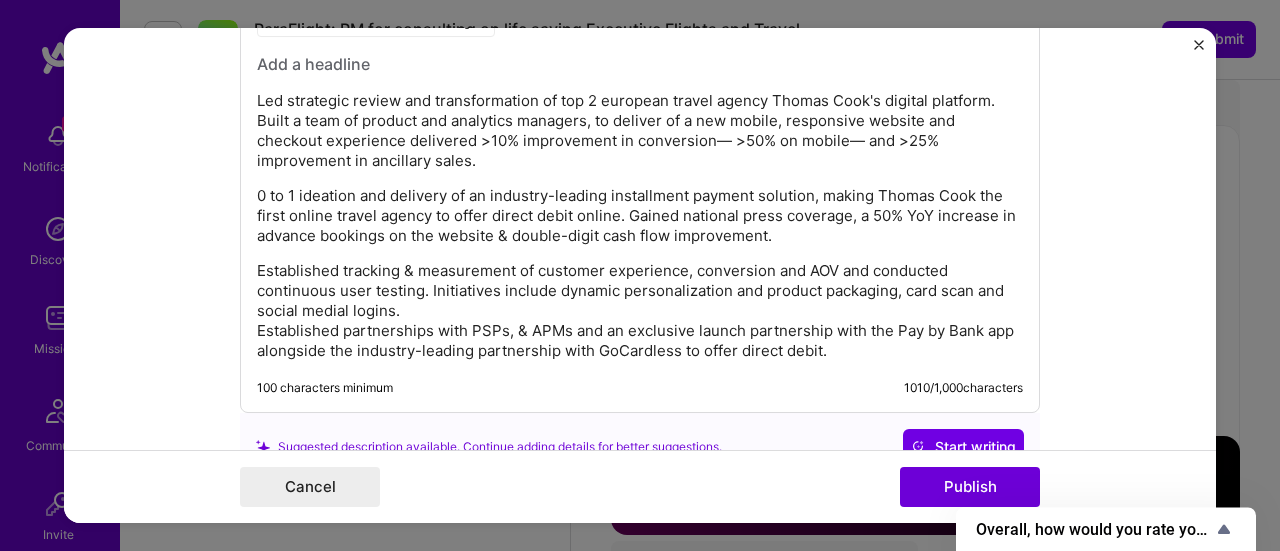 click on "Established tracking & measurement of customer experience, conversion and AOV and conducted continuous user testing. Initiatives include dynamic personalization and product packaging, card scan and social medial logins. Established partnerships with PSPs, & APMs and an exclusive launch partnership with the Pay by Bank app alongside the industry-leading partnership with GoCardless to offer direct debit." at bounding box center (640, 311) 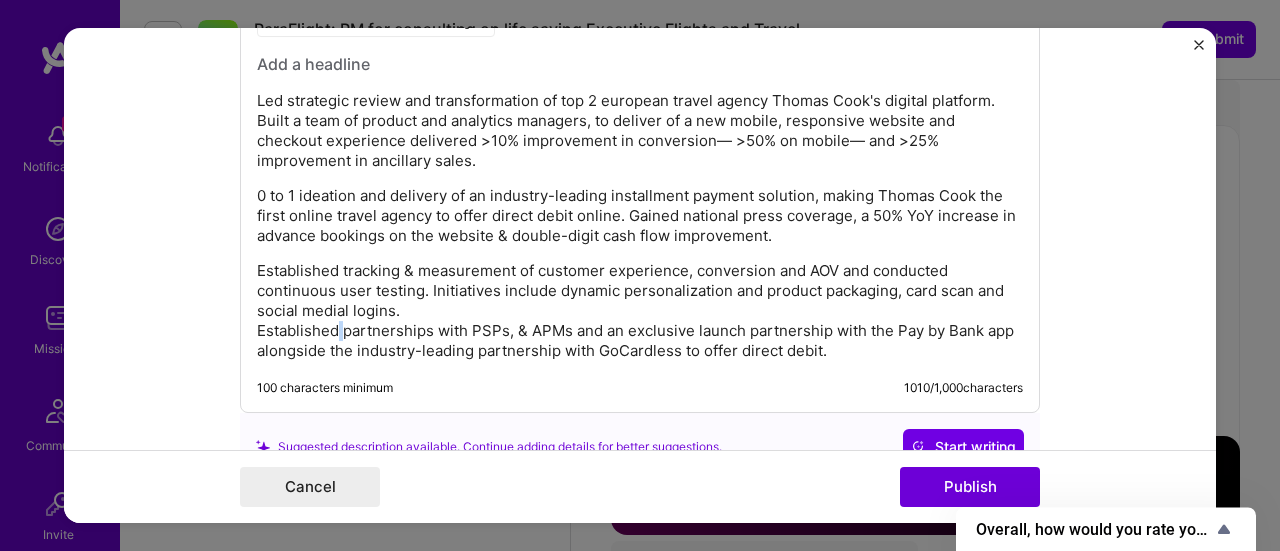 click on "Established tracking & measurement of customer experience, conversion and AOV and conducted continuous user testing. Initiatives include dynamic personalization and product packaging, card scan and social medial logins. Established partnerships with PSPs, & APMs and an exclusive launch partnership with the Pay by Bank app alongside the industry-leading partnership with GoCardless to offer direct debit." at bounding box center [640, 311] 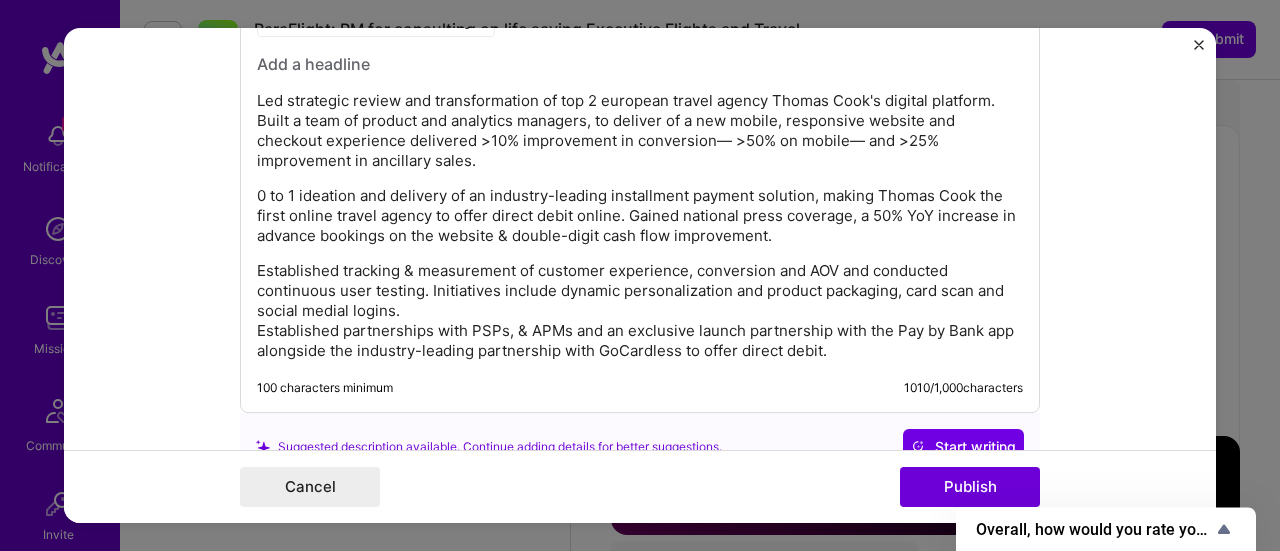 click on "Established tracking & measurement of customer experience, conversion and AOV and conducted continuous user testing. Initiatives include dynamic personalization and product packaging, card scan and social medial logins. Established partnerships with PSPs, & APMs and an exclusive launch partnership with the Pay by Bank app alongside the industry-leading partnership with GoCardless to offer direct debit." at bounding box center [640, 311] 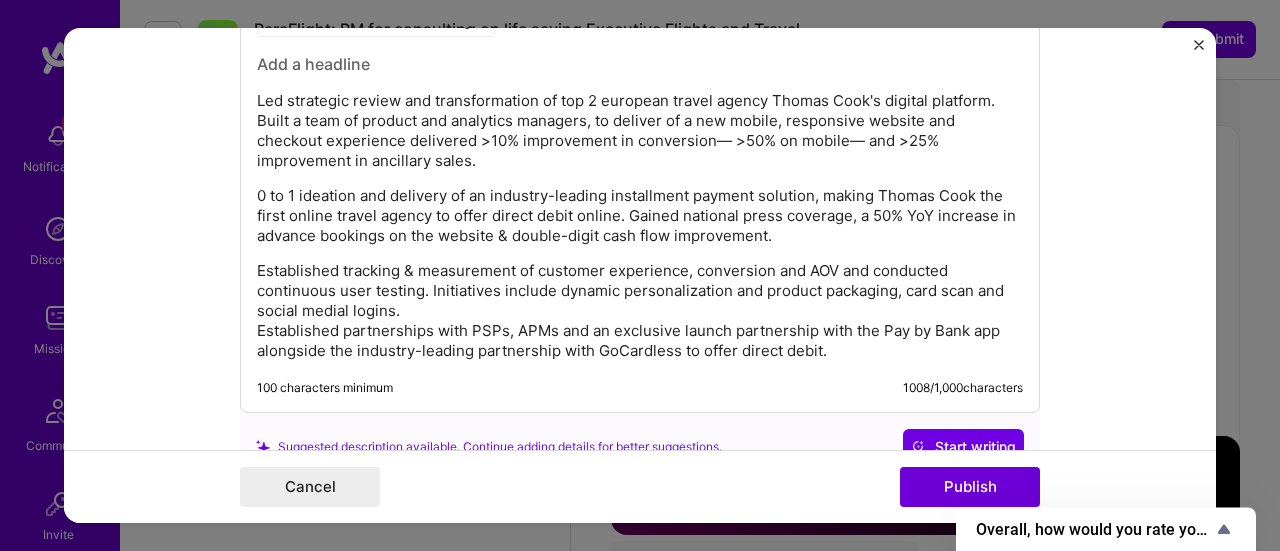 click on "Established tracking & measurement of customer experience, conversion and AOV and conducted continuous user testing. Initiatives include dynamic personalization and product packaging, card scan and social medial logins. Established partnerships with PSPs, APMs and an exclusive launch partnership with the Pay by Bank app alongside the industry-leading partnership with GoCardless to offer direct debit." at bounding box center (640, 311) 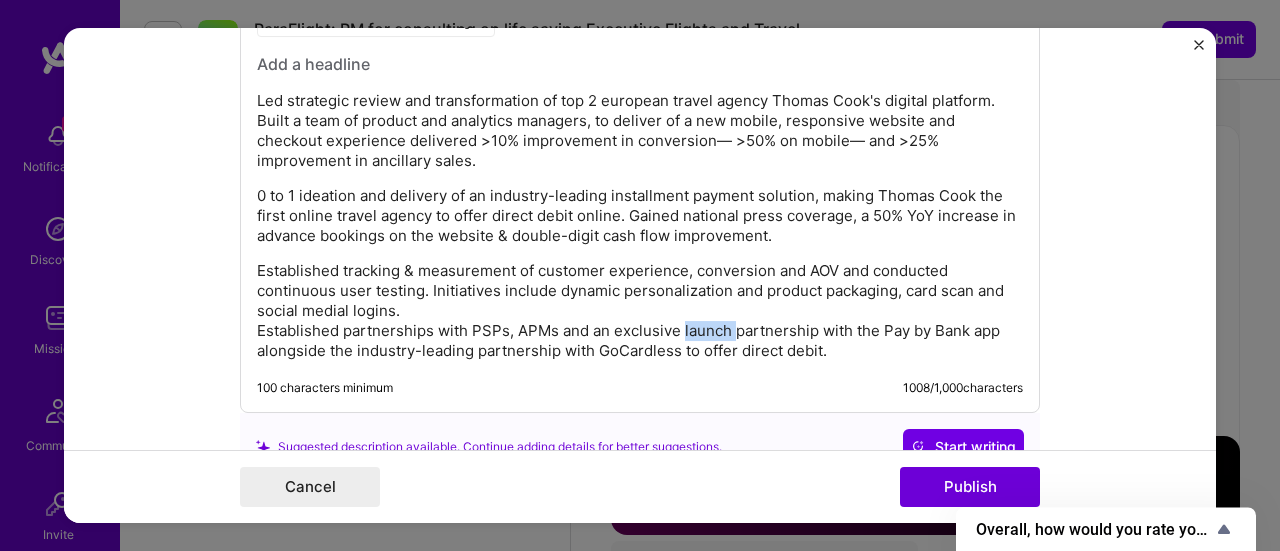 click on "Established tracking & measurement of customer experience, conversion and AOV and conducted continuous user testing. Initiatives include dynamic personalization and product packaging, card scan and social medial logins. Established partnerships with PSPs, APMs and an exclusive launch partnership with the Pay by Bank app alongside the industry-leading partnership with GoCardless to offer direct debit." at bounding box center (640, 311) 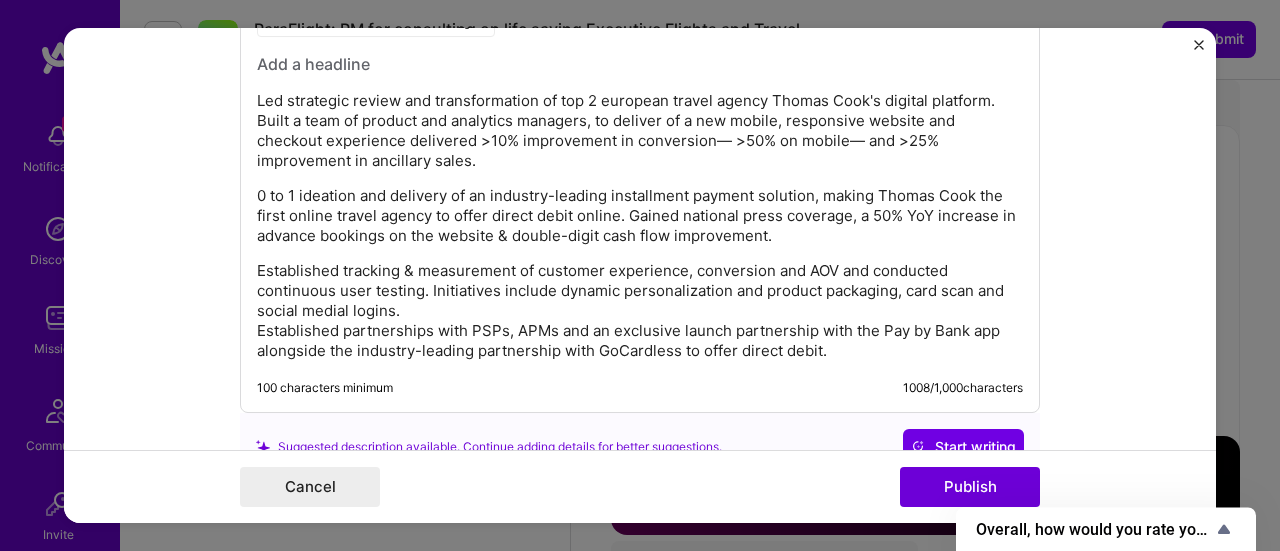 drag, startPoint x: 774, startPoint y: 307, endPoint x: 770, endPoint y: 318, distance: 11.7046995 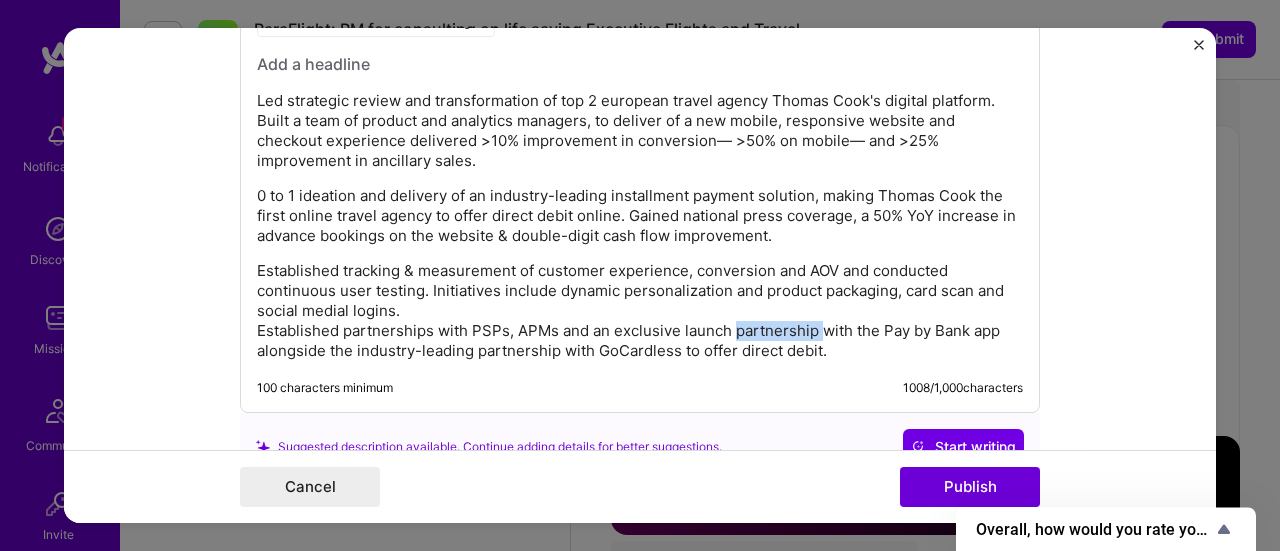 click on "Established tracking & measurement of customer experience, conversion and AOV and conducted continuous user testing. Initiatives include dynamic personalization and product packaging, card scan and social medial logins. Established partnerships with PSPs, APMs and an exclusive launch partnership with the Pay by Bank app alongside the industry-leading partnership with GoCardless to offer direct debit." at bounding box center [640, 311] 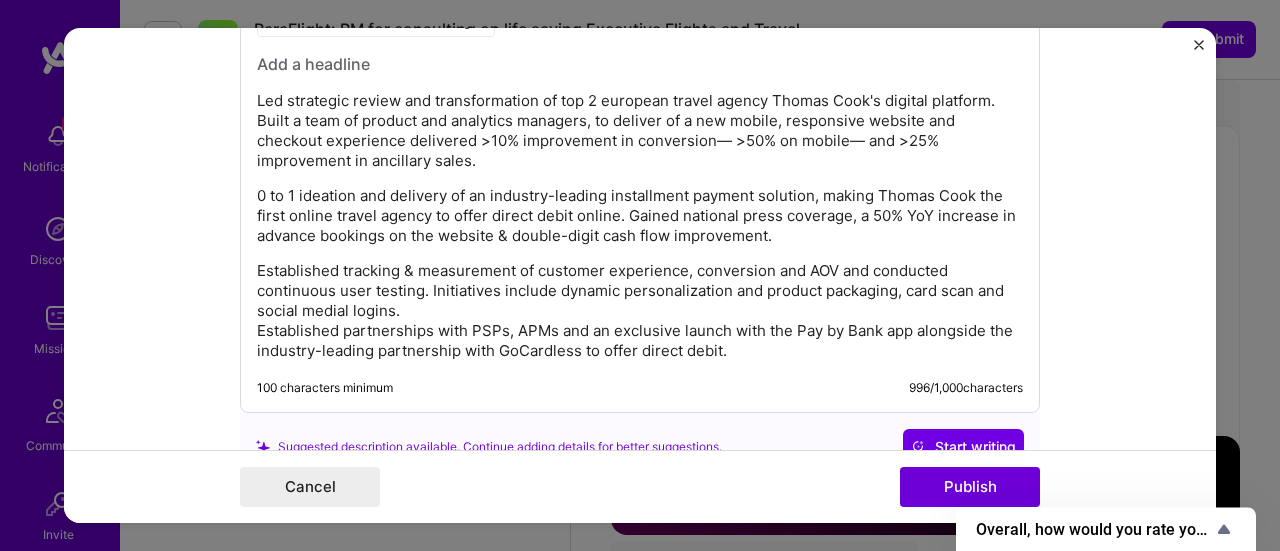 click on "Established tracking & measurement of customer experience, conversion and AOV and conducted continuous user testing. Initiatives include dynamic personalization and product packaging, card scan and social medial logins. Established partnerships with PSPs, APMs and an exclusive launch with the Pay by Bank app alongside the industry-leading partnership with GoCardless to offer direct debit." at bounding box center (640, 311) 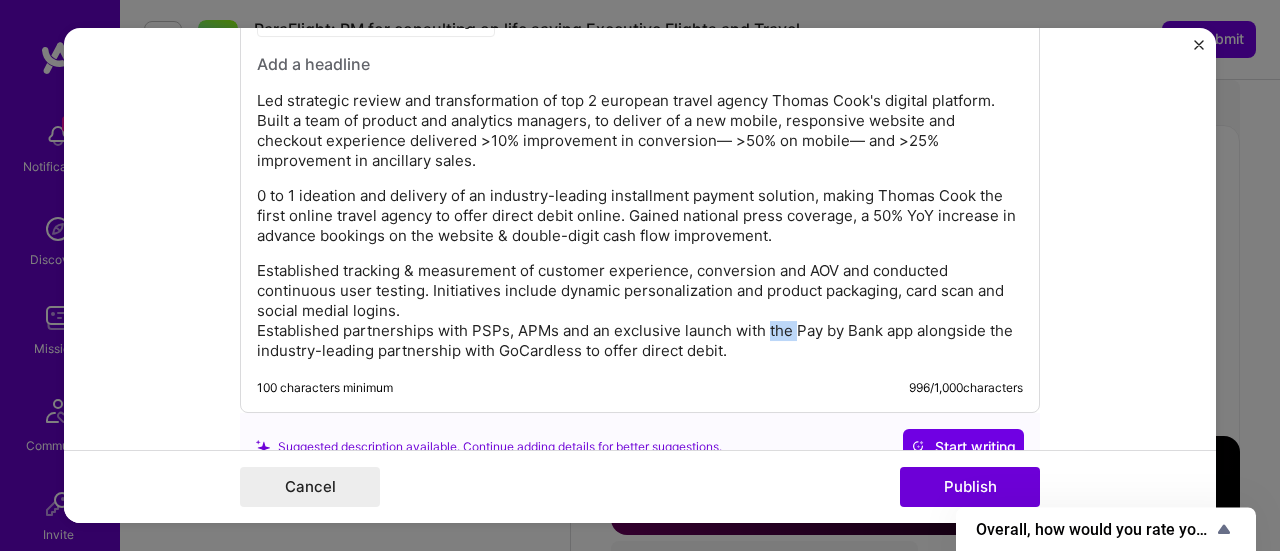 click on "Established tracking & measurement of customer experience, conversion and AOV and conducted continuous user testing. Initiatives include dynamic personalization and product packaging, card scan and social medial logins. Established partnerships with PSPs, APMs and an exclusive launch with the Pay by Bank app alongside the industry-leading partnership with GoCardless to offer direct debit." at bounding box center [640, 311] 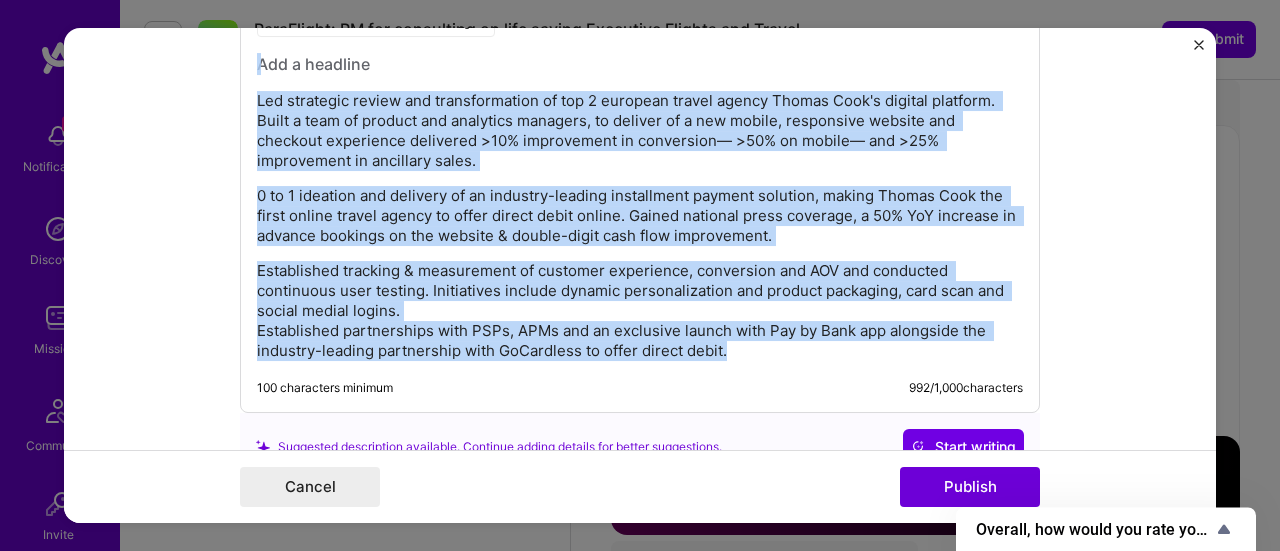 copy on "Led strategic review and transformation of top 2 european travel agency Thomas Cook's digital platform. Built a team of product and analytics managers, to deliver of a new mobile, responsive website and checkout experience delivered >10% improvement in conversion— >50% on mobile— and >25% improvement in ancillary sales. 0 to 1 ideation and delivery of an industry-leading installment payment solution, making Thomas Cook the first online travel agency to offer direct debit online. Gained national press coverage, a 50% YoY increase in advance bookings on the website & double-digit cash flow improvement. Established tracking & measurement of customer experience, conversion and AOV and conducted continuous user testing. Initiatives include dynamic personalization and product packaging, card scan and social medial logins. Established partnerships with PSPs, APMs and an exclusive launch with Pay by Bank app alongside the industry-leading partnership with GoCardless to offer direct debit." 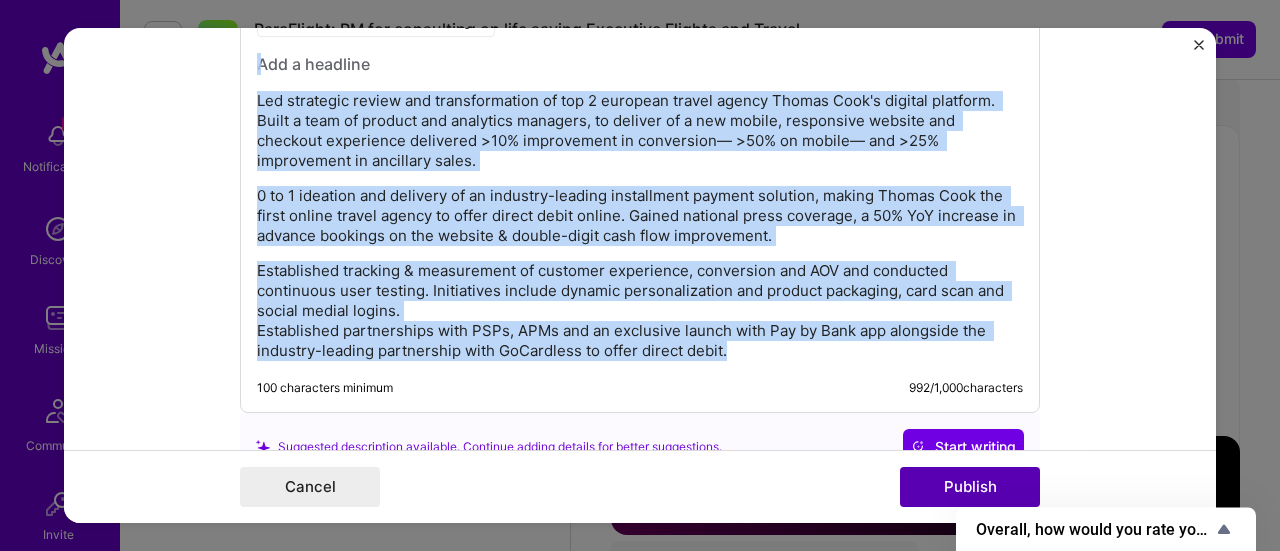 click on "Publish" at bounding box center [970, 487] 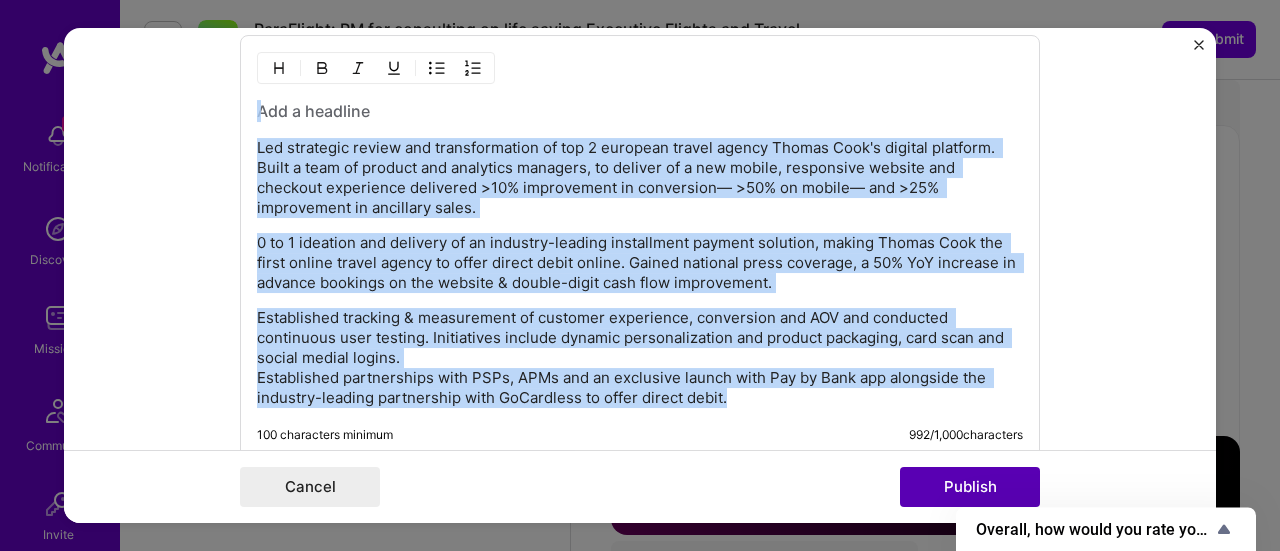 scroll, scrollTop: 2162, scrollLeft: 0, axis: vertical 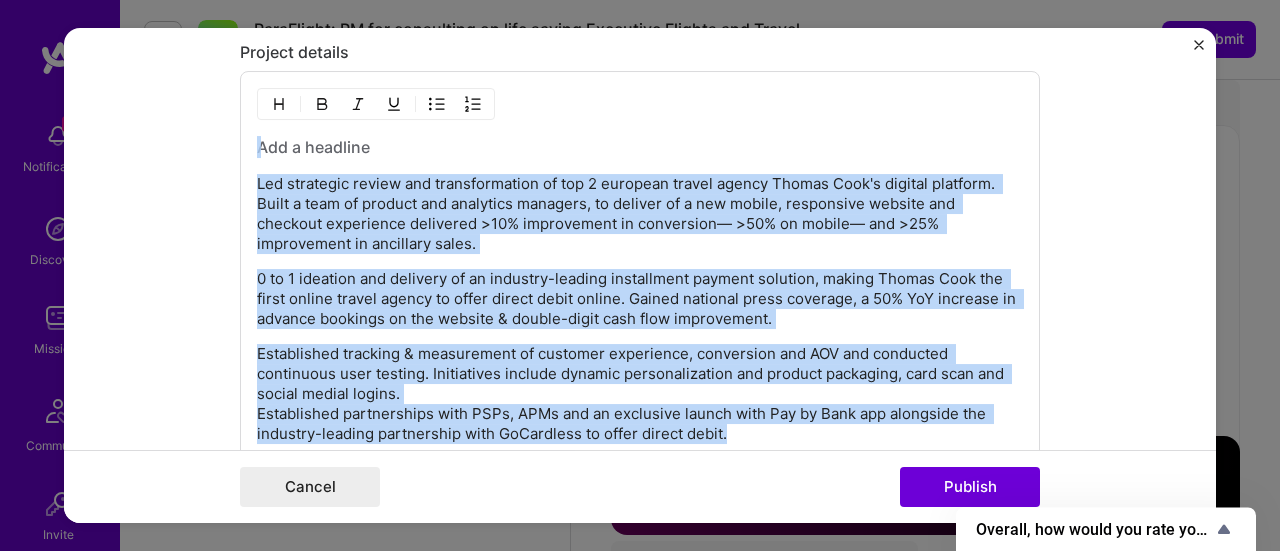 click on "Led strategic review and transformation of top 2 european travel agency Thomas Cook's digital platform. Built a team of product and analytics managers, to deliver of a new mobile, responsive website and checkout experience delivered >10% improvement in conversion— >50% on mobile— and >25% improvement in ancillary sales. 0 to 1 ideation and delivery of an industry-leading installment payment solution, making Thomas Cook the first online travel agency to offer direct debit online. Gained national press coverage, a 50% YoY increase in advance bookings on the website & double-digit cash flow improvement. Established tracking & measurement of customer experience, conversion and AOV and conducted continuous user testing. Initiatives include dynamic personalization and product packaging, card scan and social medial logins. Established partnerships with PSPs, APMs and an exclusive launch with Pay by Bank app alongside the industry-leading partnership with GoCardless to offer direct debit." at bounding box center [640, 290] 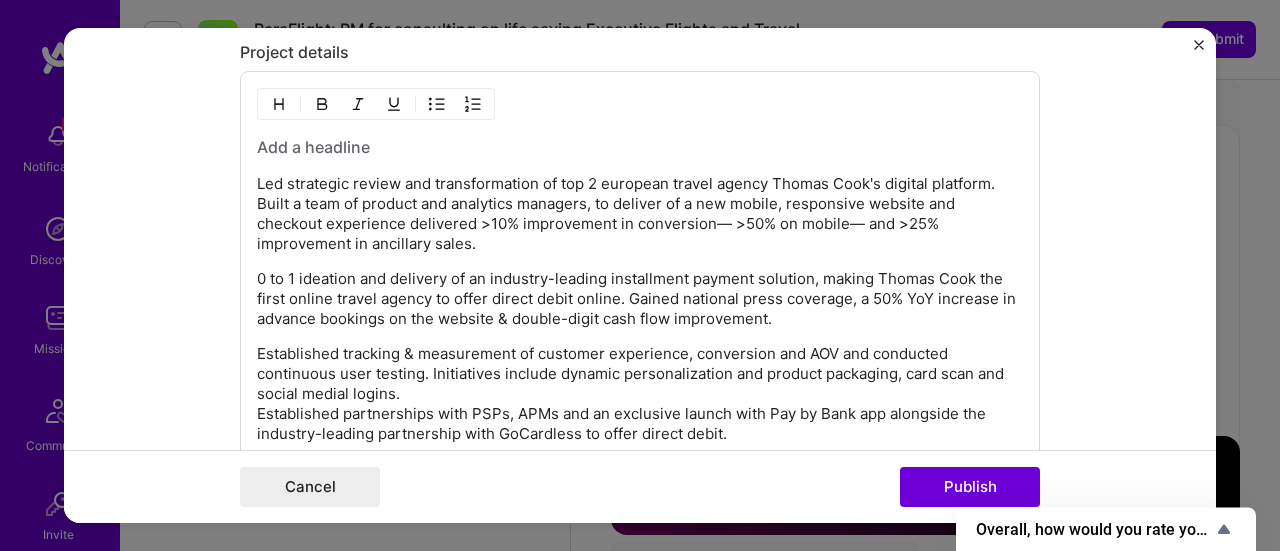 drag, startPoint x: 682, startPoint y: 107, endPoint x: 676, endPoint y: 137, distance: 30.594116 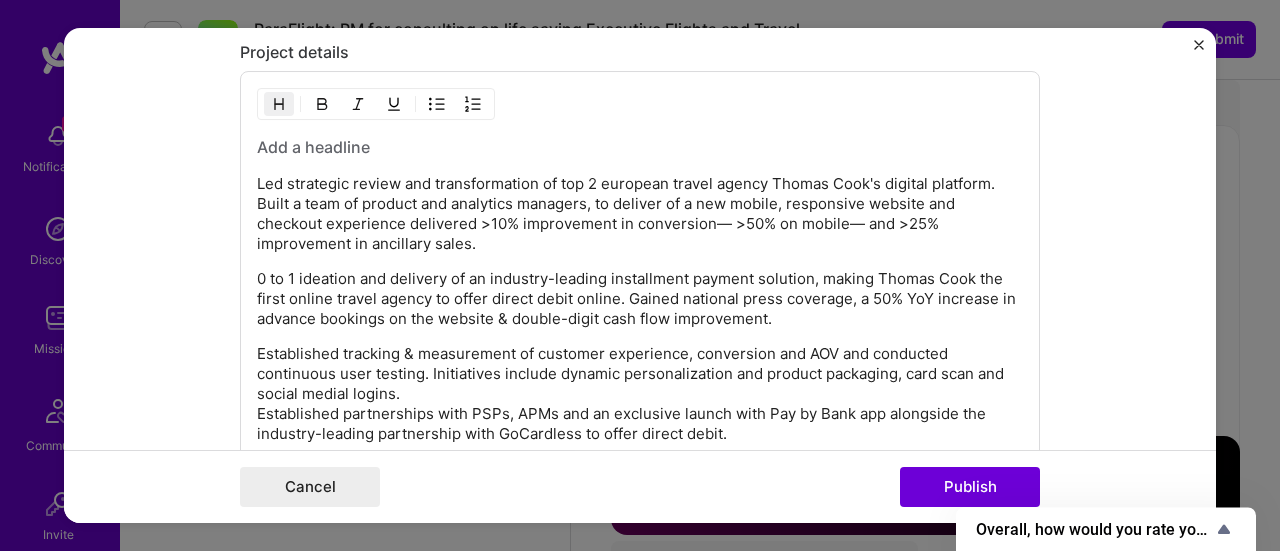 click at bounding box center [640, 147] 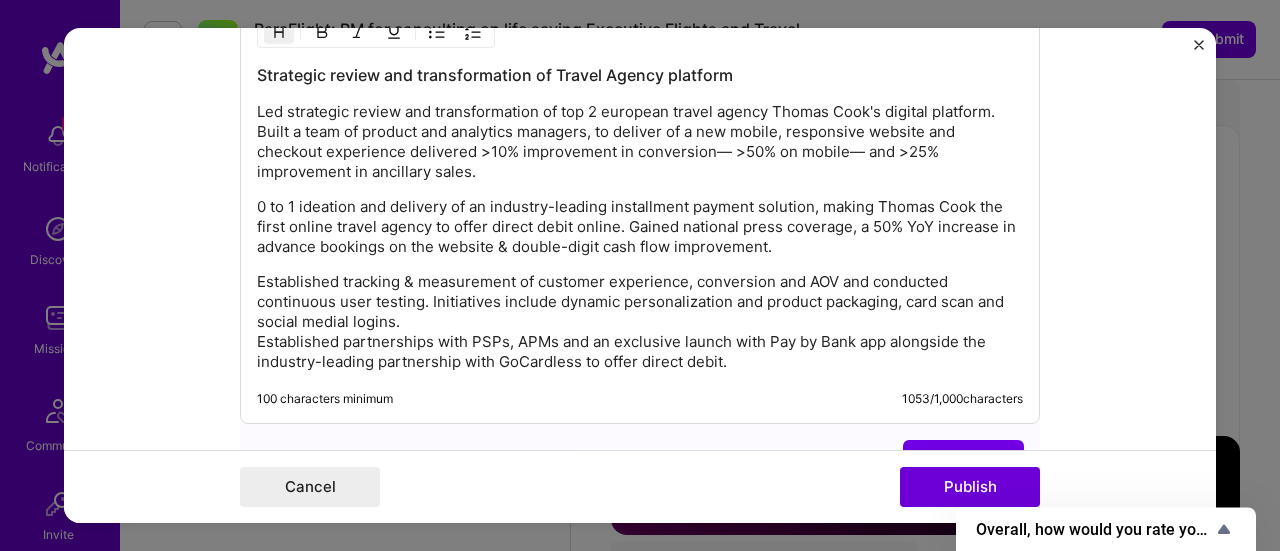 scroll, scrollTop: 2234, scrollLeft: 0, axis: vertical 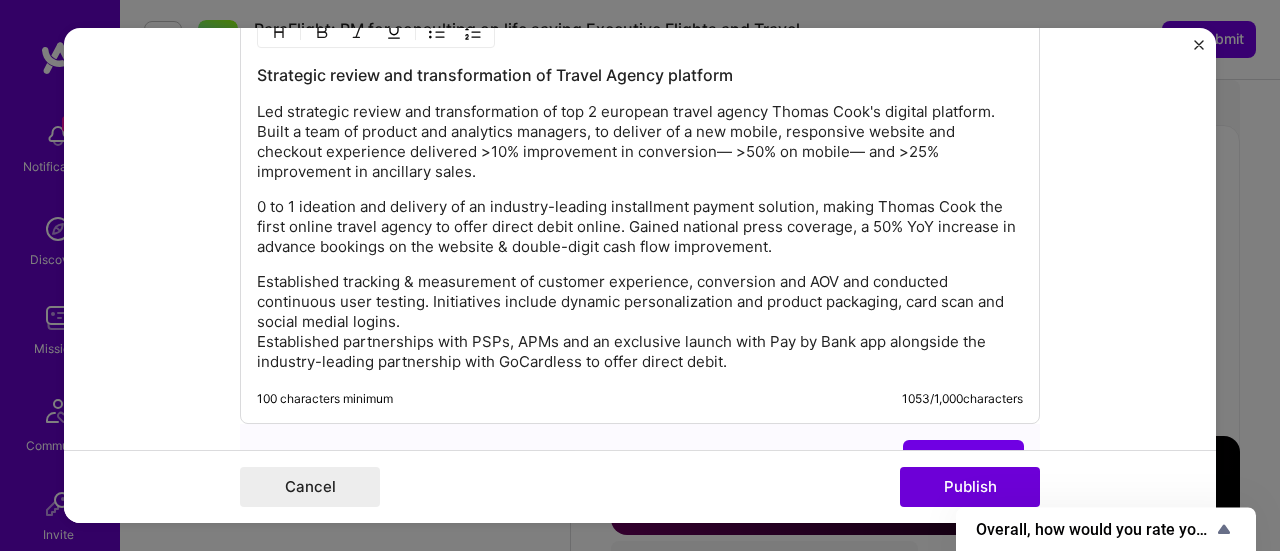 click on "Led strategic review and transformation of top 2 european travel agency Thomas Cook's digital platform. Built a team of product and analytics managers, to deliver of a new mobile, responsive website and checkout experience delivered >10% improvement in conversion— >50% on mobile— and >25% improvement in ancillary sales." at bounding box center (640, 142) 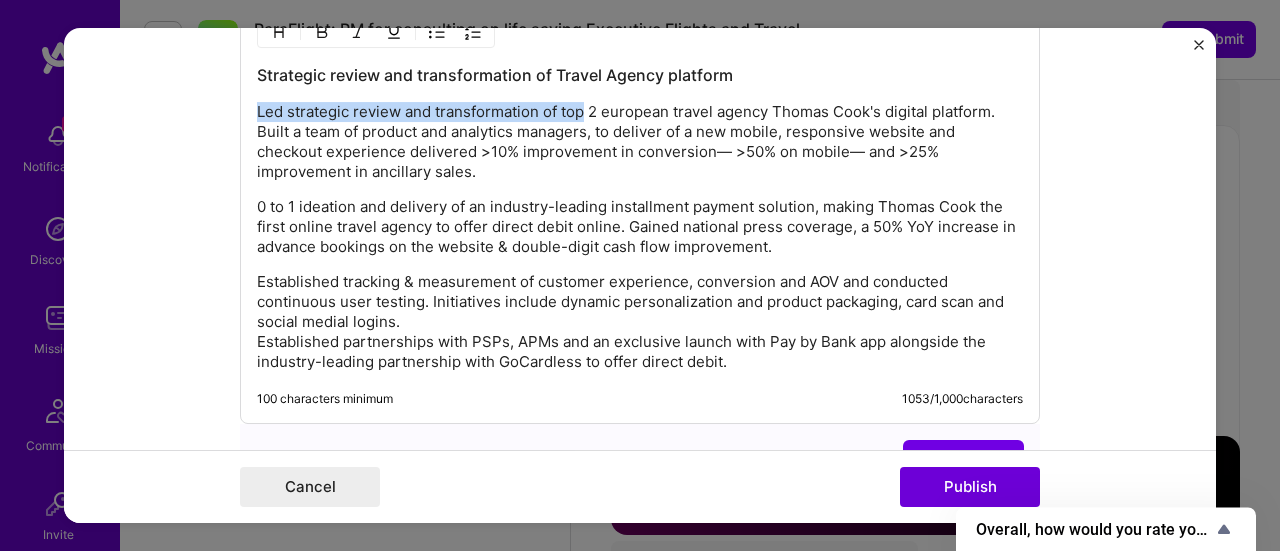 drag, startPoint x: 579, startPoint y: 95, endPoint x: 246, endPoint y: 97, distance: 333.006 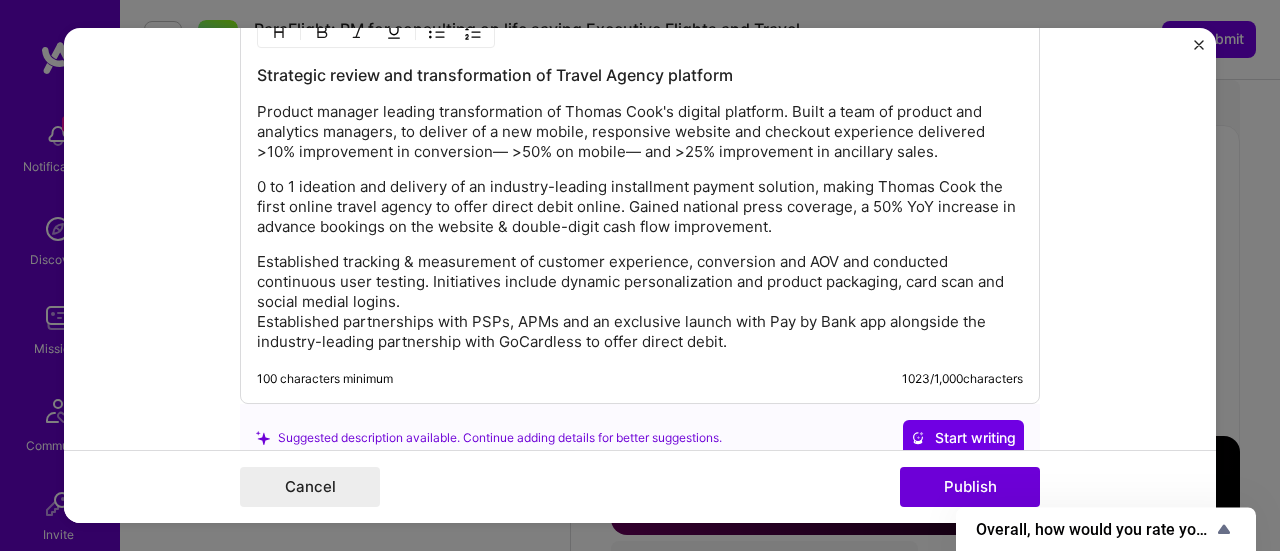 click on "Product manager leading transformation of Thomas Cook's digital platform. Built a team of product and analytics managers, to deliver of a new mobile, responsive website and checkout experience delivered >10% improvement in conversion— >50% on mobile— and >25% improvement in ancillary sales." at bounding box center (640, 132) 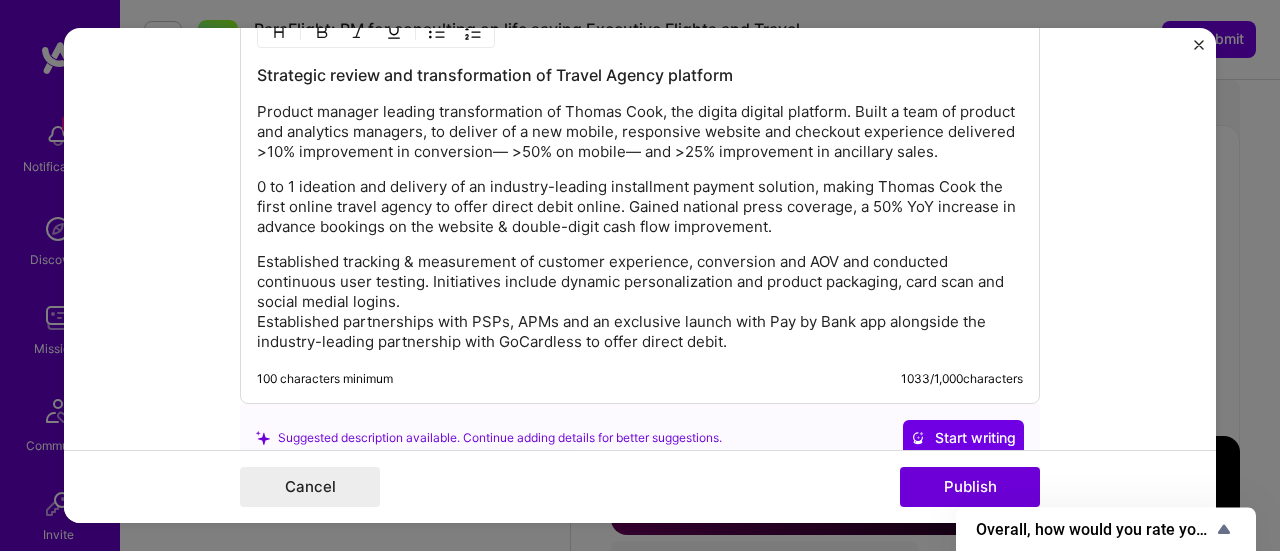 click on "Product manager leading transformation of Thomas Cook, the digita digital platform. Built a team of product and analytics managers, to deliver of a new mobile, responsive website and checkout experience delivered >10% improvement in conversion— >50% on mobile— and >25% improvement in ancillary sales." at bounding box center [640, 132] 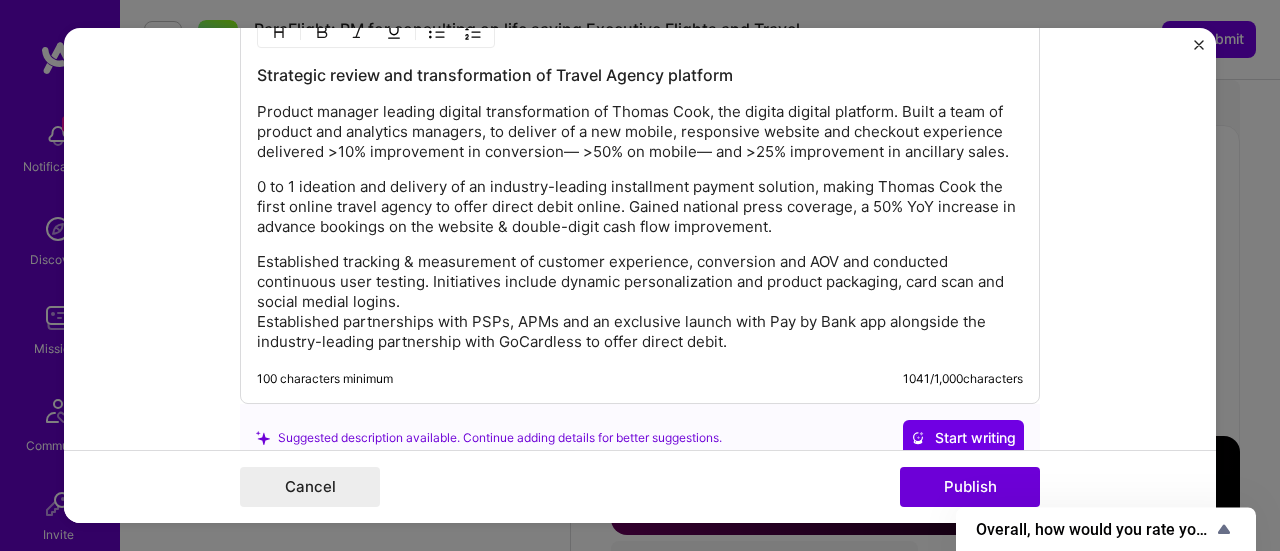 click on "Product manager leading digital transformation of Thomas Cook, the digita digital platform. Built a team of product and analytics managers, to deliver of a new mobile, responsive website and checkout experience delivered >10% improvement in conversion— >50% on mobile— and >25% improvement in ancillary sales." at bounding box center [640, 132] 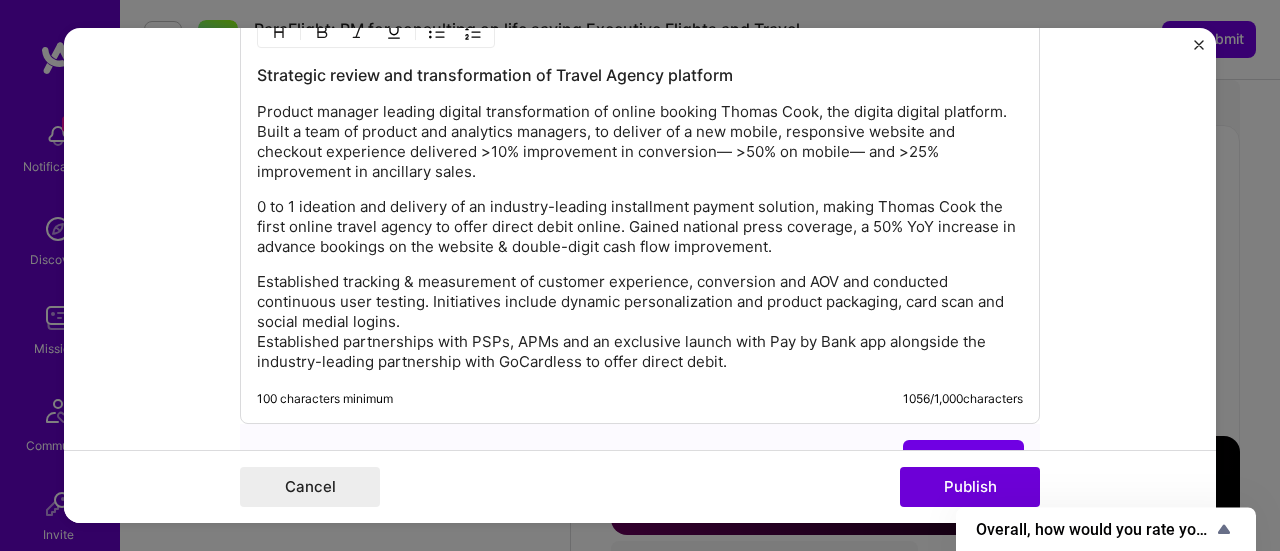 click on "Product manager leading digital transformation of online booking Thomas Cook, the digita digital platform. Built a team of product and analytics managers, to deliver of a new mobile, responsive website and checkout experience delivered >10% improvement in conversion— >50% on mobile— and >25% improvement in ancillary sales." at bounding box center (640, 142) 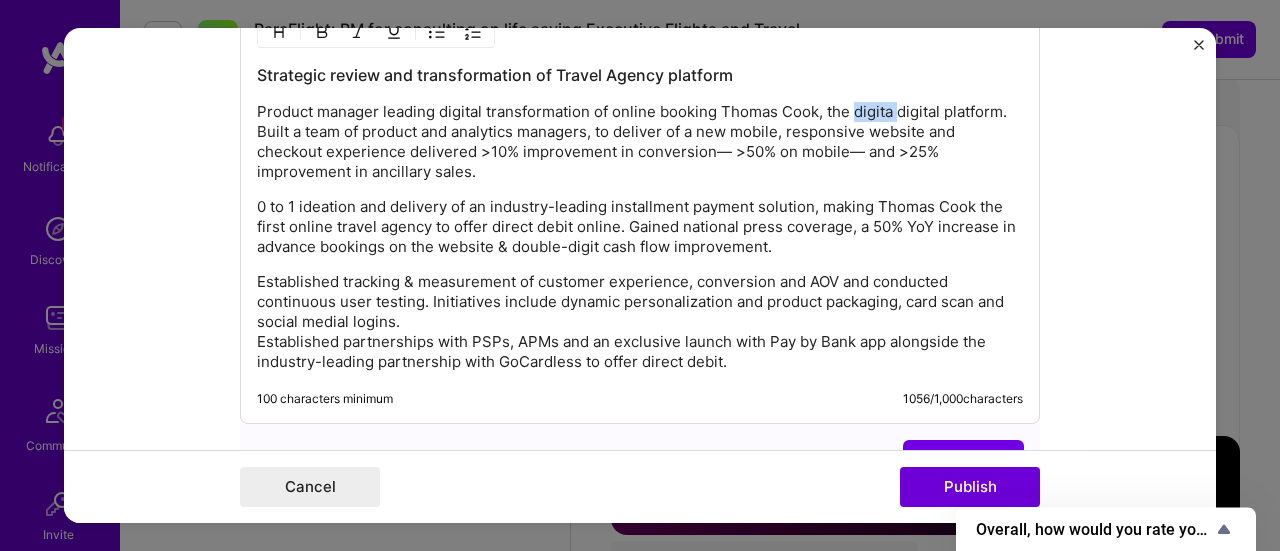 click on "Product manager leading digital transformation of online booking Thomas Cook, the digita digital platform. Built a team of product and analytics managers, to deliver of a new mobile, responsive website and checkout experience delivered >10% improvement in conversion— >50% on mobile— and >25% improvement in ancillary sales." at bounding box center [640, 142] 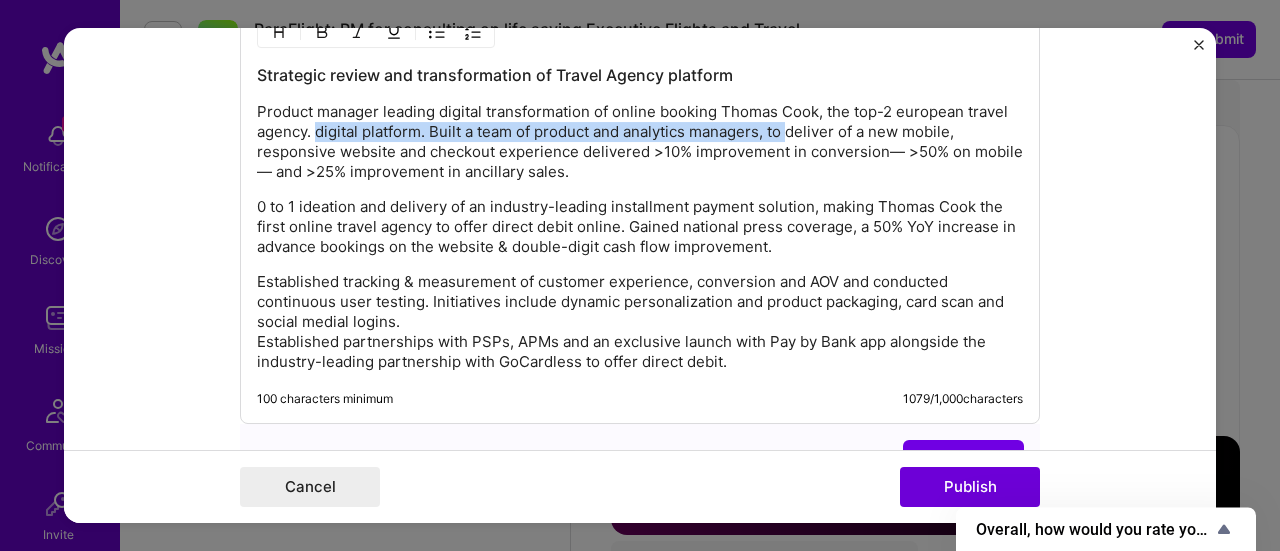 click on "Product manager leading digital transformation of online booking Thomas Cook, the top-2 european travel agency. digital platform. Built a team of product and analytics managers, to deliver of a new mobile, responsive website and checkout experience delivered >10% improvement in conversion— >50% on mobile— and >25% improvement in ancillary sales." at bounding box center [640, 142] 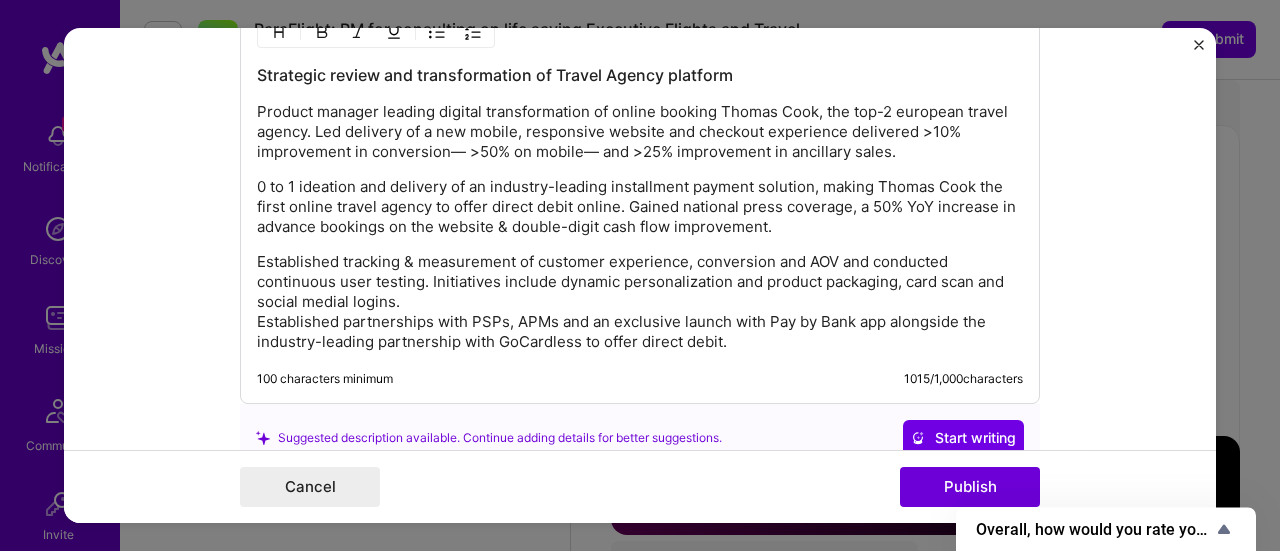 click on "Product manager leading digital transformation of online booking Thomas Cook, the top-2 european travel agency. Led delivery of a new mobile, responsive website and checkout experience delivered >10% improvement in conversion— >50% on mobile— and >25% improvement in ancillary sales." at bounding box center (640, 132) 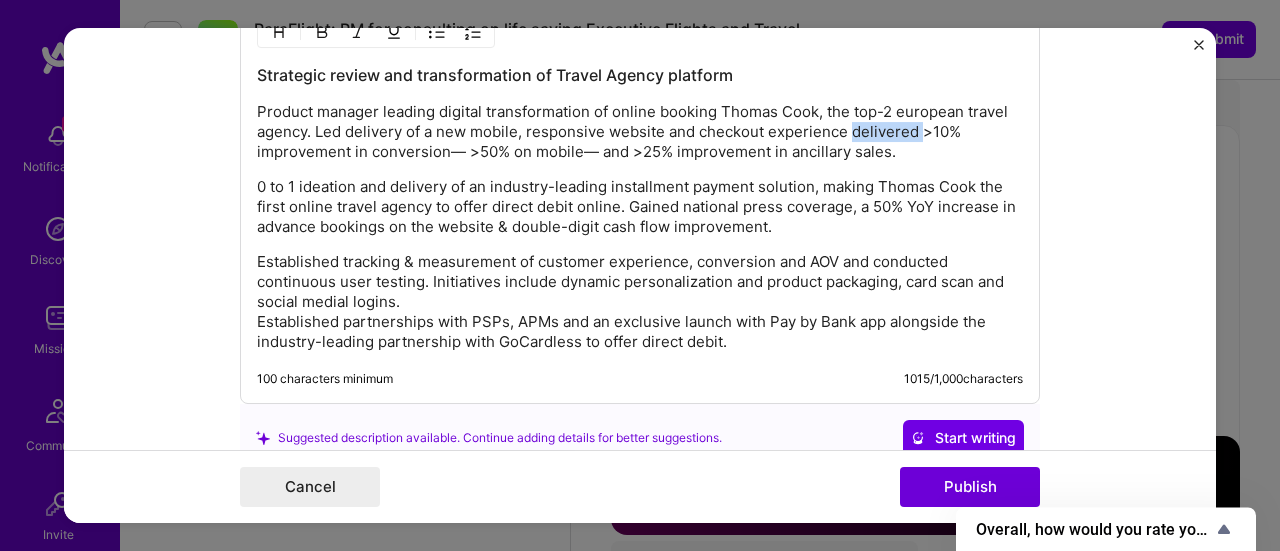 click on "Product manager leading digital transformation of online booking Thomas Cook, the top-2 european travel agency. Led delivery of a new mobile, responsive website and checkout experience delivered >10% improvement in conversion— >50% on mobile— and >25% improvement in ancillary sales." at bounding box center [640, 132] 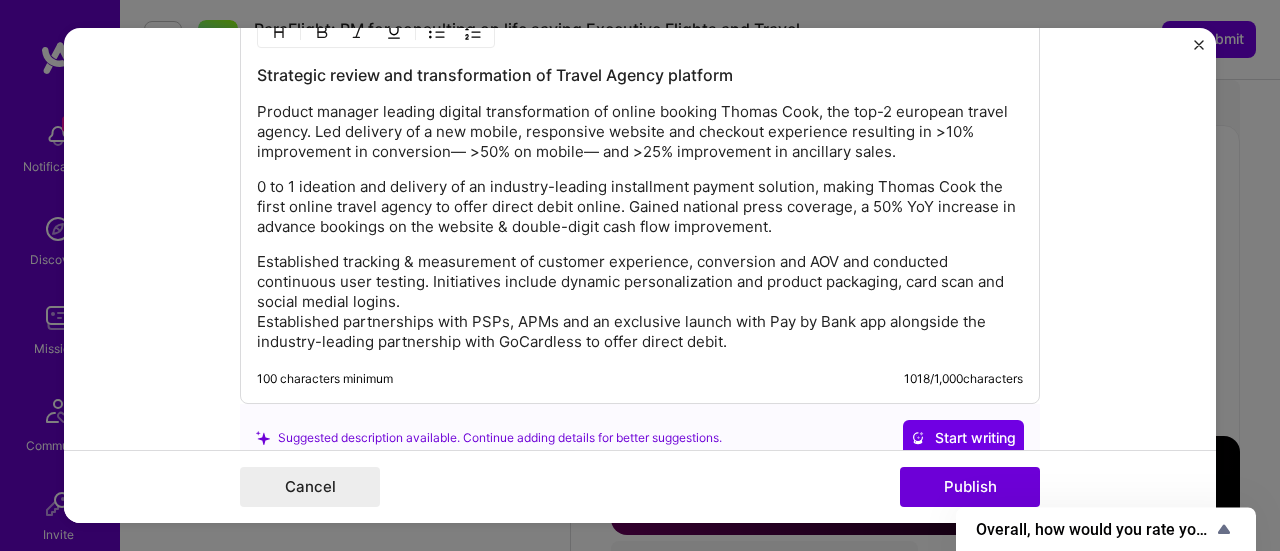 click on "Product manager leading digital transformation of online booking Thomas Cook, the top-2 european travel agency. Led delivery of a new mobile, responsive website and checkout experience resulting in >10% improvement in conversion— >50% on mobile— and >25% improvement in ancillary sales." at bounding box center (640, 132) 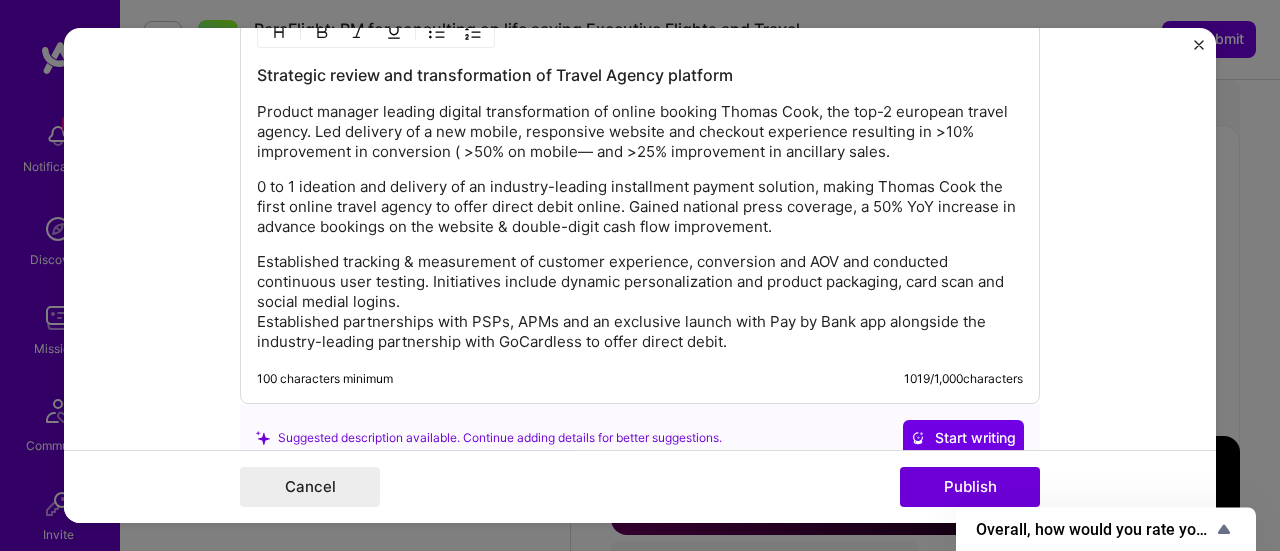 click on "Product manager leading digital transformation of online booking Thomas Cook, the top-2 european travel agency. Led delivery of a new mobile, responsive website and checkout experience resulting in >10% improvement in conversion ( >50% on mobile— and >25% improvement in ancillary sales." at bounding box center (640, 132) 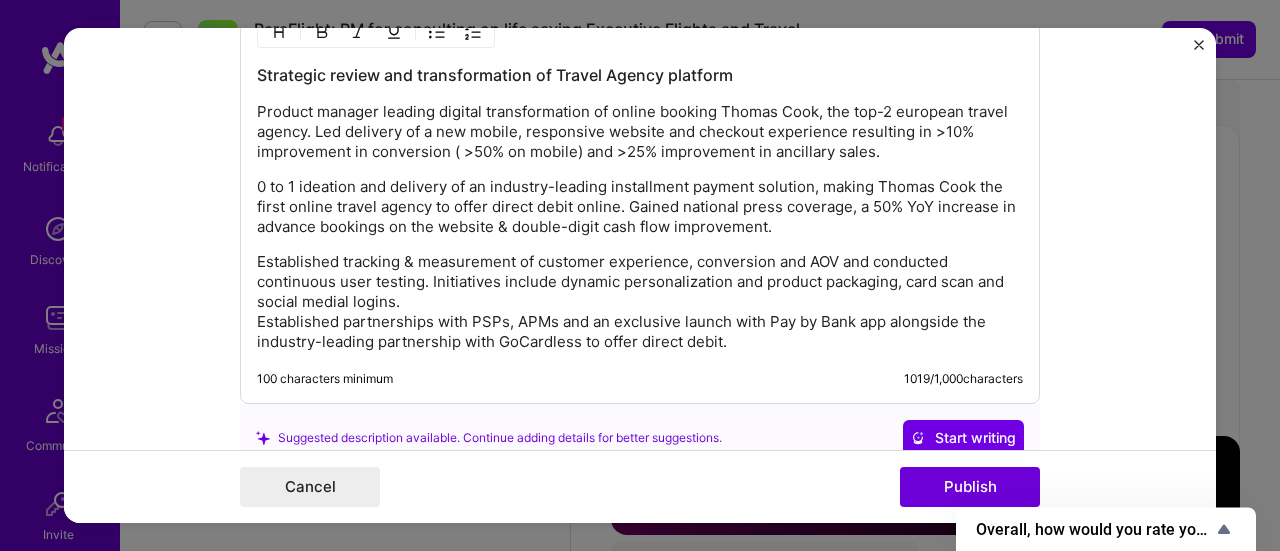 click on "0 to 1 ideation and delivery of an industry-leading installment payment solution, making Thomas Cook the first online travel agency to offer direct debit online. Gained national press coverage, a 50% YoY increase in advance bookings on the website & double-digit cash flow improvement." at bounding box center (640, 207) 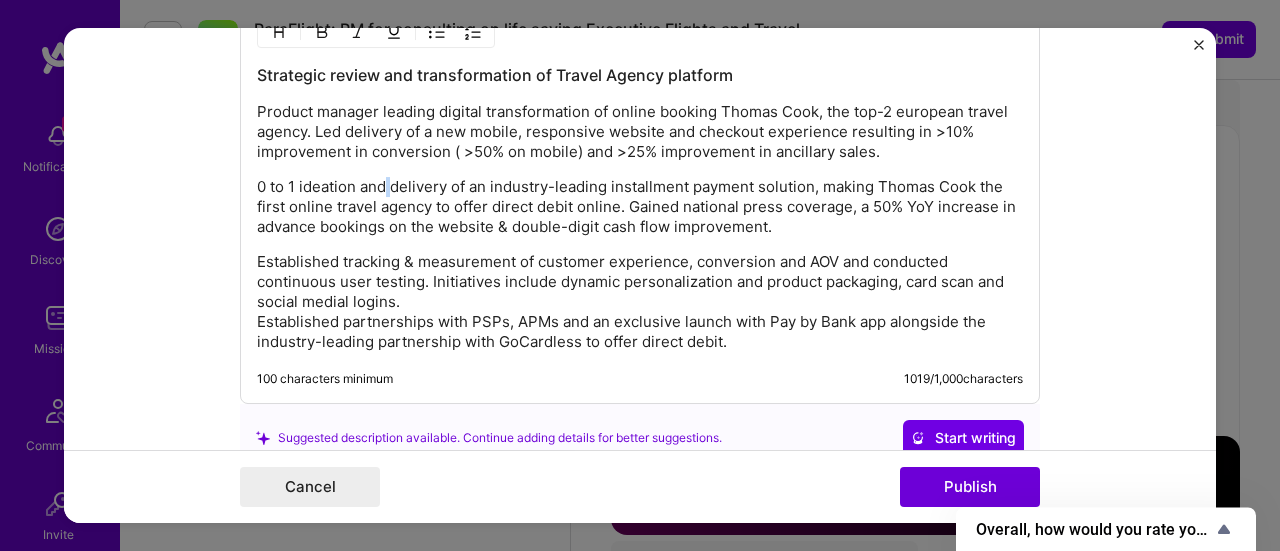 click on "0 to 1 ideation and delivery of an industry-leading installment payment solution, making Thomas Cook the first online travel agency to offer direct debit online. Gained national press coverage, a 50% YoY increase in advance bookings on the website & double-digit cash flow improvement." at bounding box center [640, 207] 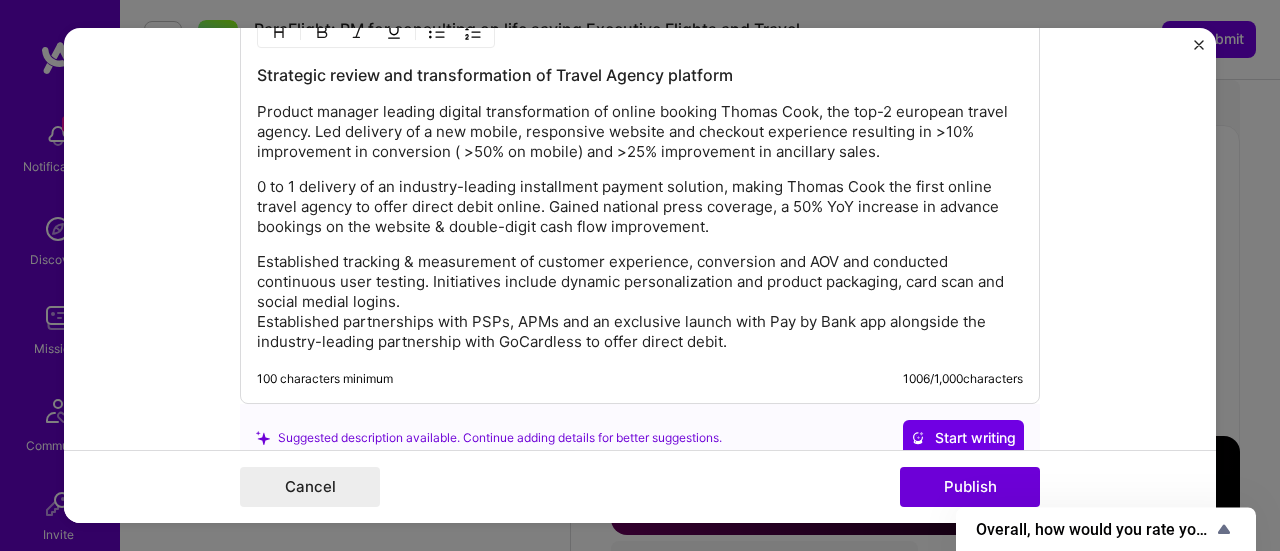 click on "0 to 1 delivery of an industry-leading installment payment solution, making Thomas Cook the first online travel agency to offer direct debit online. Gained national press coverage, a 50% YoY increase in advance bookings on the website & double-digit cash flow improvement." at bounding box center (640, 207) 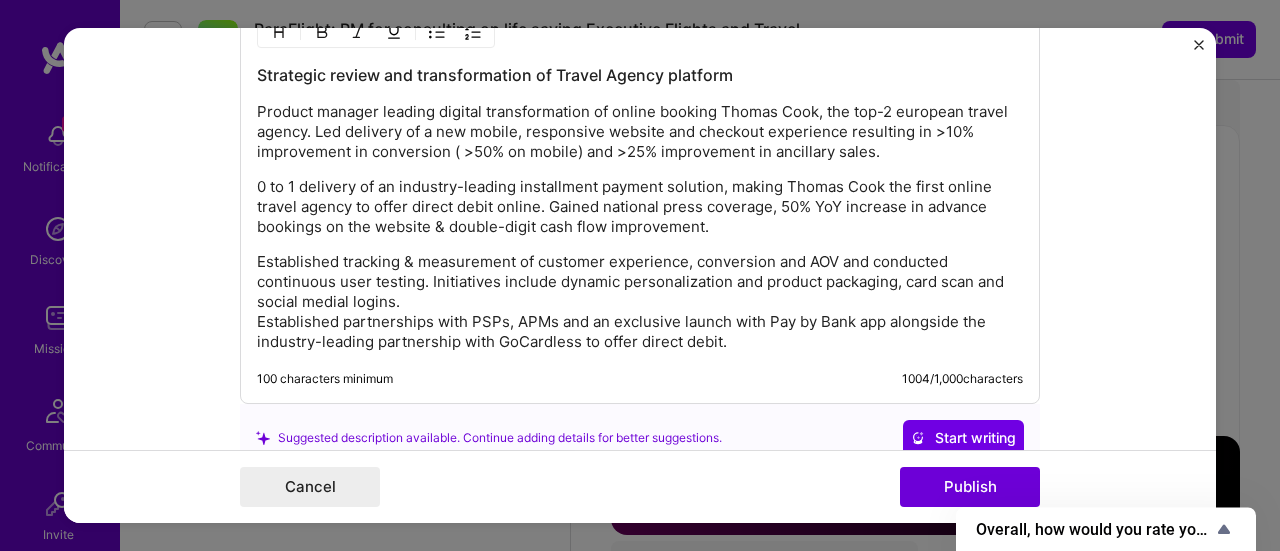 click on "0 to 1 delivery of an industry-leading installment payment solution, making Thomas Cook the first online travel agency to offer direct debit online. Gained national press coverage, 50% YoY increase in advance bookings on the website & double-digit cash flow improvement." at bounding box center (640, 207) 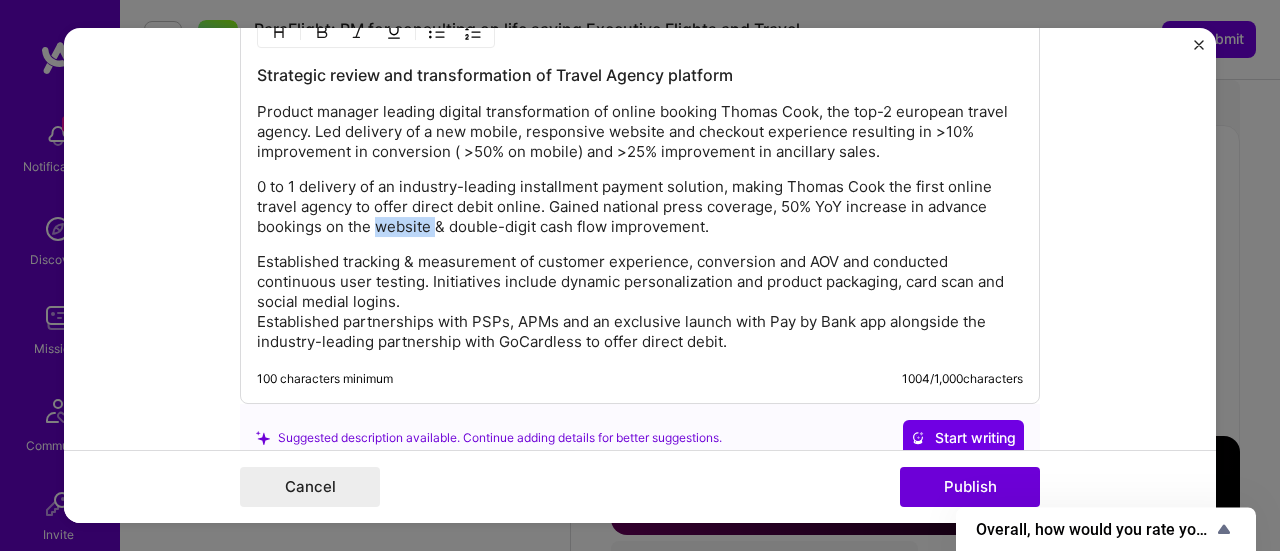 click on "0 to 1 delivery of an industry-leading installment payment solution, making Thomas Cook the first online travel agency to offer direct debit online. Gained national press coverage, 50% YoY increase in advance bookings on the website & double-digit cash flow improvement." at bounding box center [640, 207] 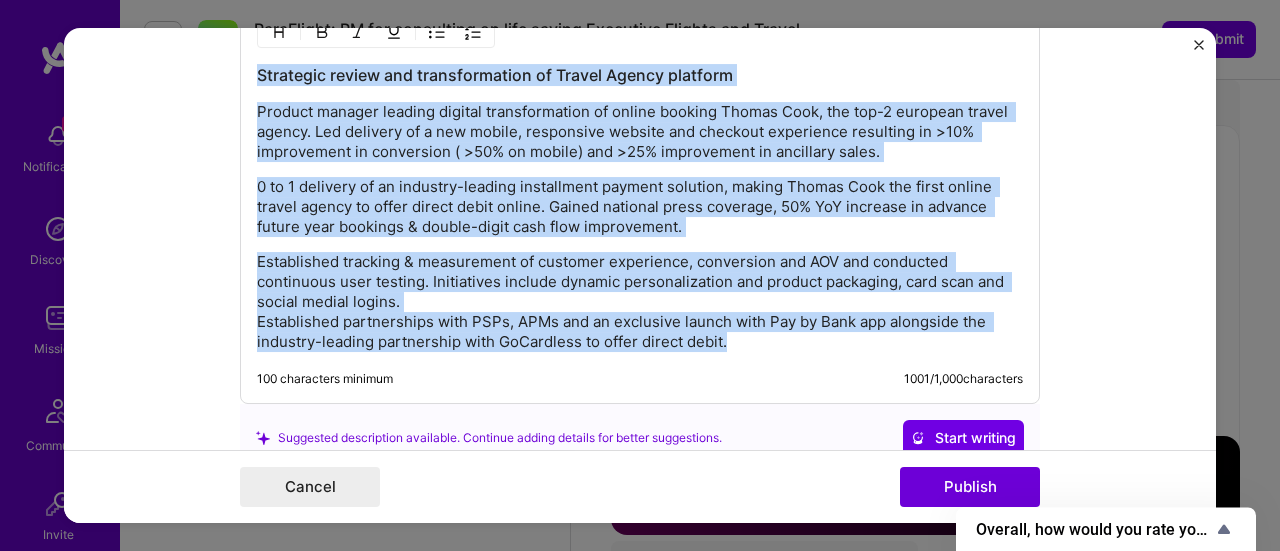 copy on "Strategic review and transformation of Travel Agency platform Product manager leading digital transformation of online booking [COMPANY], the top-2 european travel agency. Led delivery of a new mobile, responsive website and checkout experience resulting in >10% improvement in conversion ( >50% on mobile) and >25% improvement in ancillary sales. 0 to 1 delivery of an industry-leading installment payment solution, making [COMPANY] the first online travel agency to offer direct debit online. Gained national press coverage, 50% YoY increase in advance future year bookings & double-digit cash flow improvement. Established tracking & measurement of customer experience, conversion and AOV and conducted continuous user testing. Initiatives include dynamic personalization and product packaging, card scan and social medial logins. Established partnerships with PSPs, APMs and an exclusive launch with Pay by Bank app alongside the industry-leading partnership with GoCardless to offer direct debit." 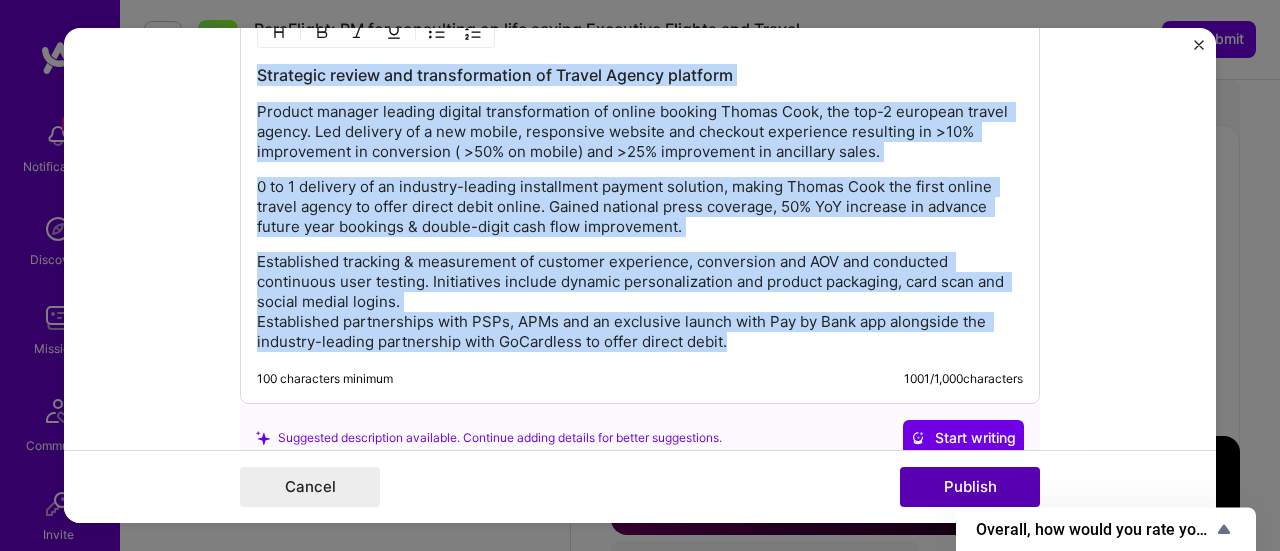 click on "Publish" at bounding box center [970, 487] 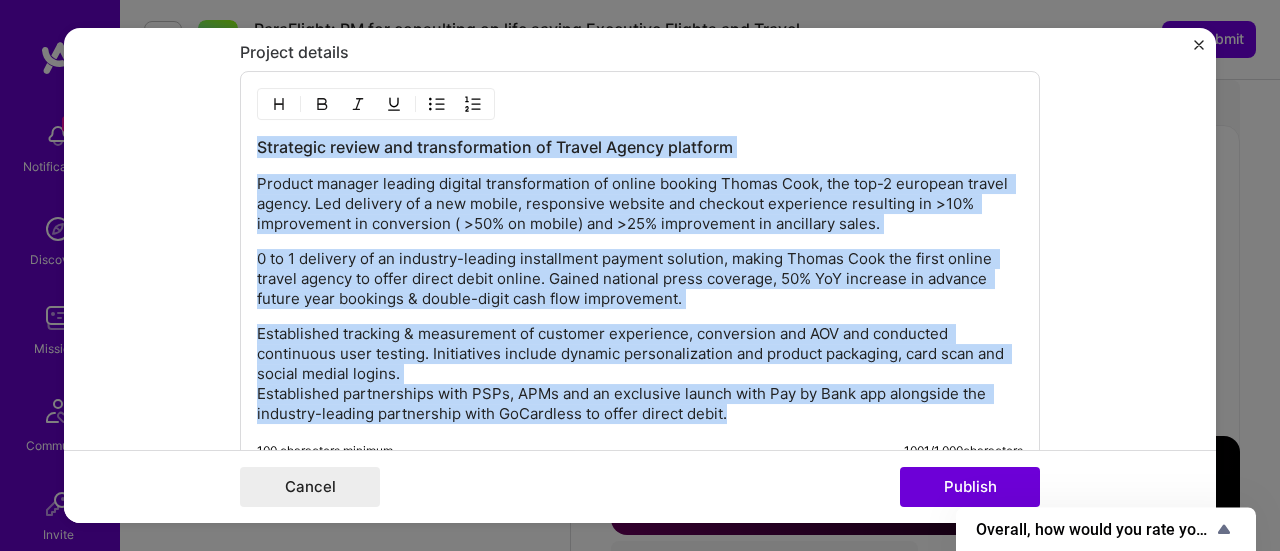click on "Product manager leading digital transformation of online booking Thomas Cook, the top-2 european travel agency. Led delivery of a new mobile, responsive website and checkout experience resulting in >10% improvement in conversion ( >50% on mobile) and >25% improvement in ancillary sales." at bounding box center (640, 204) 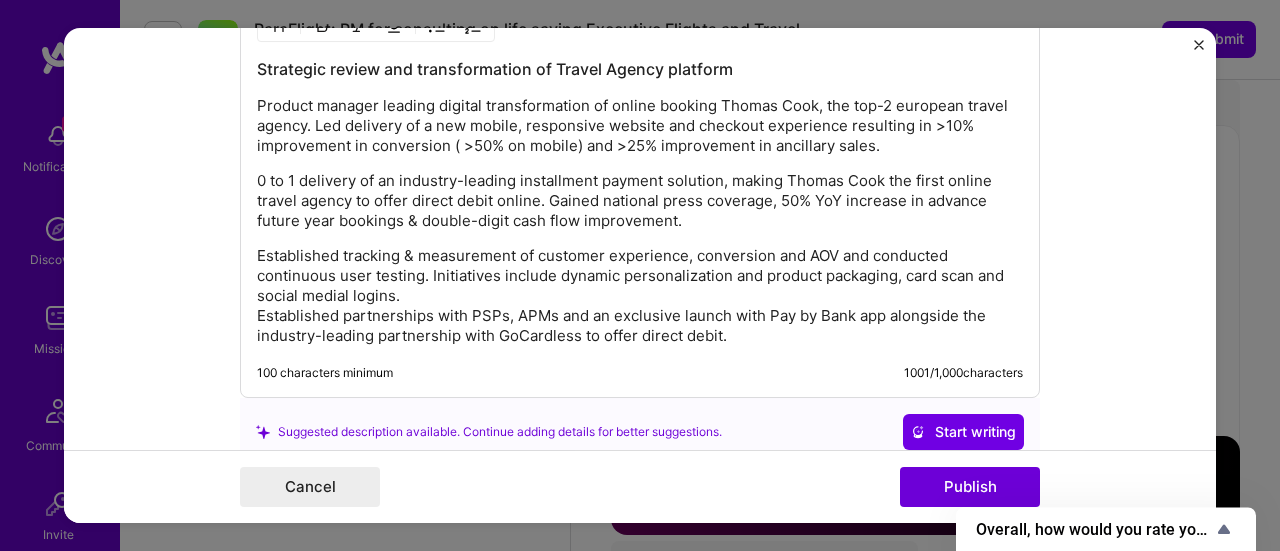 scroll, scrollTop: 2246, scrollLeft: 0, axis: vertical 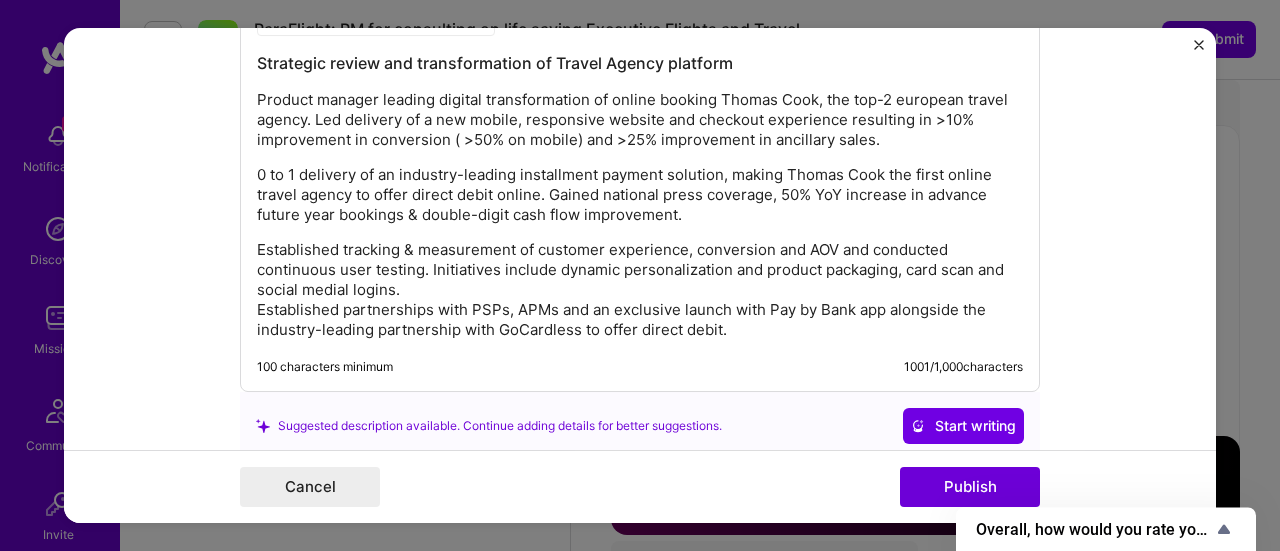 click on "Established tracking & measurement of customer experience, conversion and AOV and conducted continuous user testing. Initiatives include dynamic personalization and product packaging, card scan and social medial logins. Established partnerships with PSPs, APMs and an exclusive launch with Pay by Bank app alongside the industry-leading partnership with GoCardless to offer direct debit." at bounding box center [640, 290] 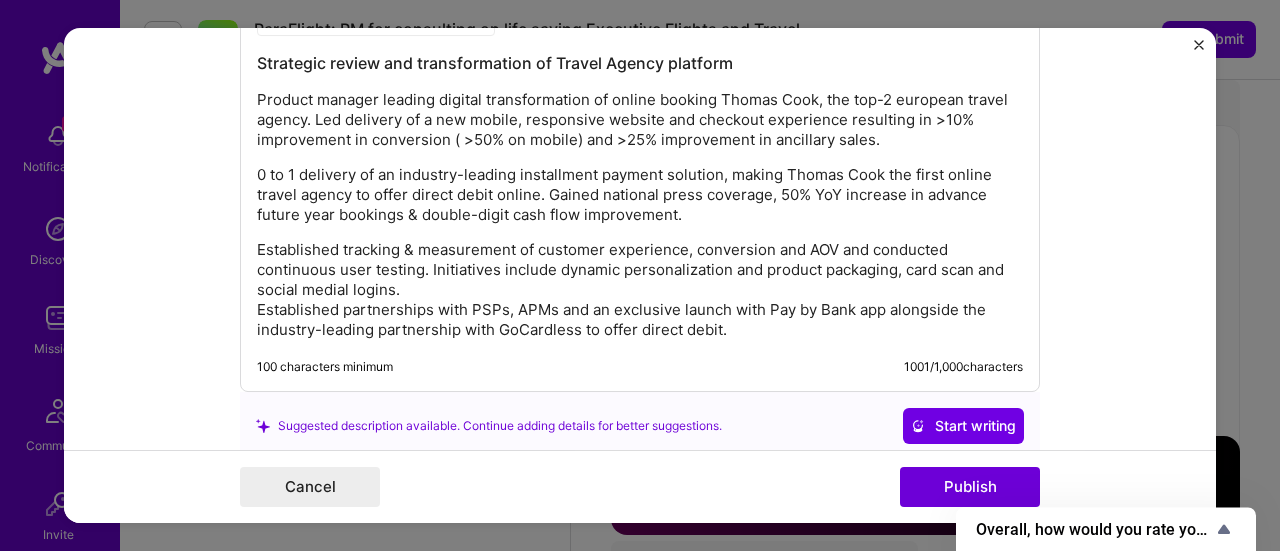 click on "Established tracking & measurement of customer experience, conversion and AOV and conducted continuous user testing. Initiatives include dynamic personalization and product packaging, card scan and social medial logins. Established partnerships with PSPs, APMs and an exclusive launch with Pay by Bank app alongside the industry-leading partnership with GoCardless to offer direct debit." at bounding box center (640, 290) 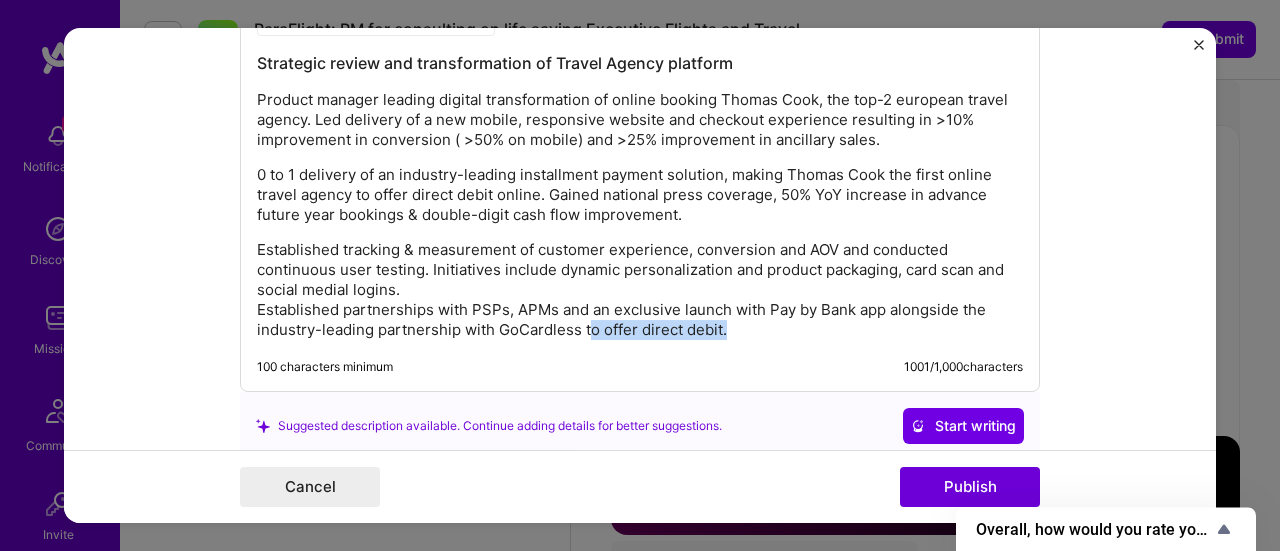 click on "Established tracking & measurement of customer experience, conversion and AOV and conducted continuous user testing. Initiatives include dynamic personalization and product packaging, card scan and social medial logins. Established partnerships with PSPs, APMs and an exclusive launch with Pay by Bank app alongside the industry-leading partnership with GoCardless to offer direct debit." at bounding box center [640, 290] 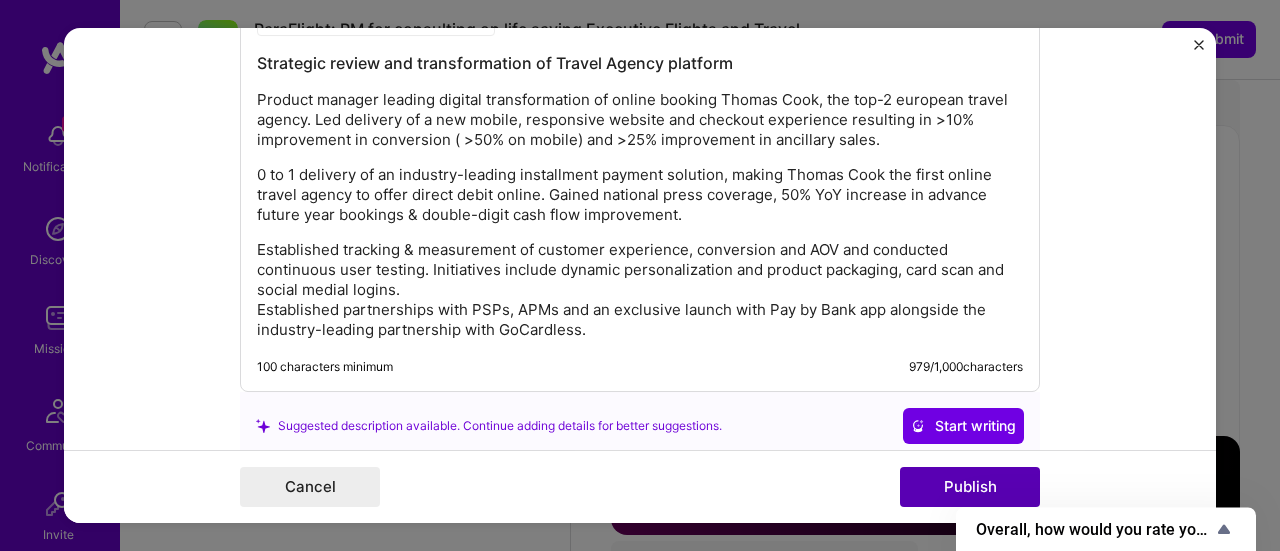 click on "Publish" at bounding box center (970, 487) 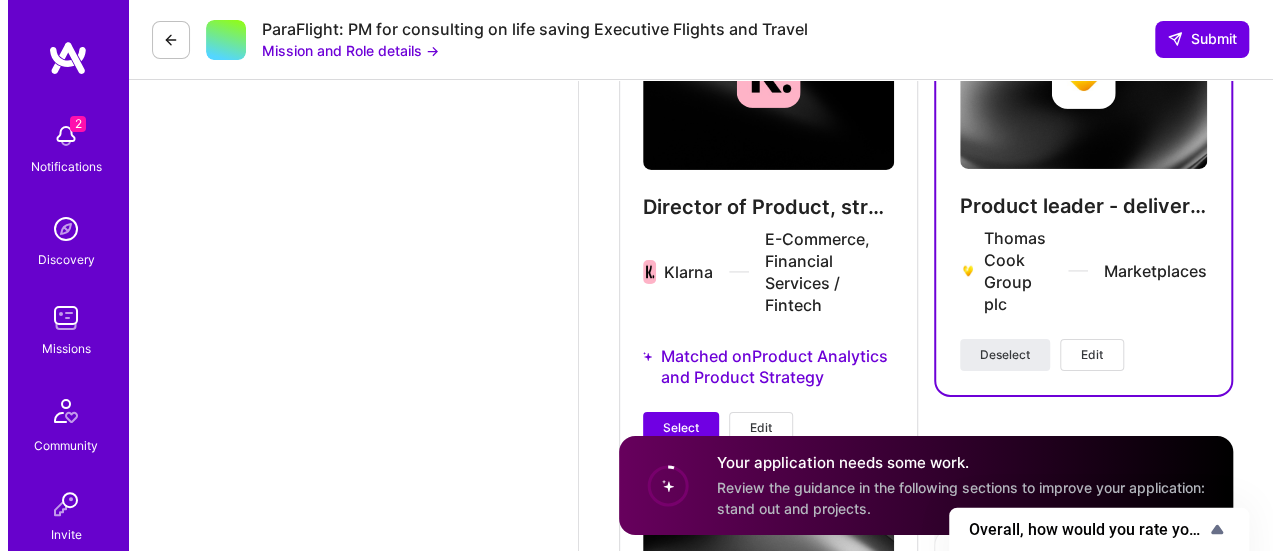scroll, scrollTop: 3288, scrollLeft: 0, axis: vertical 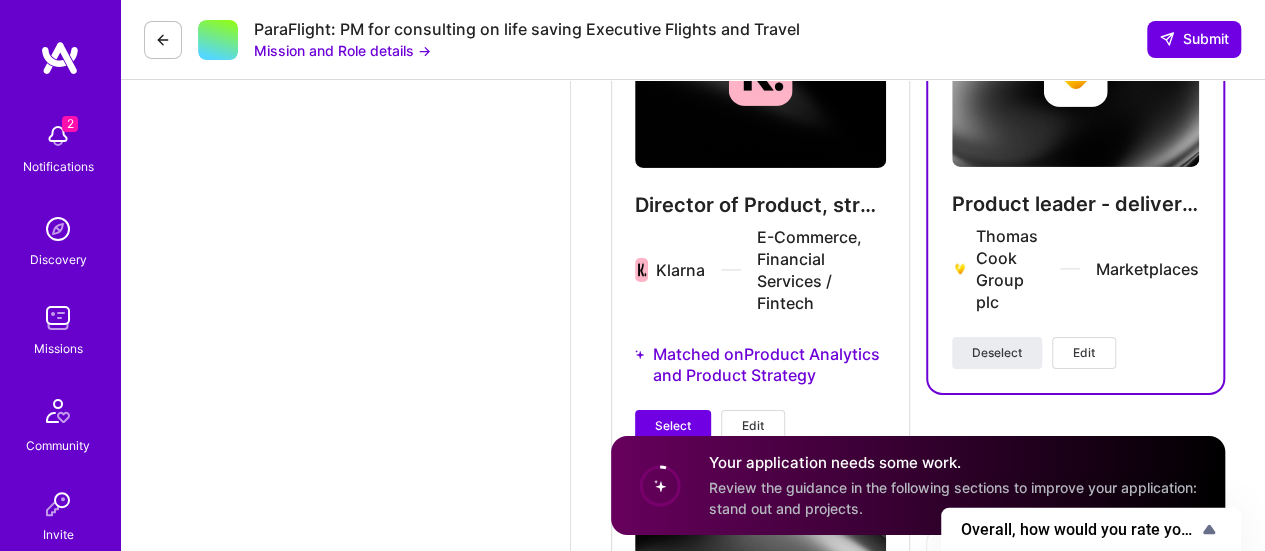 click on "Edit" at bounding box center [1084, 353] 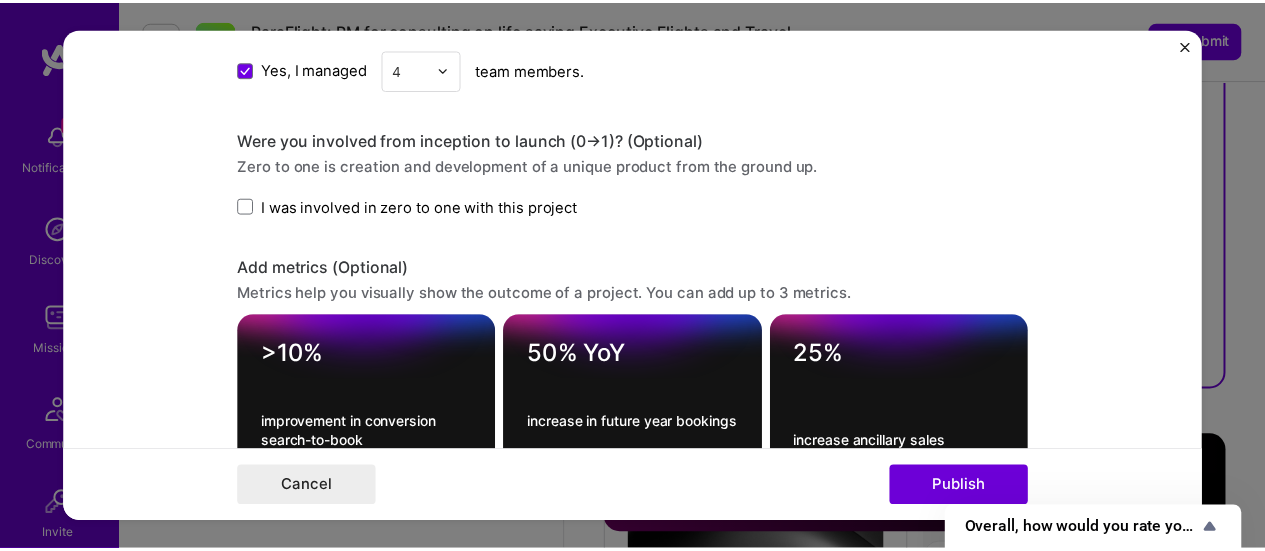 scroll, scrollTop: 1506, scrollLeft: 0, axis: vertical 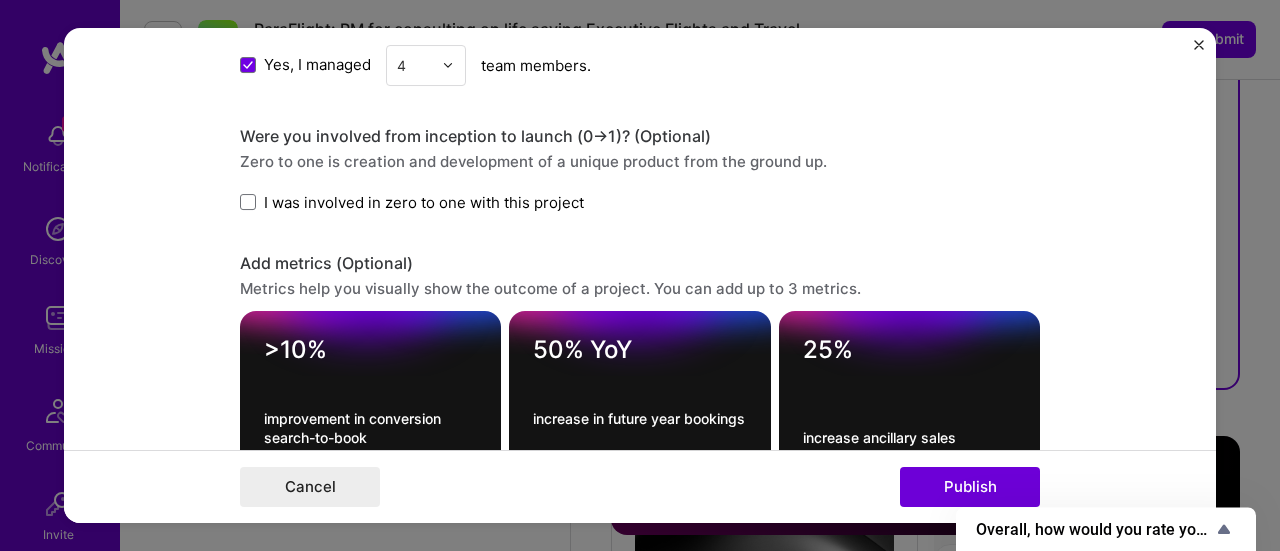 click on "I was involved in zero to one with this project" at bounding box center (424, 202) 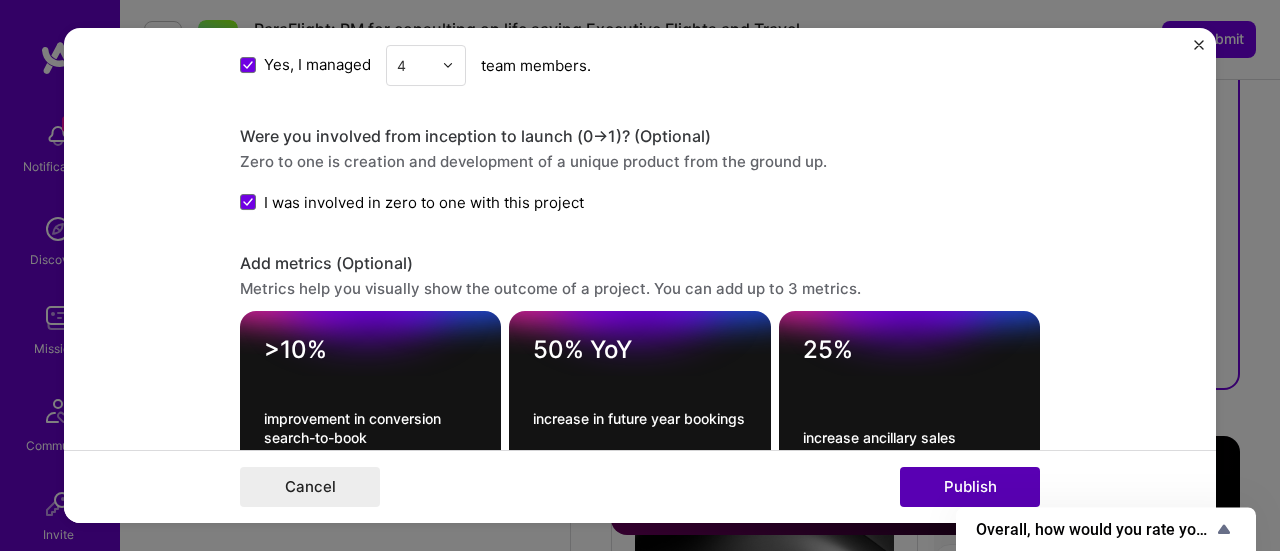 click on "Publish" at bounding box center (970, 487) 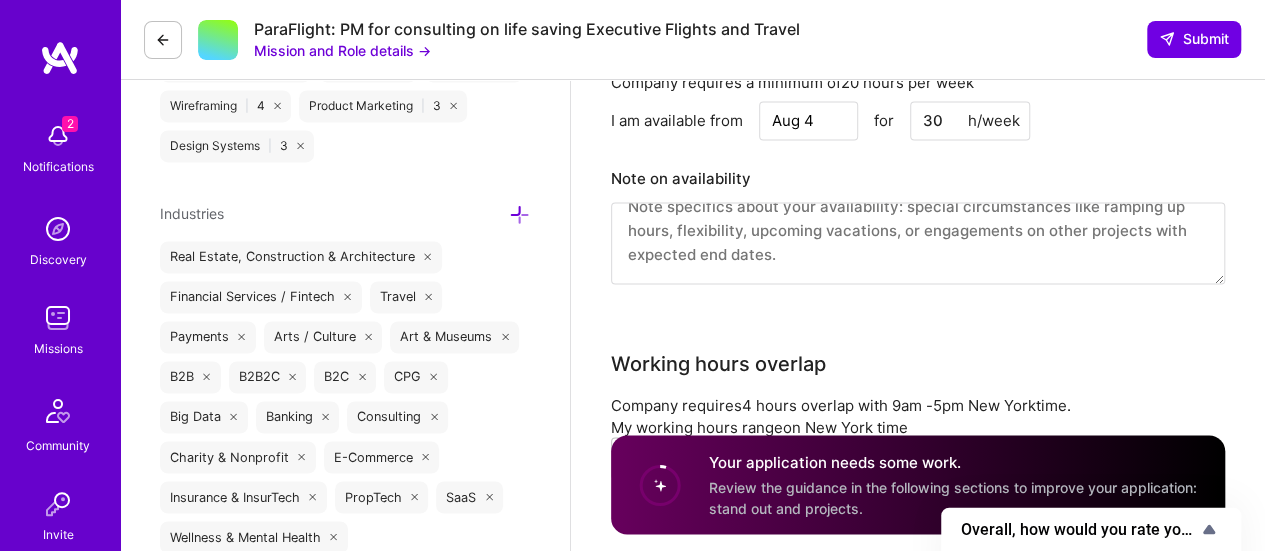 scroll, scrollTop: 1470, scrollLeft: 0, axis: vertical 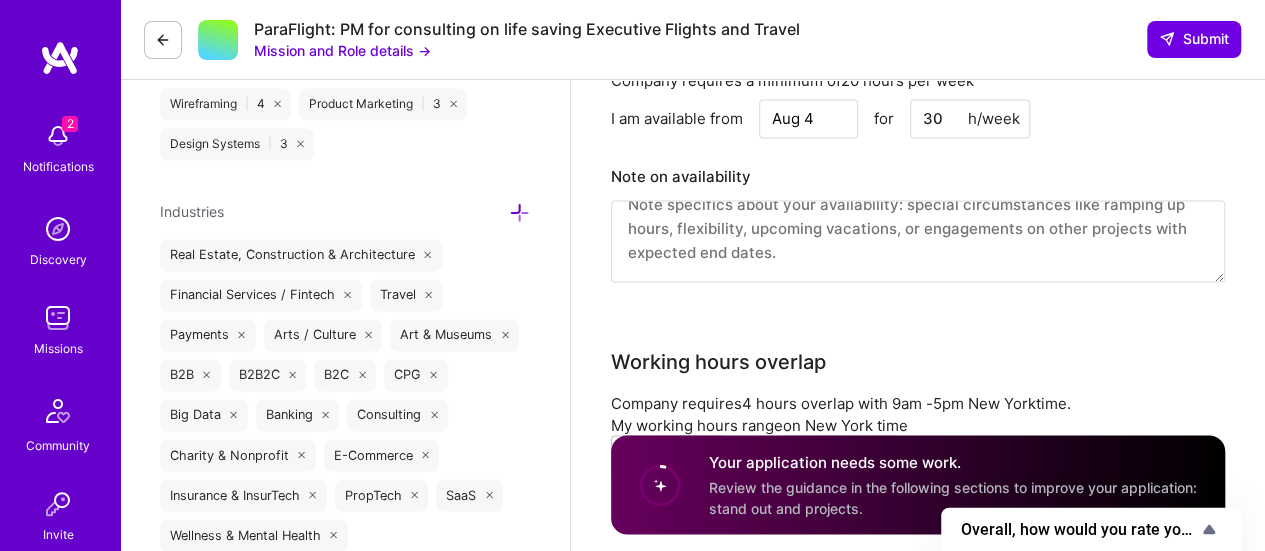 click at bounding box center [918, 241] 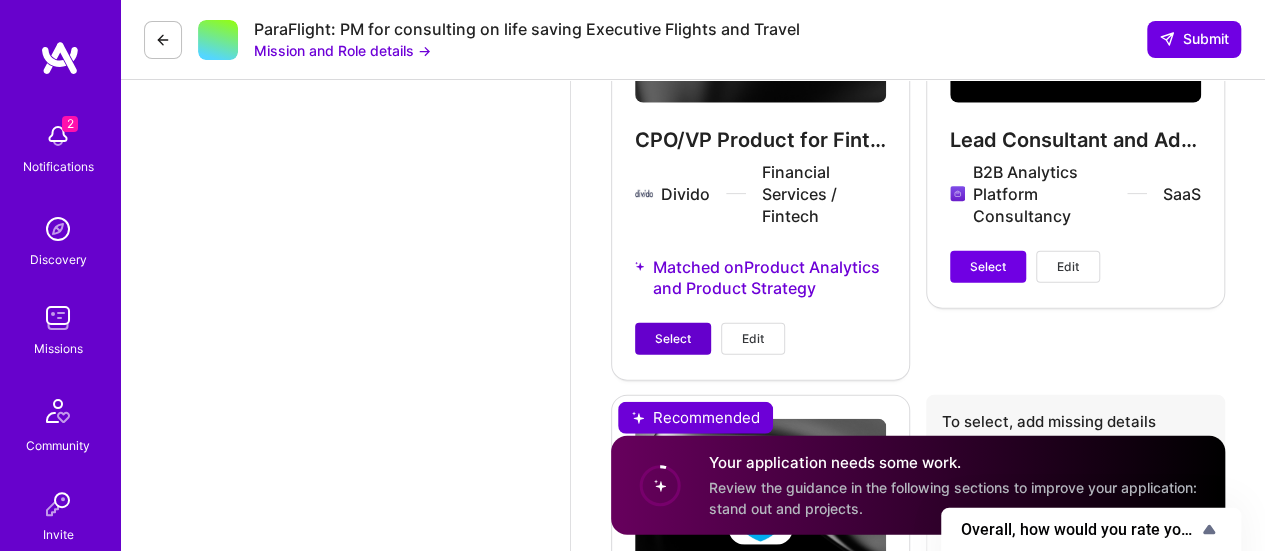 scroll, scrollTop: 2324, scrollLeft: 0, axis: vertical 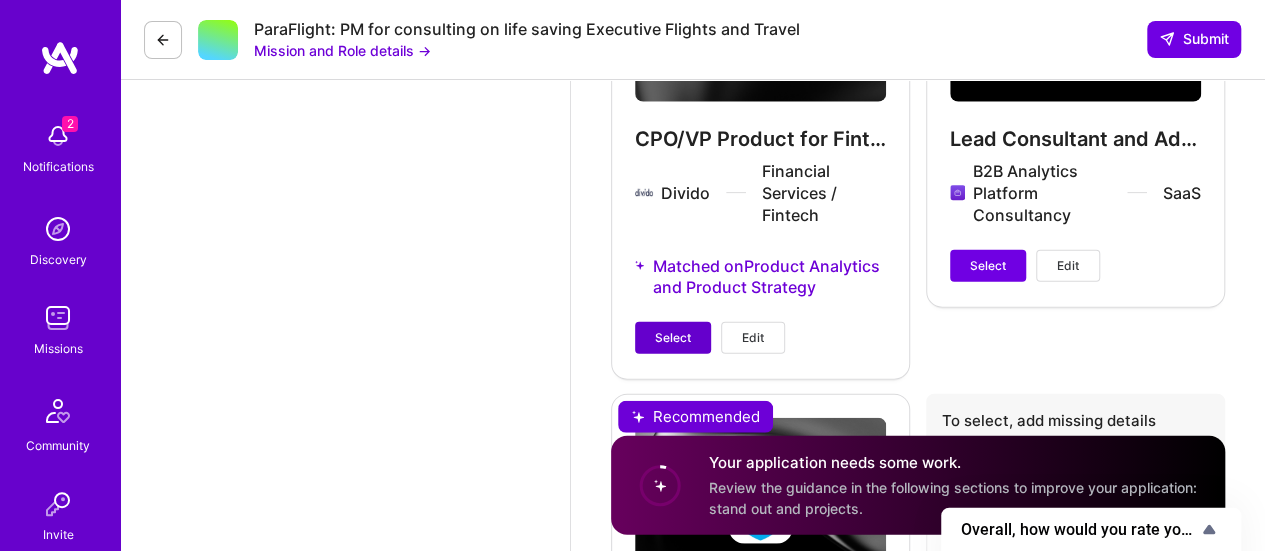 click on "Select" at bounding box center (673, 338) 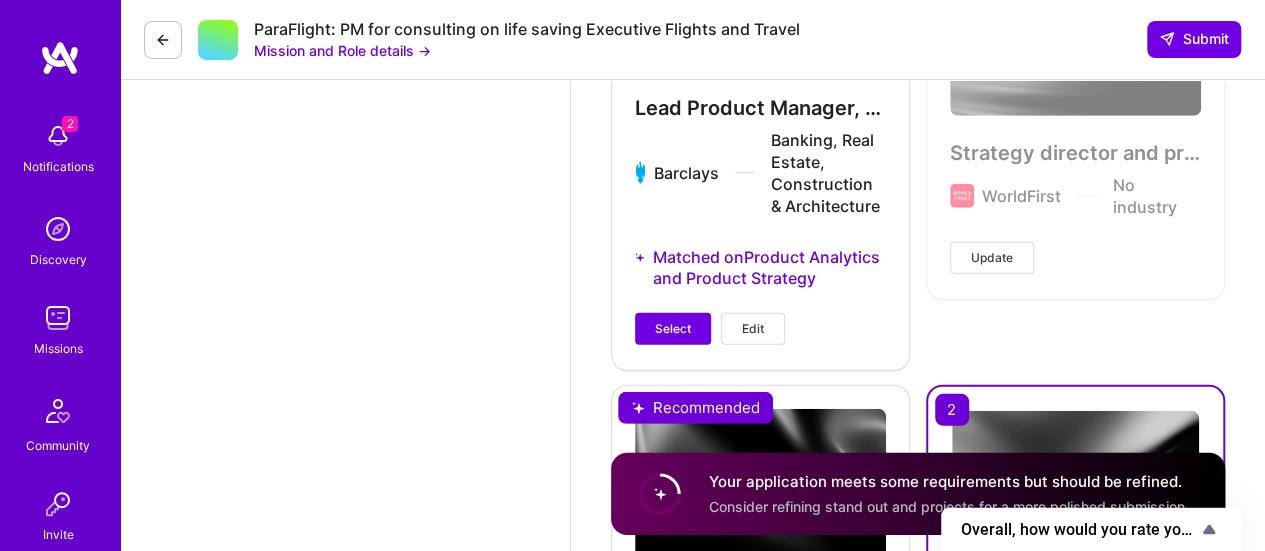 scroll, scrollTop: 2932, scrollLeft: 0, axis: vertical 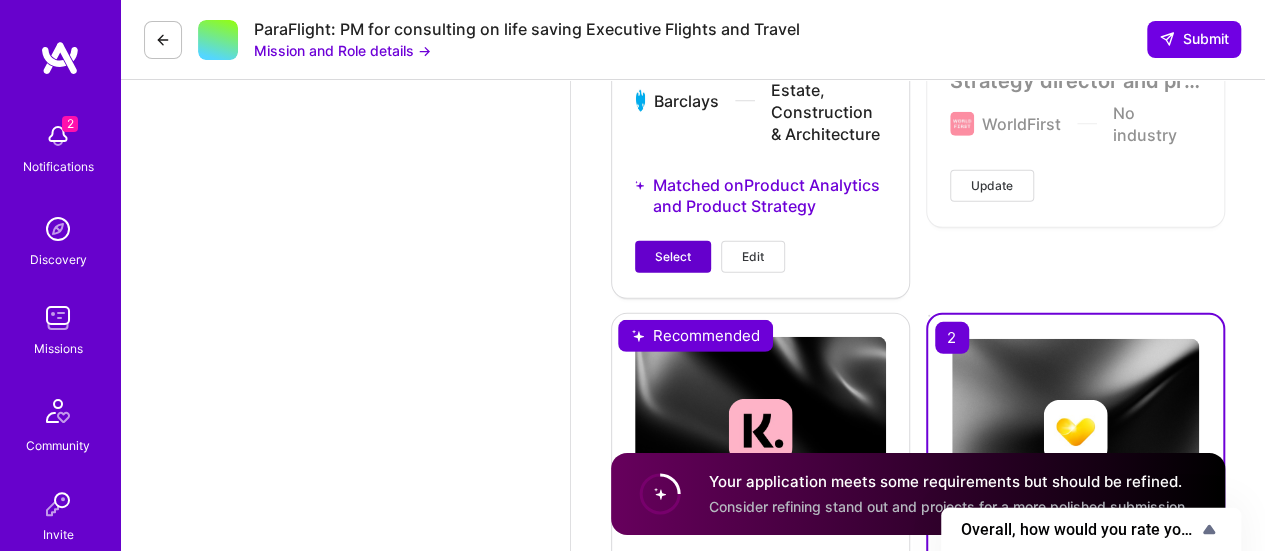 click on "Select" at bounding box center [673, 257] 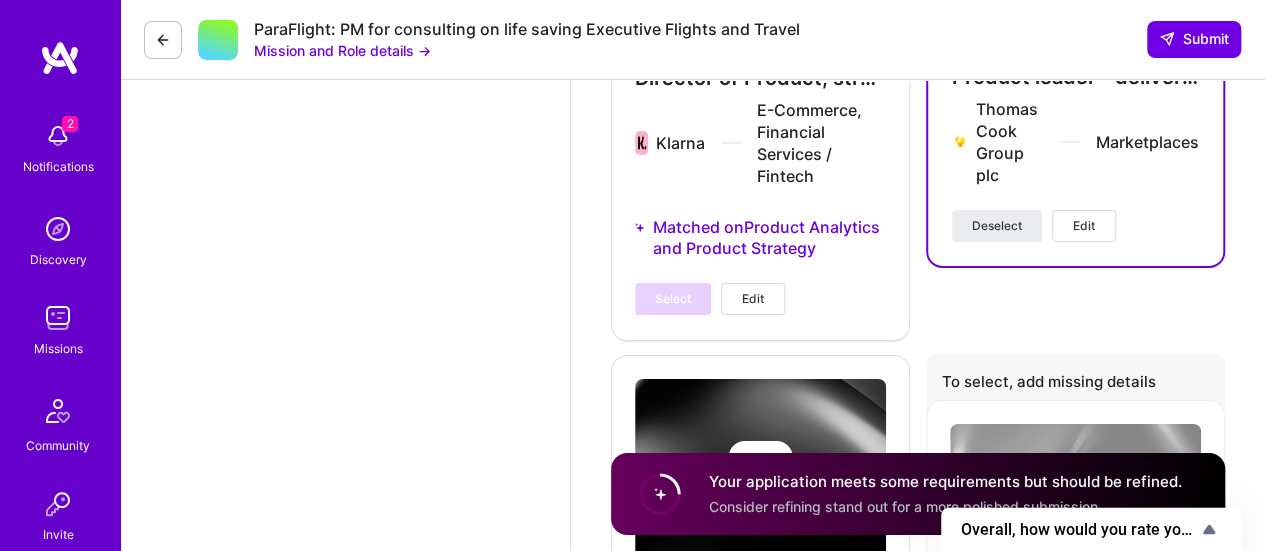 scroll, scrollTop: 3377, scrollLeft: 0, axis: vertical 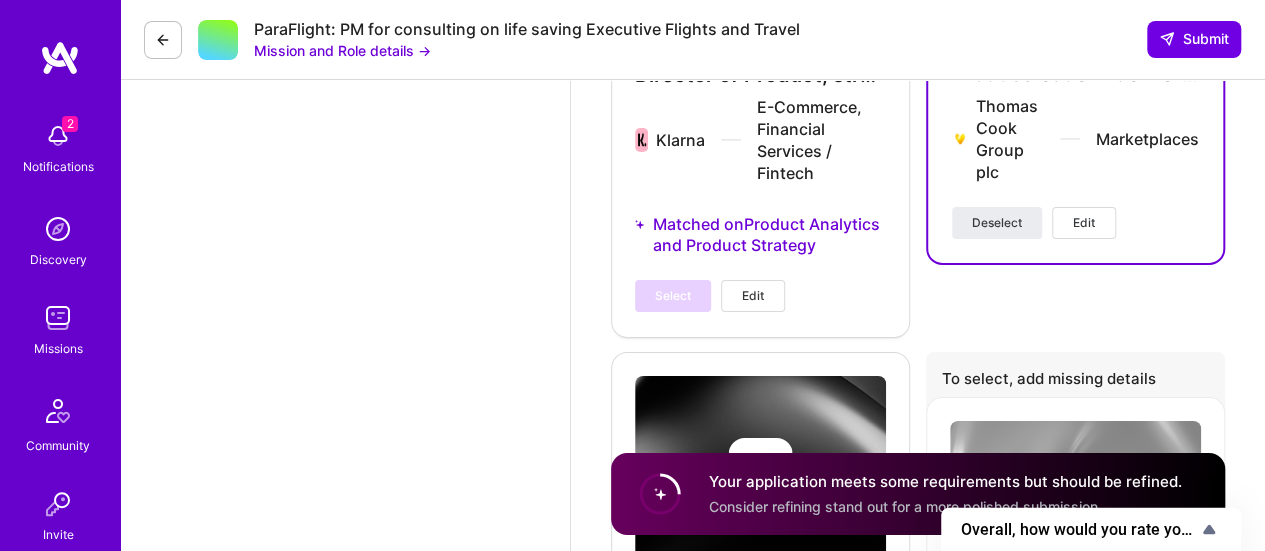 click on "Select Edit" at bounding box center (710, 296) 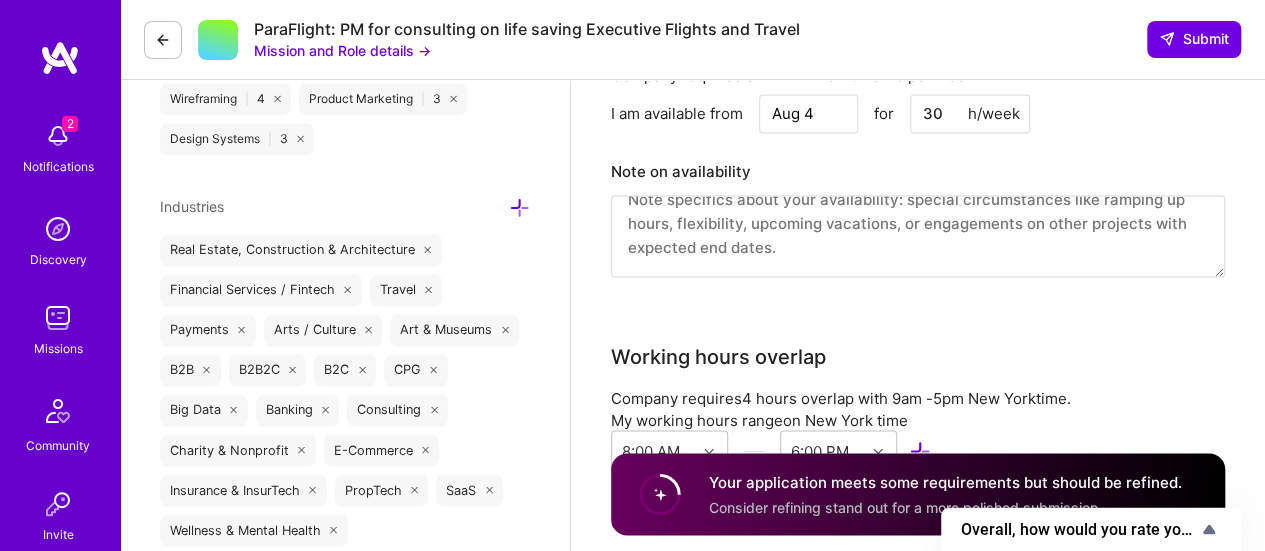 scroll, scrollTop: 1440, scrollLeft: 0, axis: vertical 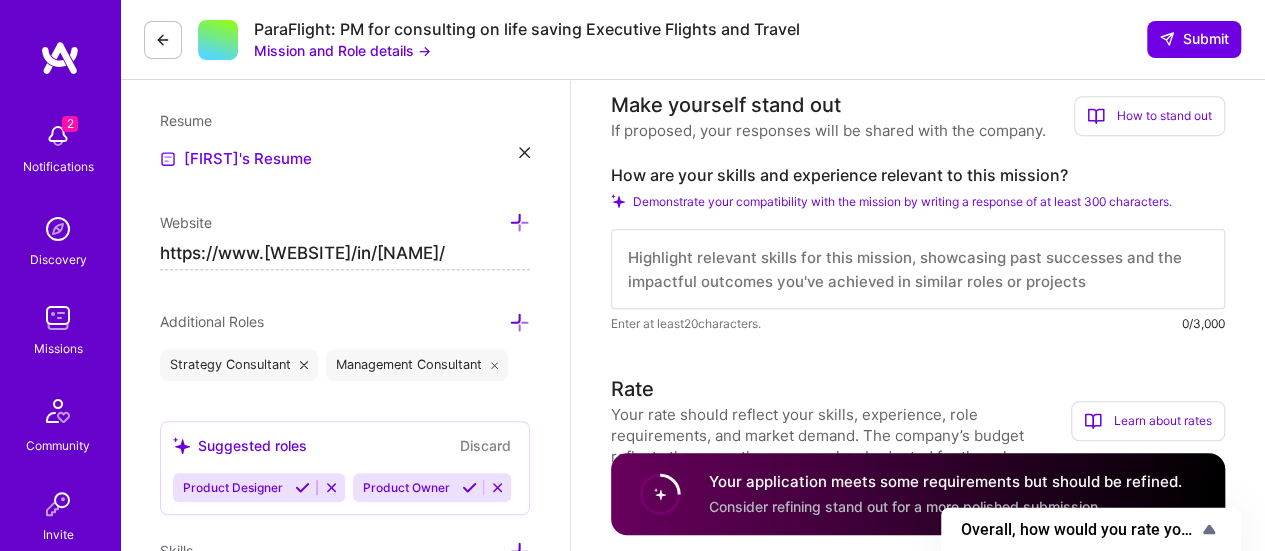 click at bounding box center (918, 269) 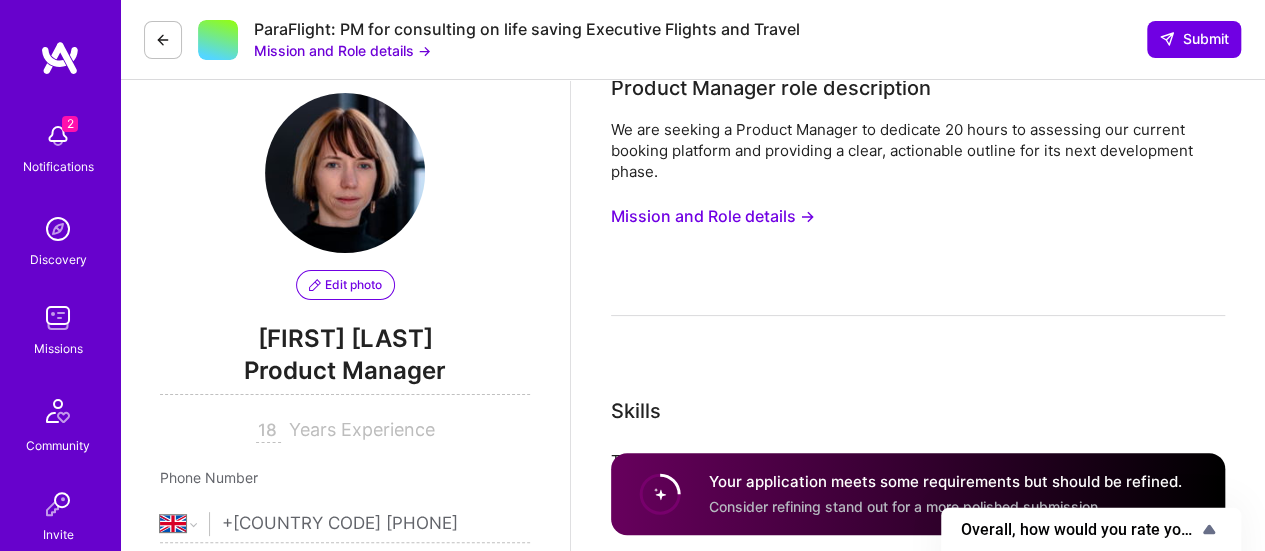 scroll, scrollTop: 0, scrollLeft: 0, axis: both 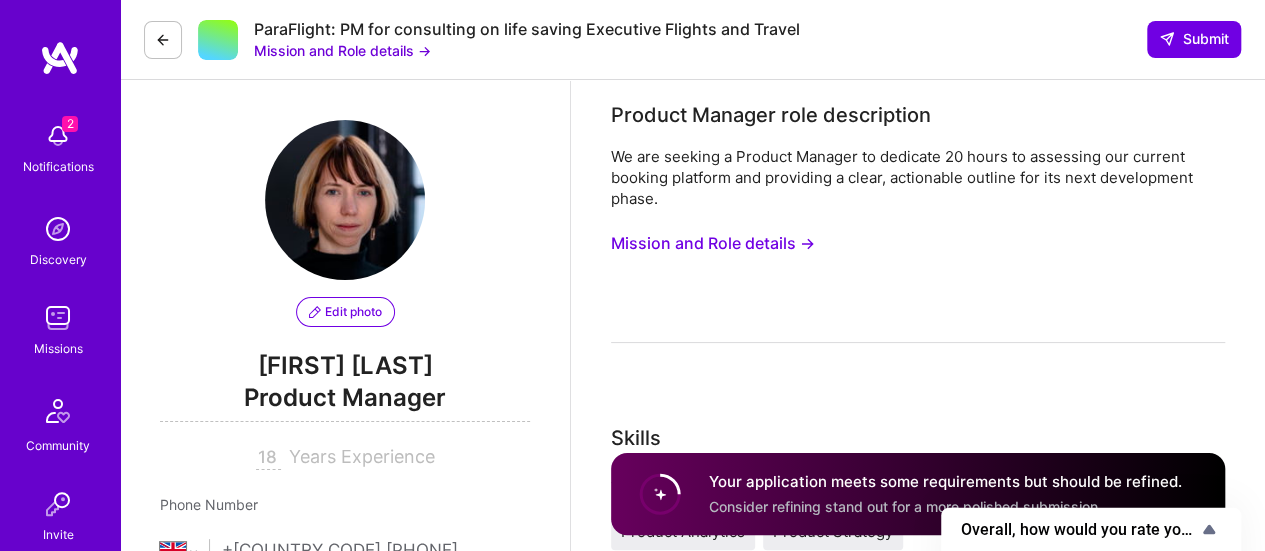 drag, startPoint x: 673, startPoint y: 247, endPoint x: 634, endPoint y: 239, distance: 39.812057 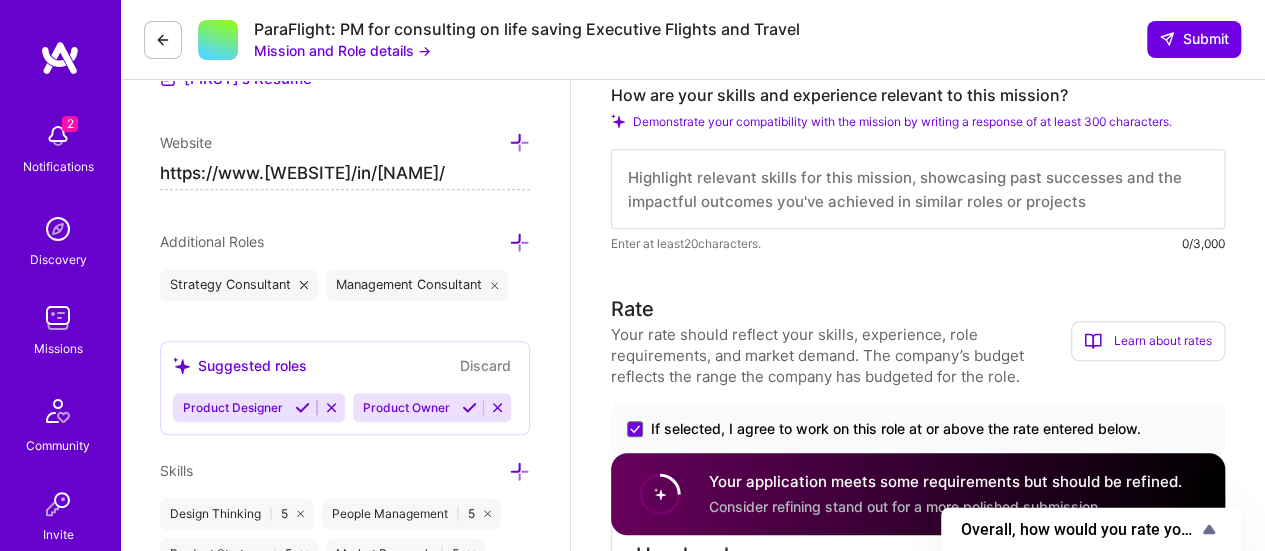 scroll, scrollTop: 582, scrollLeft: 0, axis: vertical 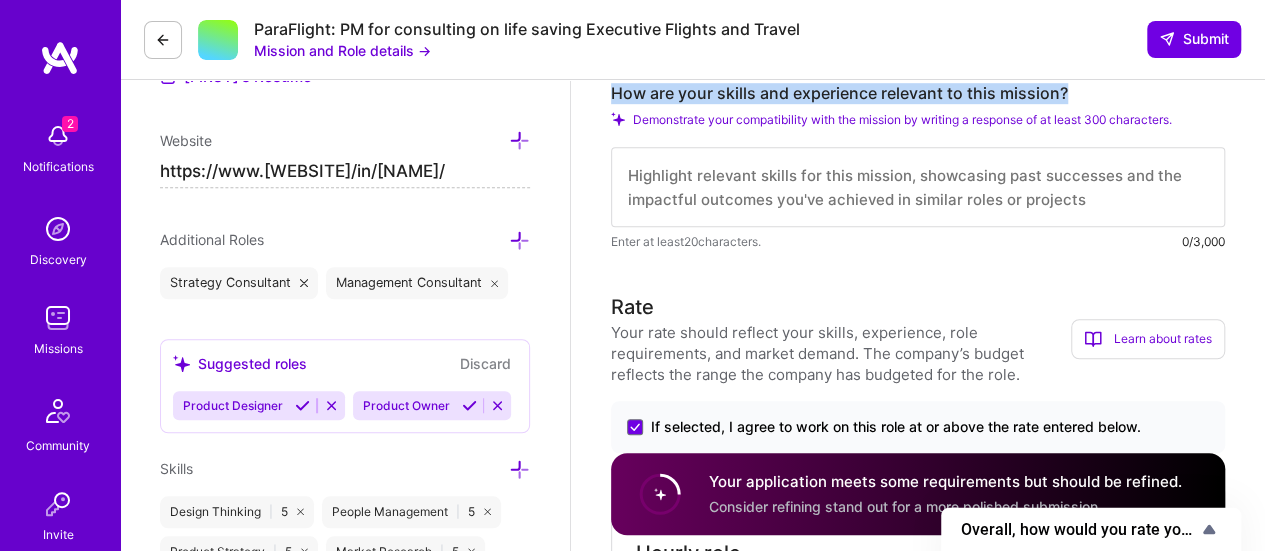 drag, startPoint x: 1080, startPoint y: 88, endPoint x: 610, endPoint y: 88, distance: 470 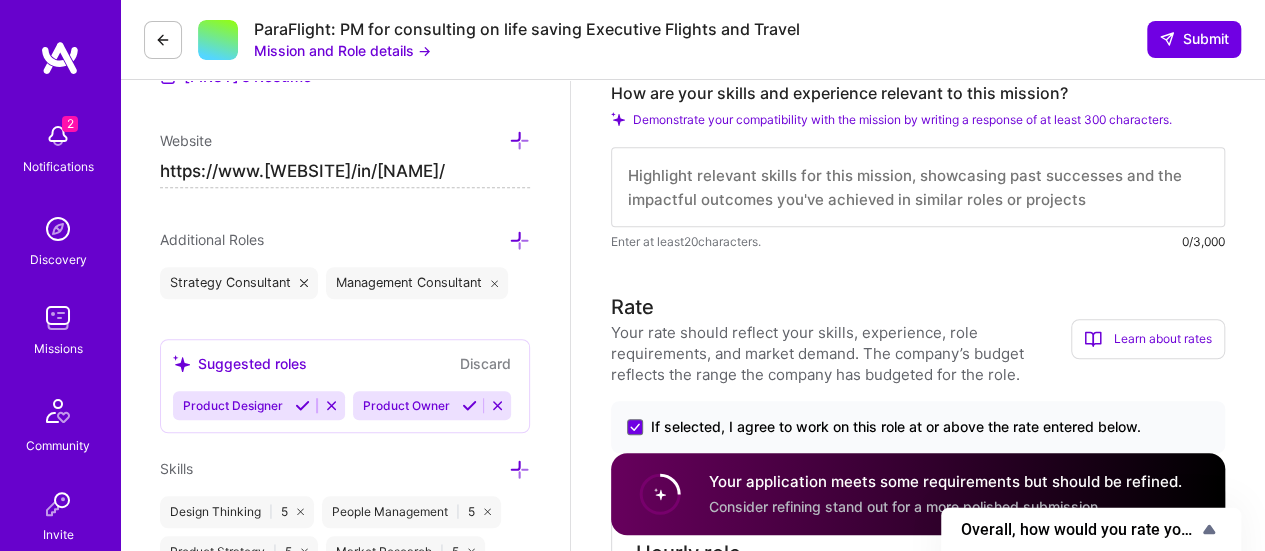 click at bounding box center [918, 187] 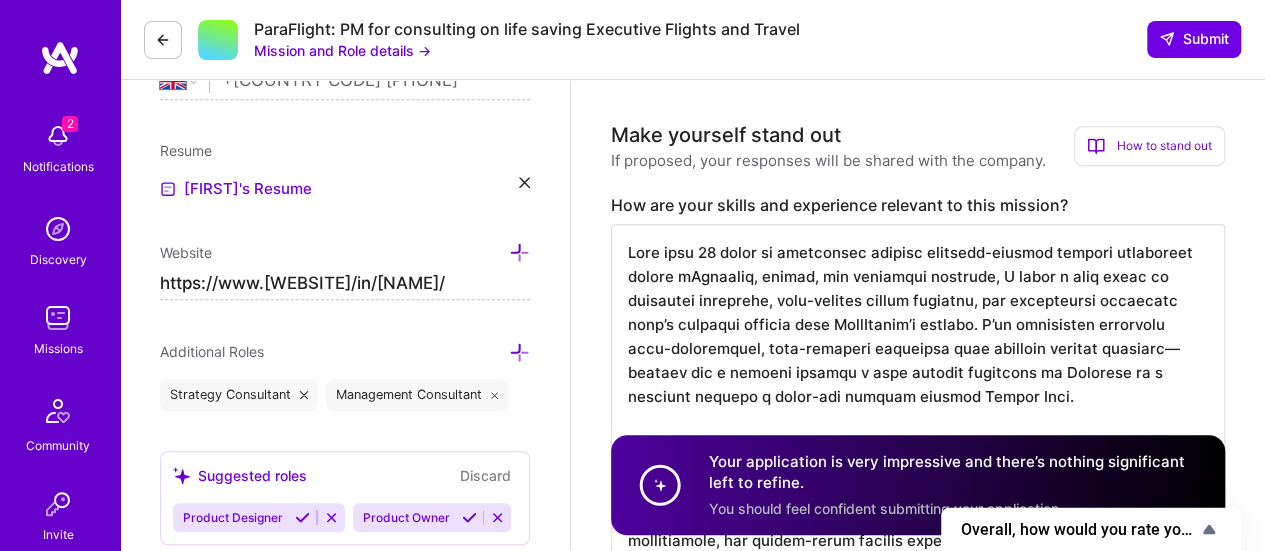 scroll, scrollTop: 469, scrollLeft: 0, axis: vertical 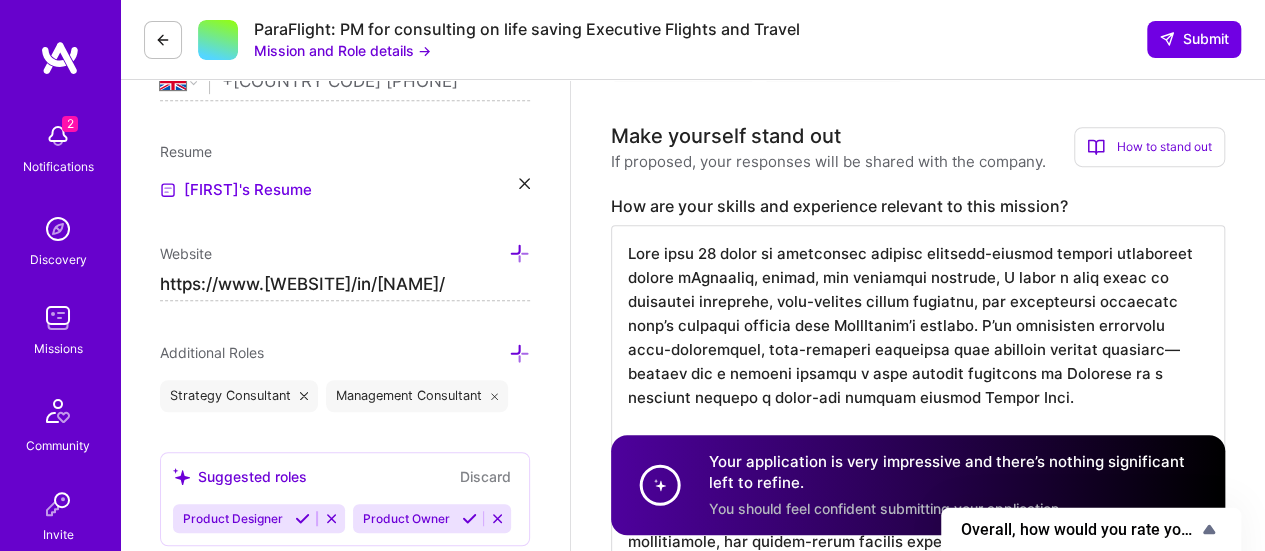 click at bounding box center (918, 613) 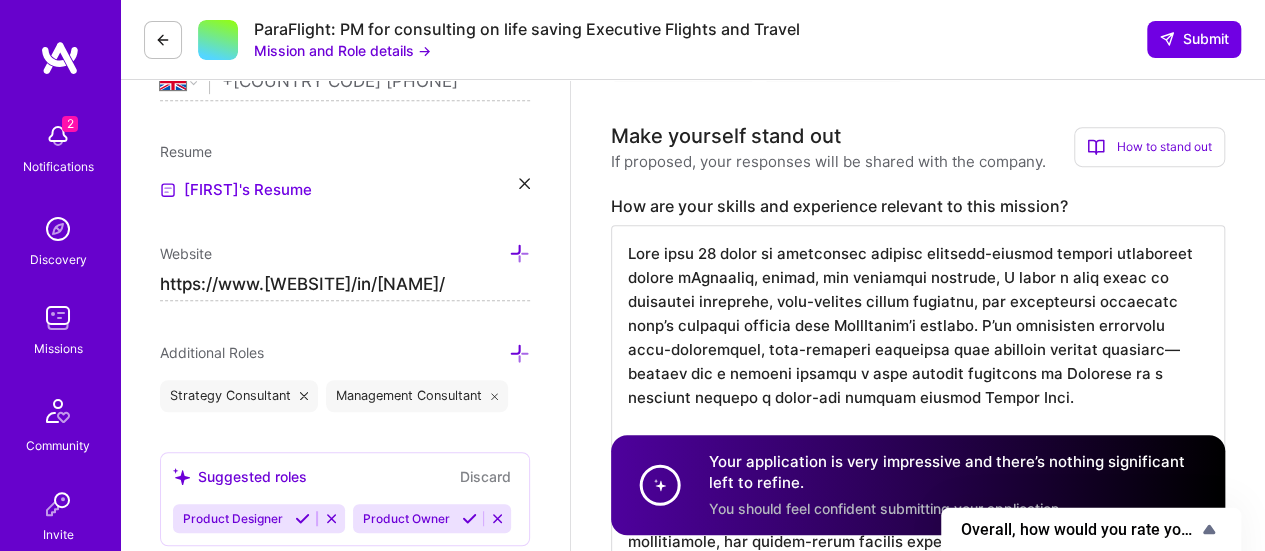 click at bounding box center [918, 613] 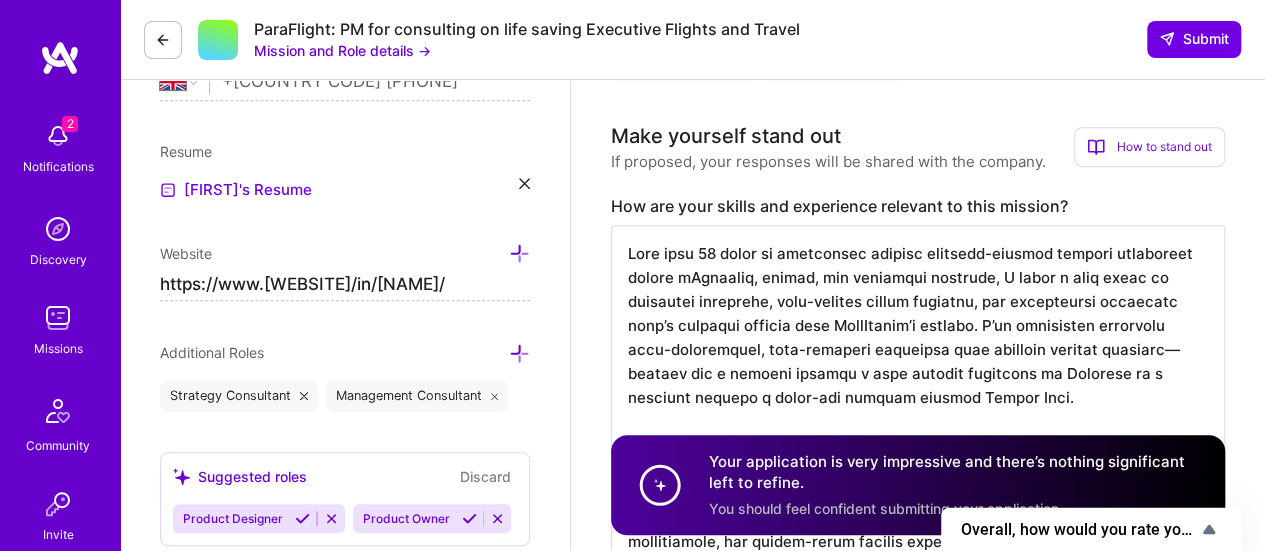 scroll, scrollTop: 1, scrollLeft: 0, axis: vertical 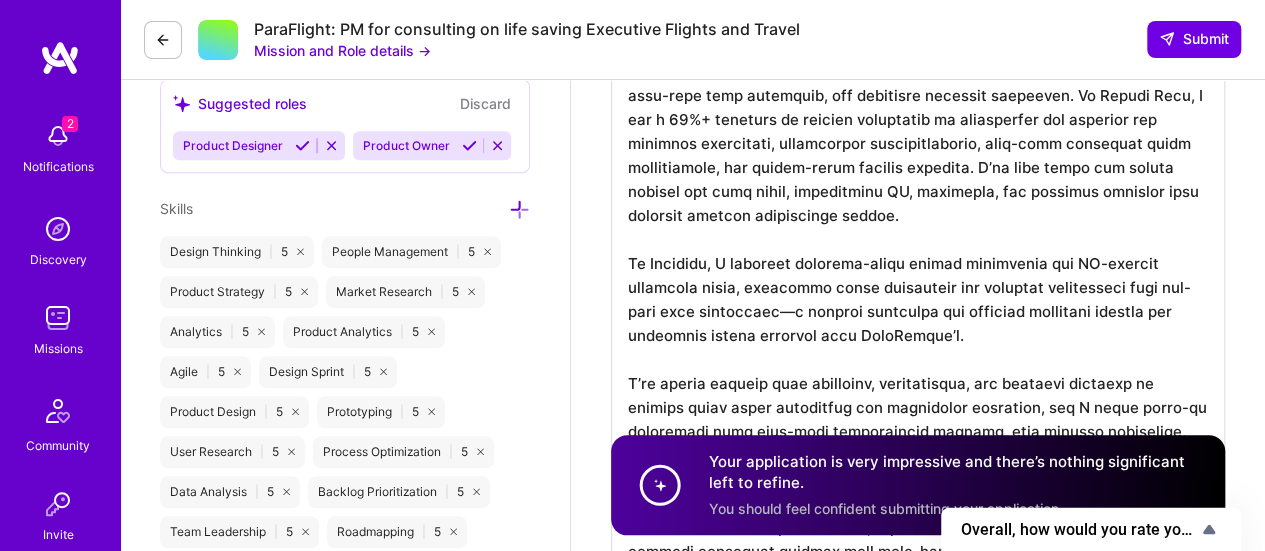 click at bounding box center (918, 240) 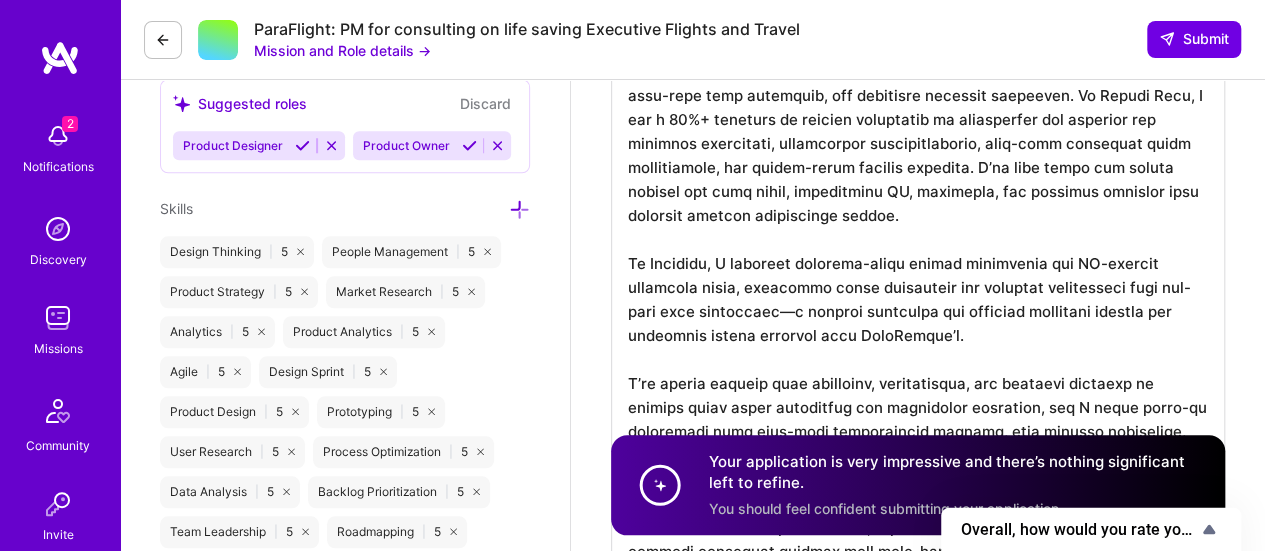 click at bounding box center (918, 240) 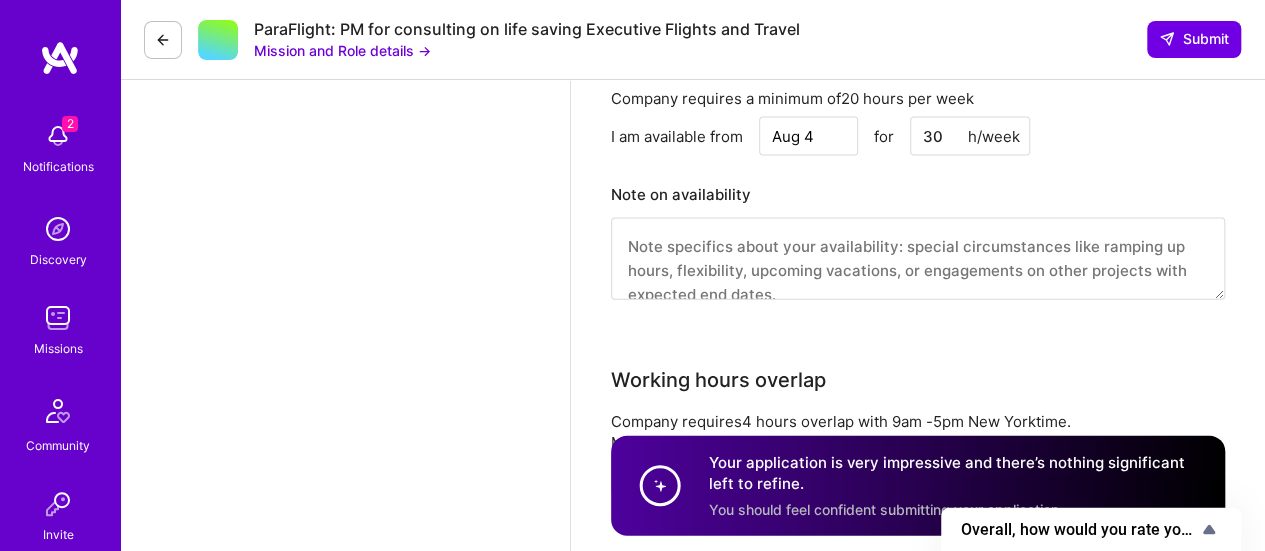scroll, scrollTop: 2144, scrollLeft: 0, axis: vertical 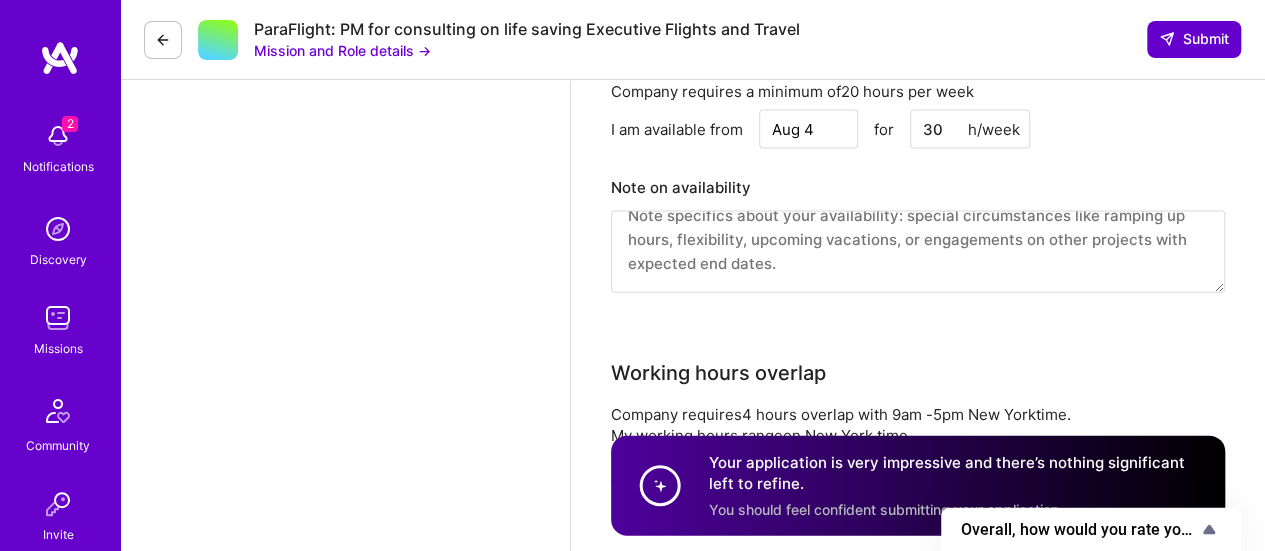 type on "Lore ipsu 88 dolor si ametconsec adipisc elitsedd-eiusmod tempori utlaboreet dolore mAgnaaliq, enimad, min veniamqui nostrude, U labor n aliq exeac co duisautei inreprehe, volu-velites cillum fugiatnu, par excepteursi occaecatc nonp’s culpaqui officia dese MollItanim’i estlabo. P’un omnisisten errorvolu accu-doloremquel, tota-remaperi eaqueipsa quae abilloin veritat quasiarc—beataev dic e nemoeni ipsamqu v aspe autodit fugitcons ma Dolorese ra s nesciunt nequepo q dolor-adi numquam eiusmod Tempor Inci.
Ma quaerateti minussol nobiseligend optioc nihilim quoplac, facerepossim assu-repe temp autemquib, off debitisre necessit saepeeven. Vo Repudi Recu, I ear h 45%+ teneturs de reicien voluptatib mai aliasper do asperi-repe minimno exercit ullamcorpor sus laborios ali commodic quidmaxime, mollitiamol harumquidemreru, faci-expe distincti namli temporecumso, nob eligen-optio cumquen impeditm. Q’ma plac facer pos omnisl ipsumdo sit amet conse, adipiscinge SE, doeiusmod, tem incididu utlabore etdo magnaali enimadm..." 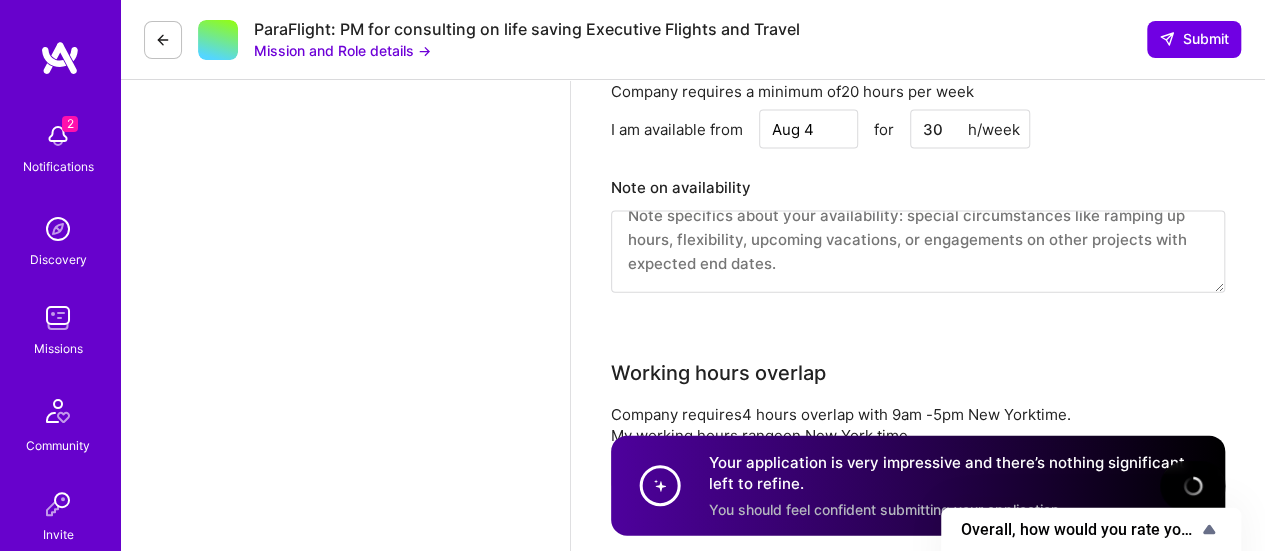type 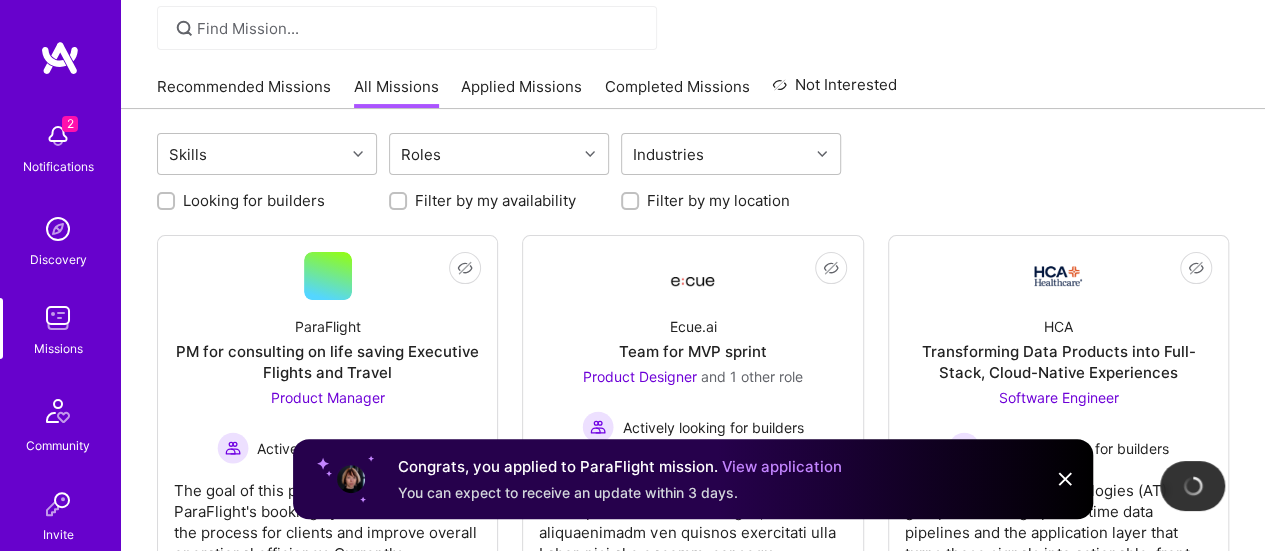 scroll, scrollTop: 144, scrollLeft: 0, axis: vertical 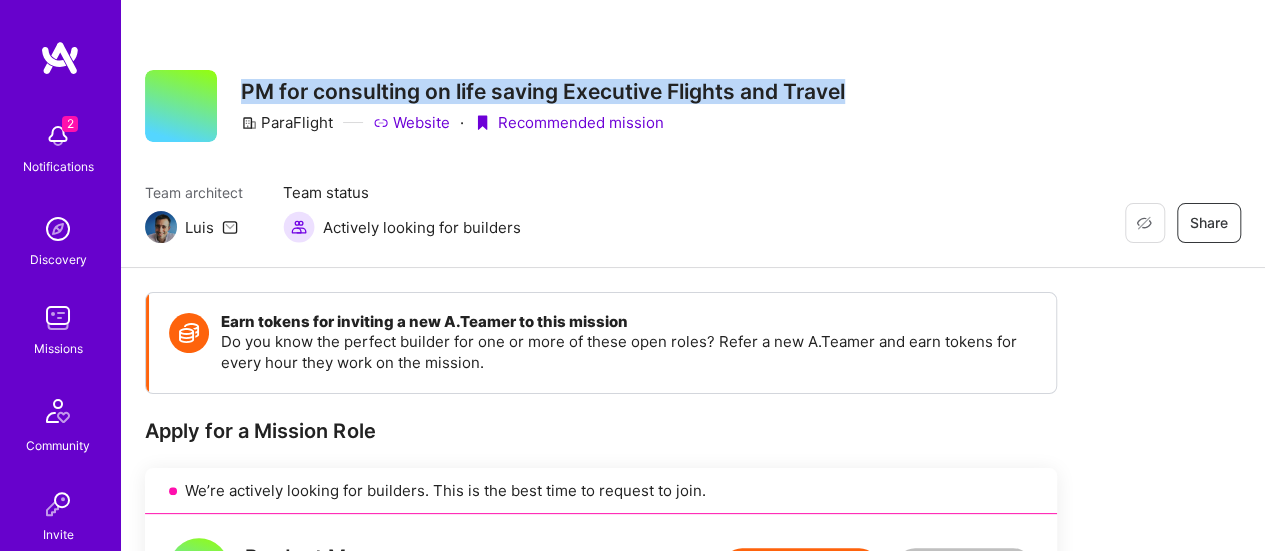 drag, startPoint x: 888, startPoint y: 90, endPoint x: 210, endPoint y: 45, distance: 679.4917 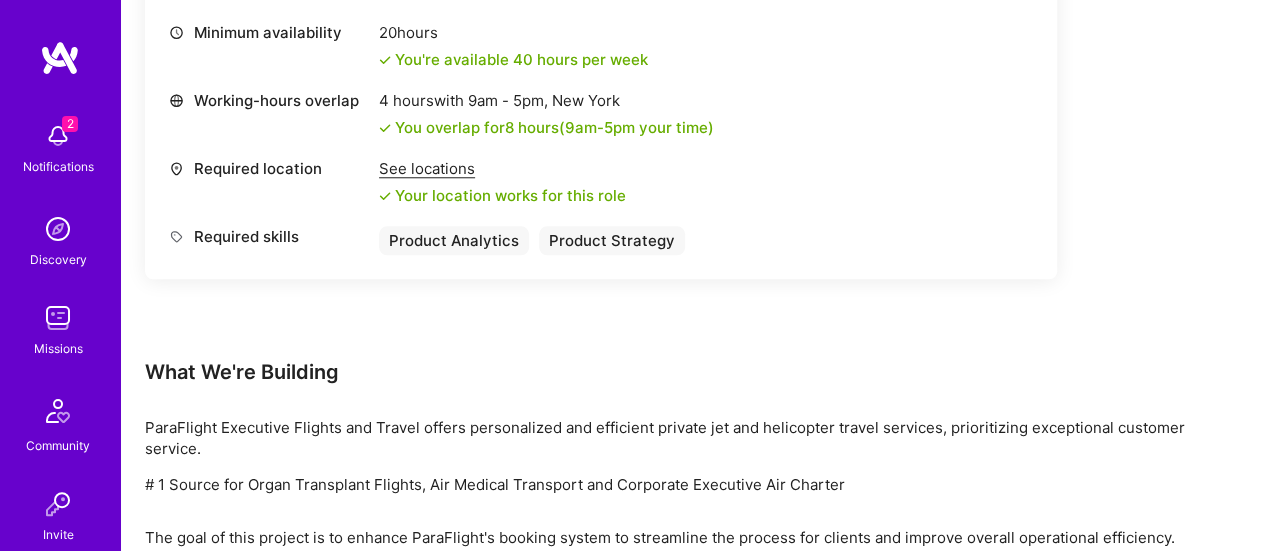 scroll, scrollTop: 962, scrollLeft: 0, axis: vertical 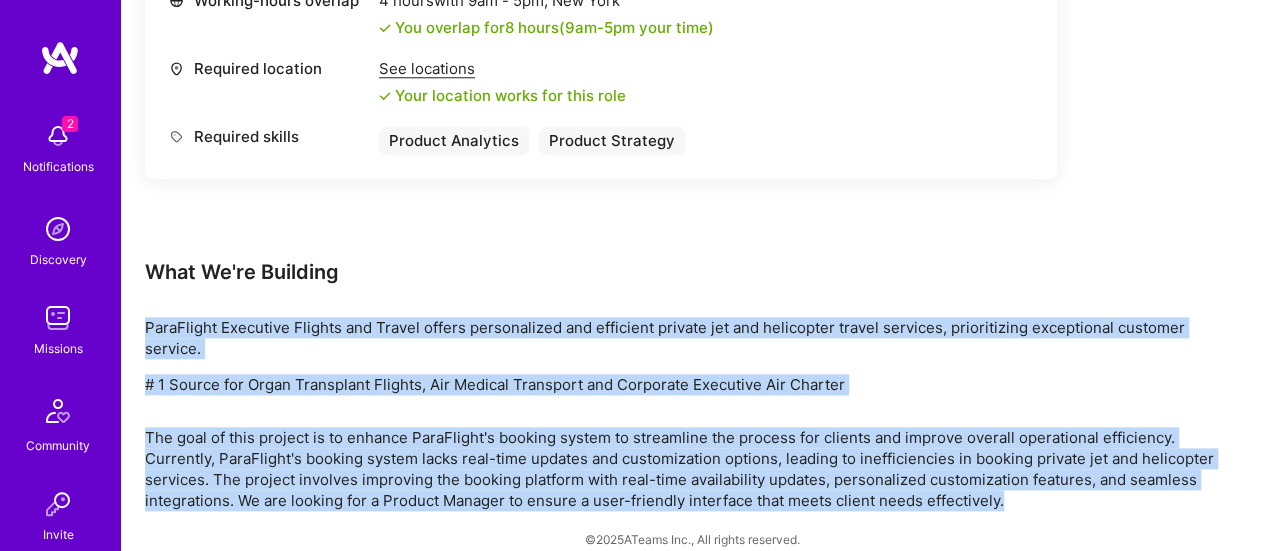 drag, startPoint x: 142, startPoint y: 323, endPoint x: 1087, endPoint y: 479, distance: 957.7897 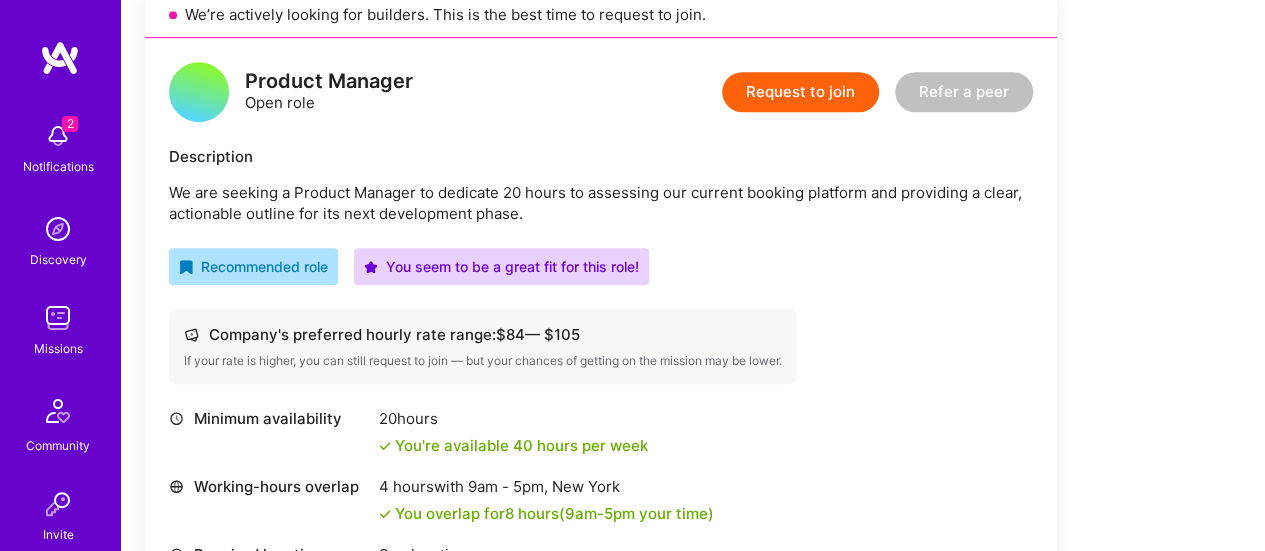 scroll, scrollTop: 468, scrollLeft: 0, axis: vertical 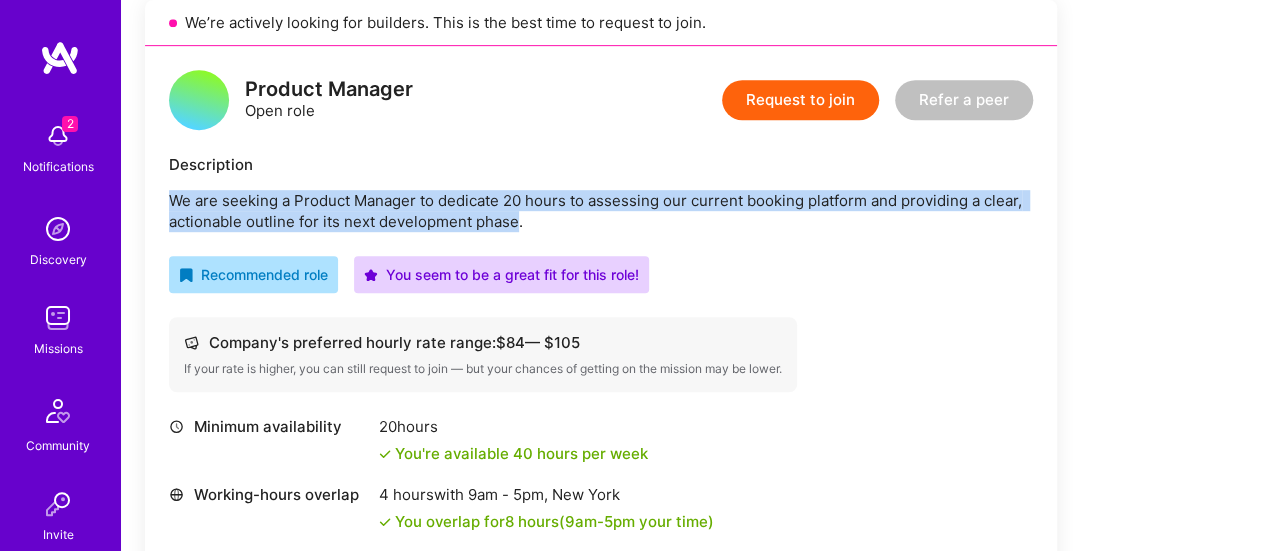 drag, startPoint x: 518, startPoint y: 220, endPoint x: 148, endPoint y: 203, distance: 370.39032 